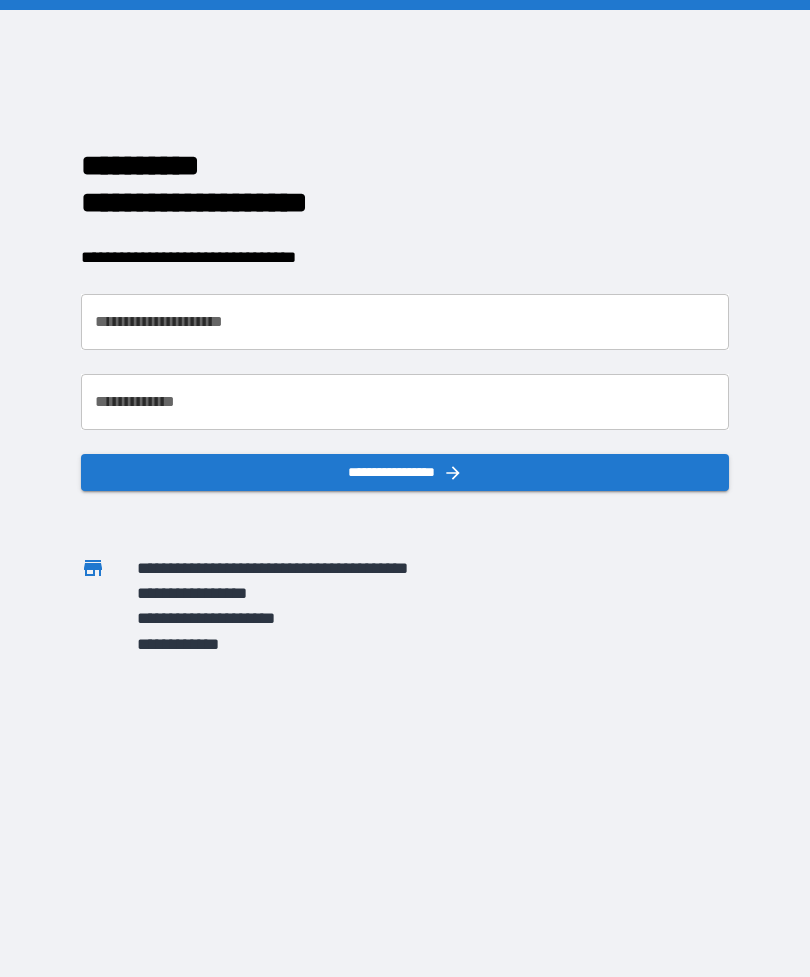 scroll, scrollTop: 0, scrollLeft: 0, axis: both 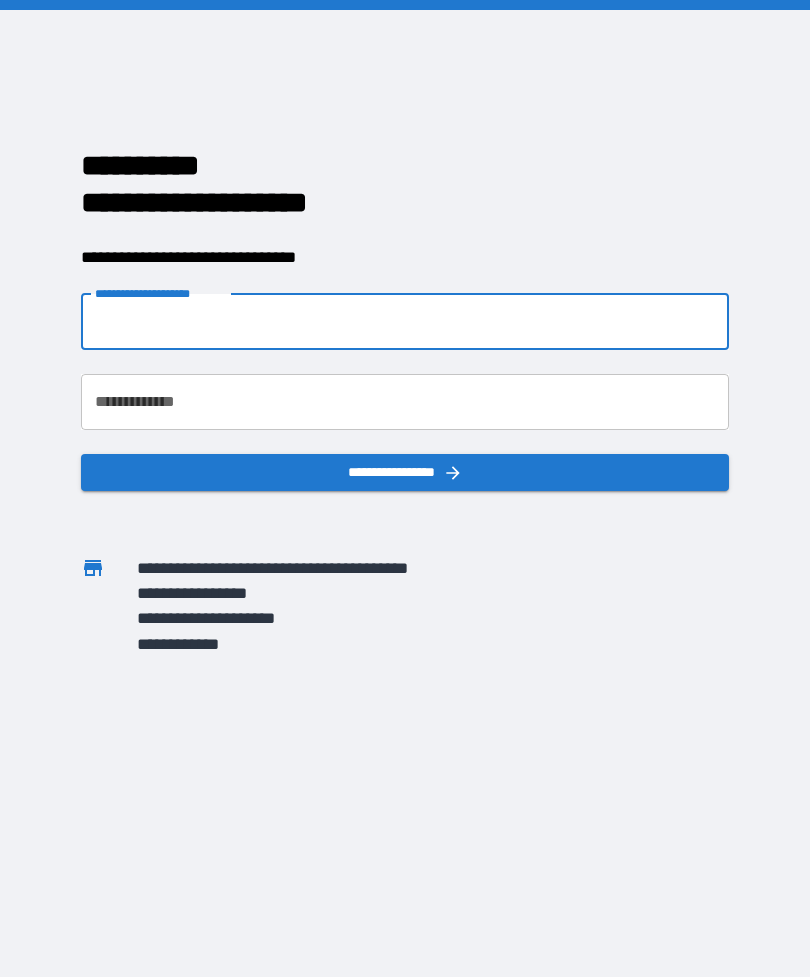 type on "**********" 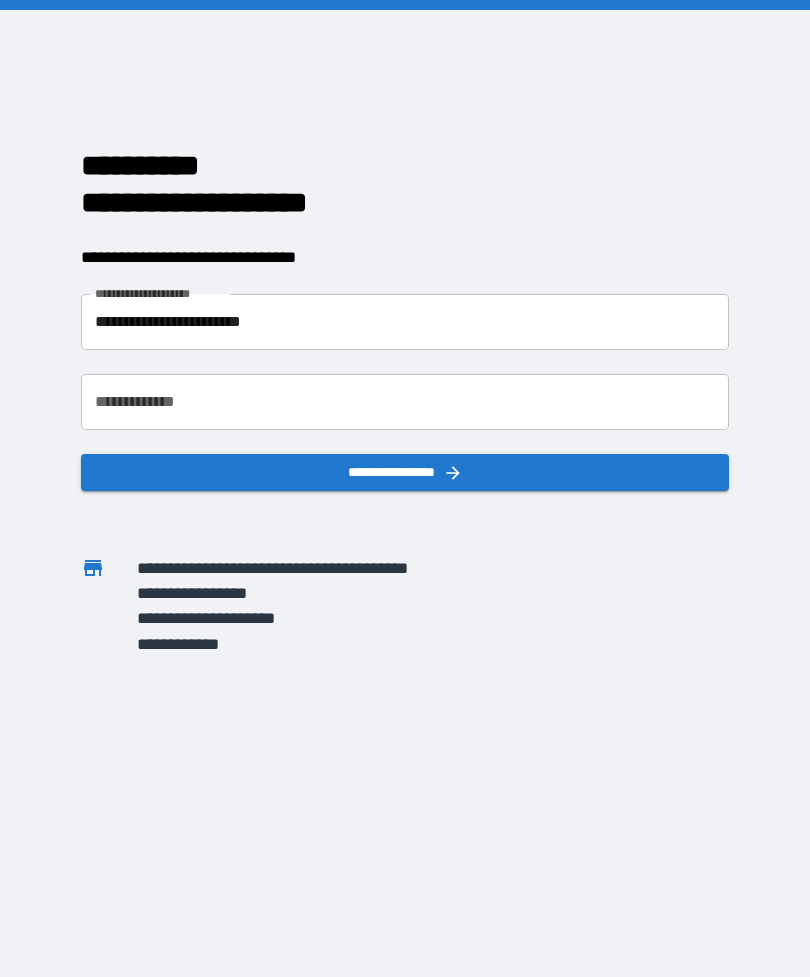 click on "**********" at bounding box center (405, 402) 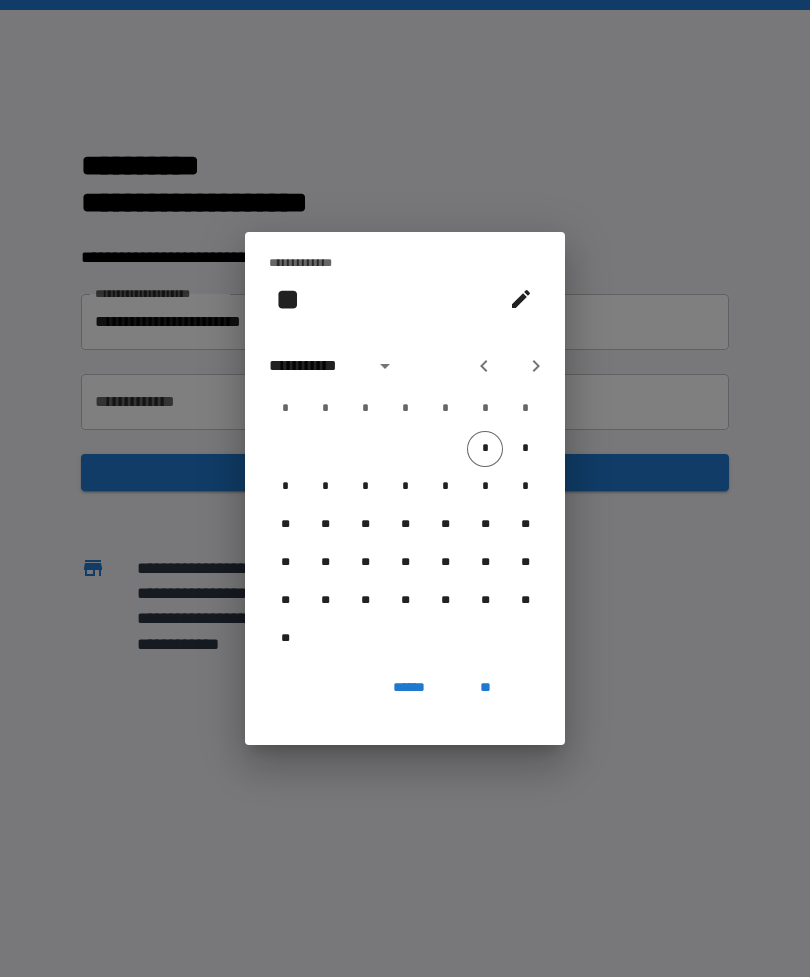 click 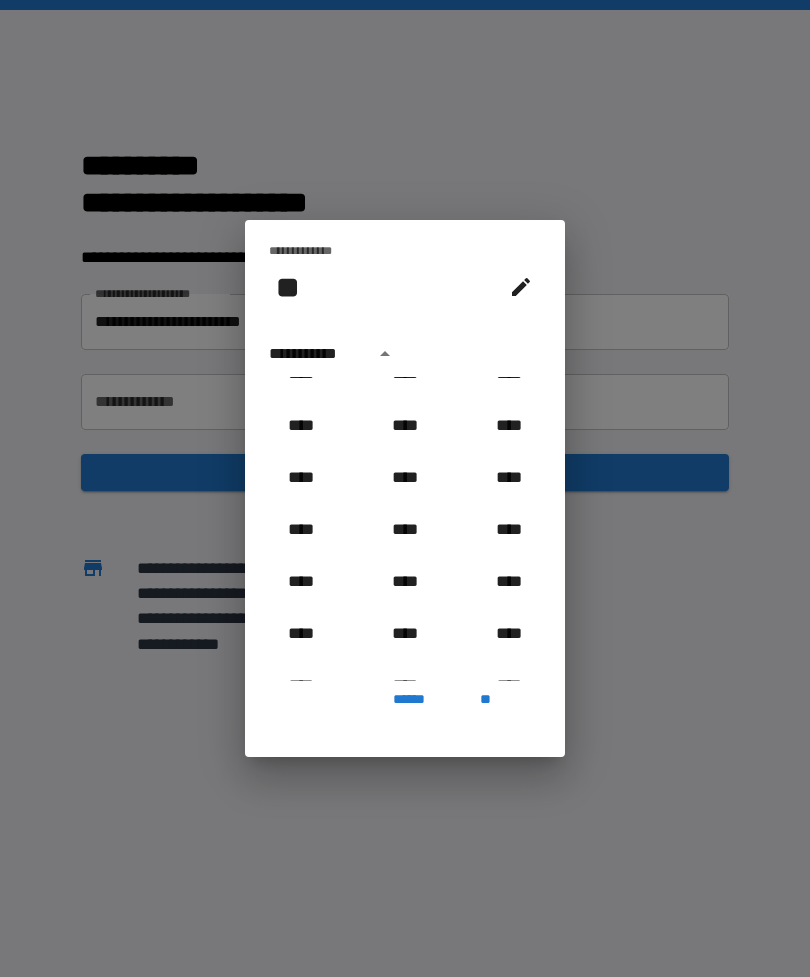 scroll, scrollTop: 1282, scrollLeft: 0, axis: vertical 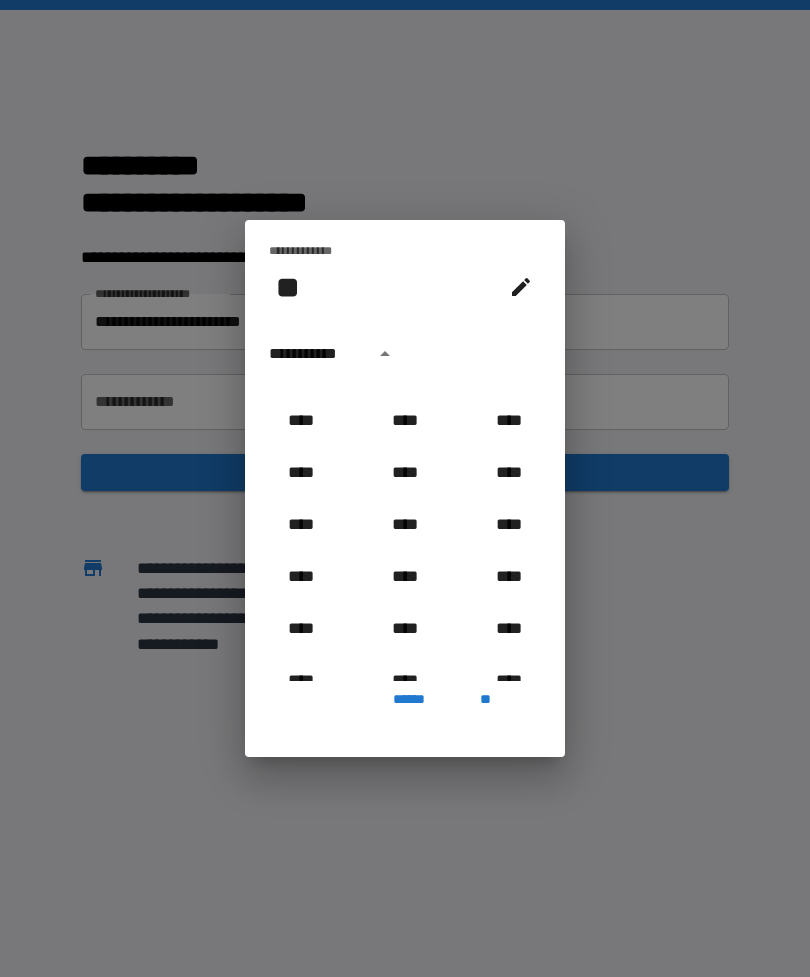 click on "****" at bounding box center (301, 525) 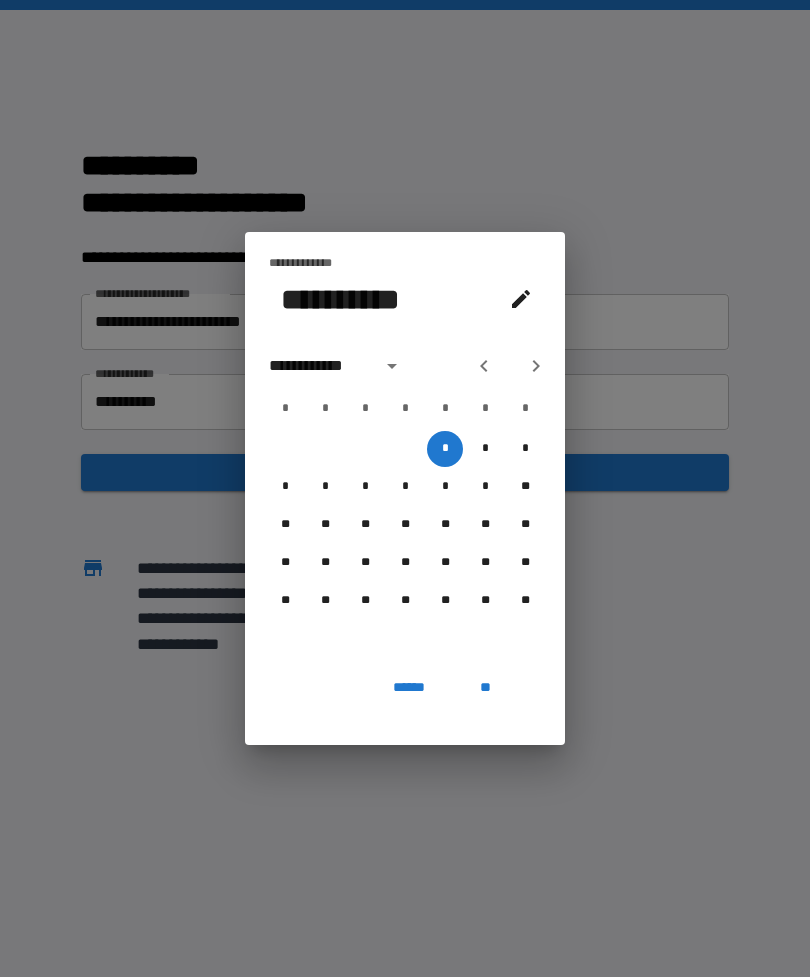 click on "**********" at bounding box center [319, 366] 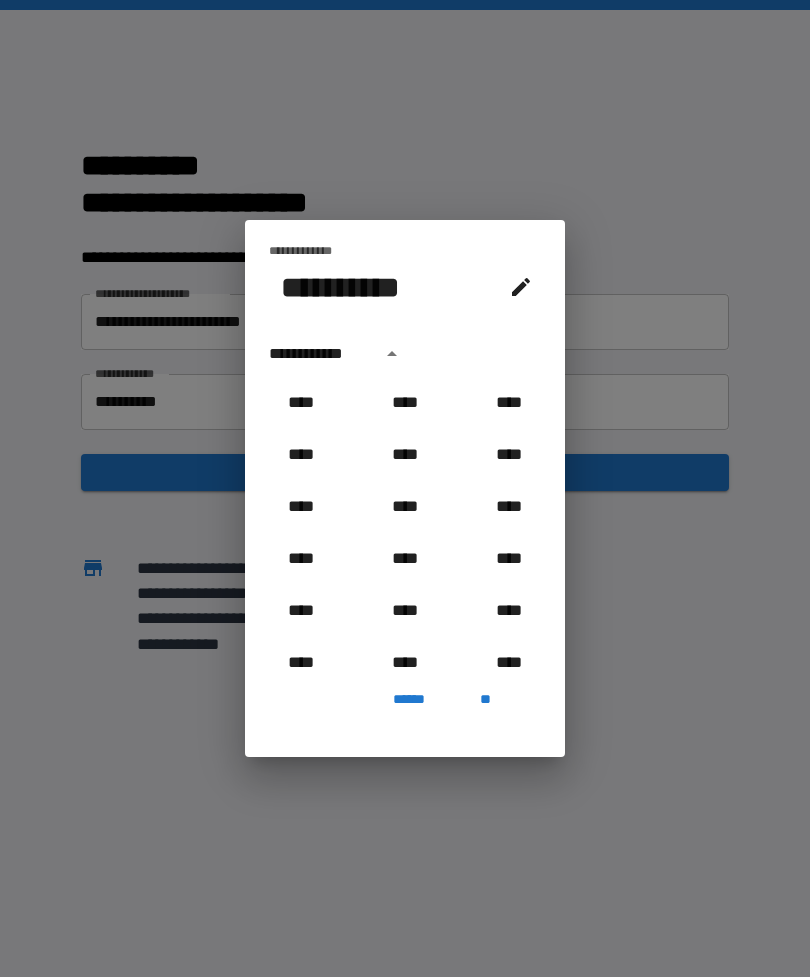 scroll, scrollTop: 1278, scrollLeft: 0, axis: vertical 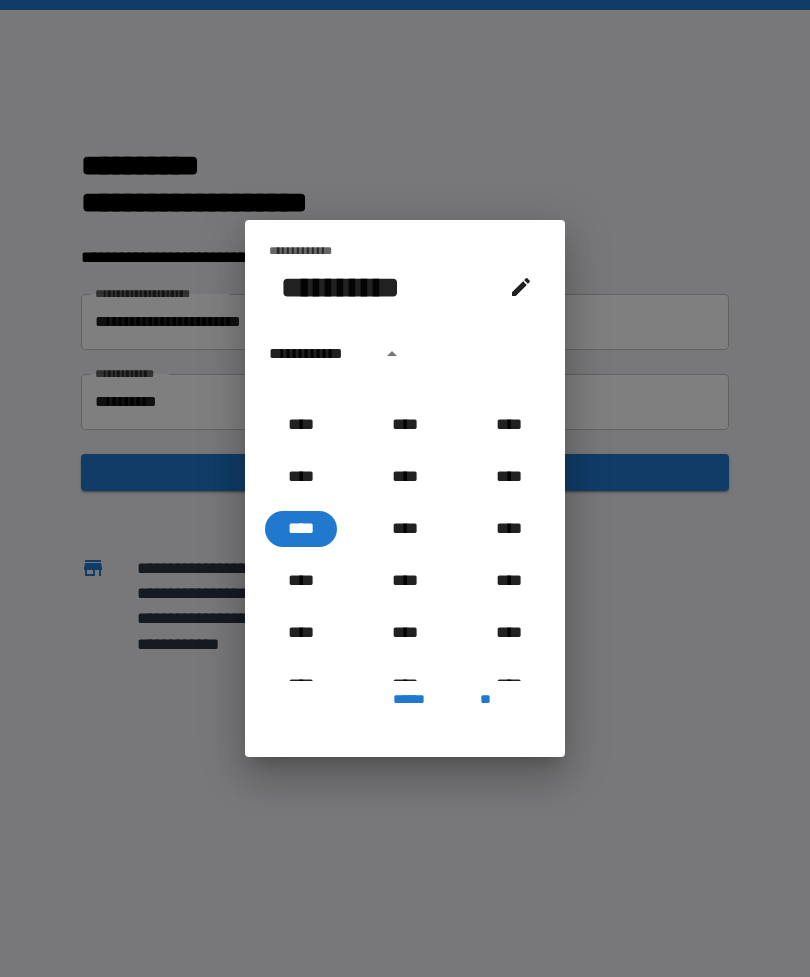 click on "**********" at bounding box center [339, 287] 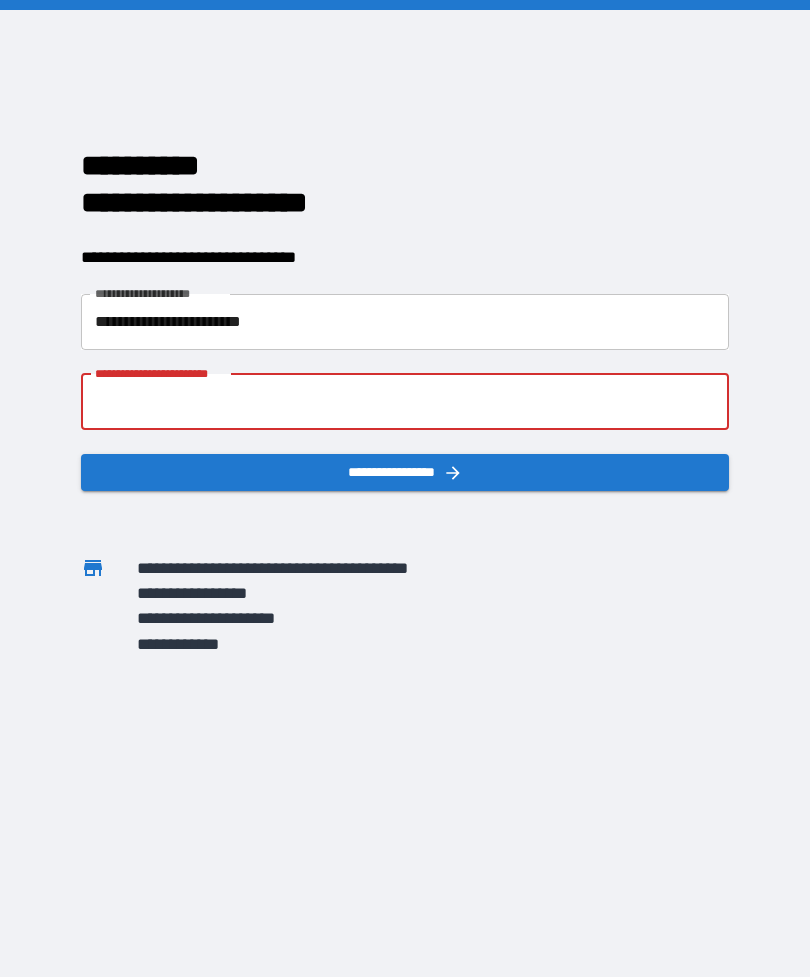 click on "**********" at bounding box center (405, 402) 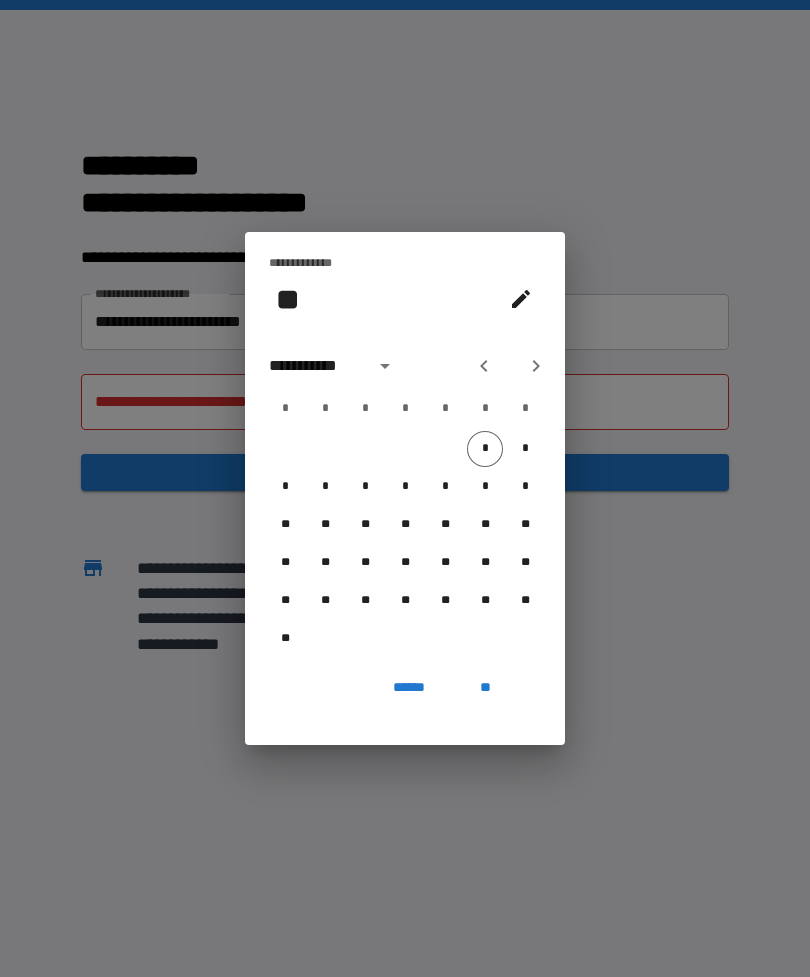 click at bounding box center [385, 366] 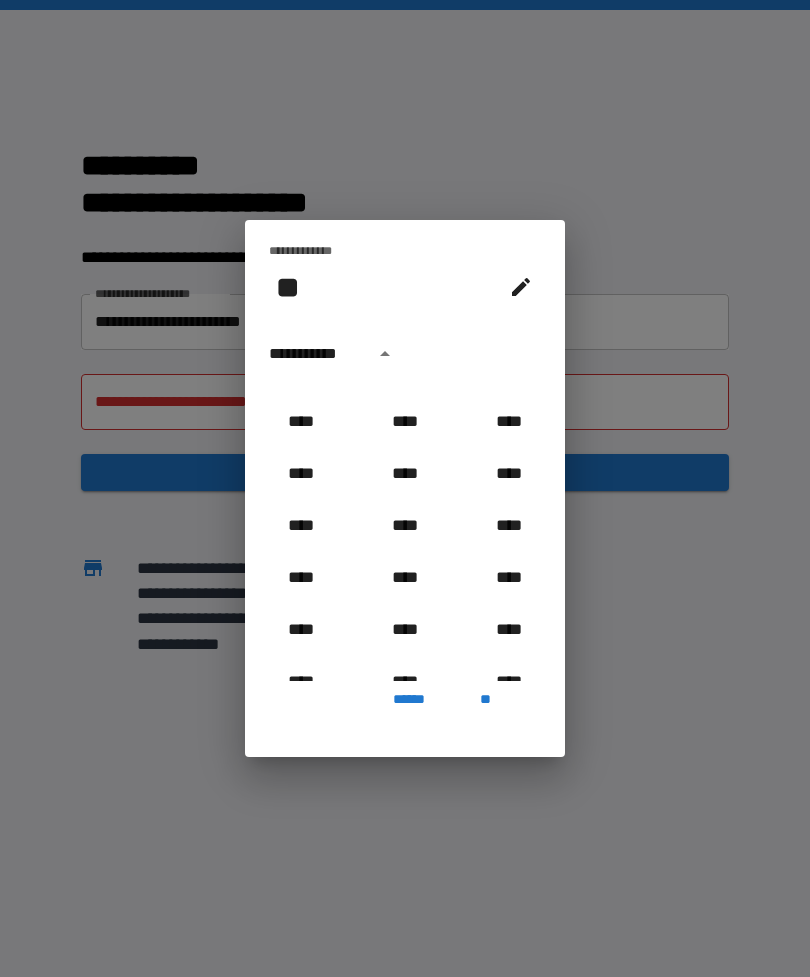 scroll, scrollTop: 1199, scrollLeft: 0, axis: vertical 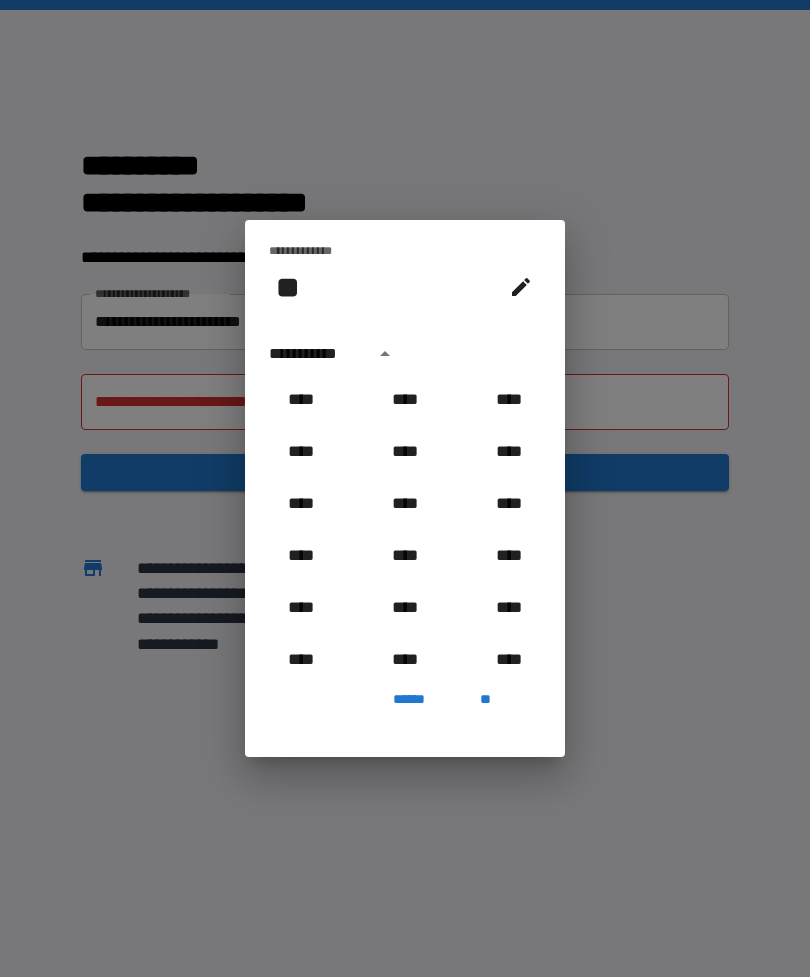 click on "****" at bounding box center (301, 608) 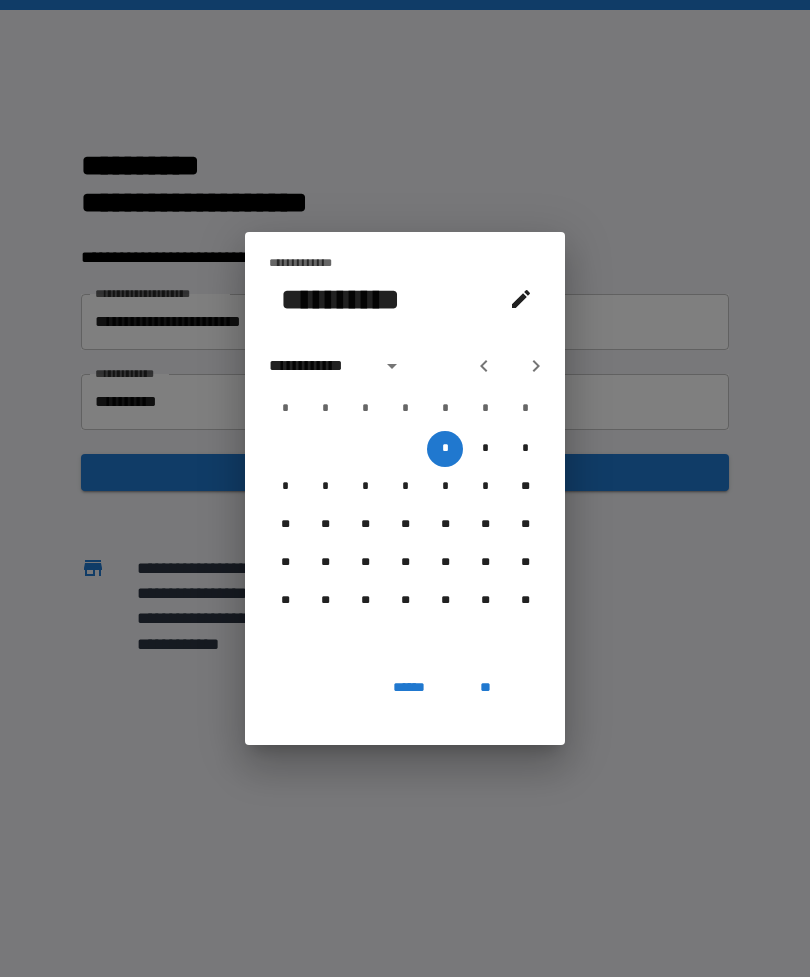 click 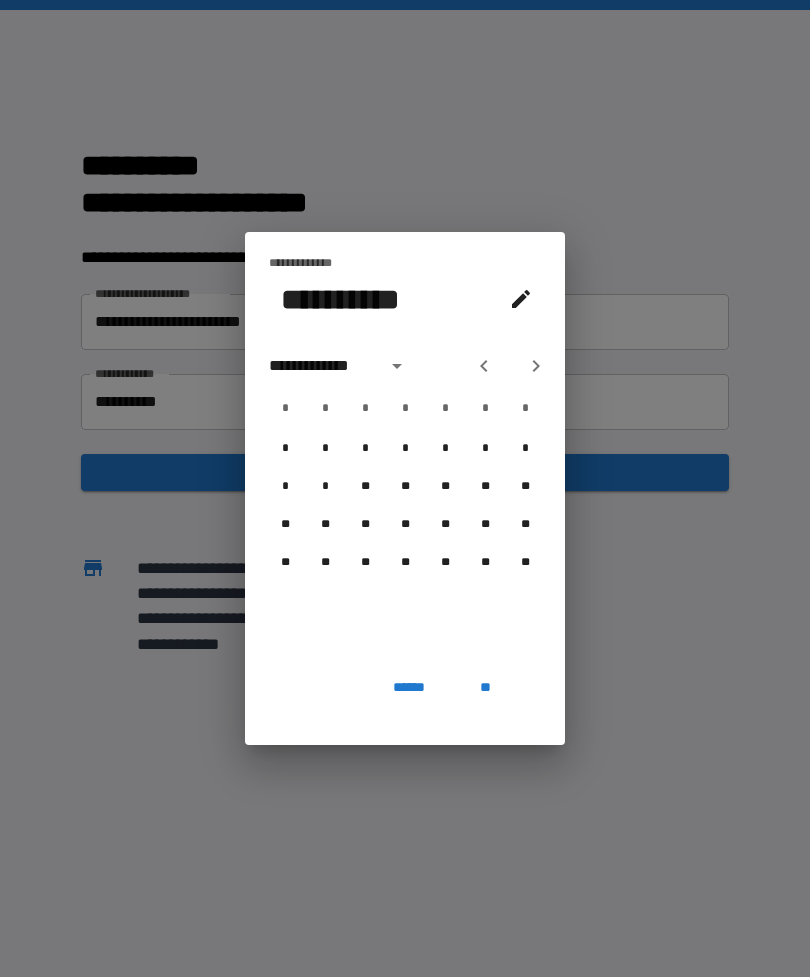 click 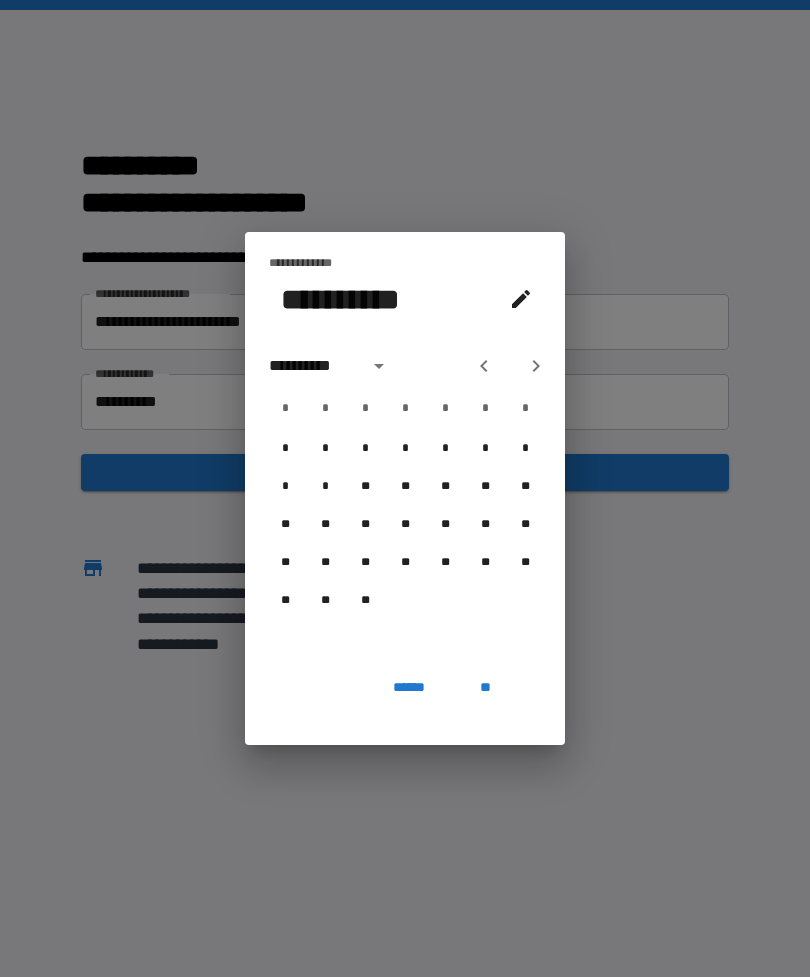click 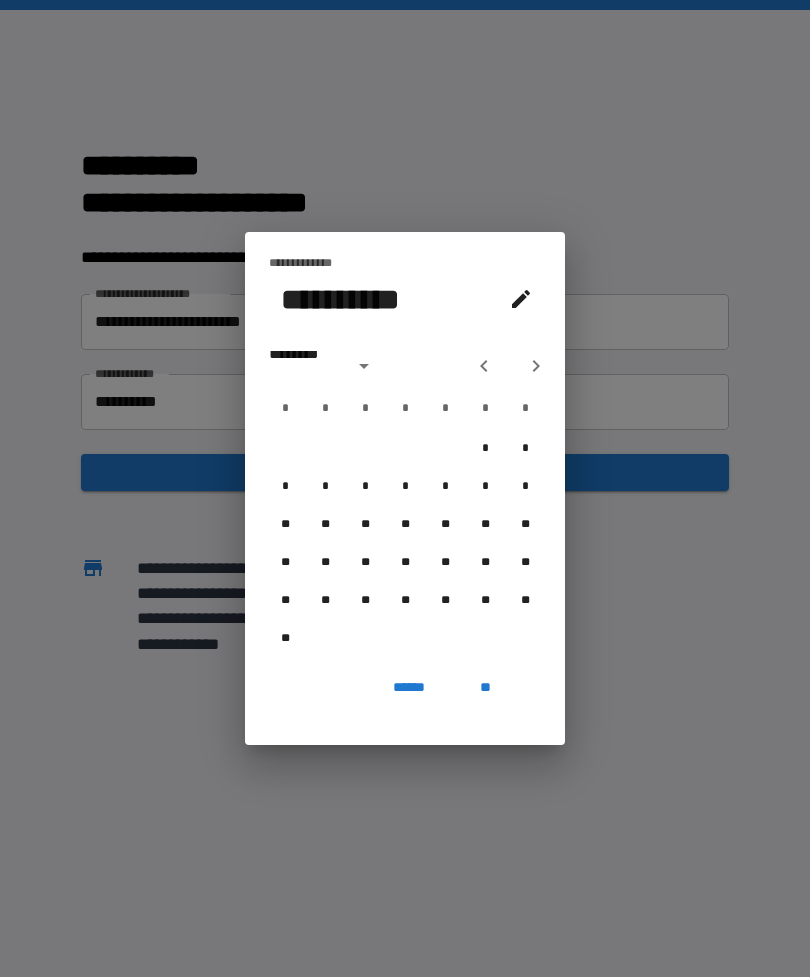 click 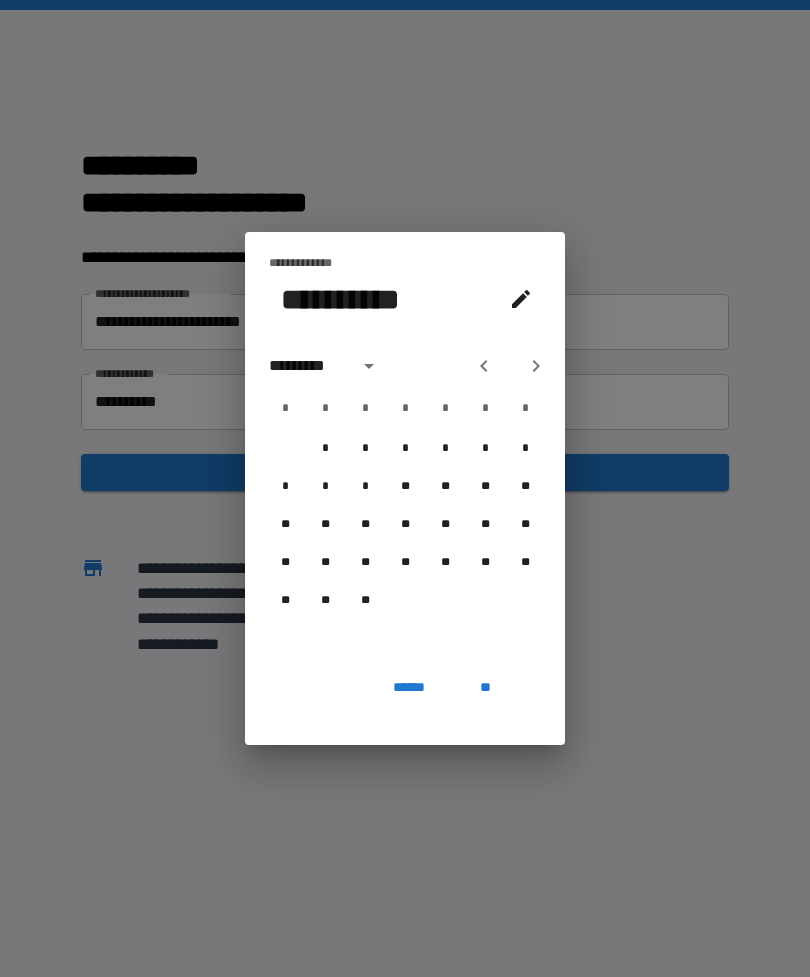 click 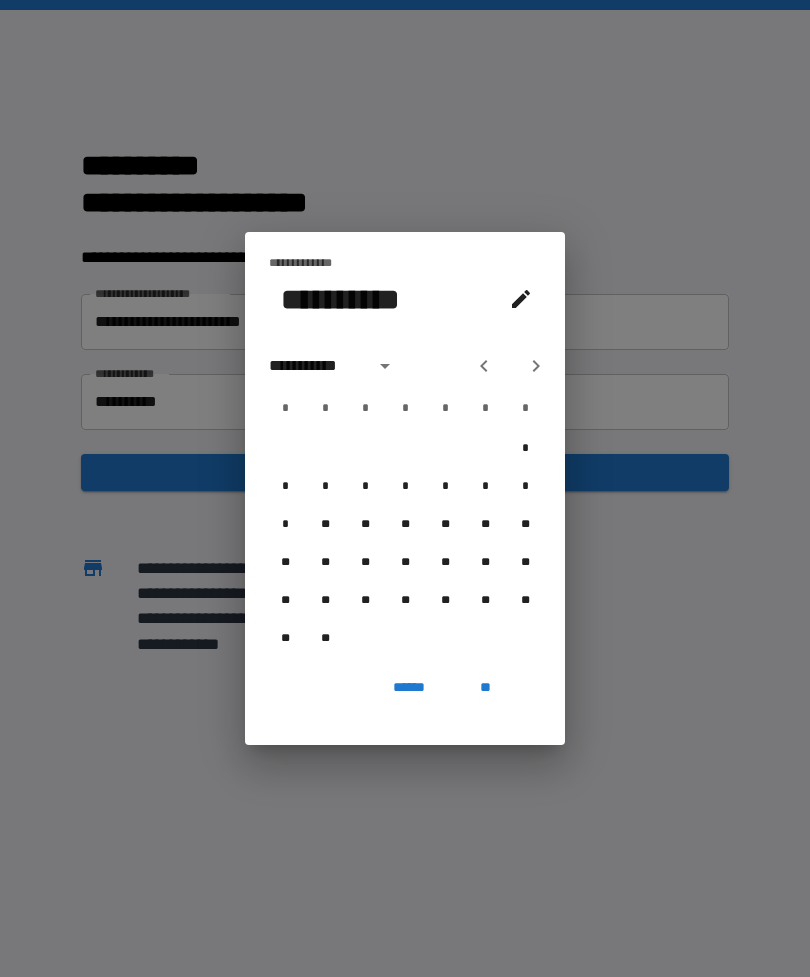 click 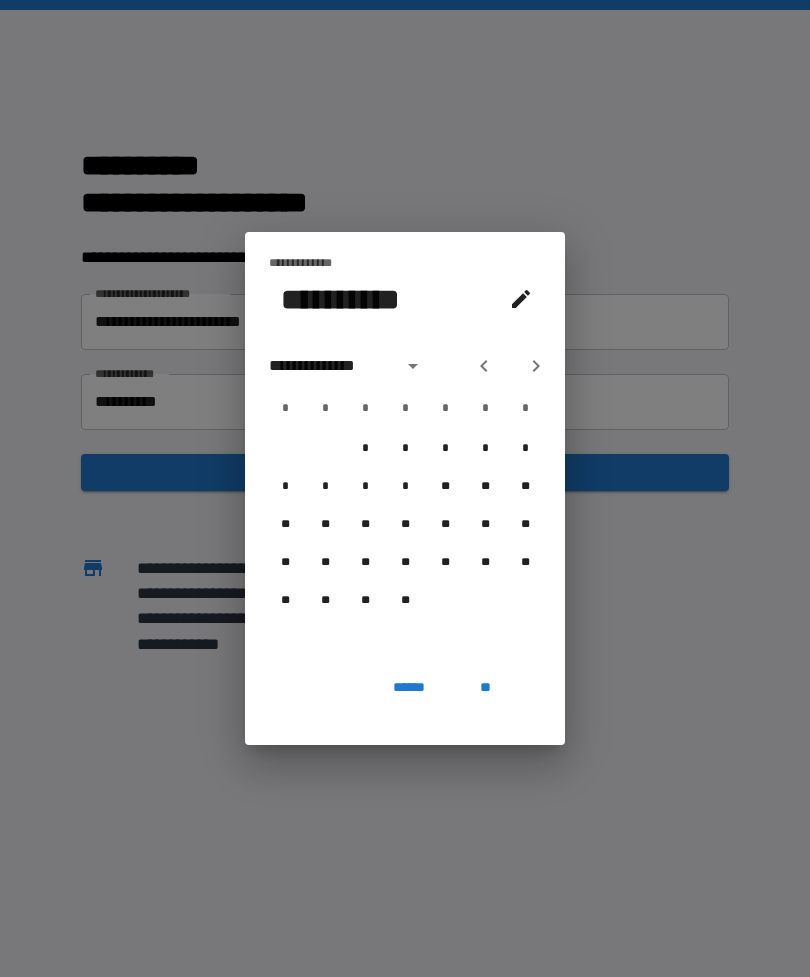 click on "**" at bounding box center [285, 601] 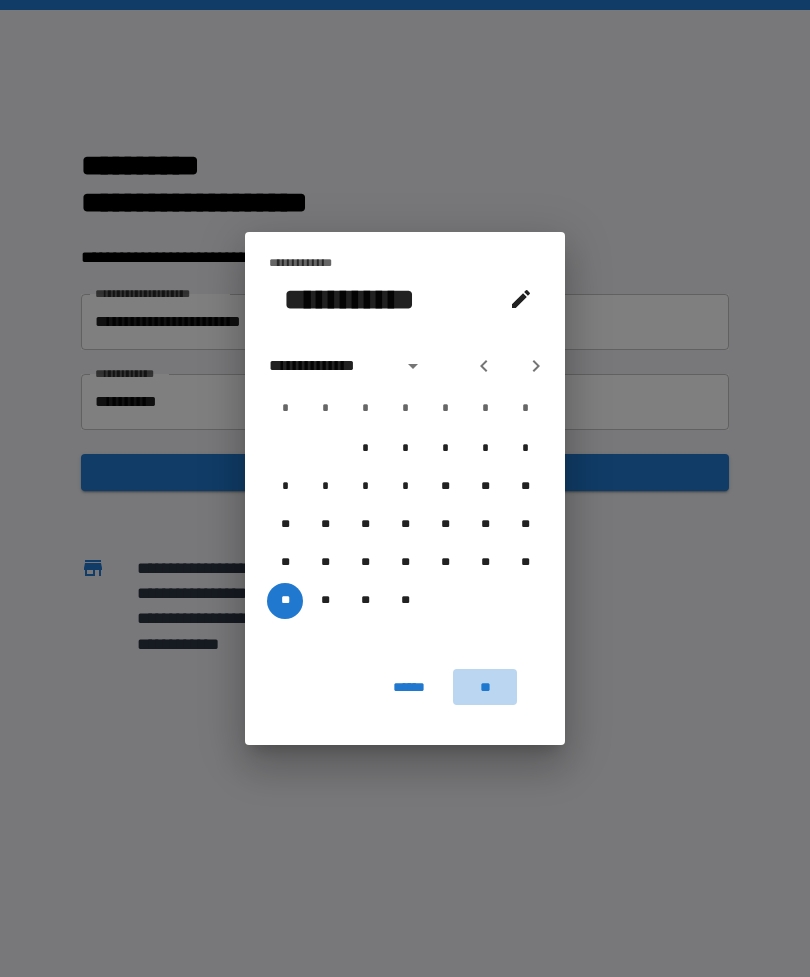 click on "**" at bounding box center (485, 687) 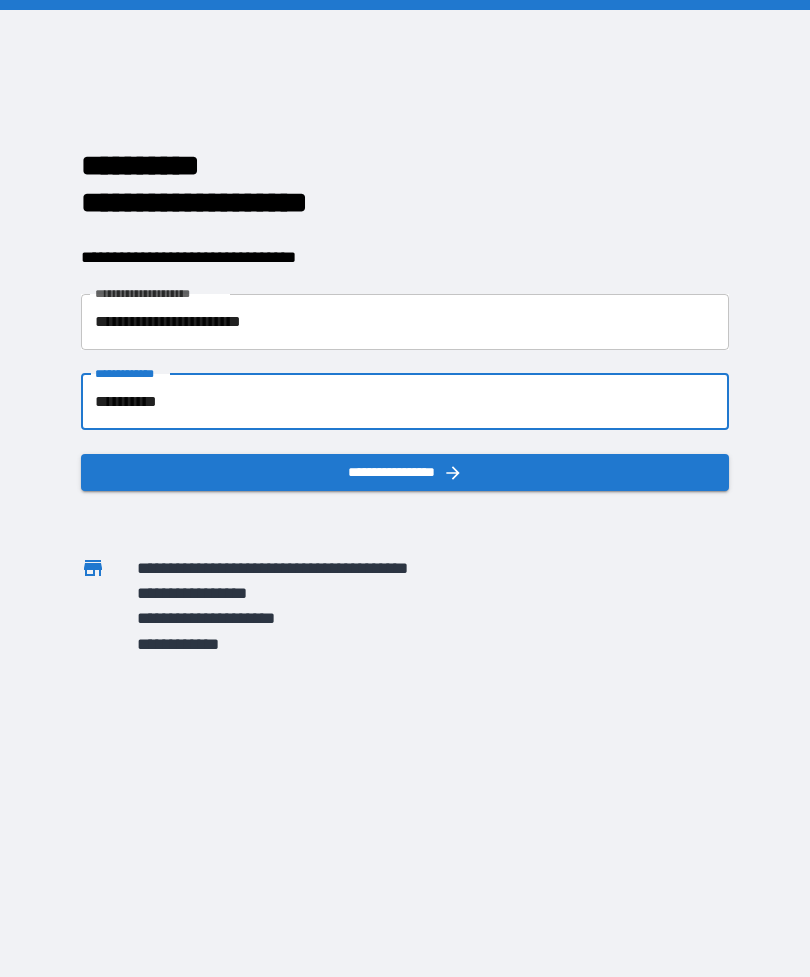 click on "**********" at bounding box center (405, 472) 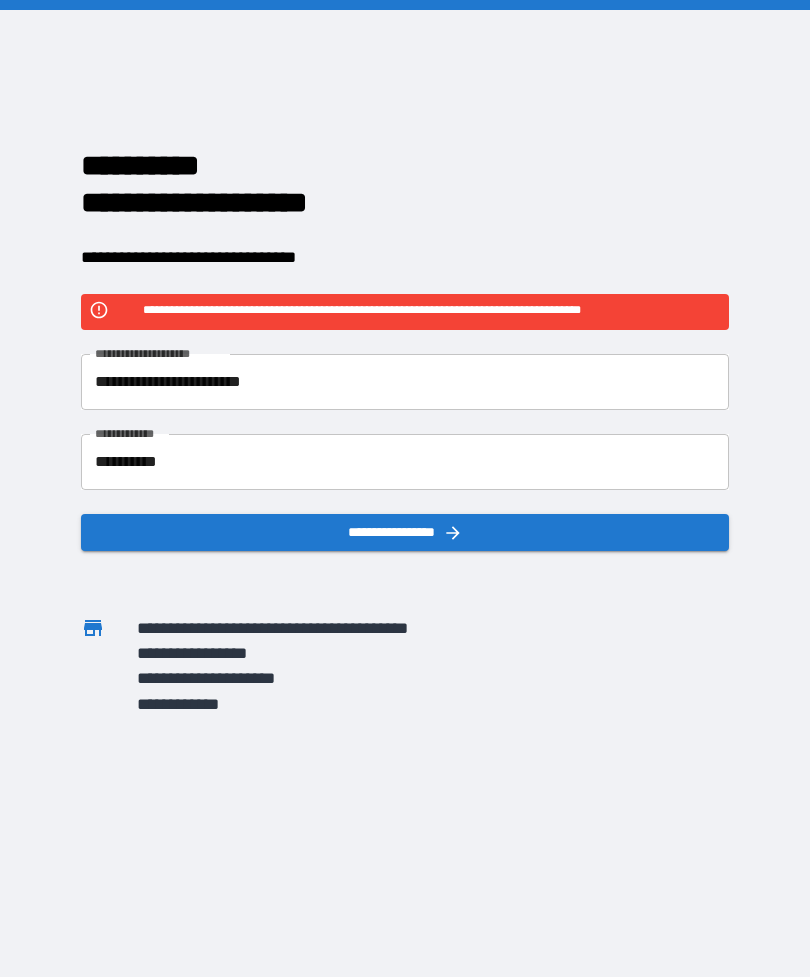 click on "**********" at bounding box center (405, 382) 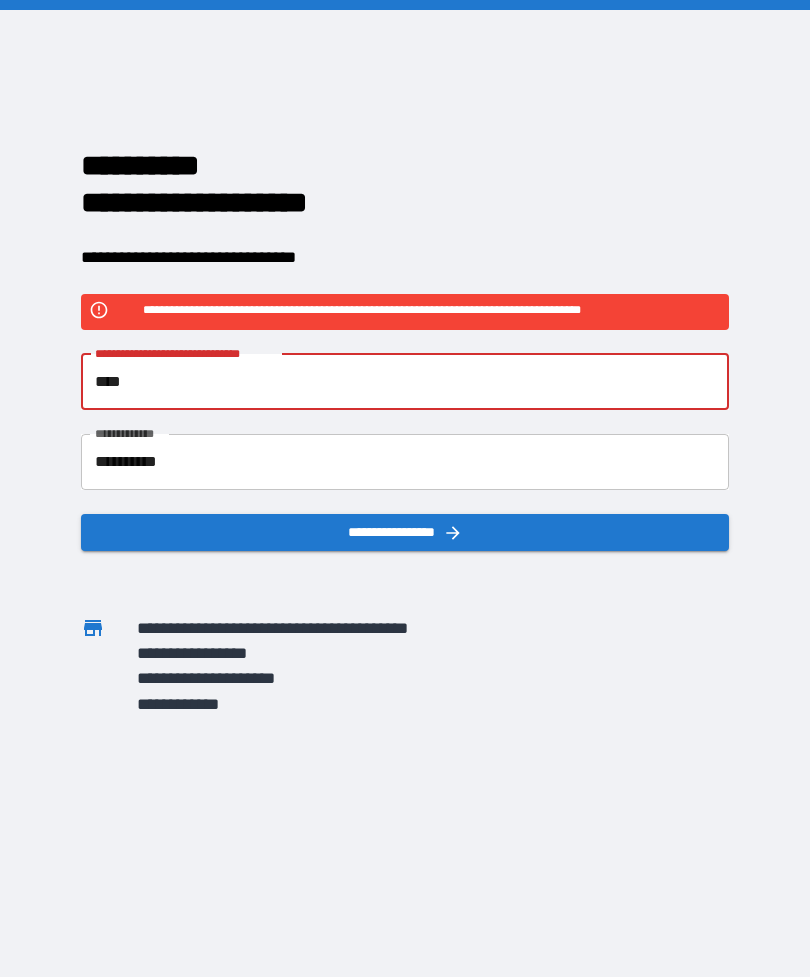 type on "***" 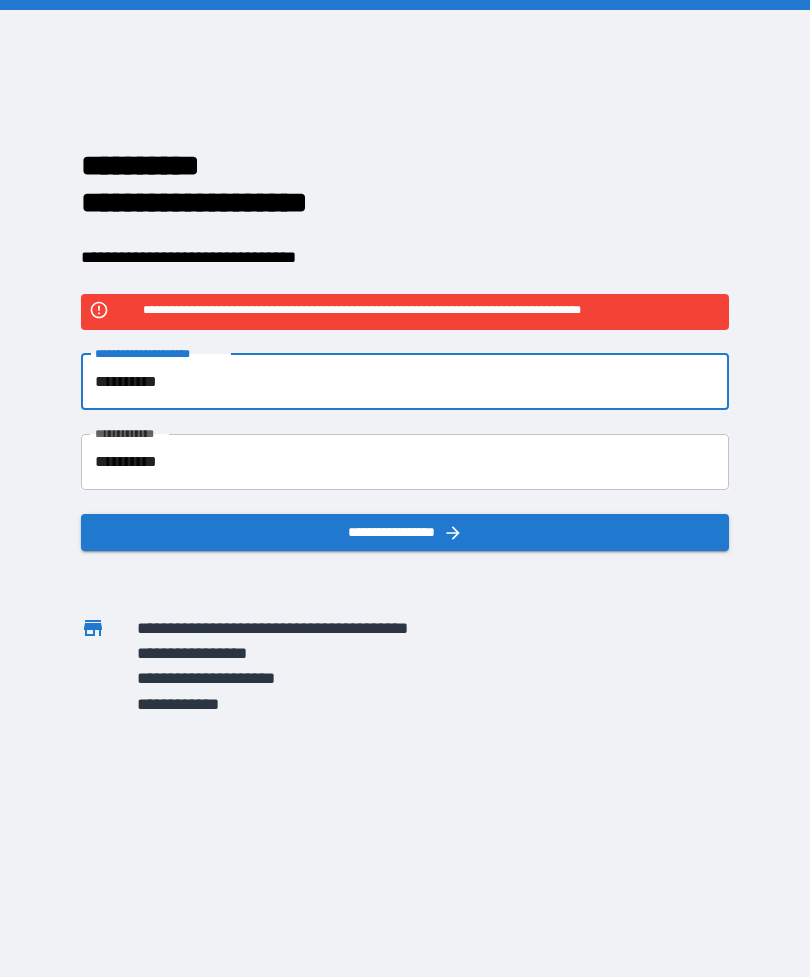 type on "**********" 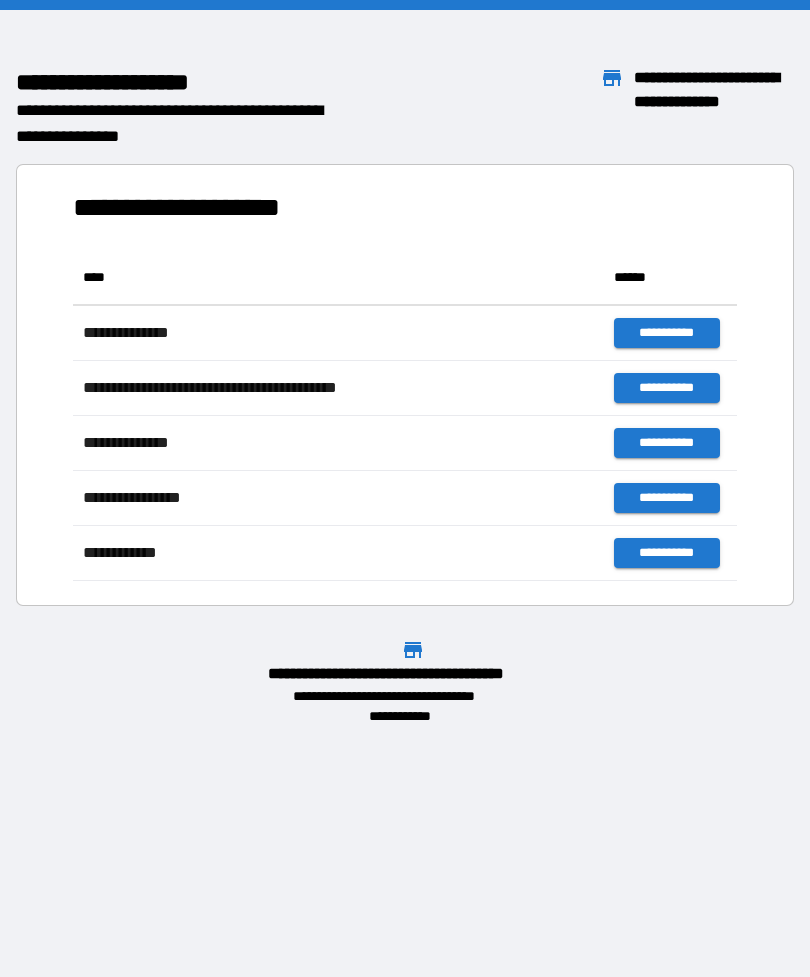 scroll, scrollTop: 331, scrollLeft: 664, axis: both 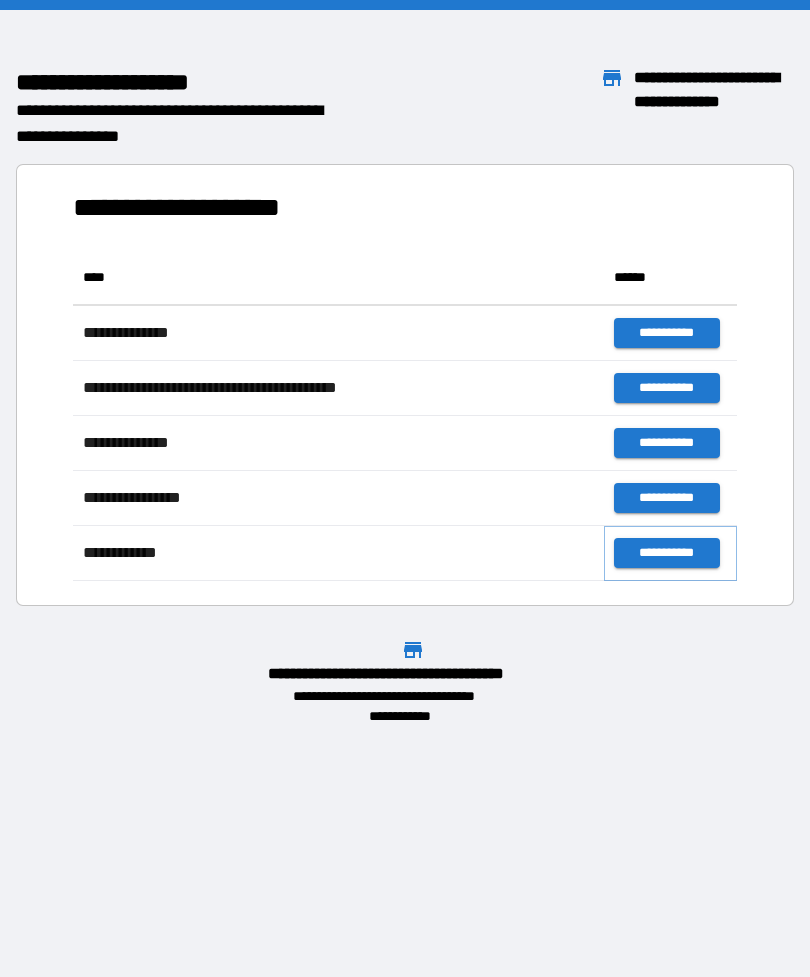click on "**********" at bounding box center (666, 553) 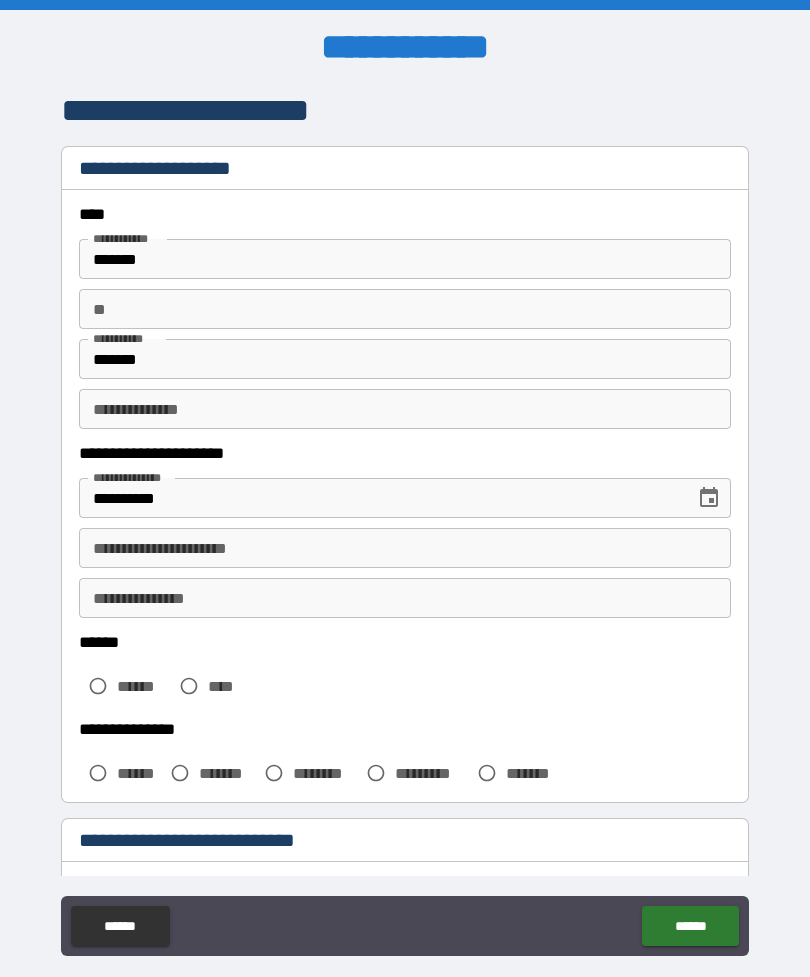 click on "**" at bounding box center (405, 309) 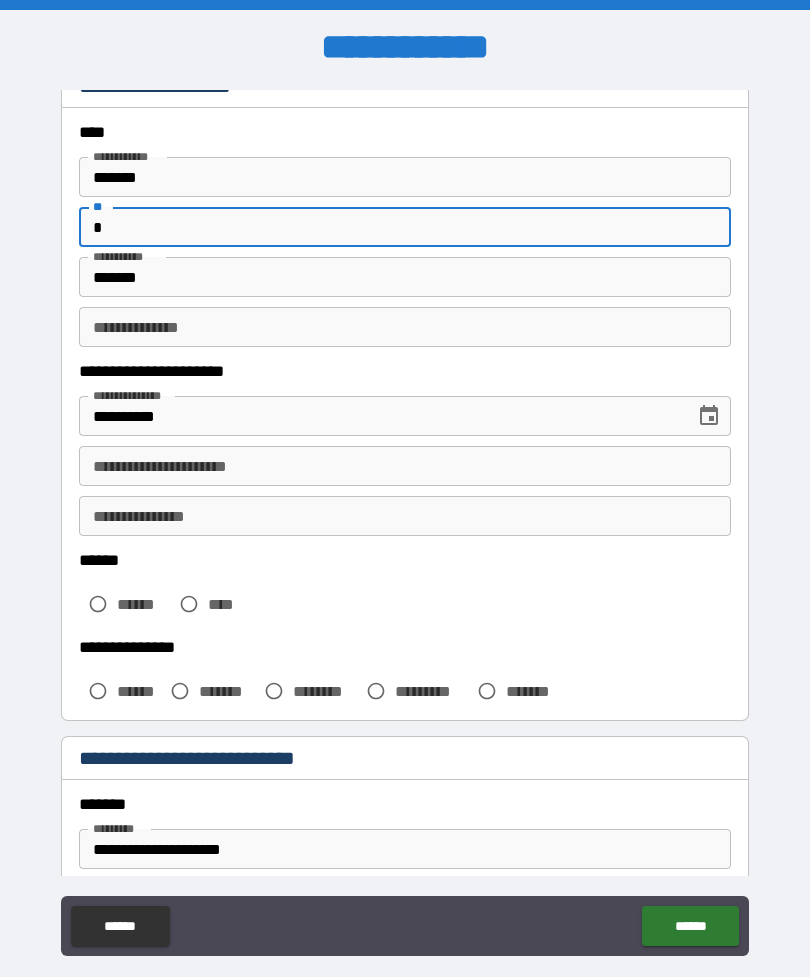 scroll, scrollTop: 86, scrollLeft: 0, axis: vertical 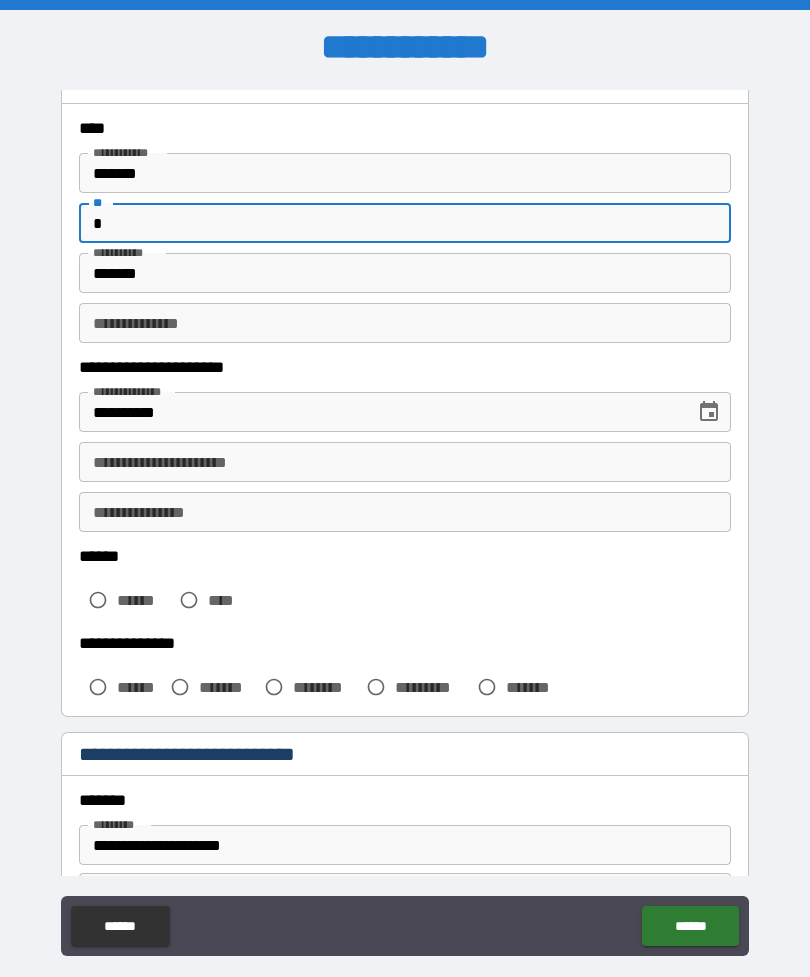 type on "*" 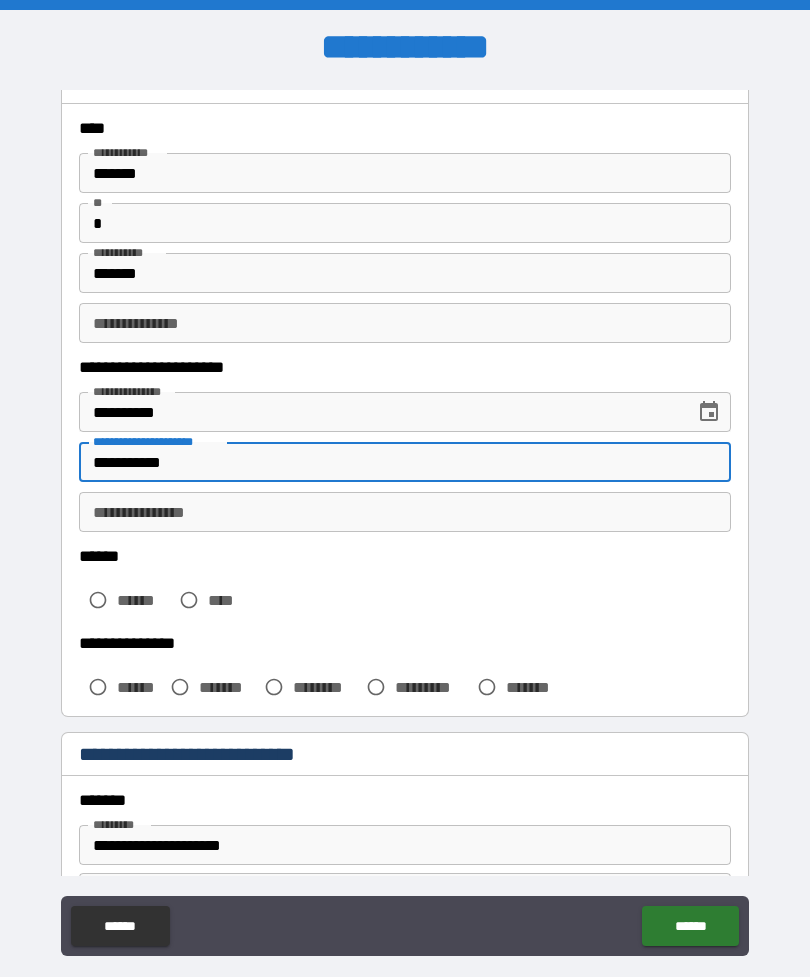 type on "**********" 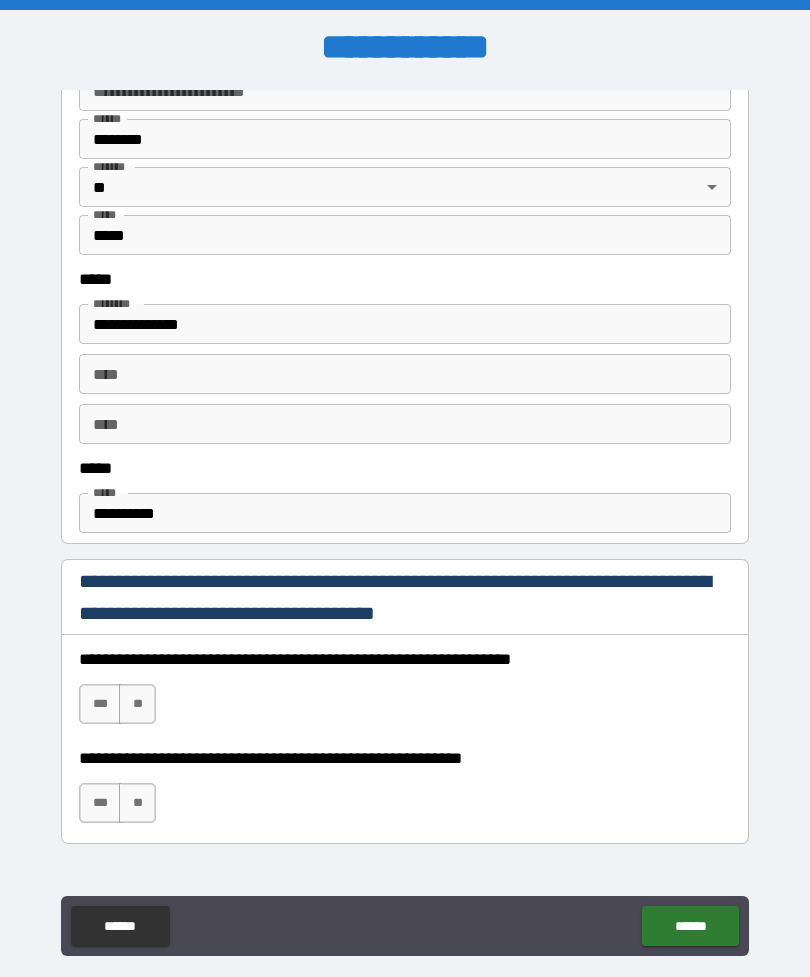 scroll, scrollTop: 900, scrollLeft: 0, axis: vertical 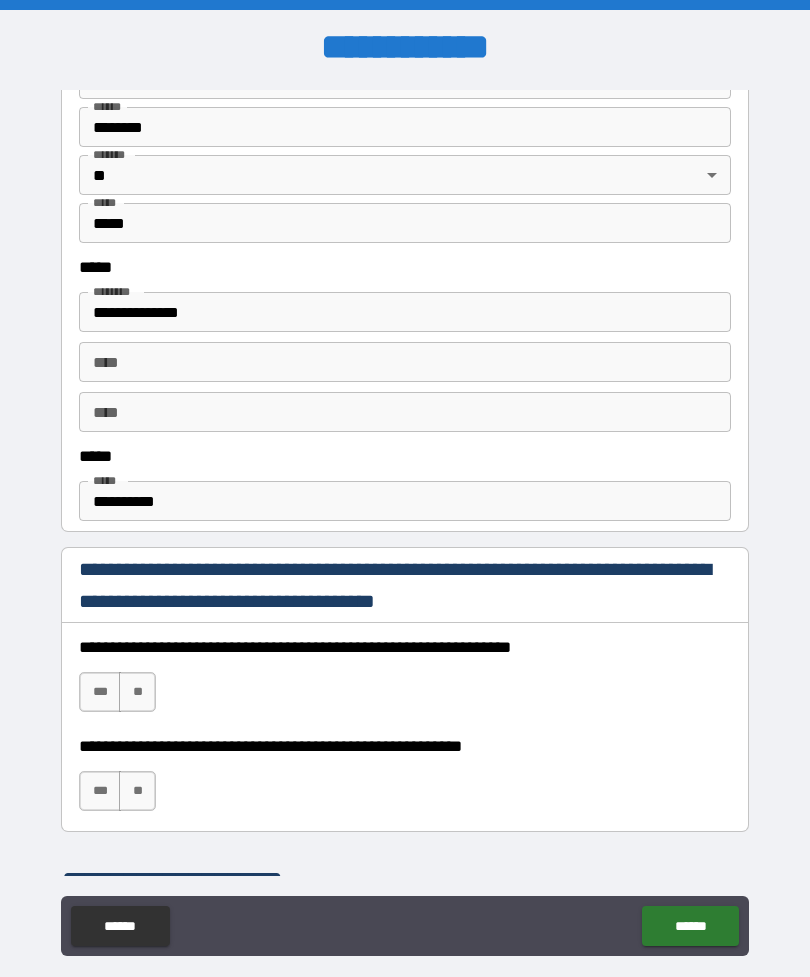 click on "***" at bounding box center (100, 692) 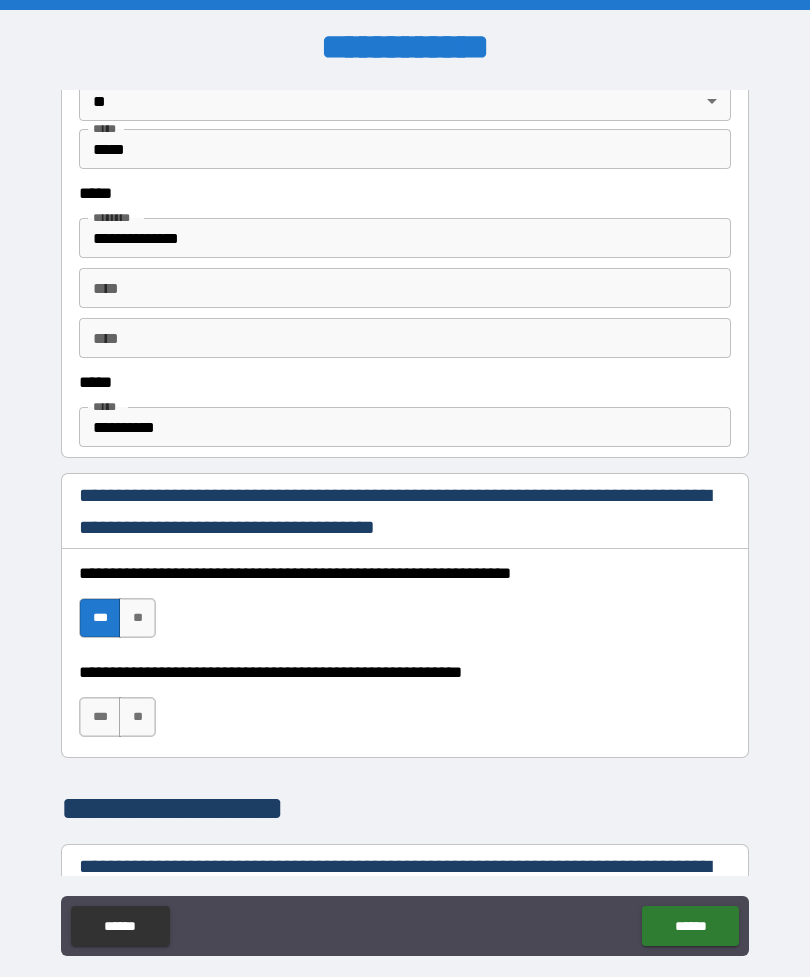 scroll, scrollTop: 976, scrollLeft: 0, axis: vertical 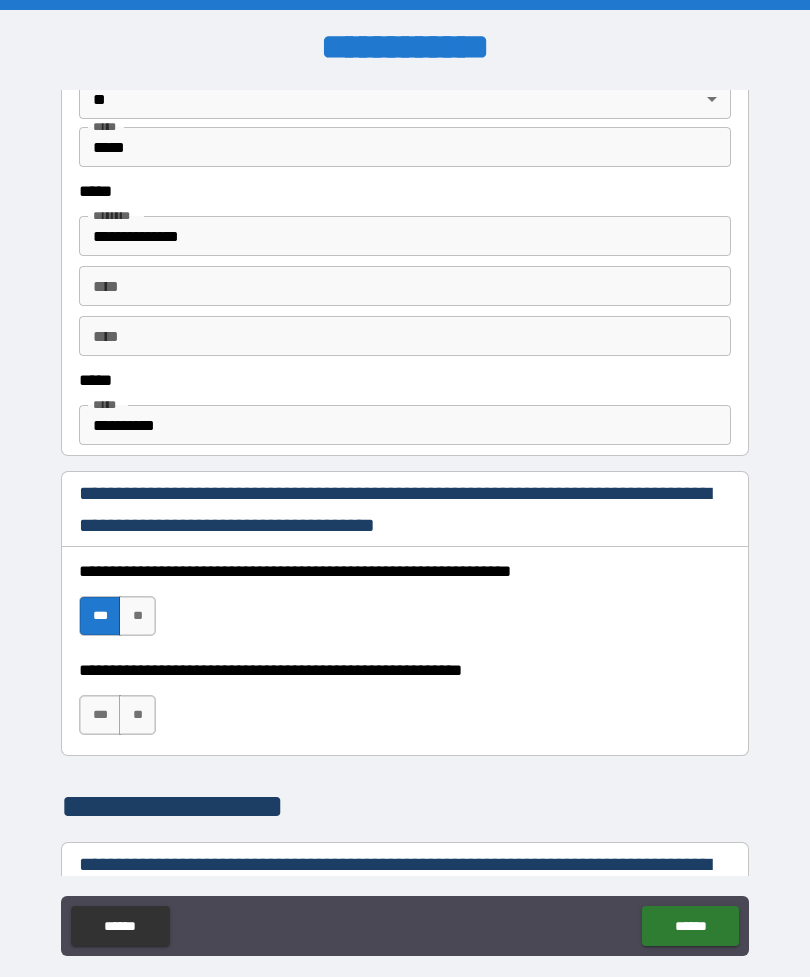 click on "***" at bounding box center [100, 715] 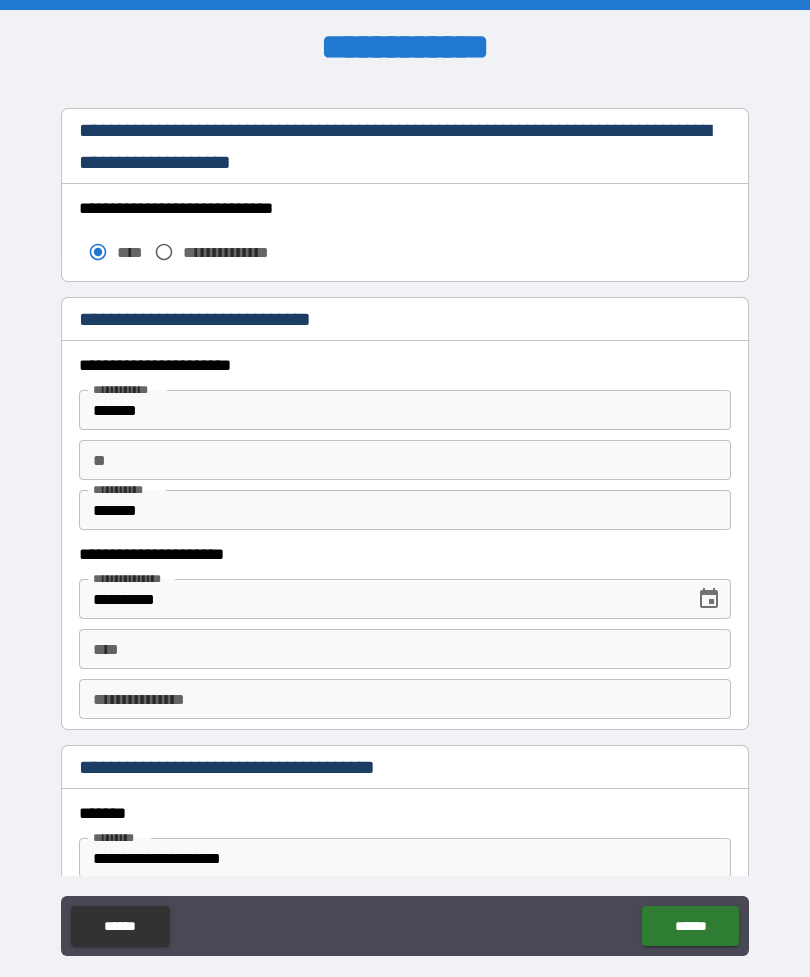 scroll, scrollTop: 1712, scrollLeft: 0, axis: vertical 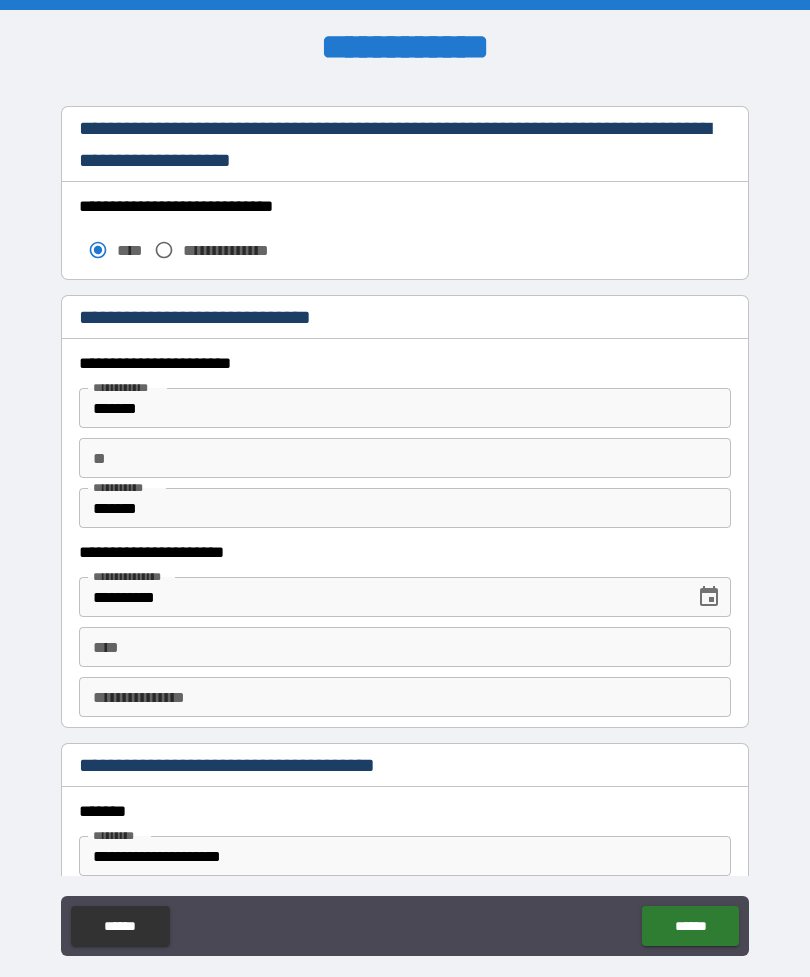click on "**" at bounding box center (405, 458) 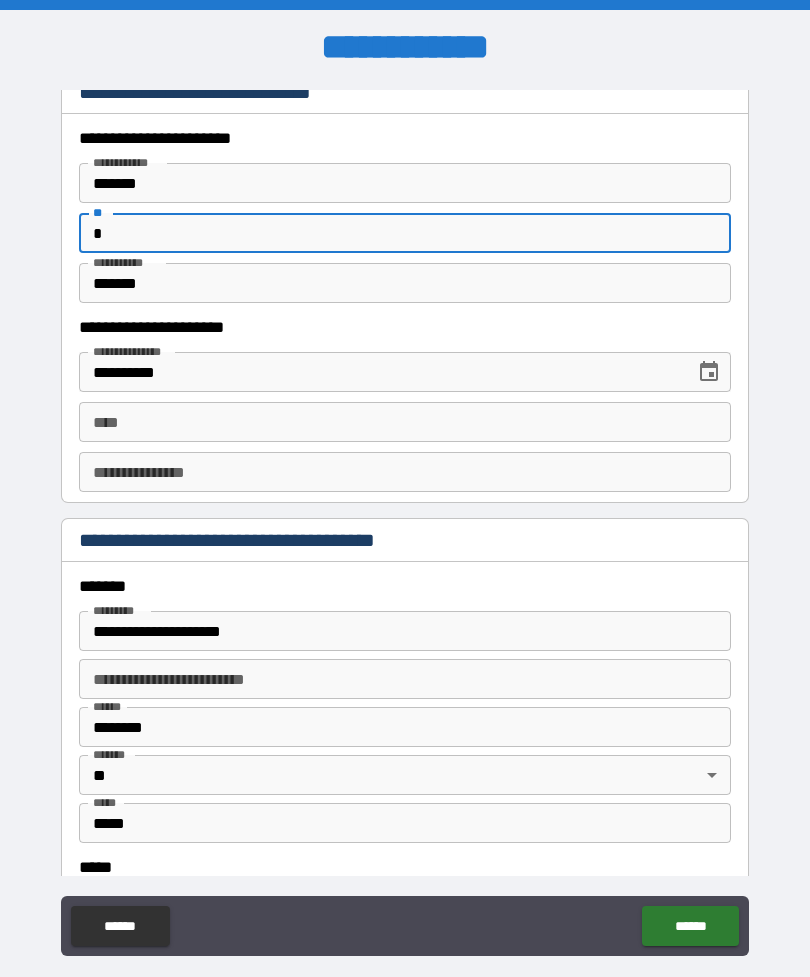 scroll, scrollTop: 1953, scrollLeft: 0, axis: vertical 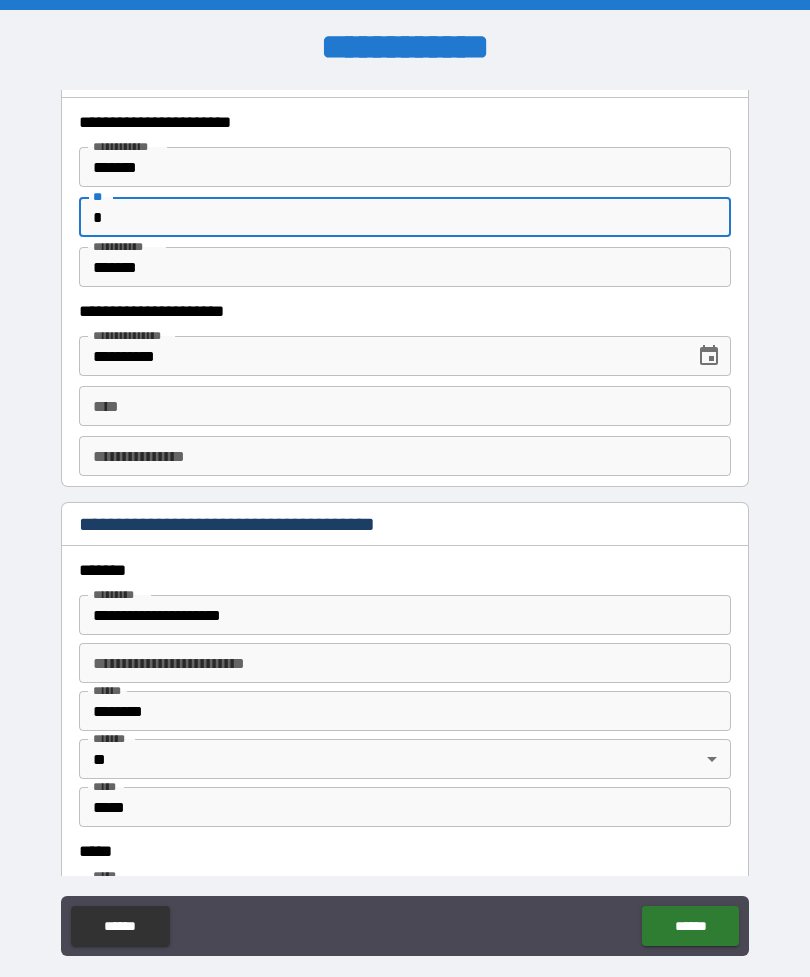 type on "*" 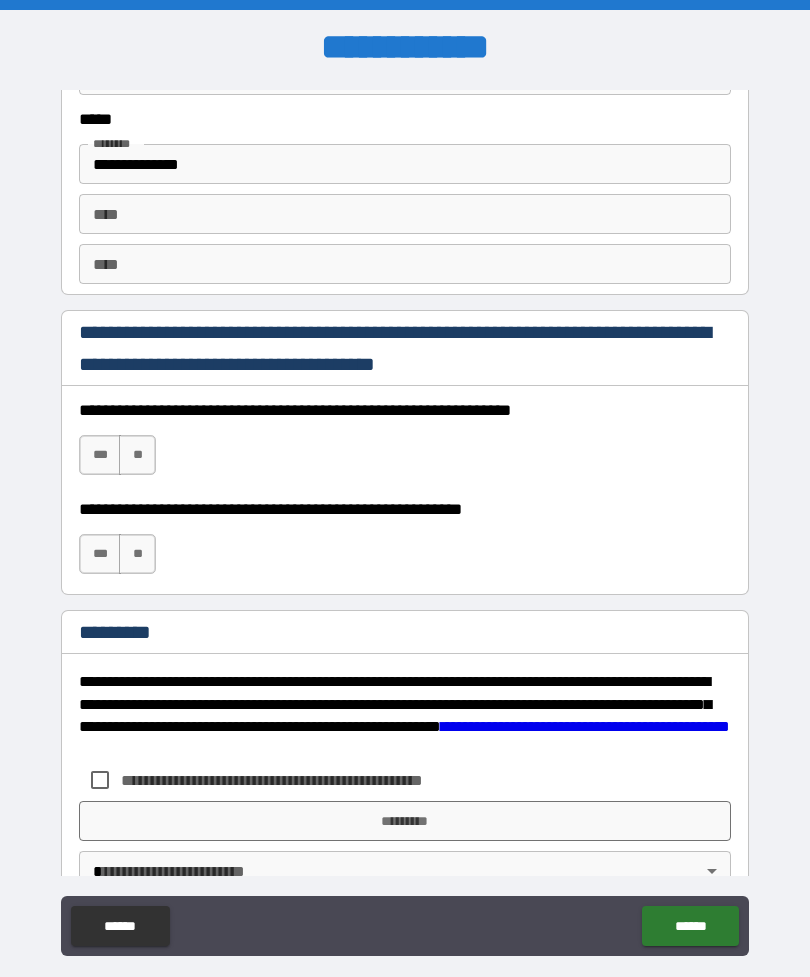 scroll, scrollTop: 2778, scrollLeft: 0, axis: vertical 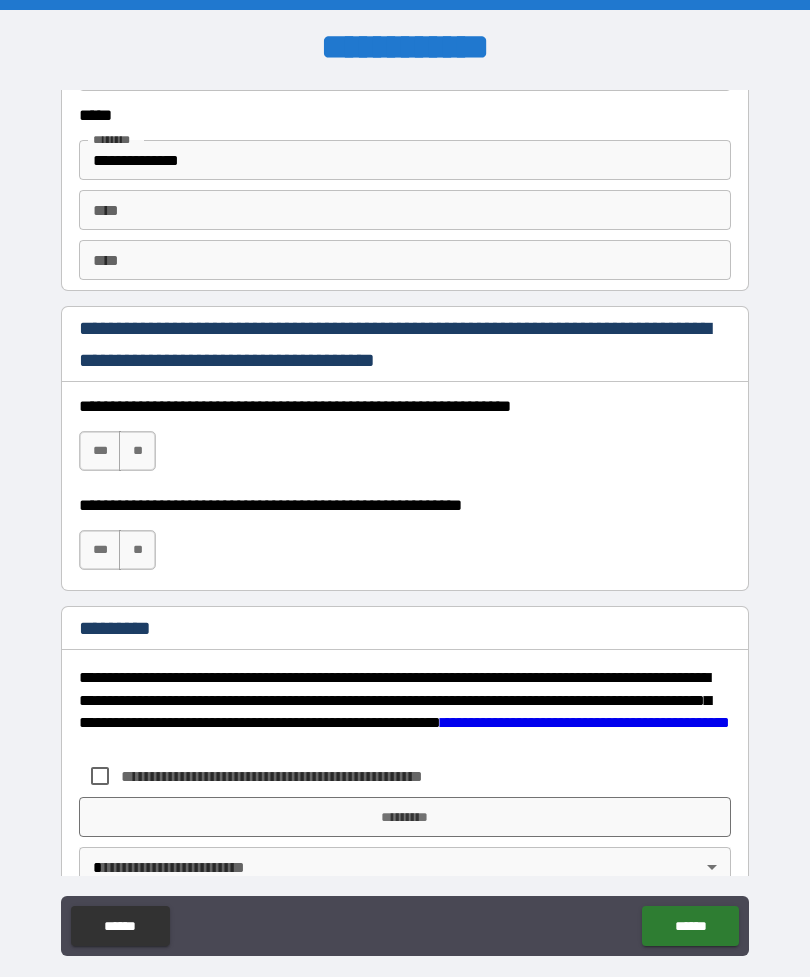type on "**********" 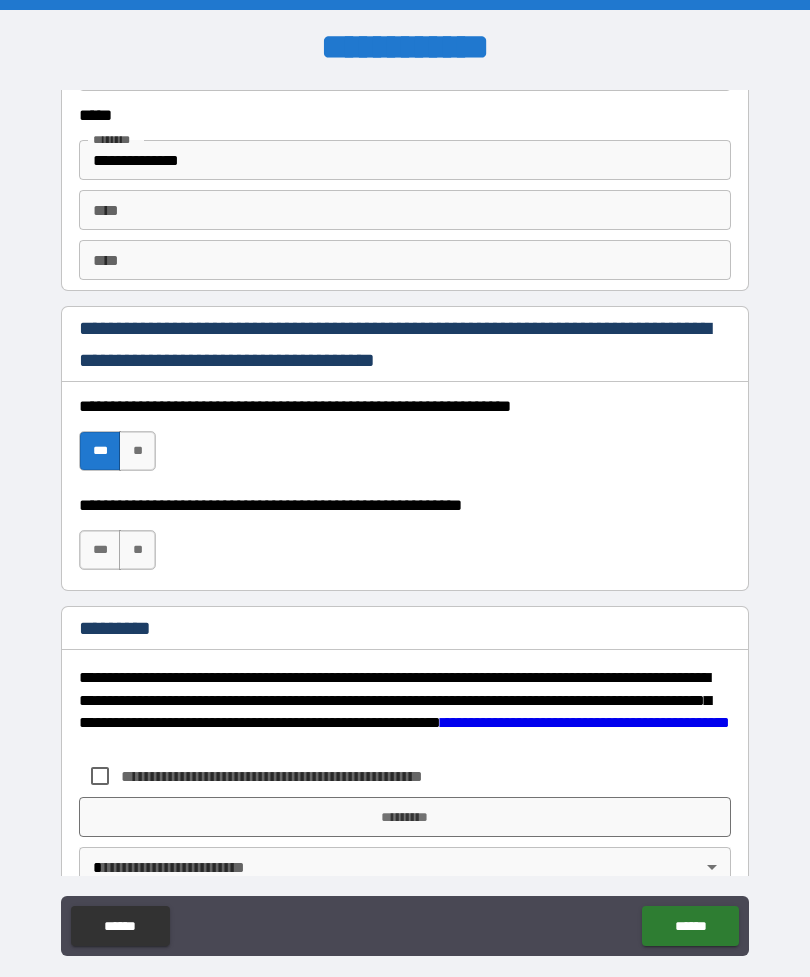 click on "*** **" at bounding box center [120, 555] 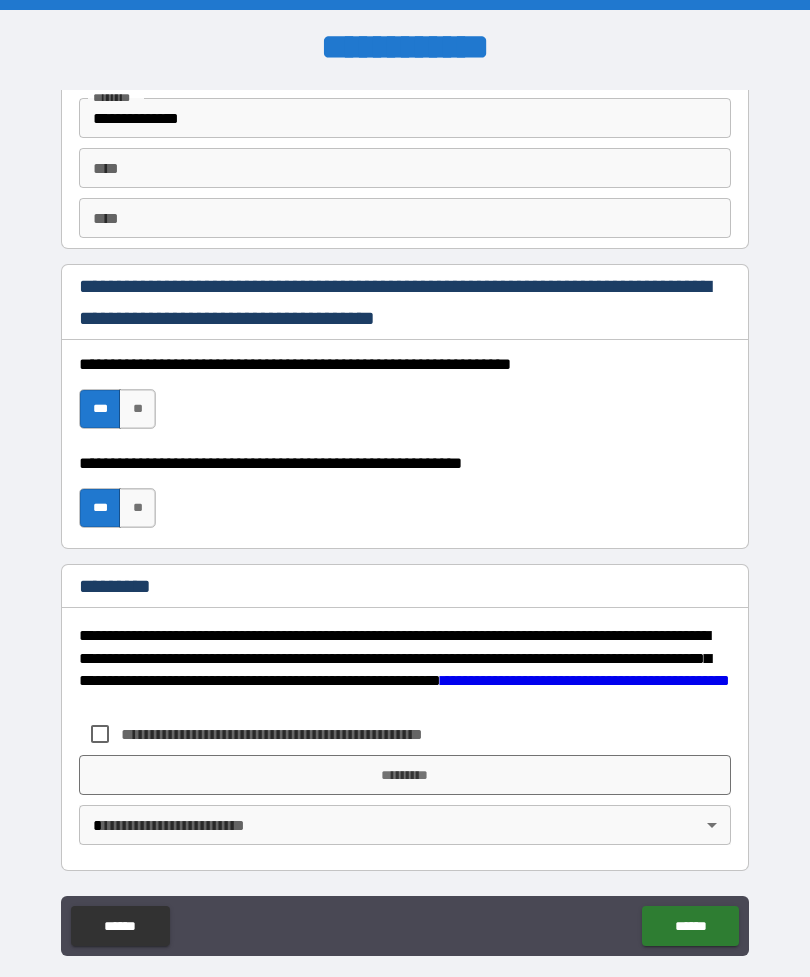 scroll, scrollTop: 2820, scrollLeft: 0, axis: vertical 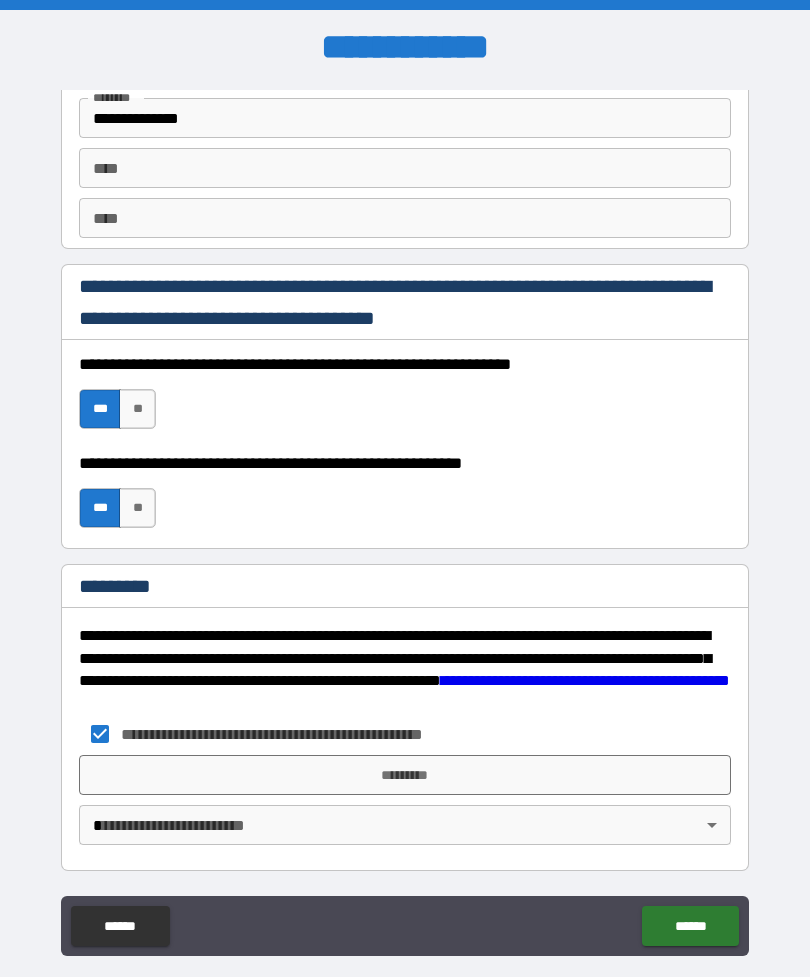 click on "**********" at bounding box center [405, 520] 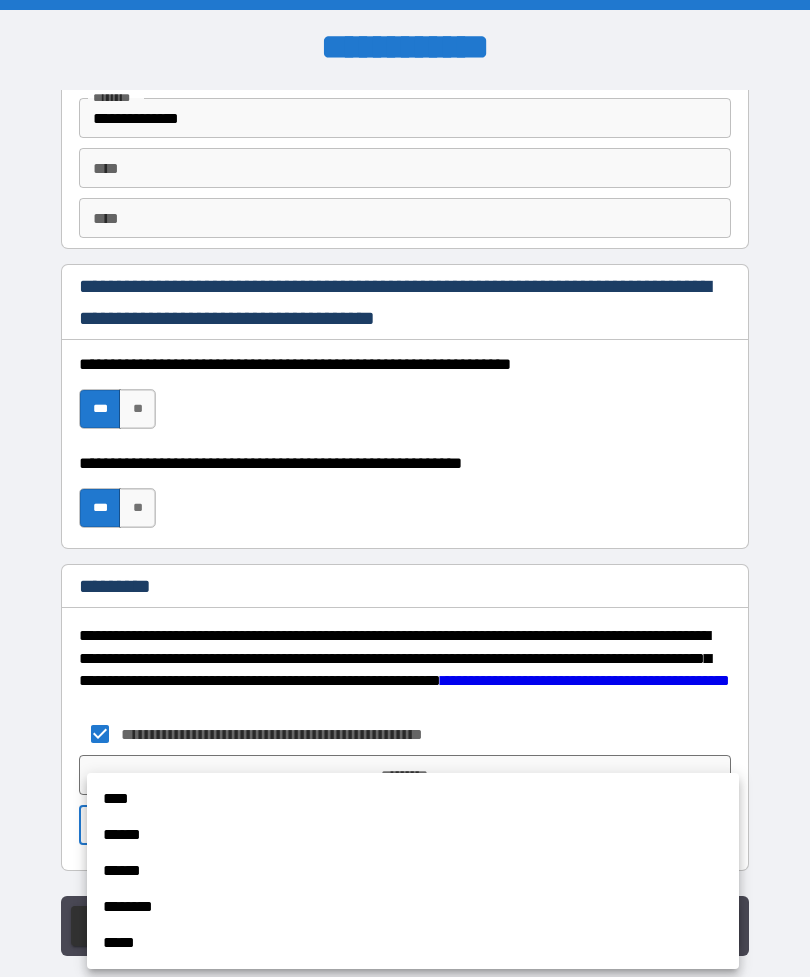 click on "****" at bounding box center [413, 799] 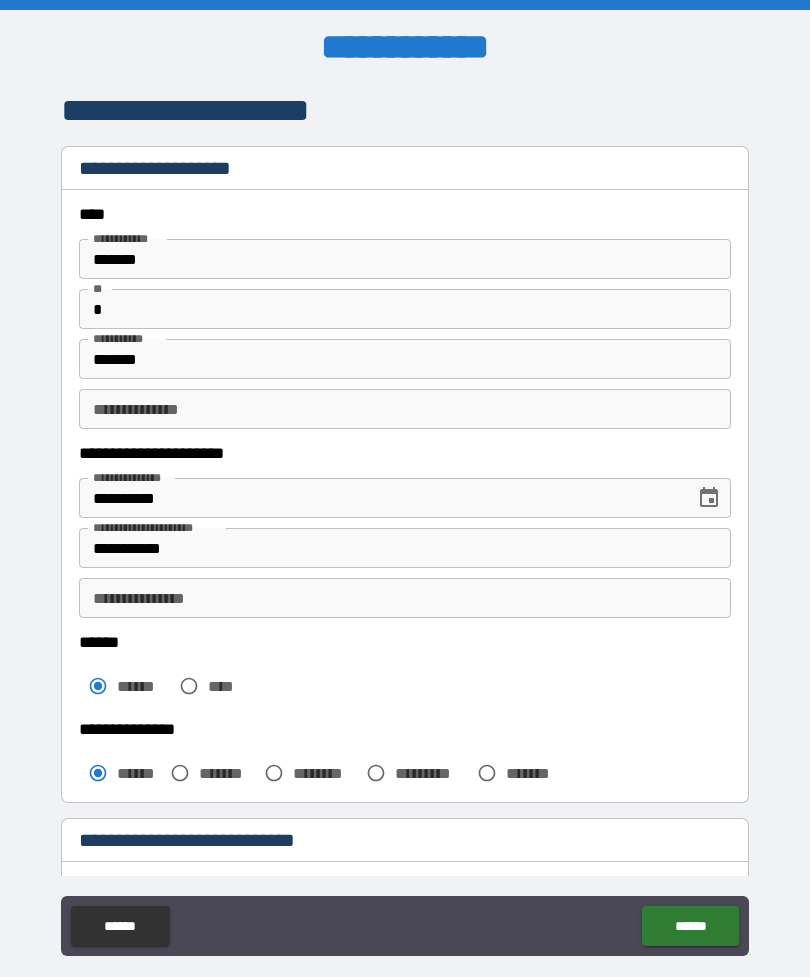 scroll, scrollTop: 0, scrollLeft: 0, axis: both 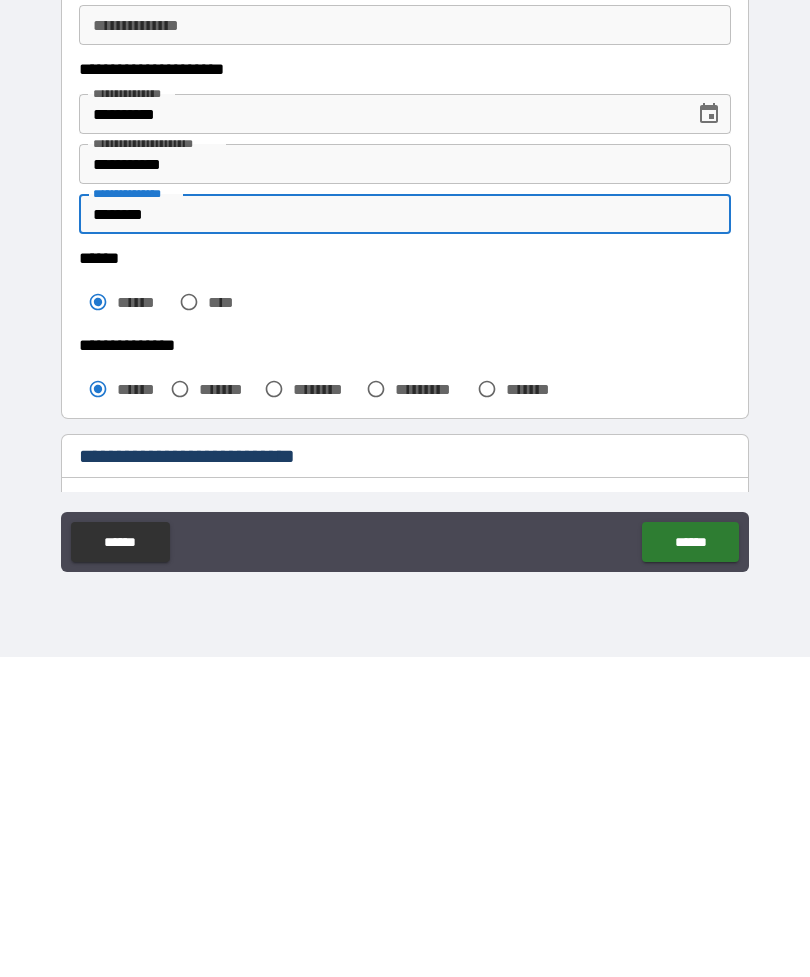 type on "********" 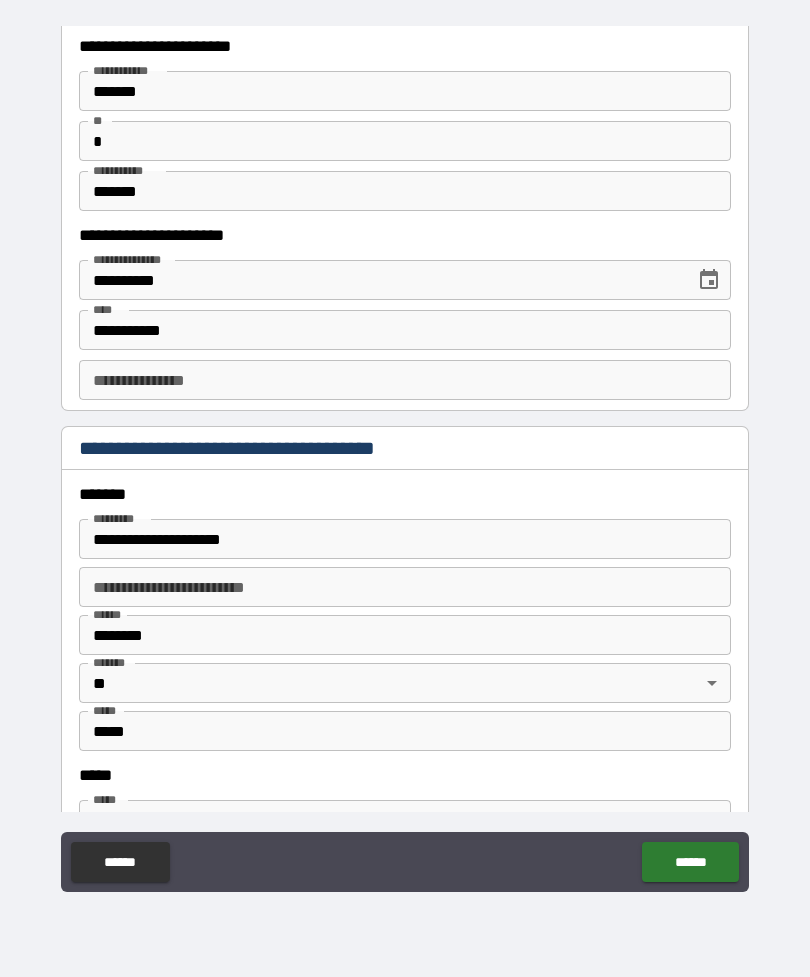 scroll, scrollTop: 1965, scrollLeft: 0, axis: vertical 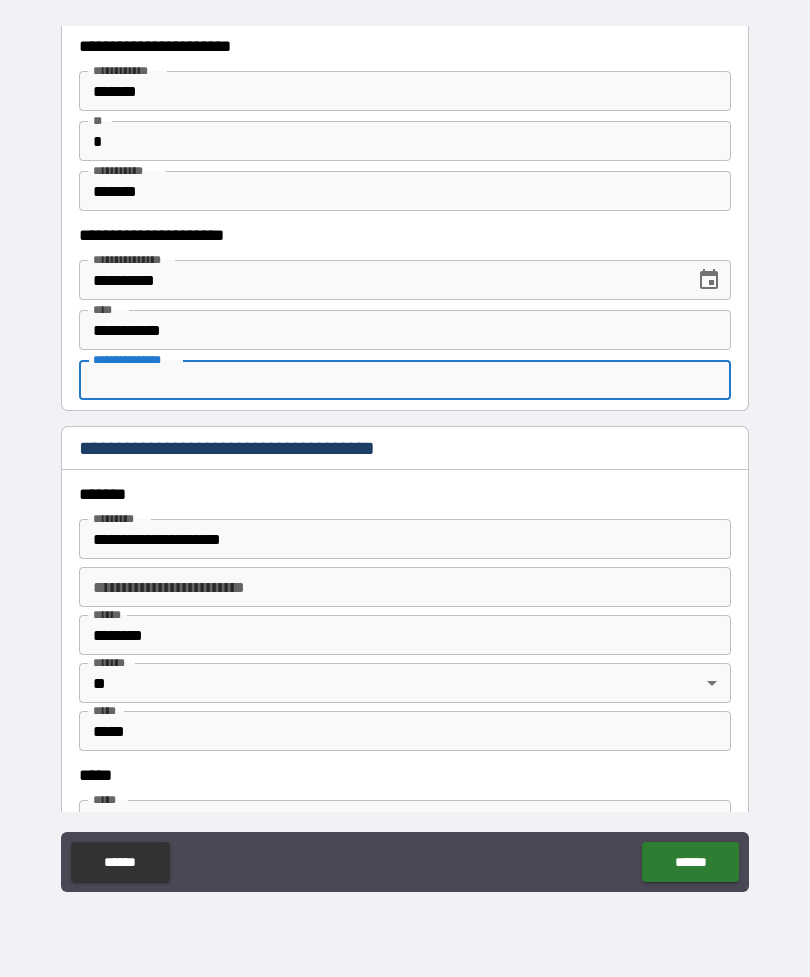 click on "**********" at bounding box center [405, 380] 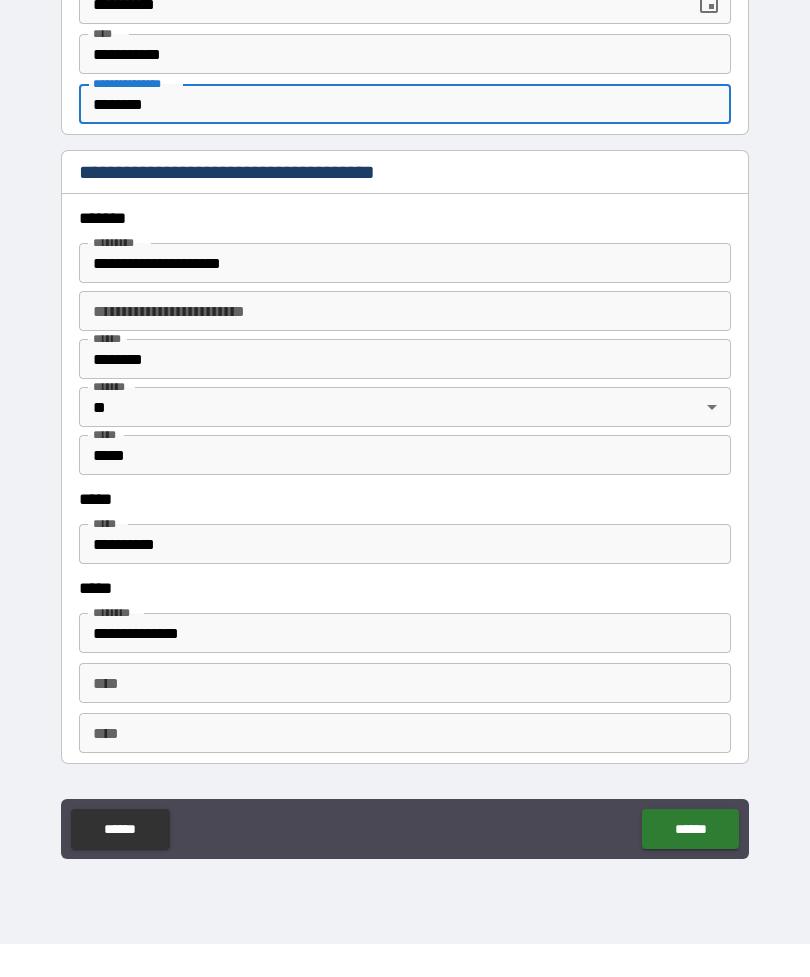 scroll, scrollTop: 2210, scrollLeft: 0, axis: vertical 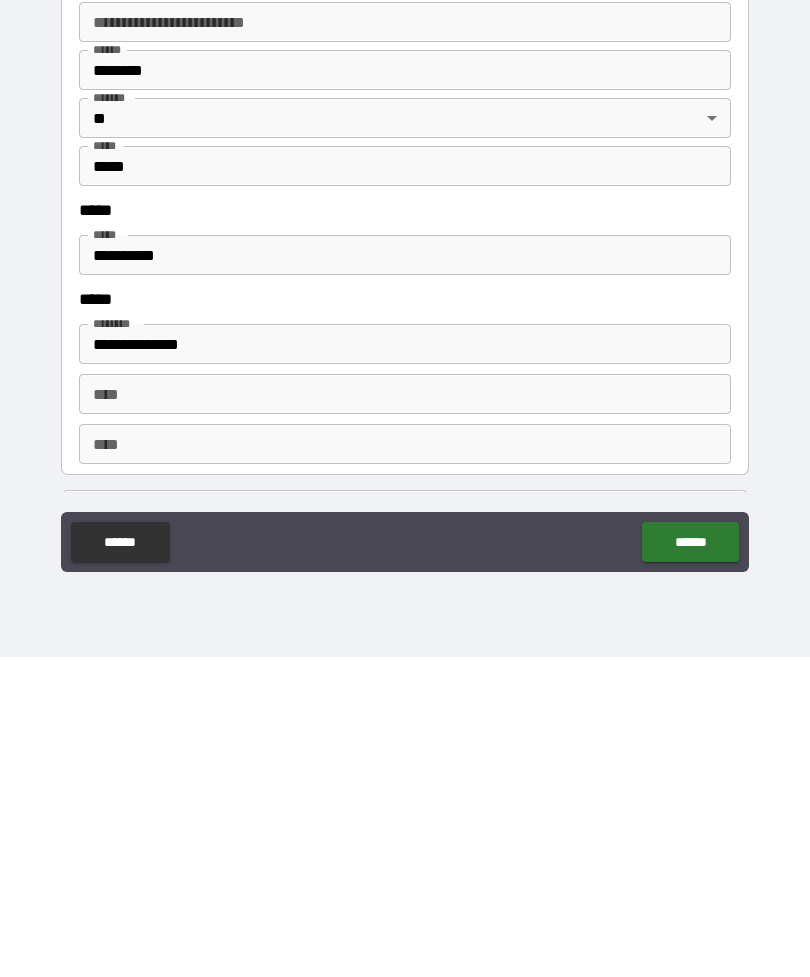 type on "********" 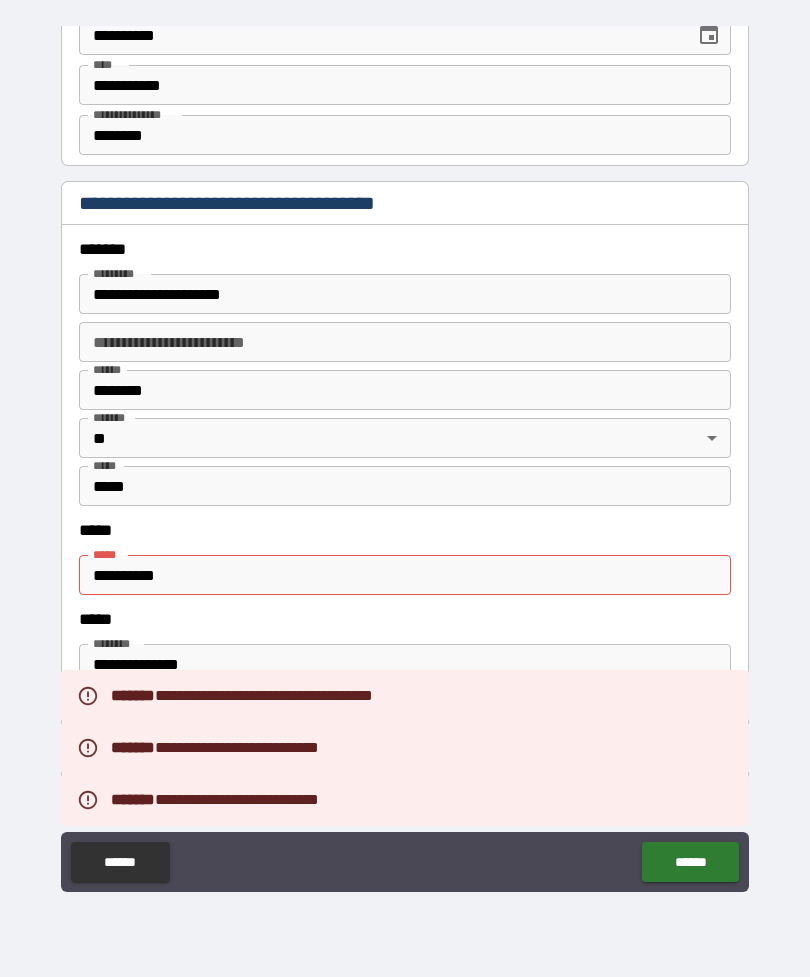 click on "**********" at bounding box center [405, 575] 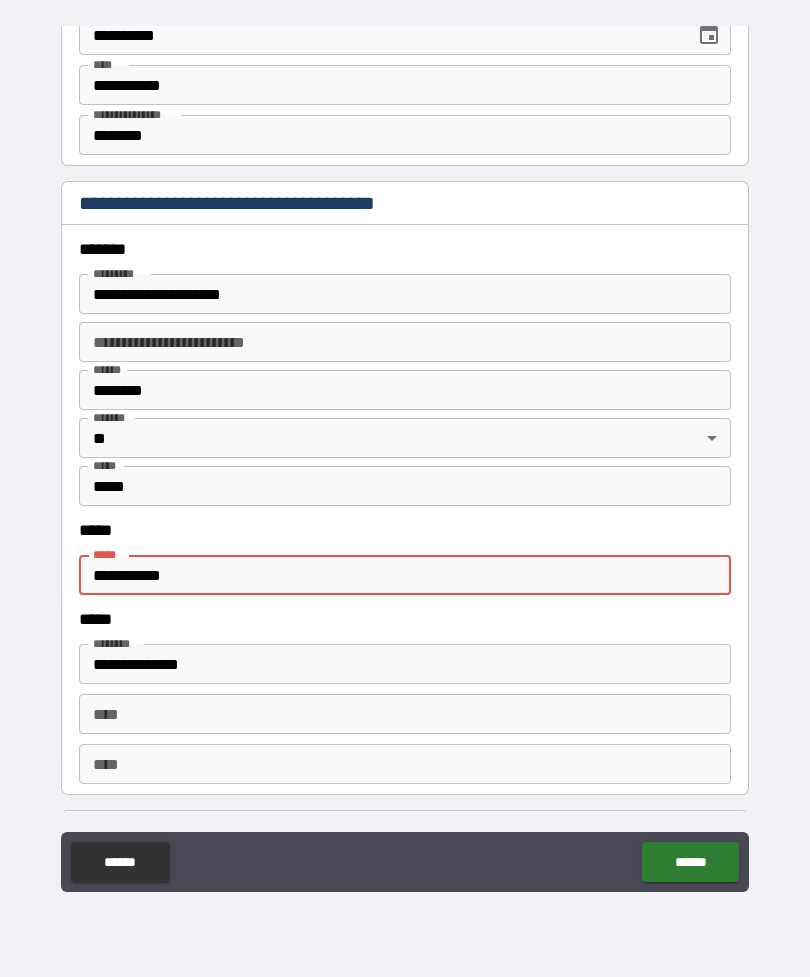 click on "**********" at bounding box center [405, 575] 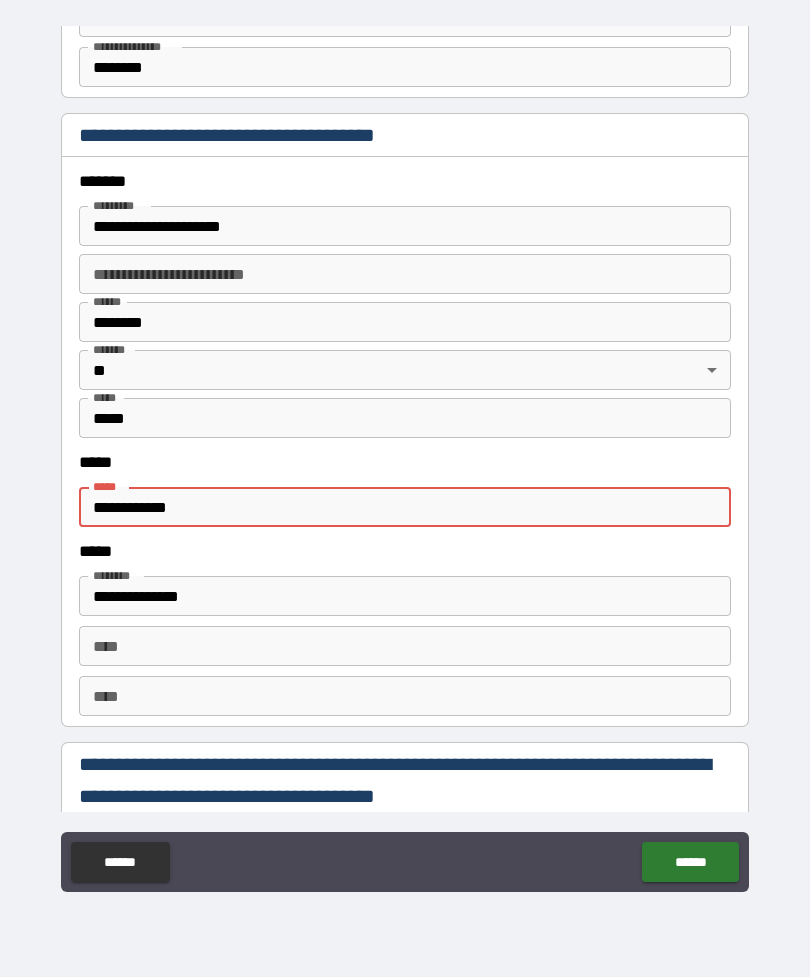 scroll, scrollTop: 2280, scrollLeft: 0, axis: vertical 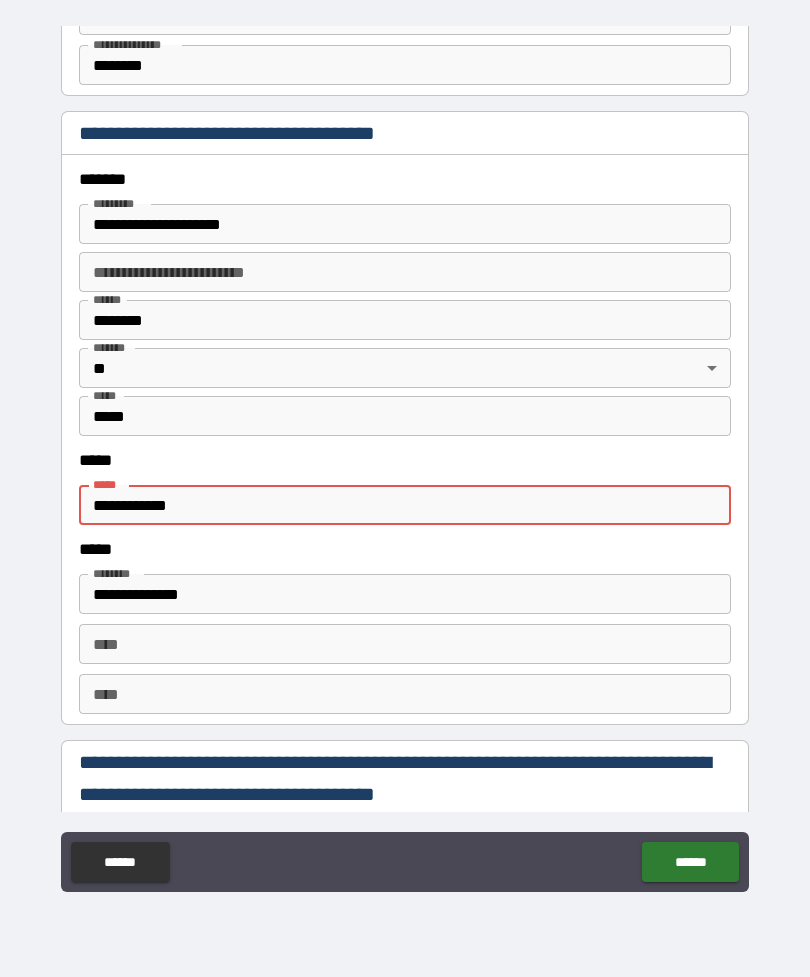click on "**********" at bounding box center (405, 505) 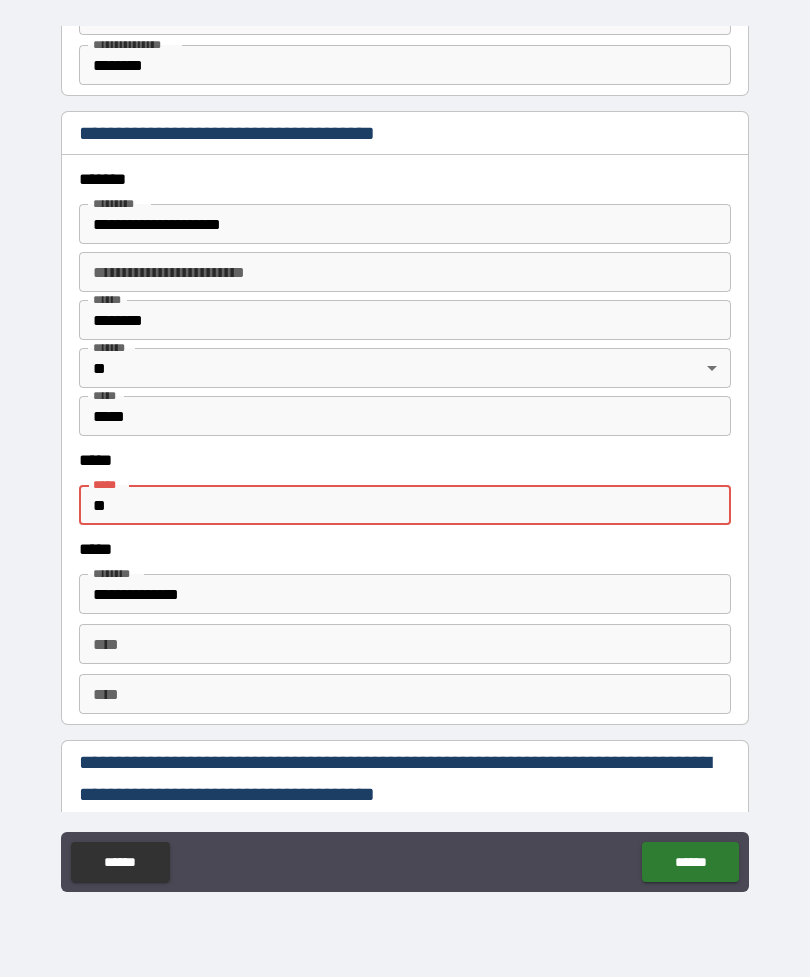 type on "*" 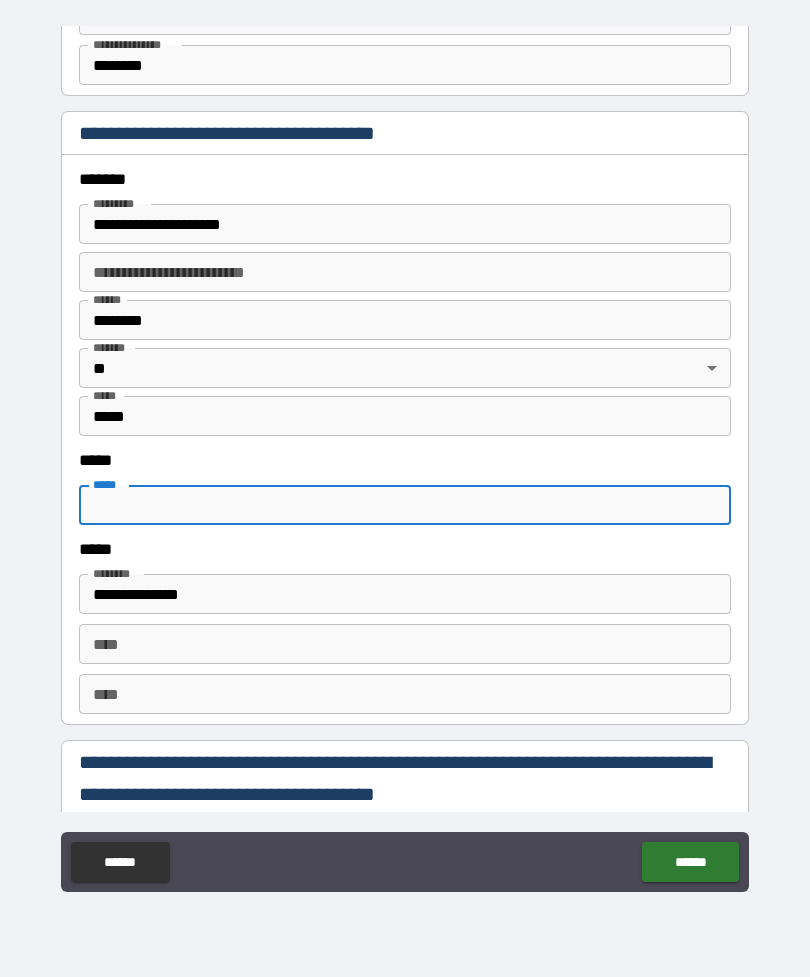 type on "**********" 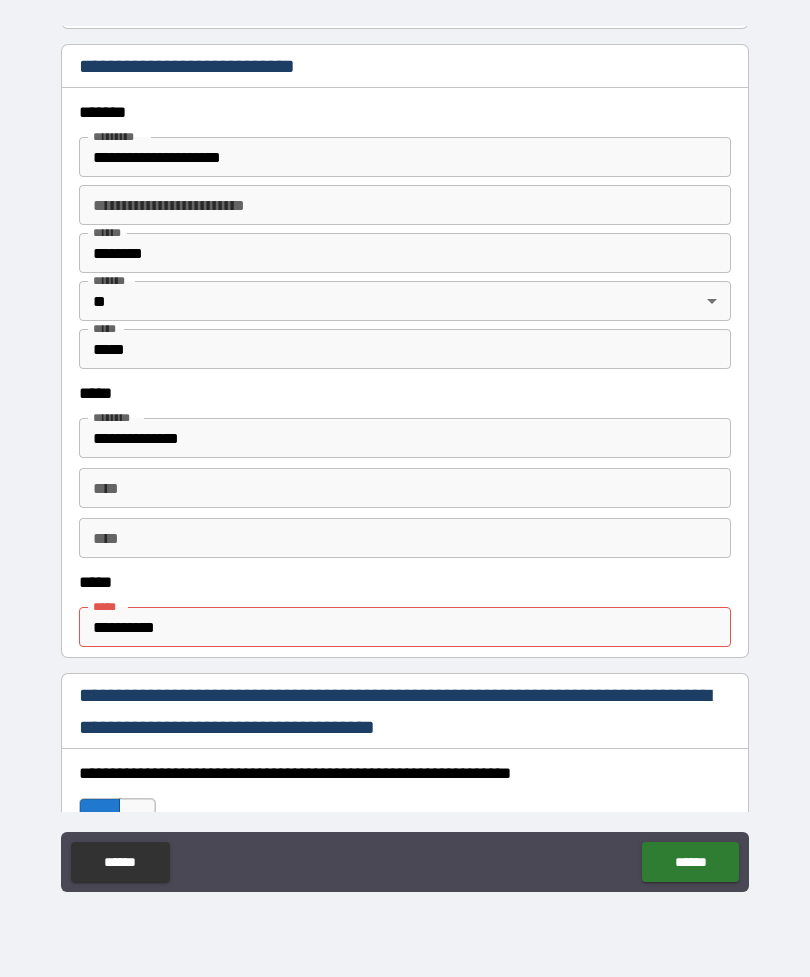 scroll, scrollTop: 705, scrollLeft: 0, axis: vertical 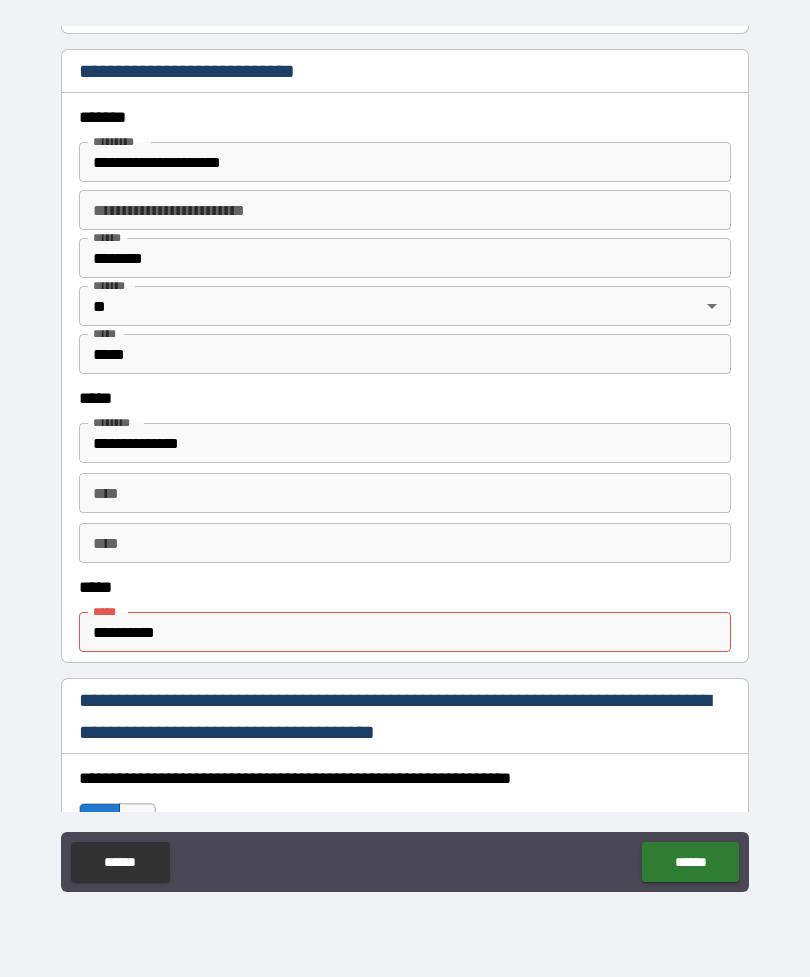 click on "**********" at bounding box center [405, 632] 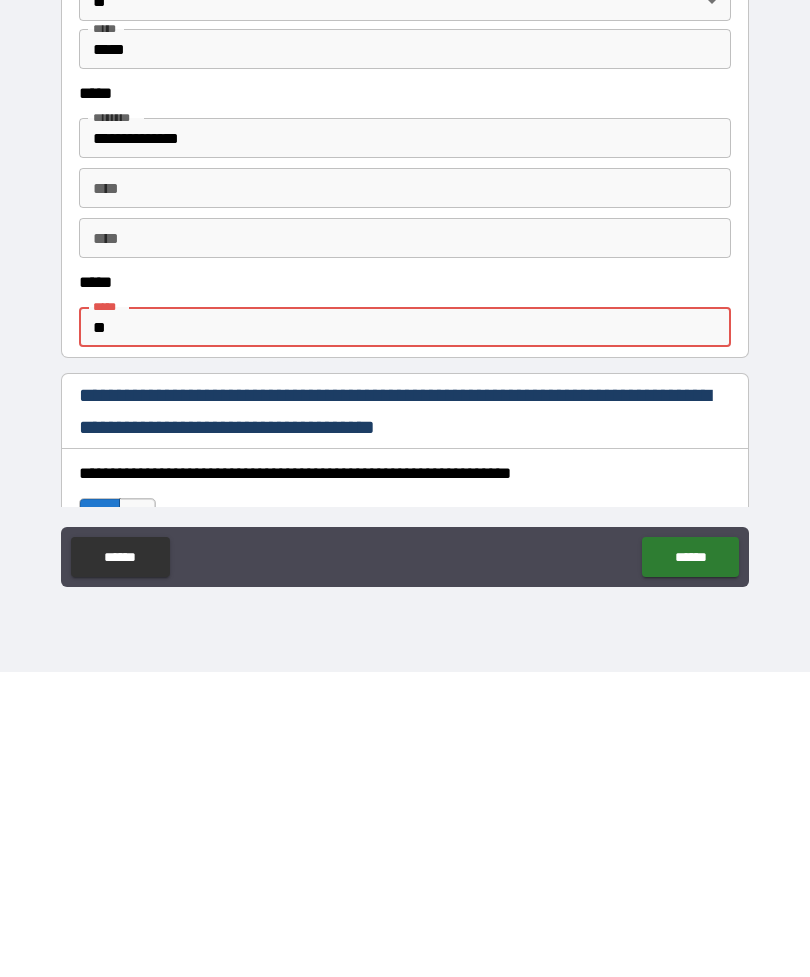 type on "*" 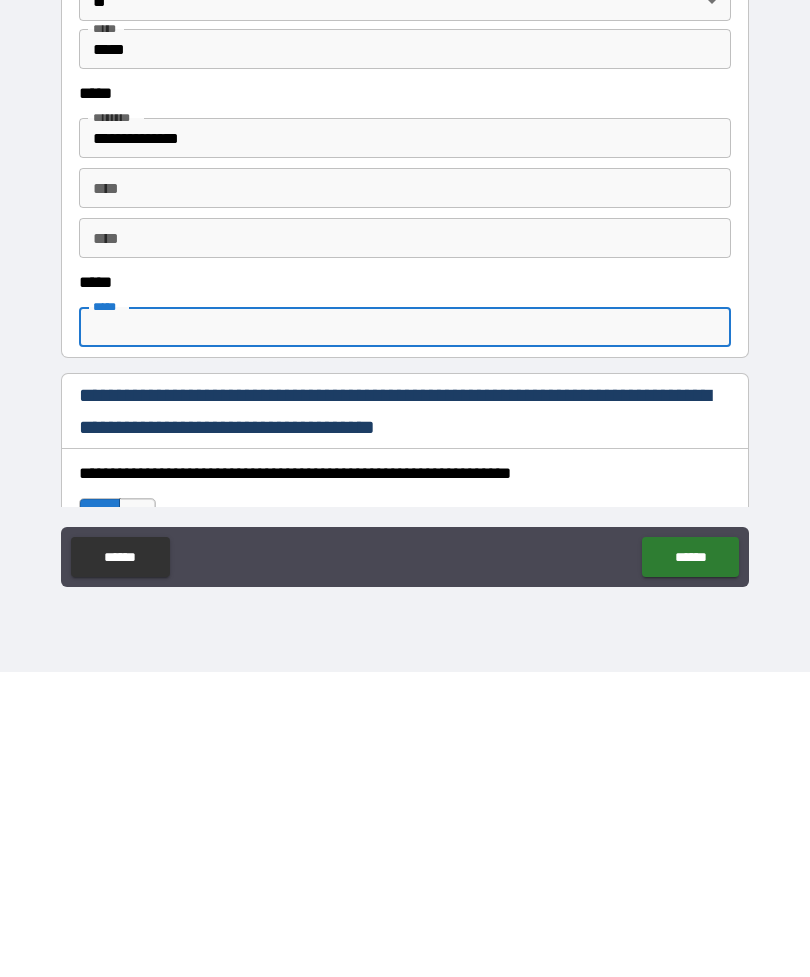 type on "**********" 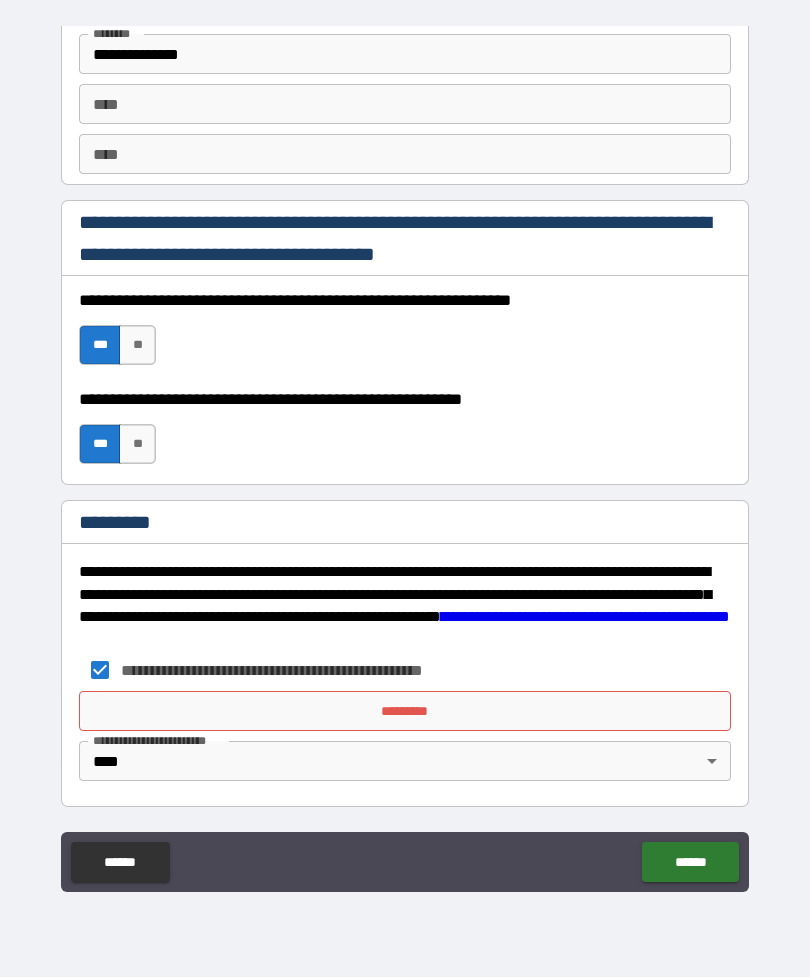 scroll, scrollTop: 2820, scrollLeft: 0, axis: vertical 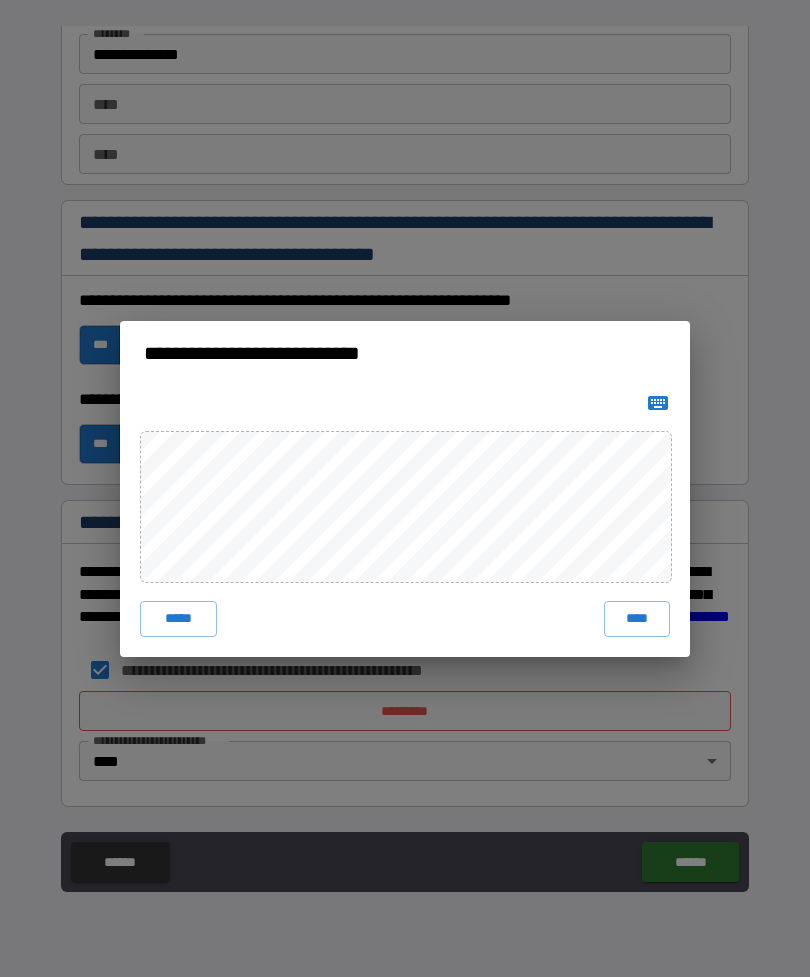 click on "****" at bounding box center (637, 619) 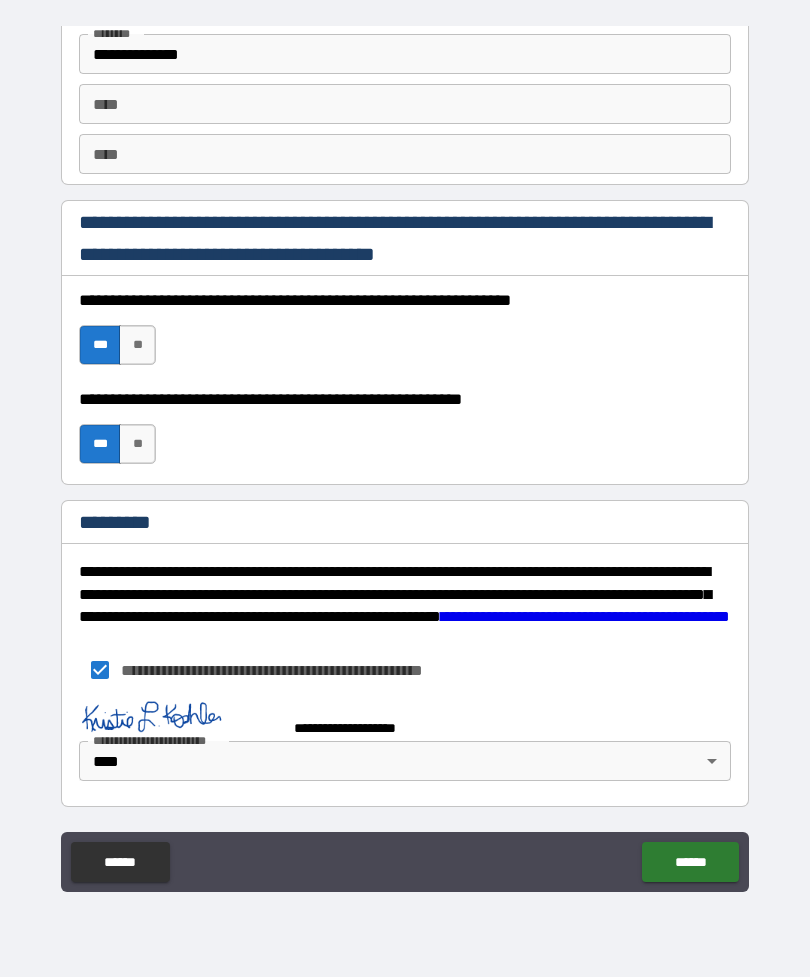 scroll, scrollTop: 2810, scrollLeft: 0, axis: vertical 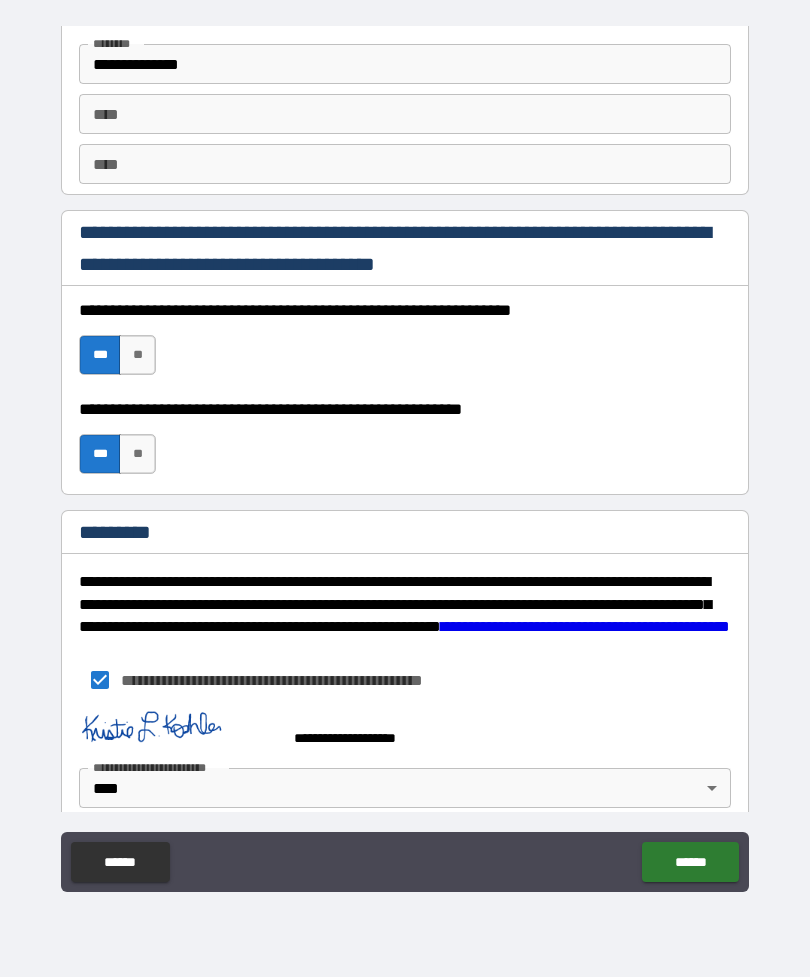 click on "******" at bounding box center [690, 862] 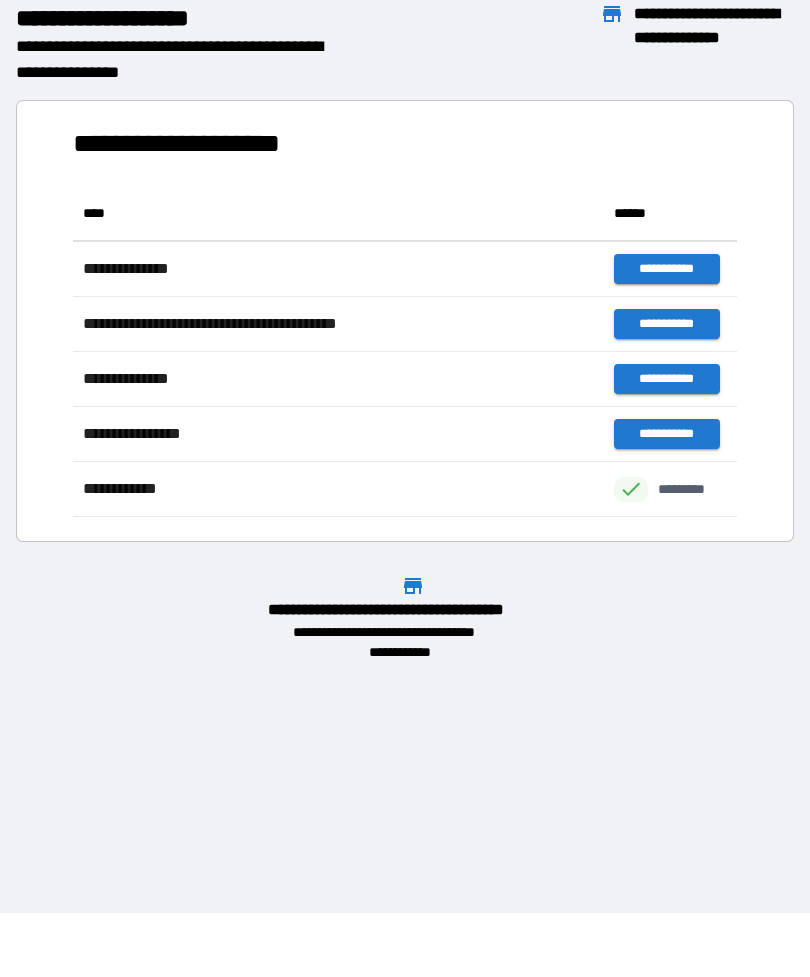 scroll, scrollTop: 331, scrollLeft: 664, axis: both 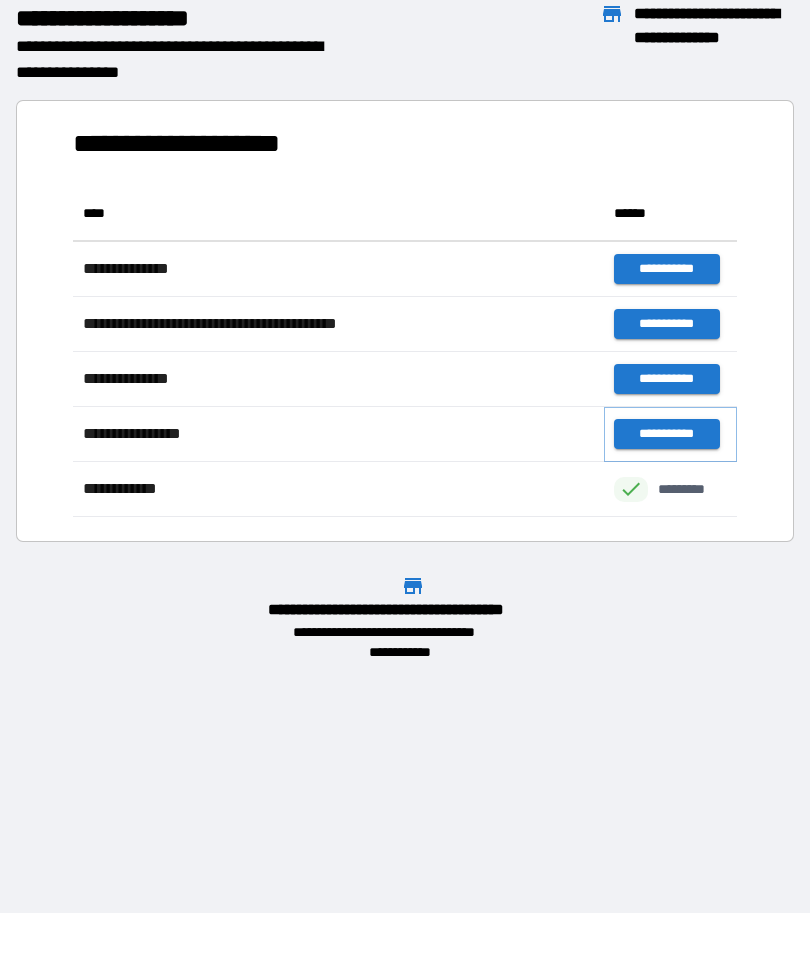 click on "**********" at bounding box center [666, 434] 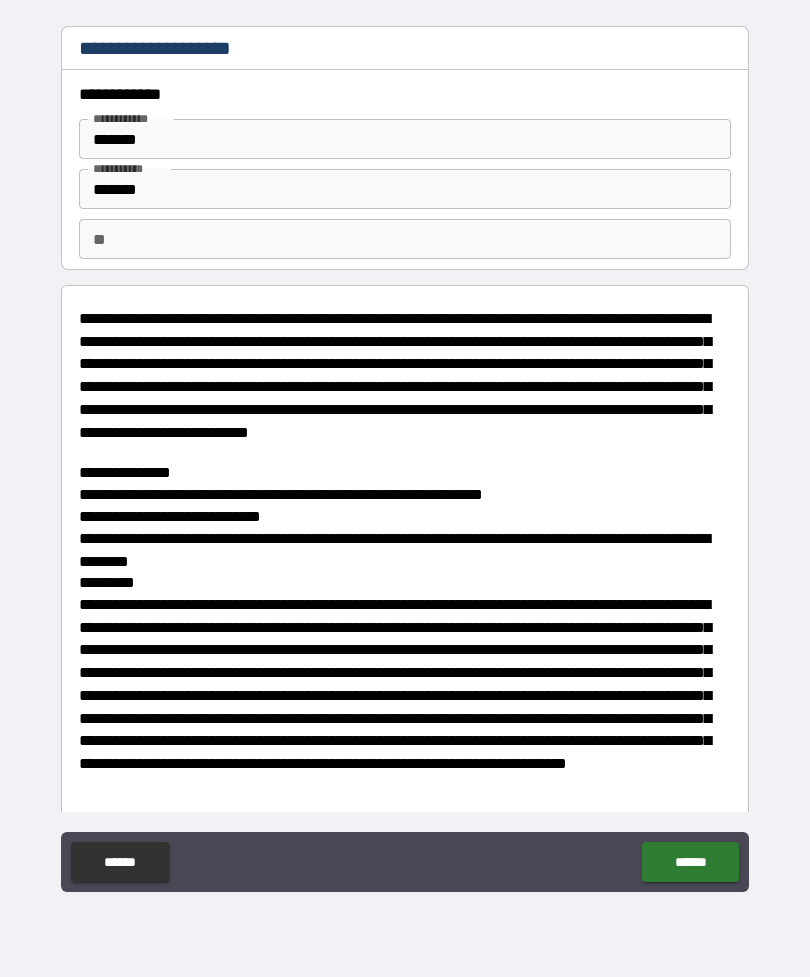 click on "**" at bounding box center (405, 239) 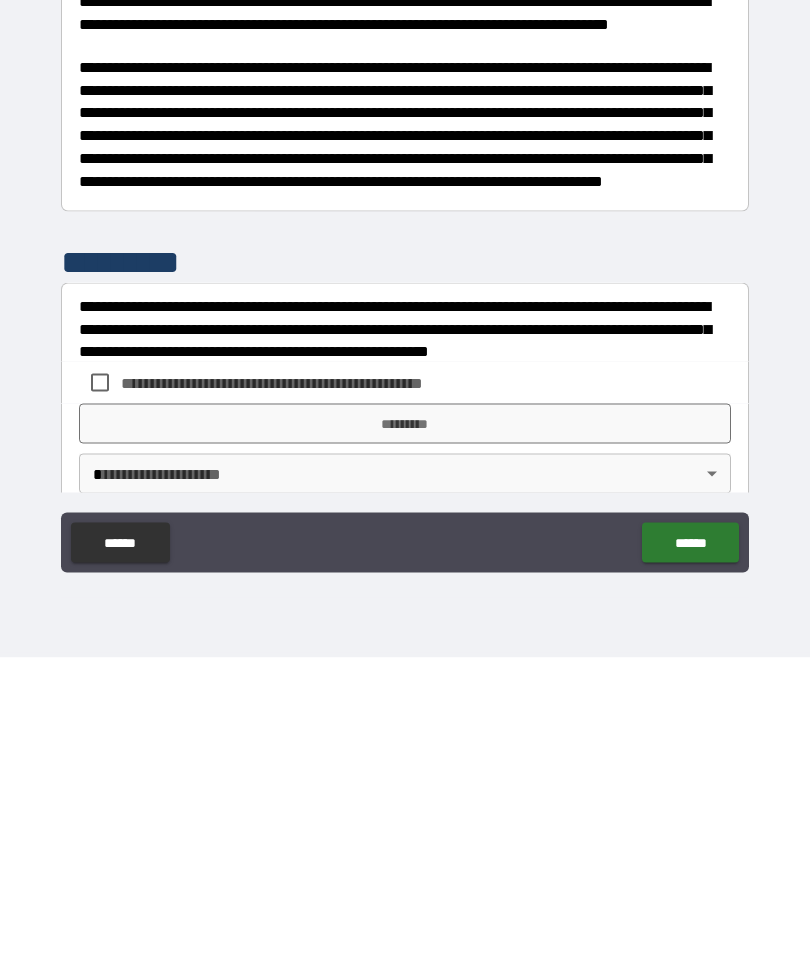 scroll, scrollTop: 855, scrollLeft: 0, axis: vertical 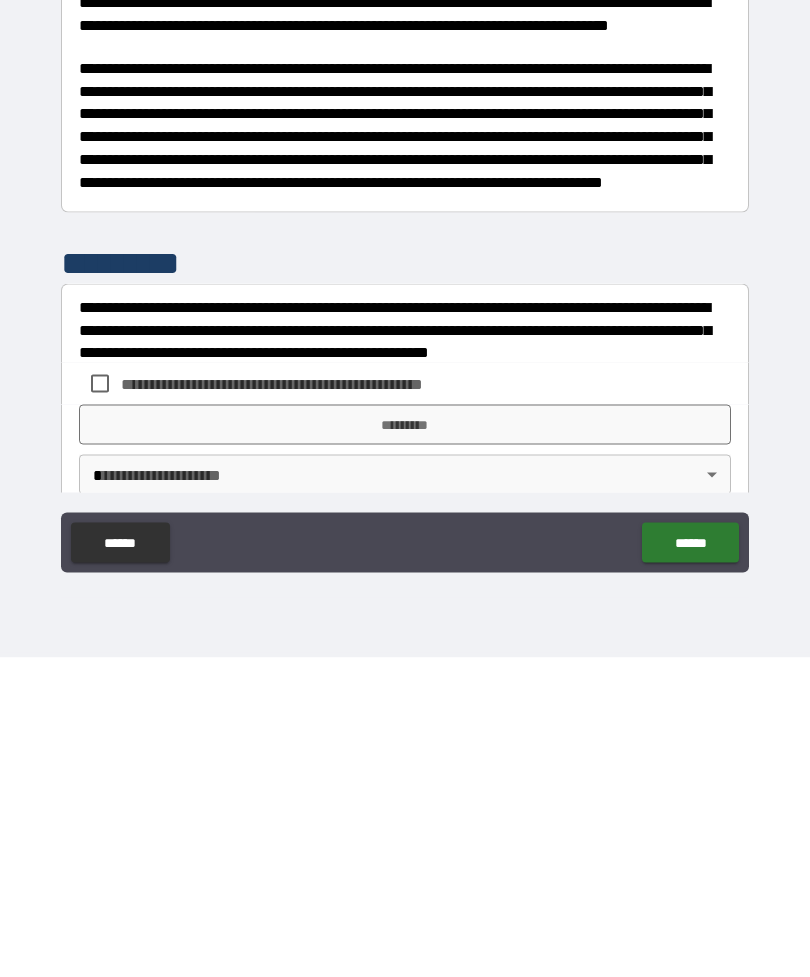 type on "*" 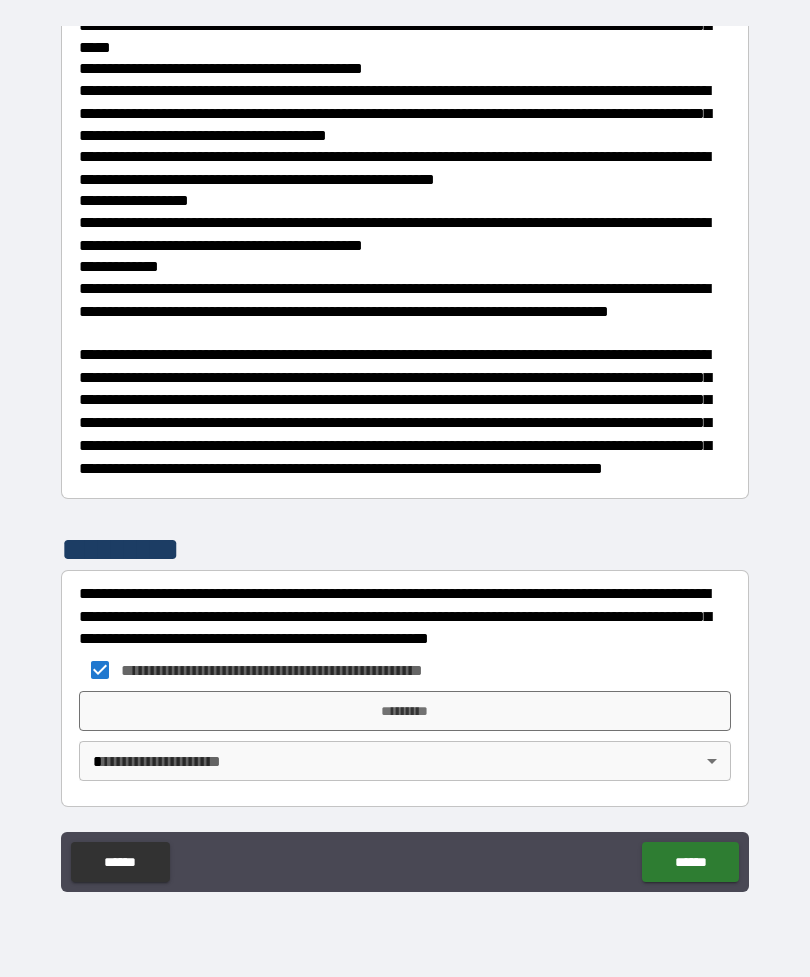 scroll, scrollTop: 888, scrollLeft: 0, axis: vertical 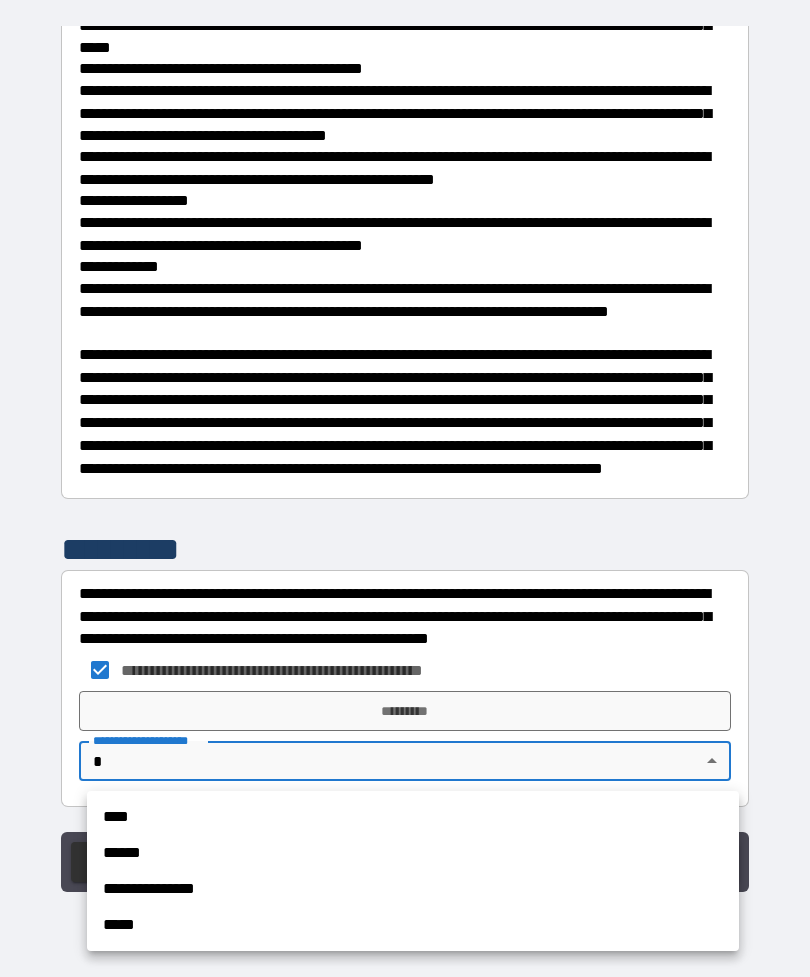 click on "****" at bounding box center [413, 817] 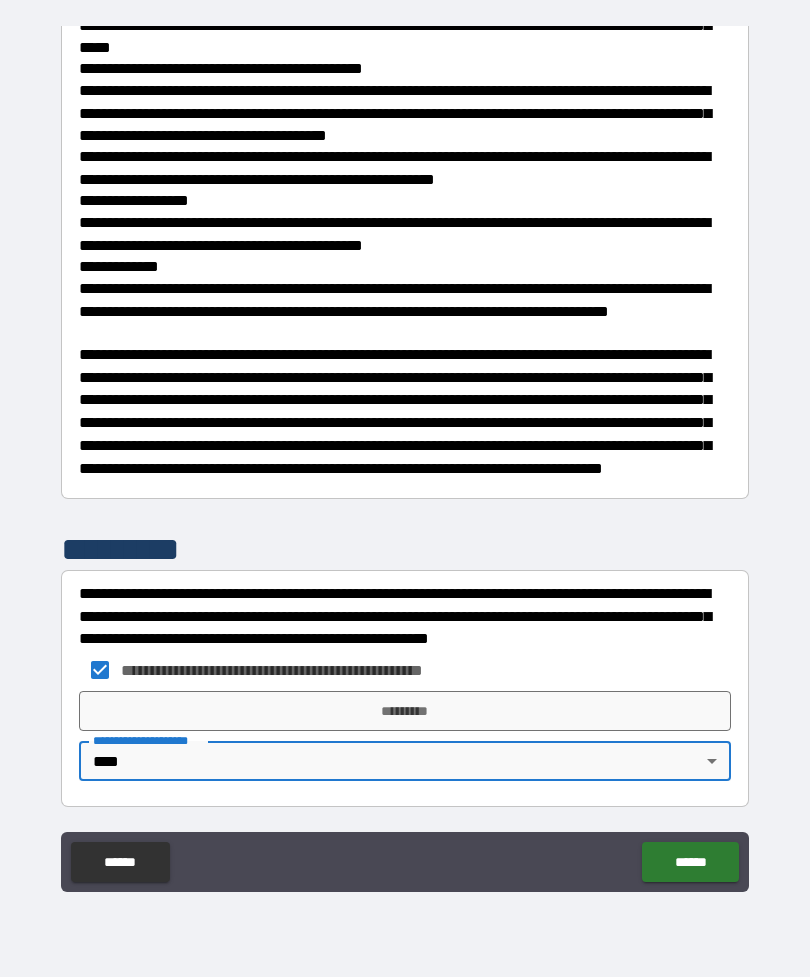 click on "*********" at bounding box center (405, 711) 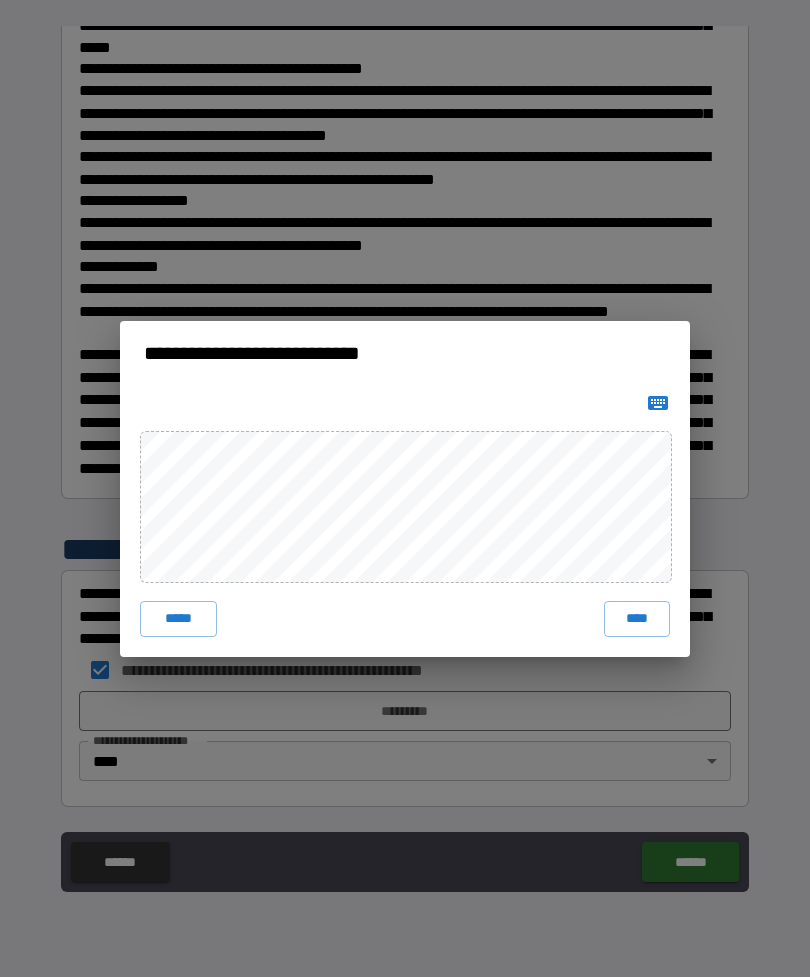 click on "****" at bounding box center (637, 619) 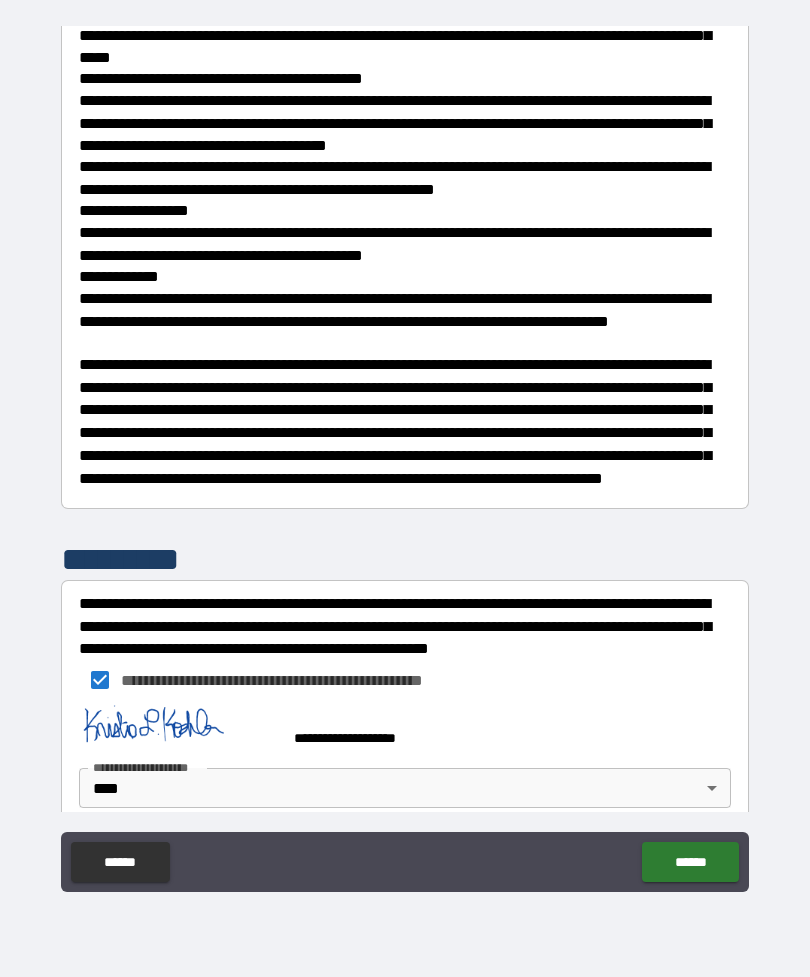 click on "******" at bounding box center [690, 862] 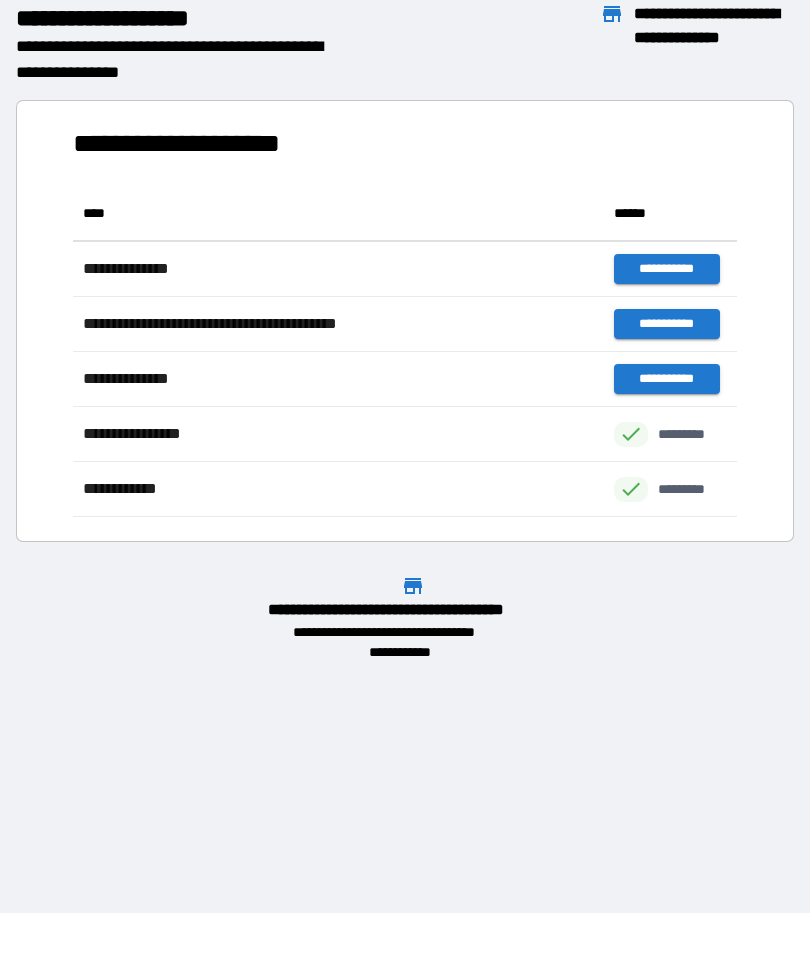 scroll, scrollTop: 331, scrollLeft: 664, axis: both 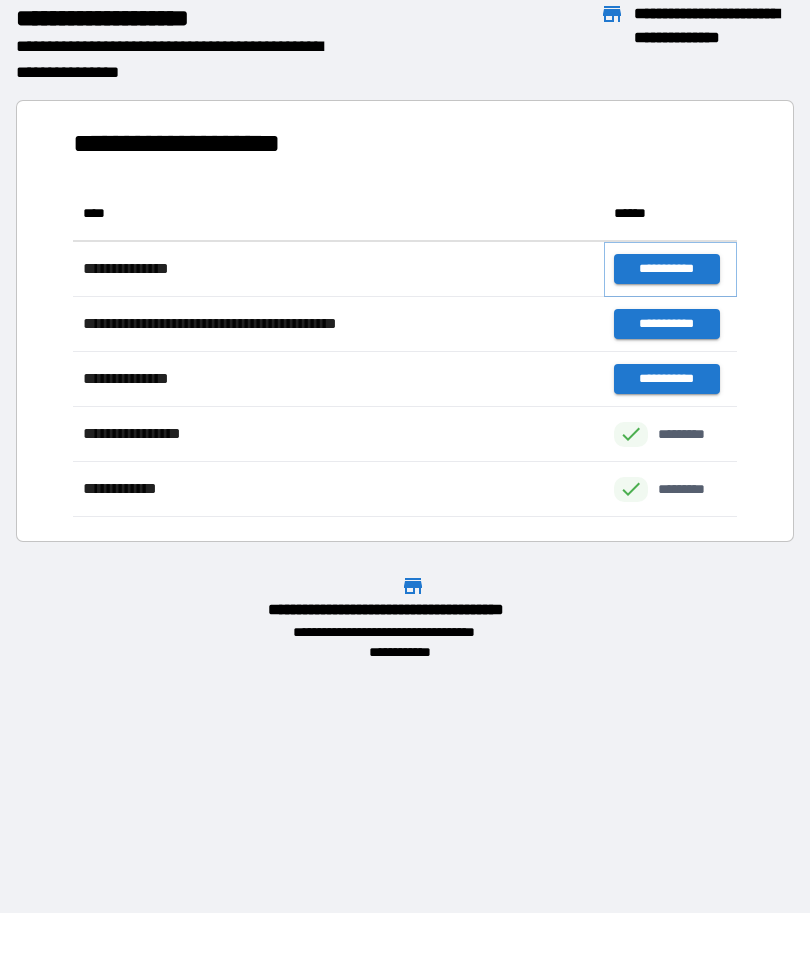 click on "**********" at bounding box center (666, 269) 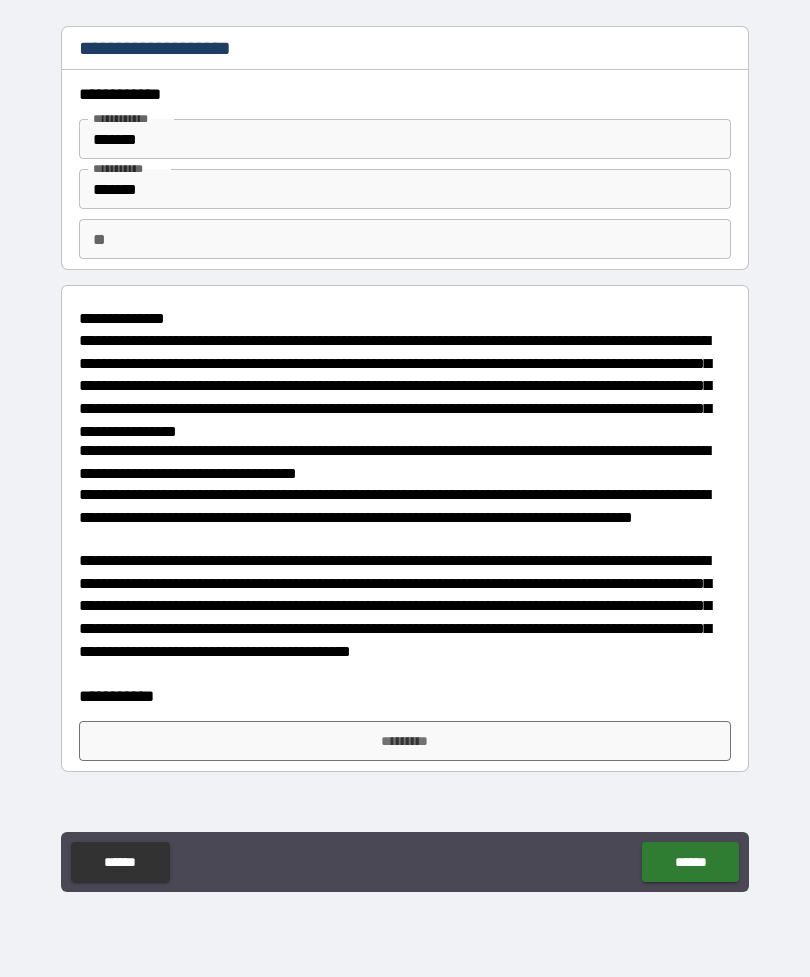 click on "**" at bounding box center (405, 239) 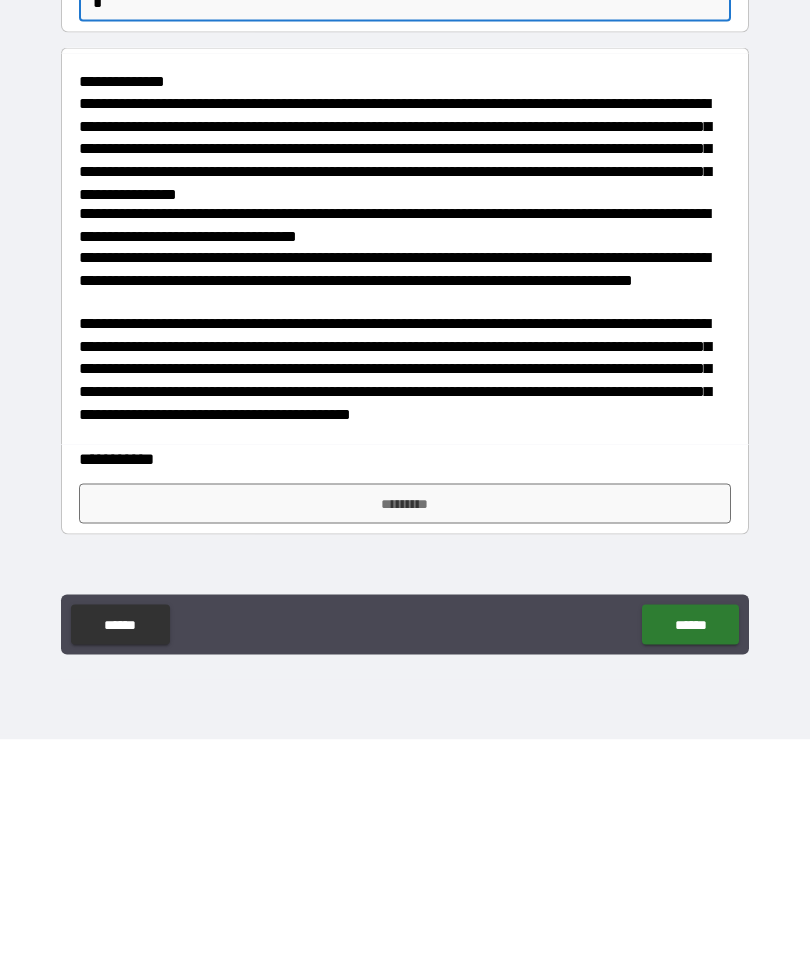type on "*" 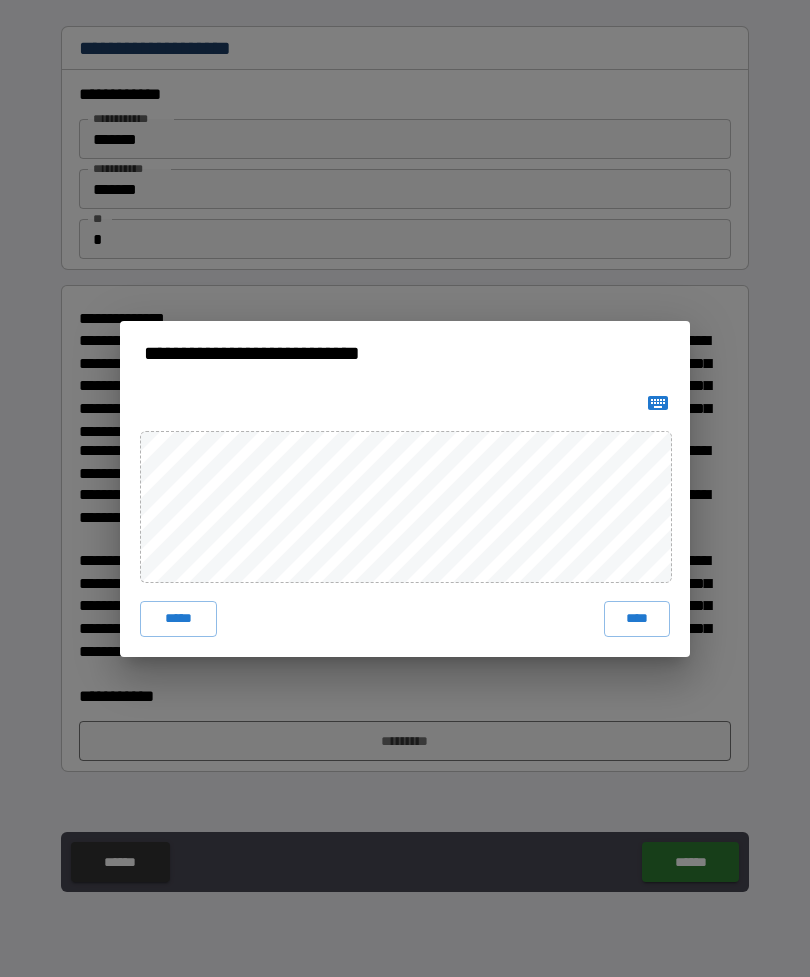 click on "****" at bounding box center [637, 619] 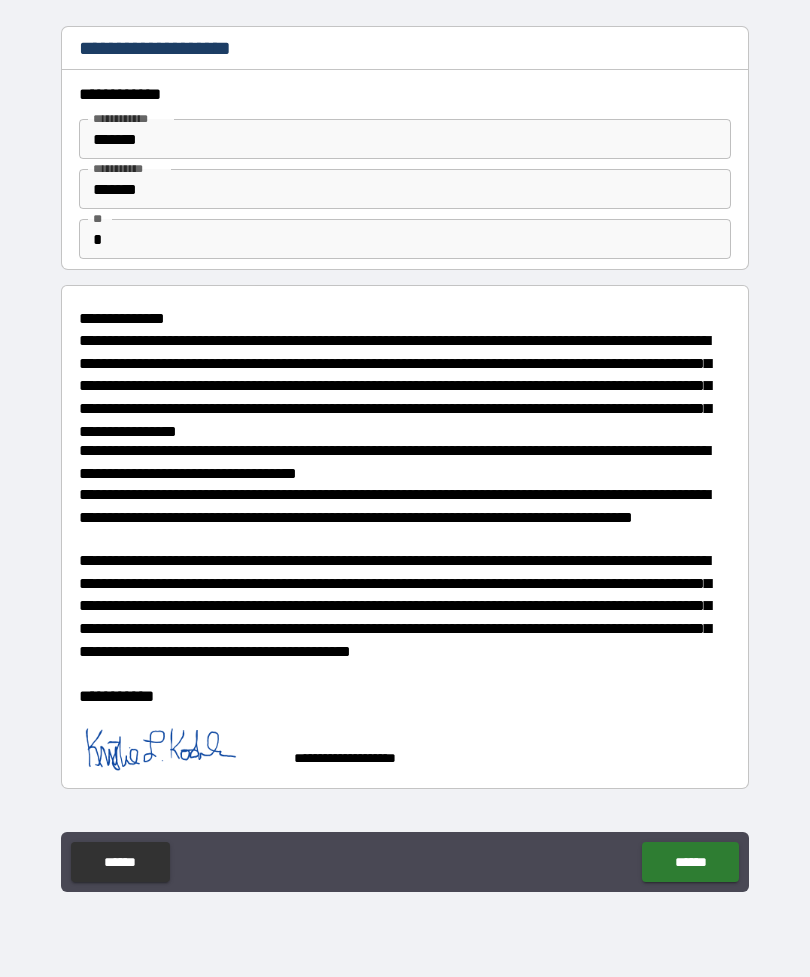 click on "******" at bounding box center (690, 862) 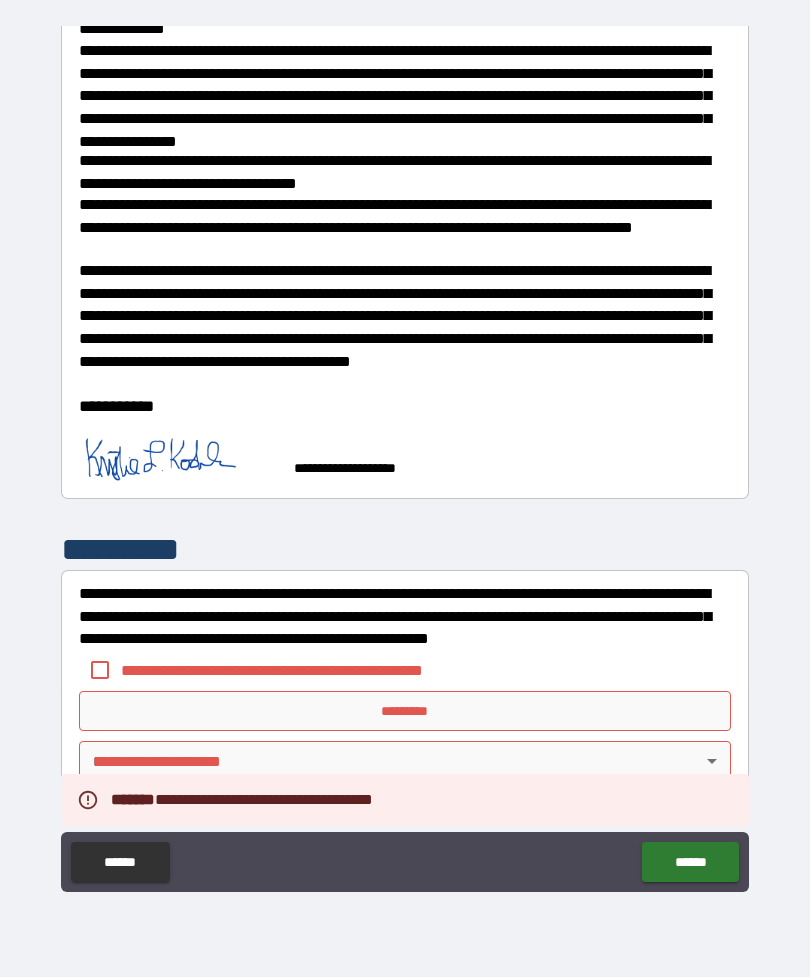 scroll, scrollTop: 290, scrollLeft: 0, axis: vertical 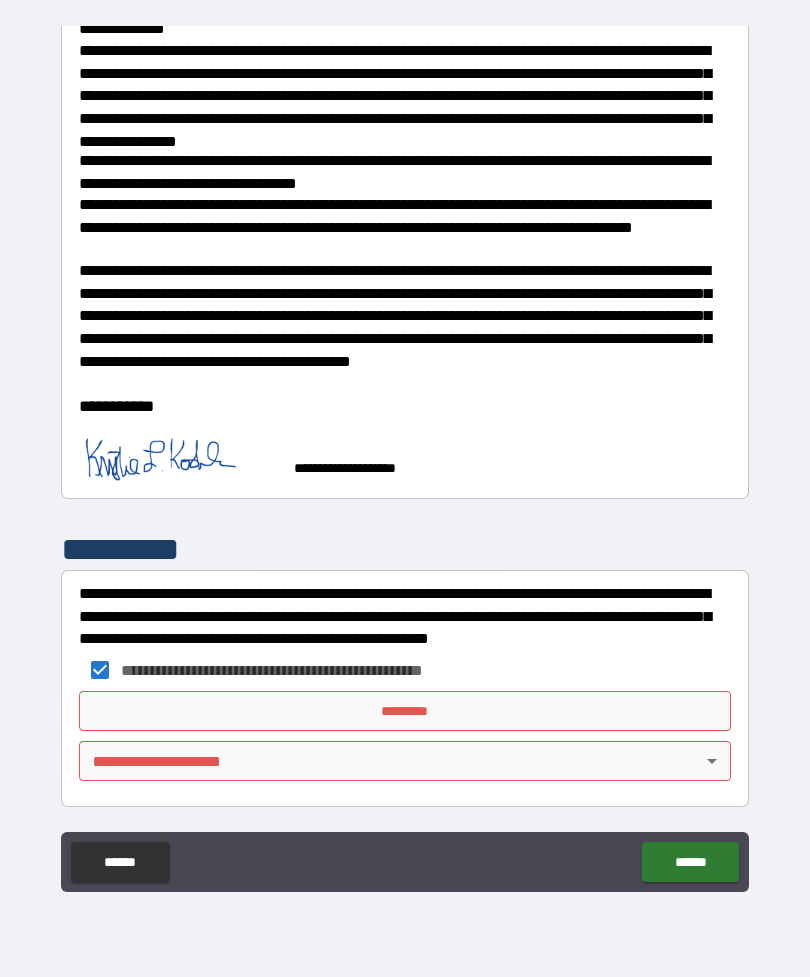 click on "*********" at bounding box center [405, 711] 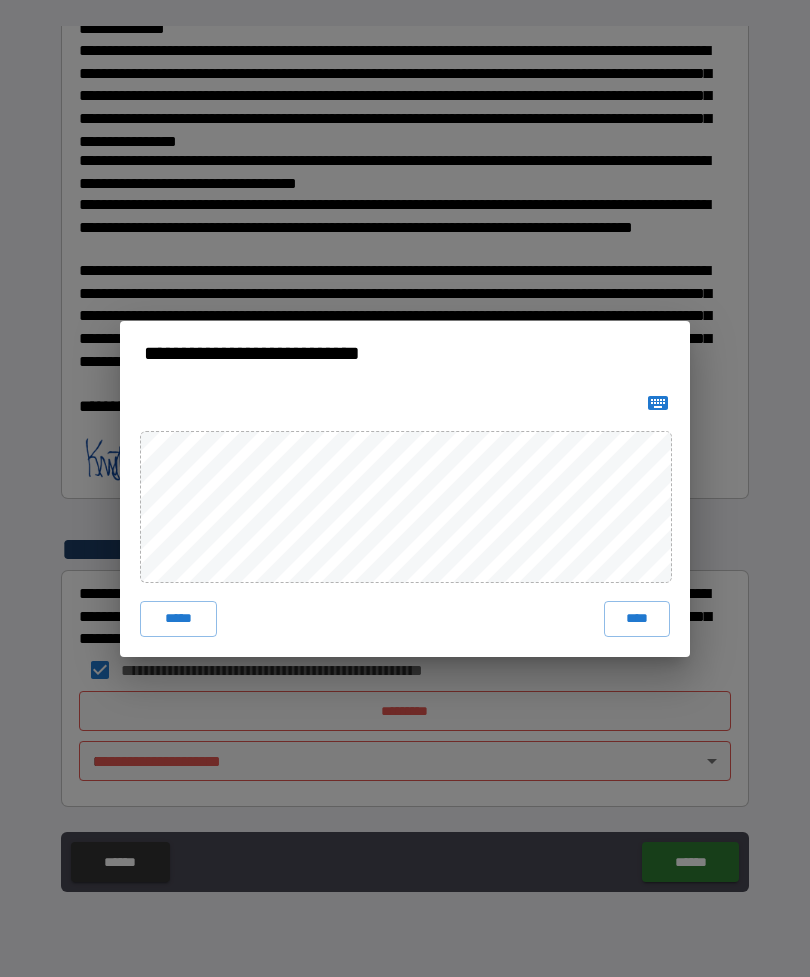 click on "****" at bounding box center [637, 619] 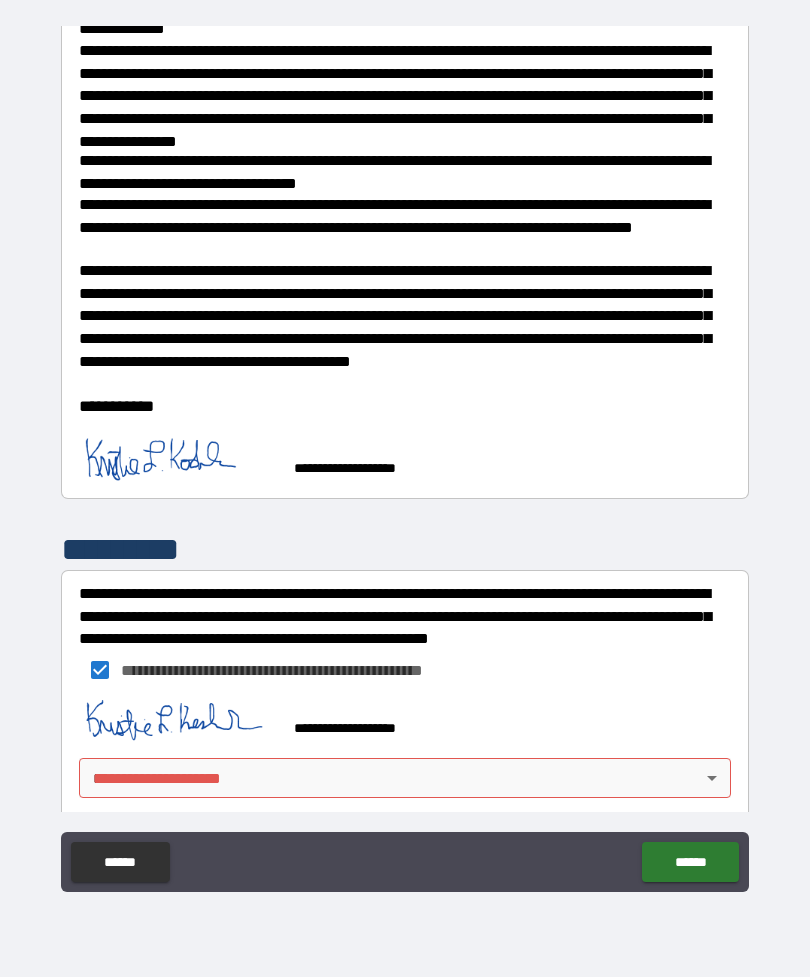 scroll, scrollTop: 280, scrollLeft: 0, axis: vertical 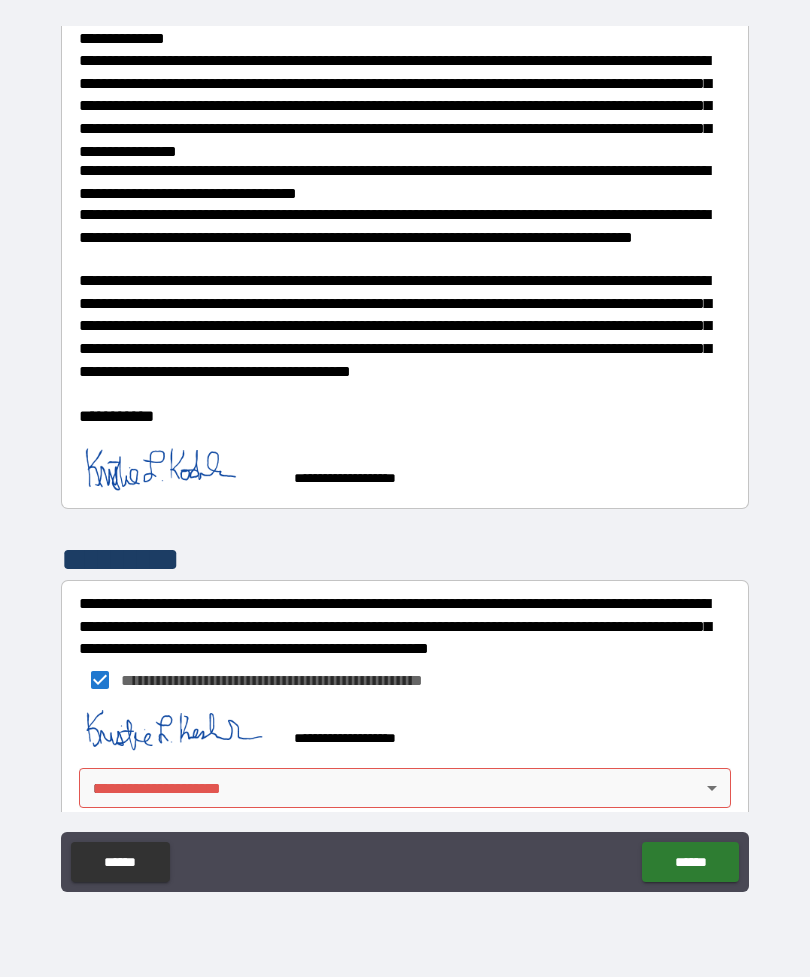 click on "**********" at bounding box center [405, 456] 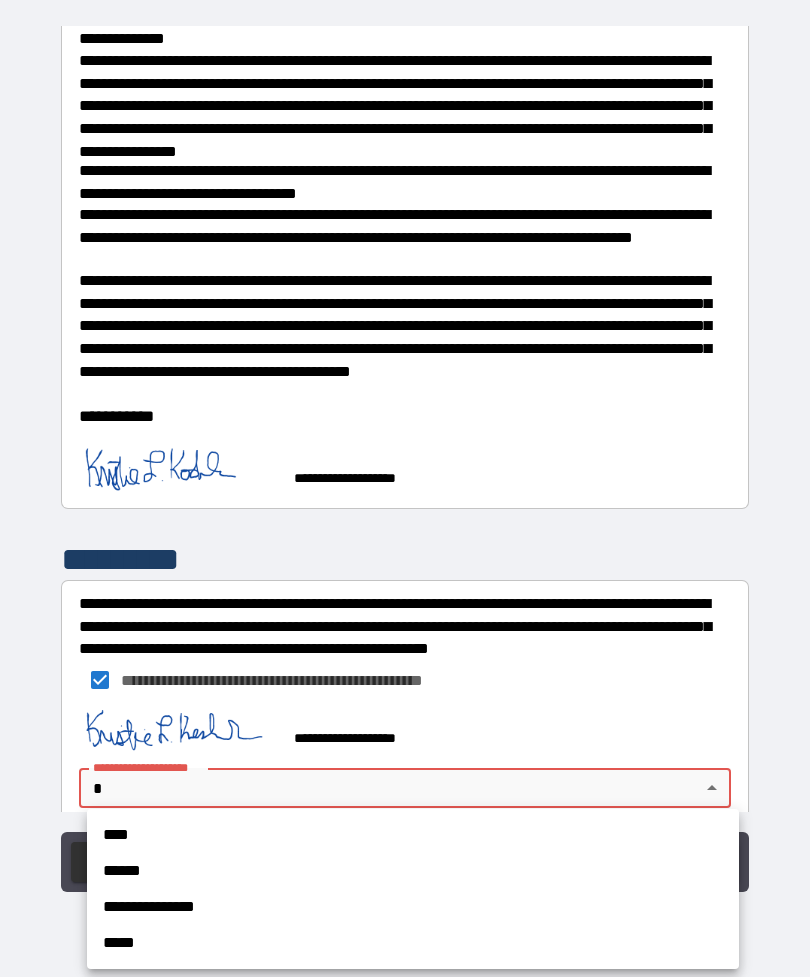 click on "****" at bounding box center (413, 835) 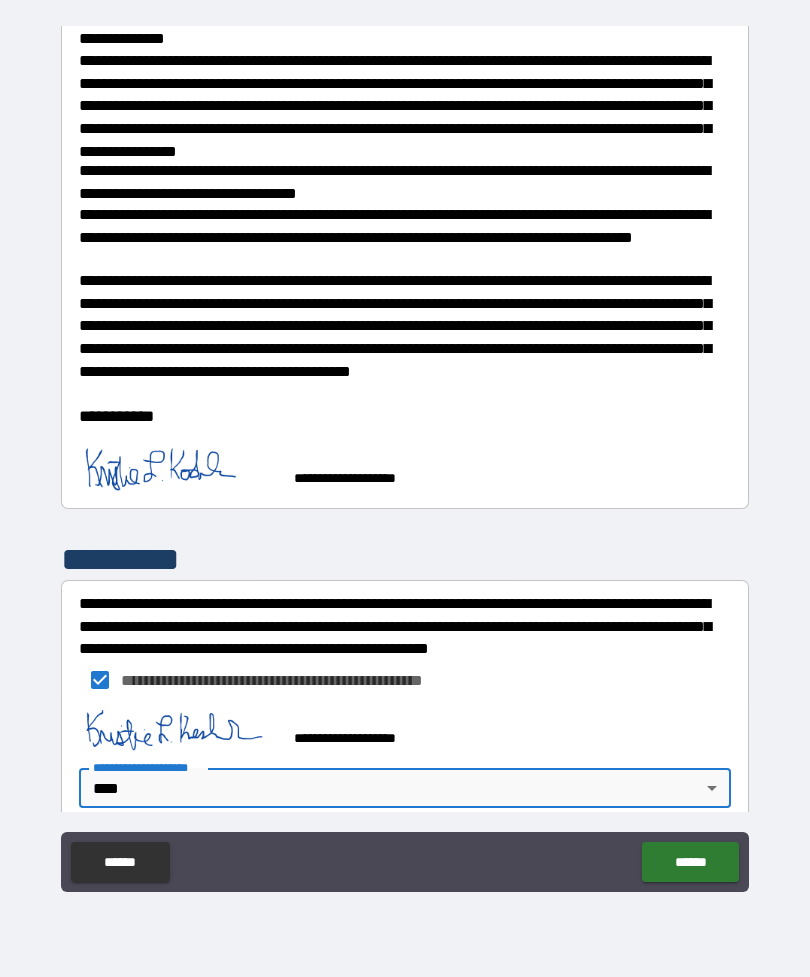 click on "******" at bounding box center [690, 862] 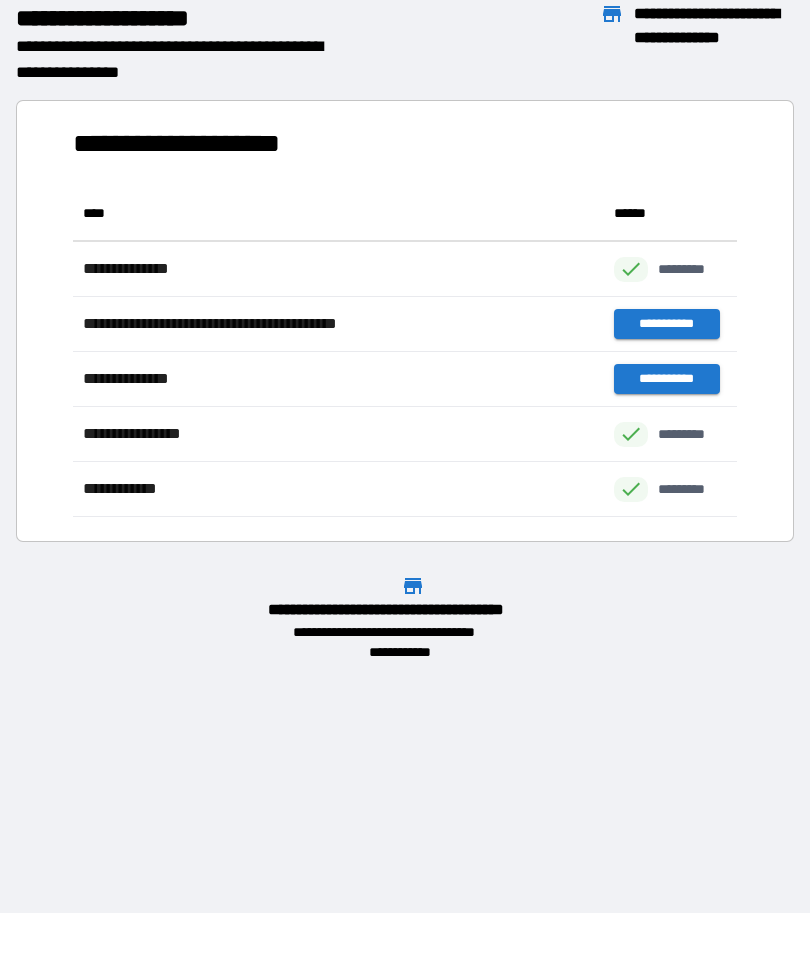 scroll, scrollTop: 1, scrollLeft: 1, axis: both 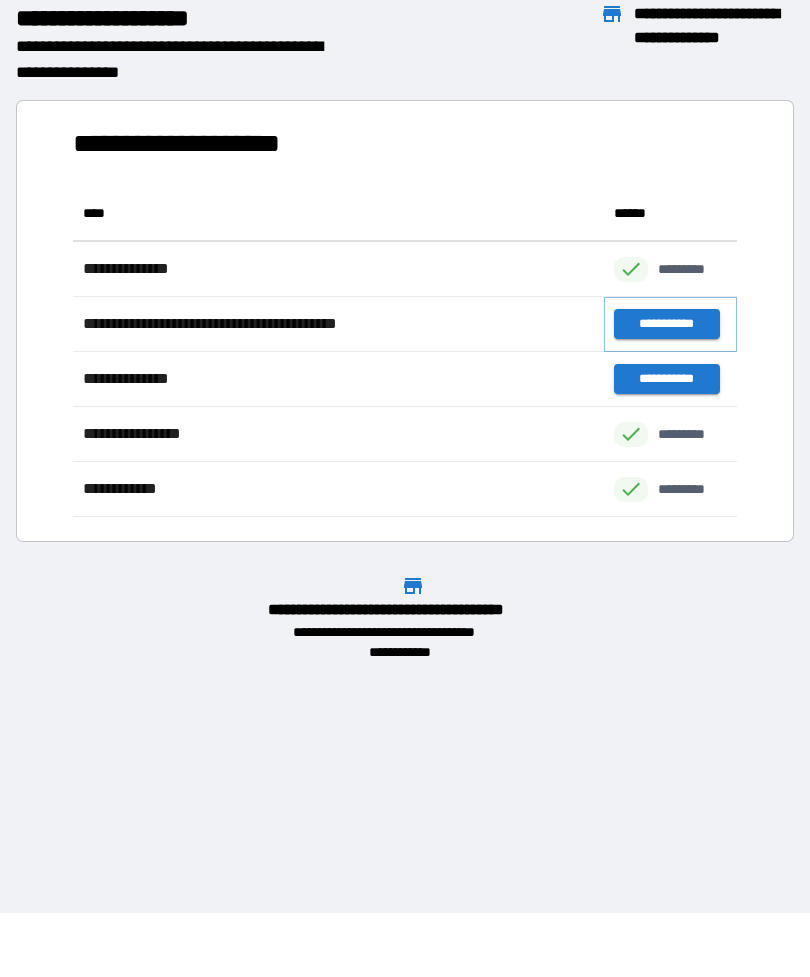 click on "**********" at bounding box center (666, 324) 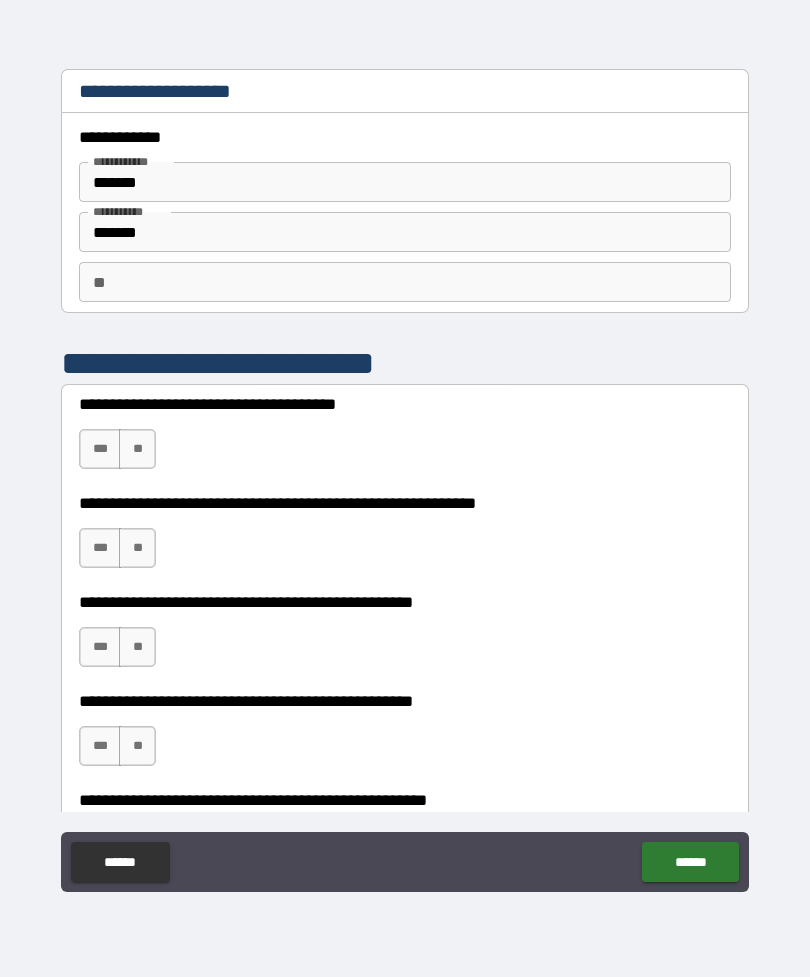 click on "**" at bounding box center [405, 282] 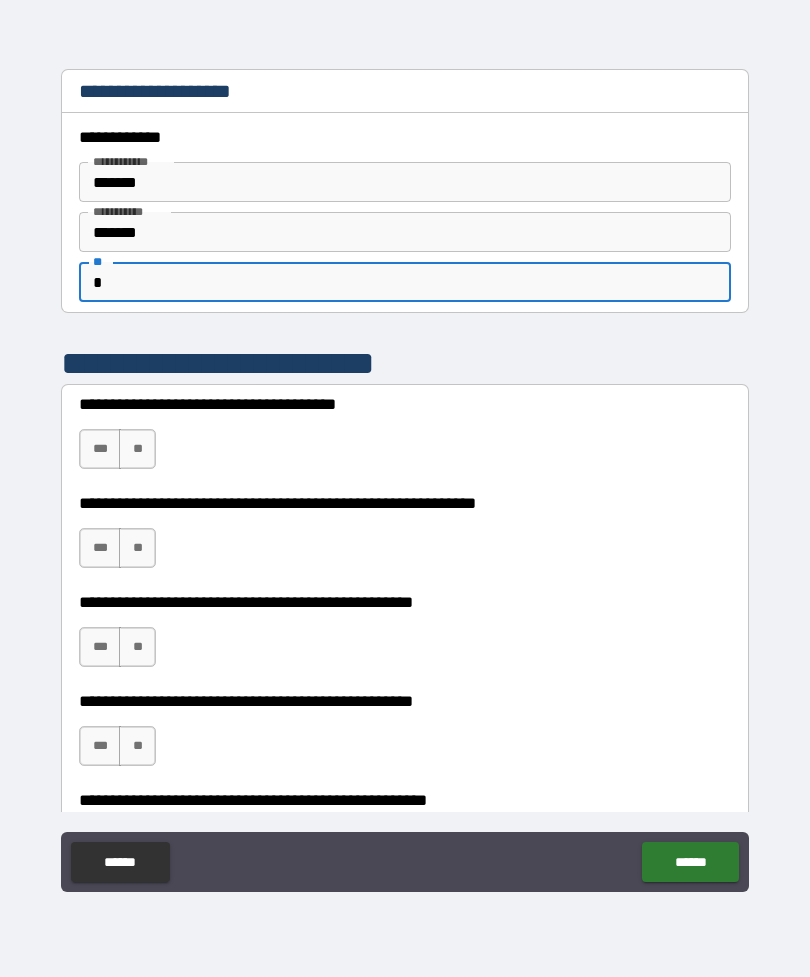 type on "*" 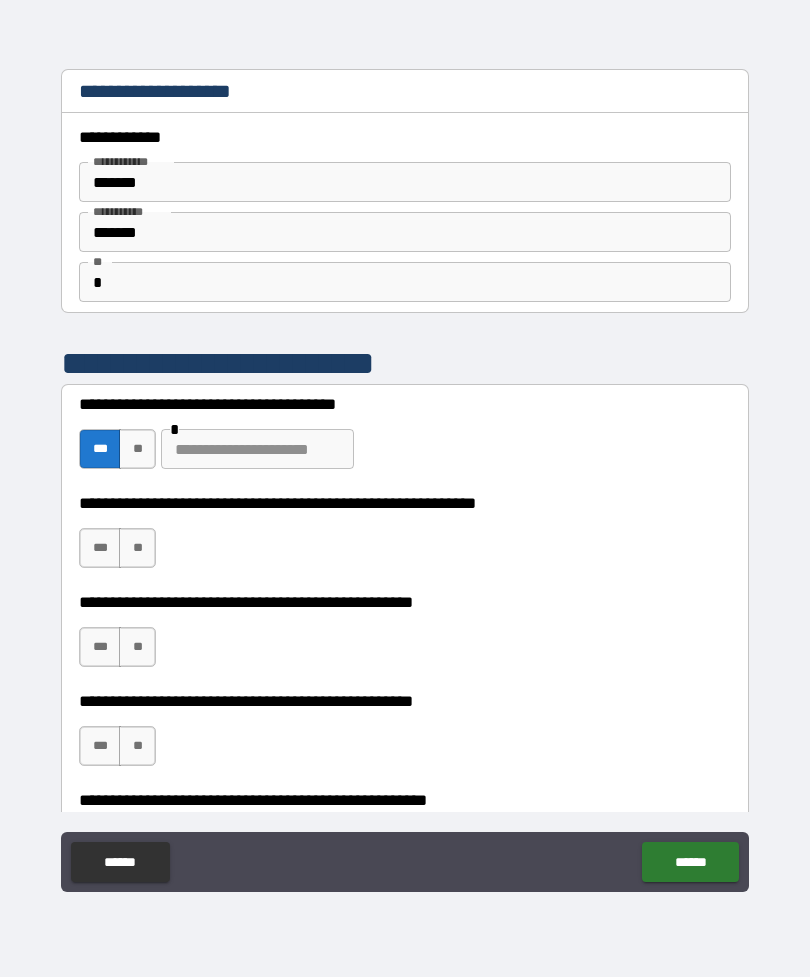 click on "**" at bounding box center [137, 548] 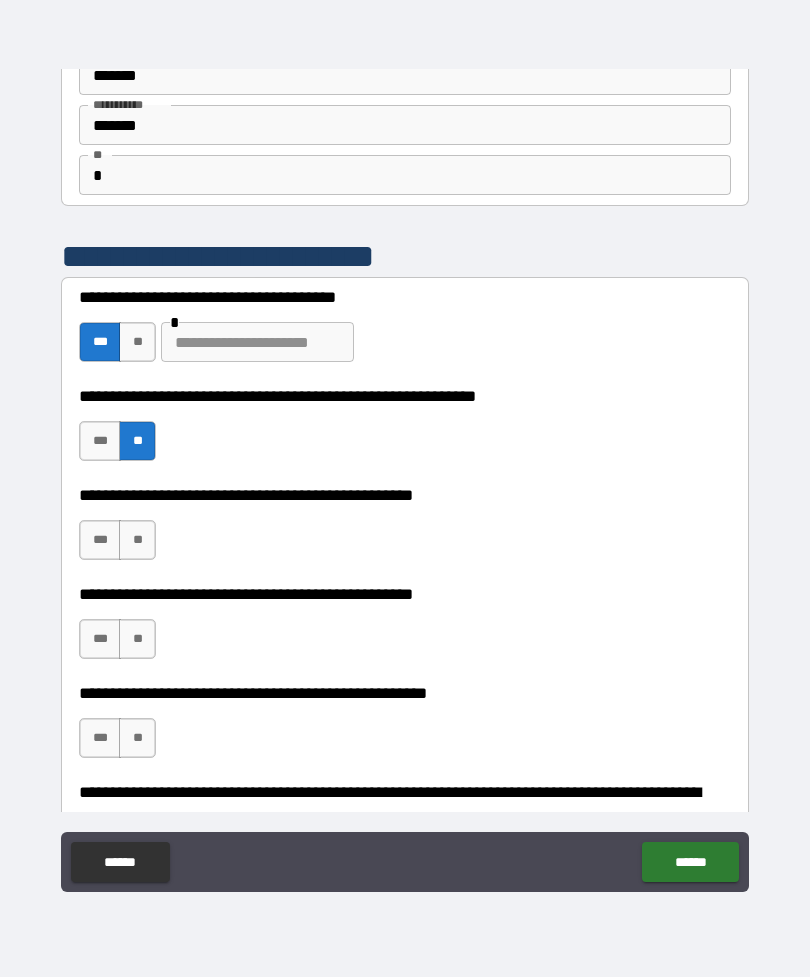 scroll, scrollTop: 108, scrollLeft: 0, axis: vertical 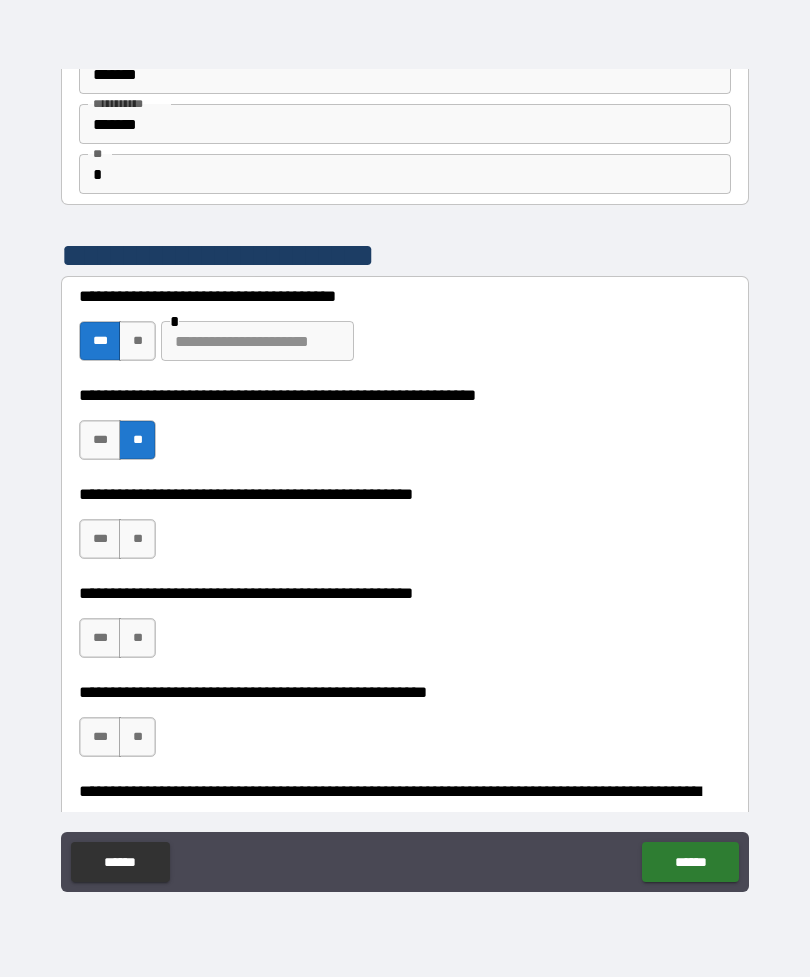 click on "**" at bounding box center [137, 539] 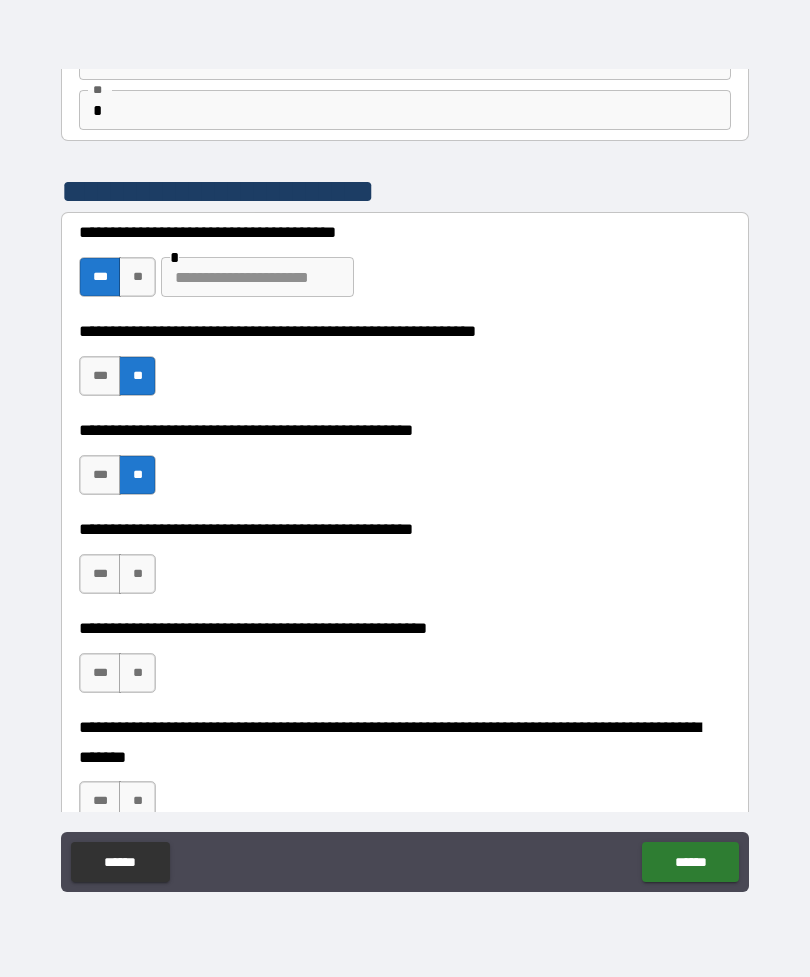 scroll, scrollTop: 181, scrollLeft: 0, axis: vertical 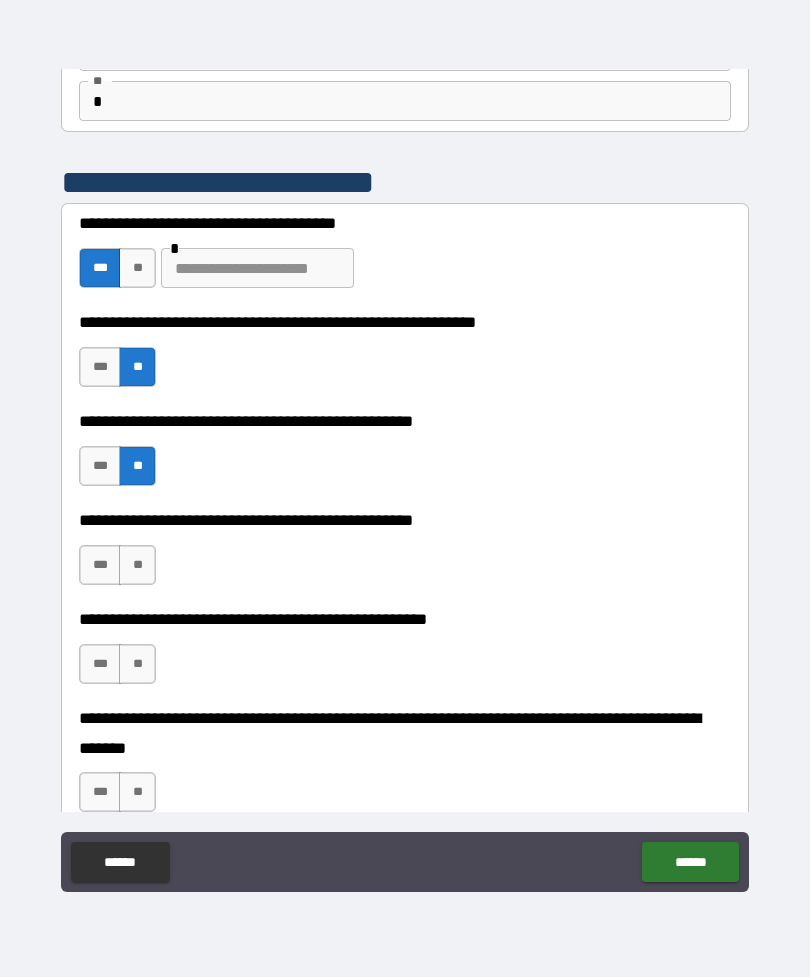 click on "***" at bounding box center (100, 565) 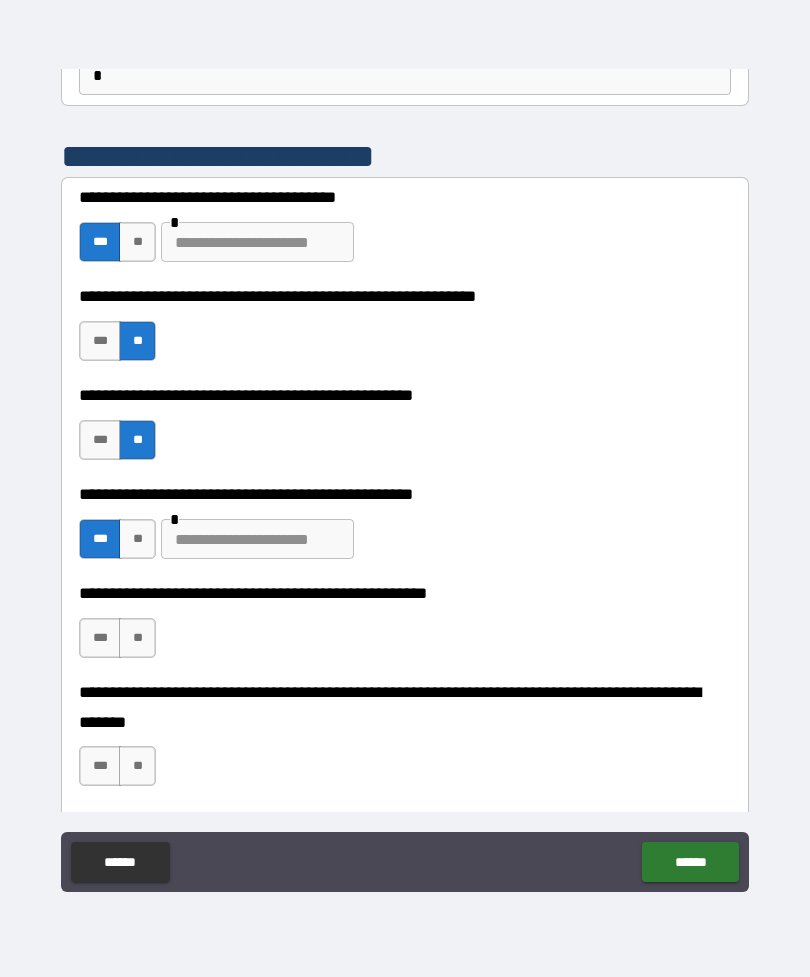 scroll, scrollTop: 248, scrollLeft: 0, axis: vertical 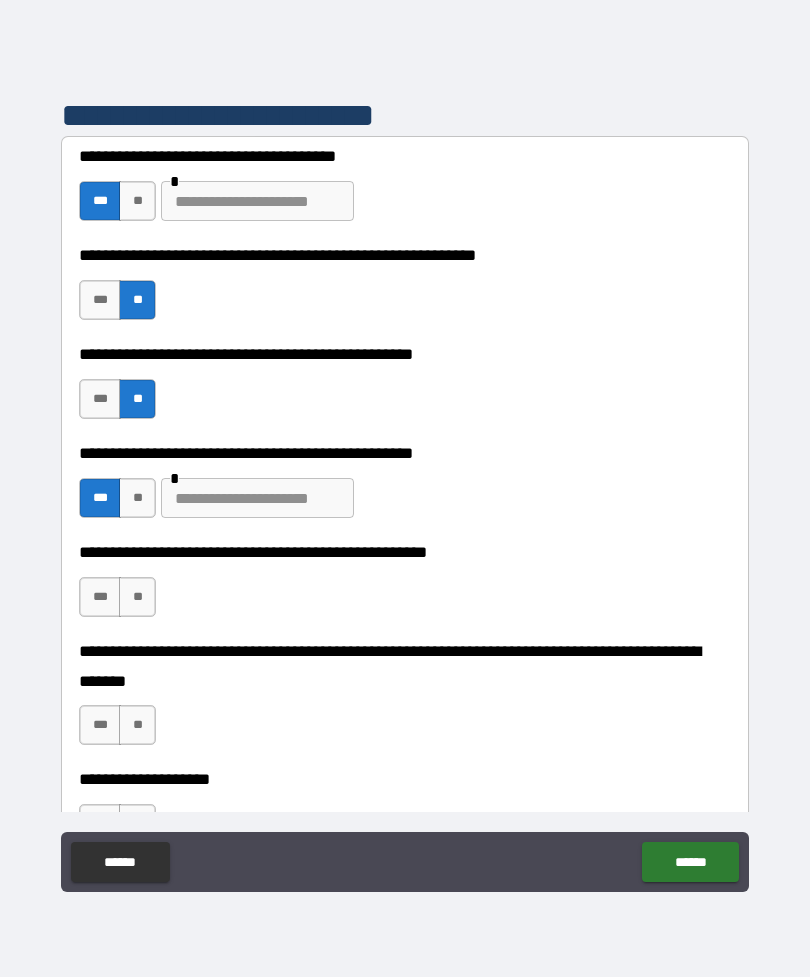 click at bounding box center (257, 498) 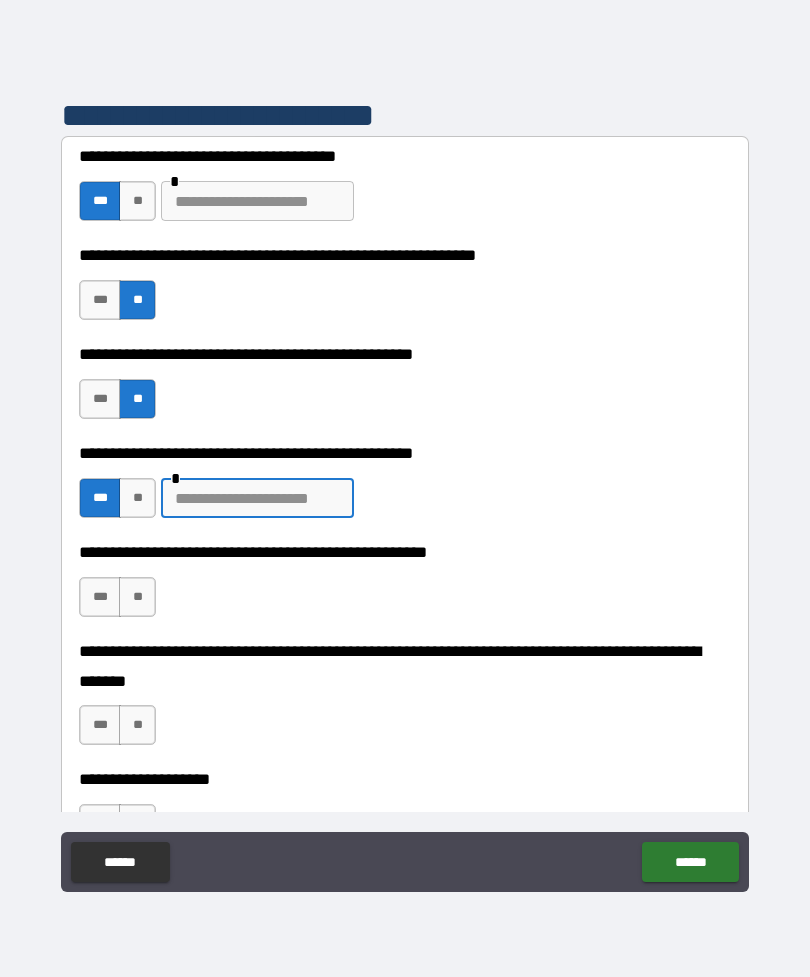 click on "**" at bounding box center [137, 597] 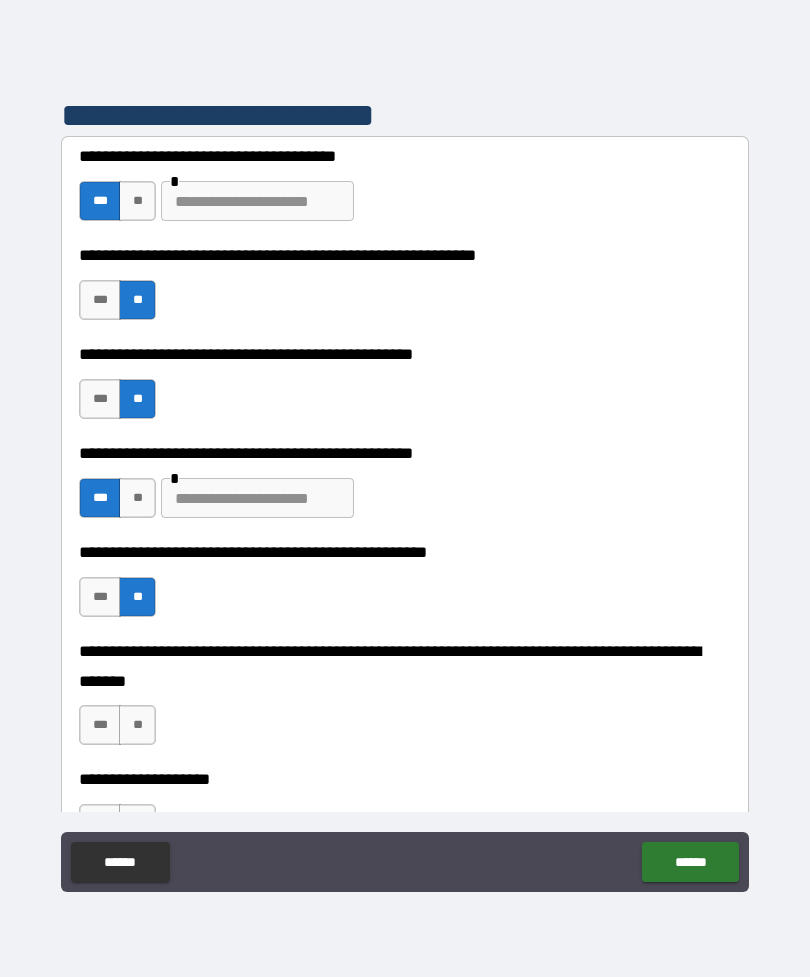 click on "**" at bounding box center (137, 725) 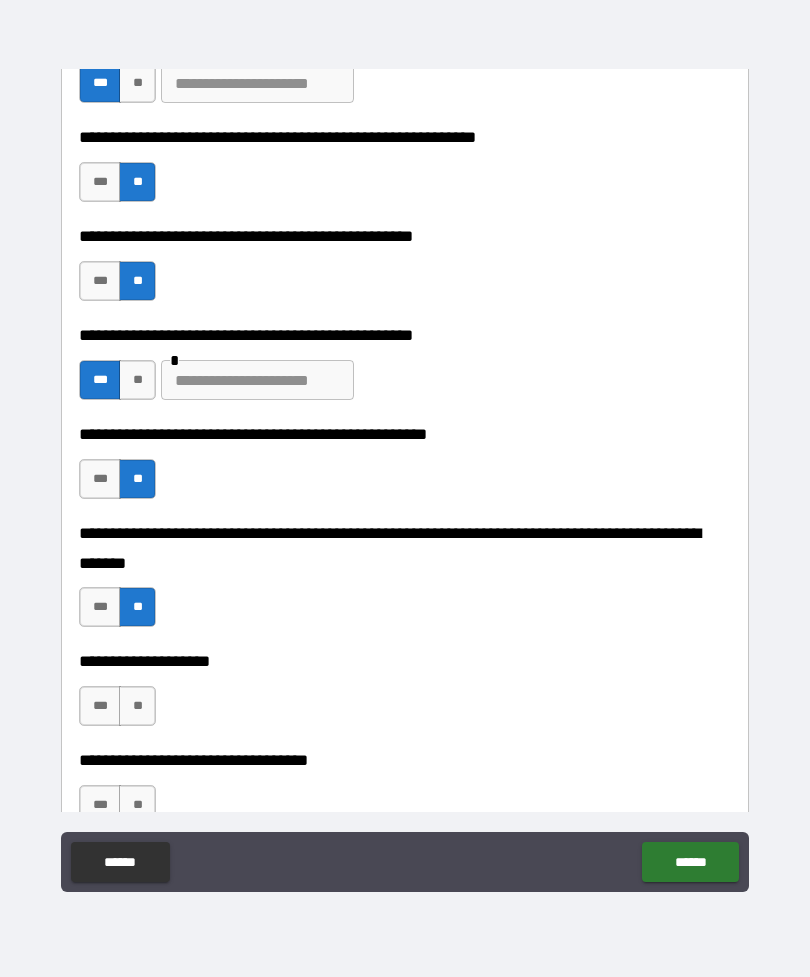 scroll, scrollTop: 367, scrollLeft: 0, axis: vertical 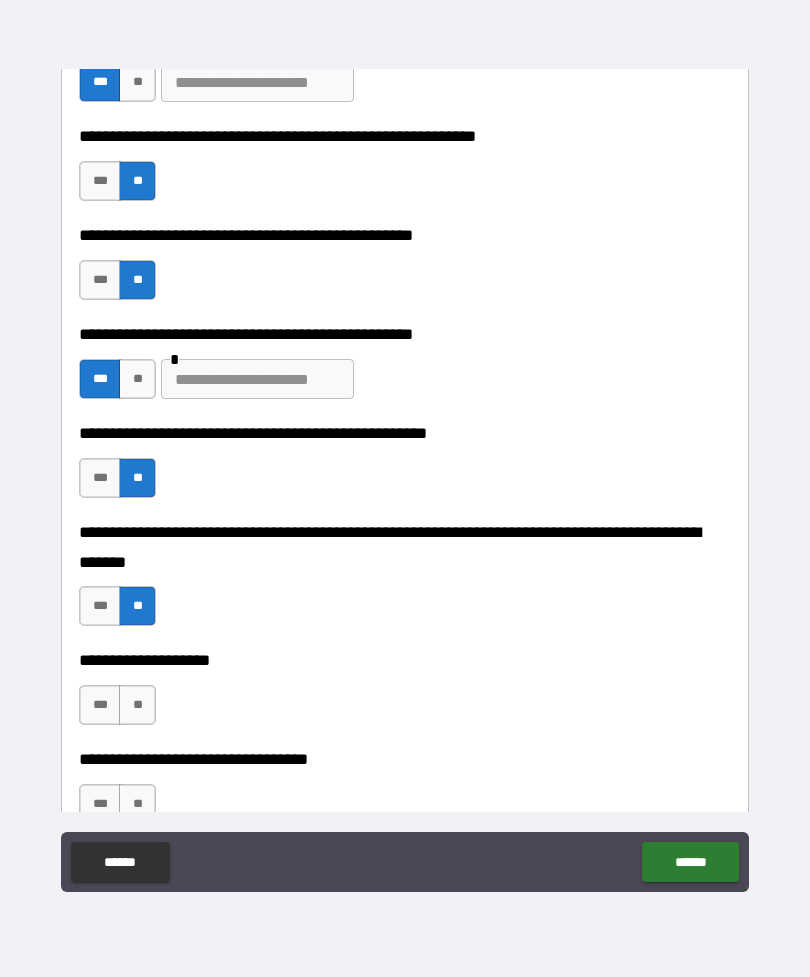 click on "**" at bounding box center [137, 705] 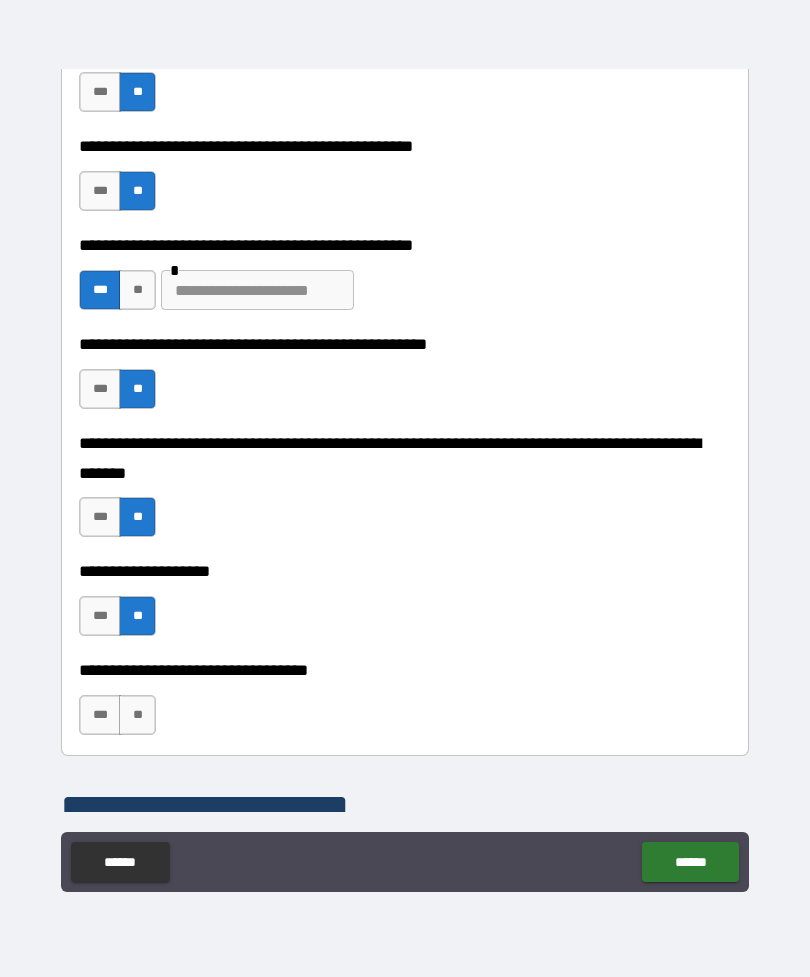 scroll, scrollTop: 459, scrollLeft: 0, axis: vertical 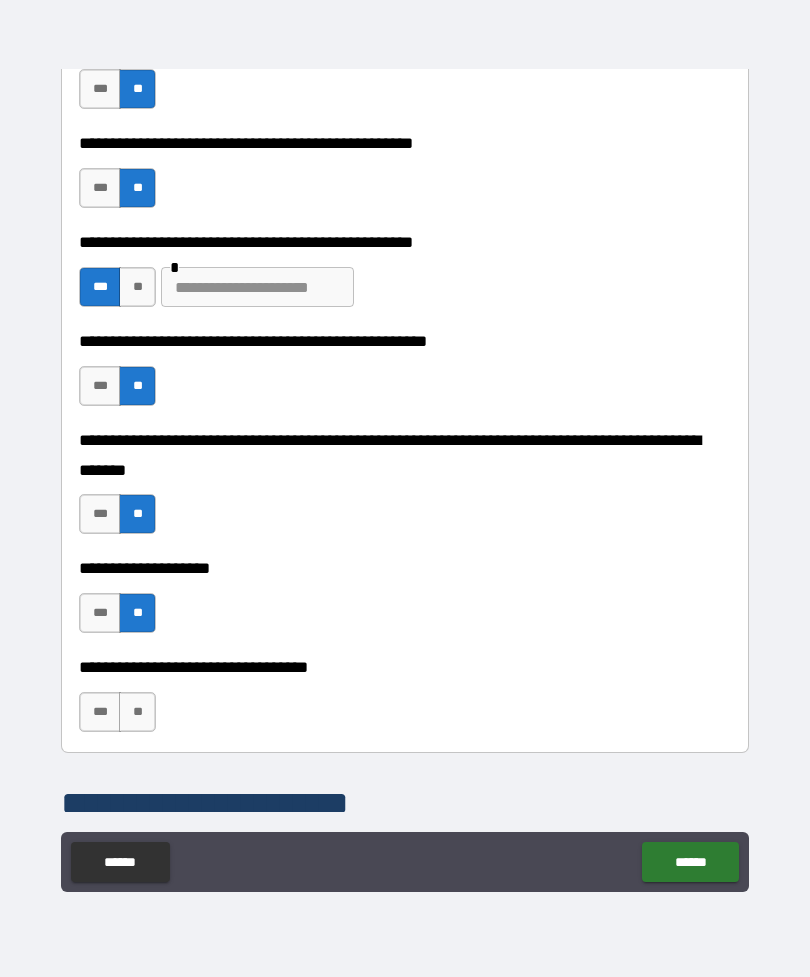 click on "**" at bounding box center (137, 712) 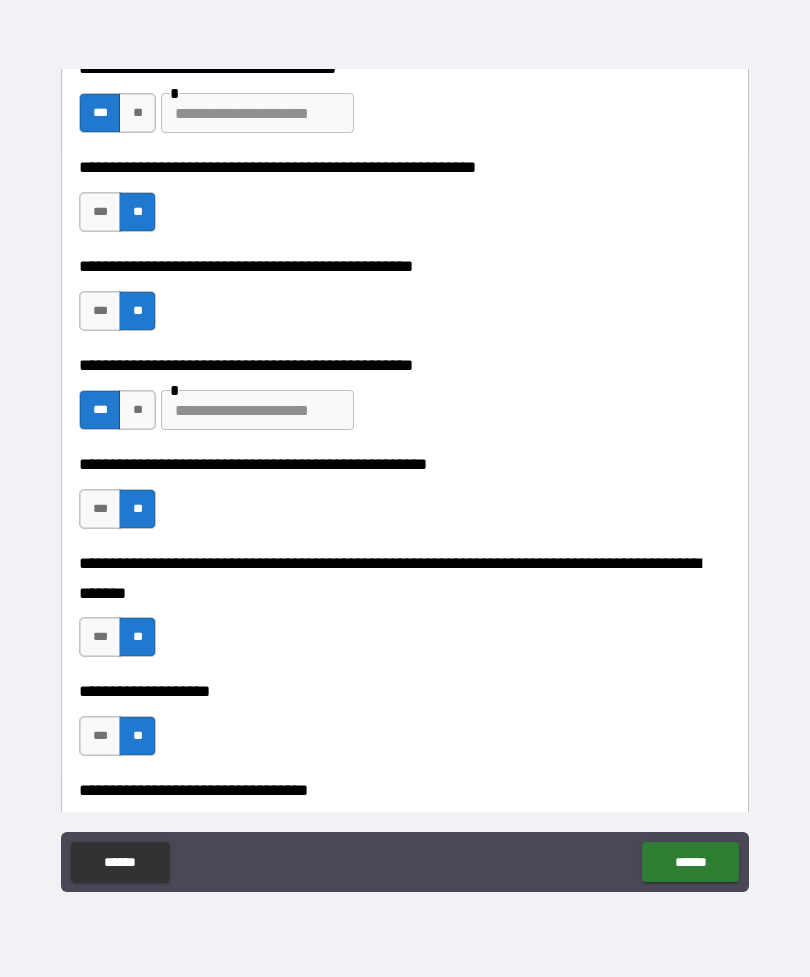 scroll, scrollTop: 319, scrollLeft: 0, axis: vertical 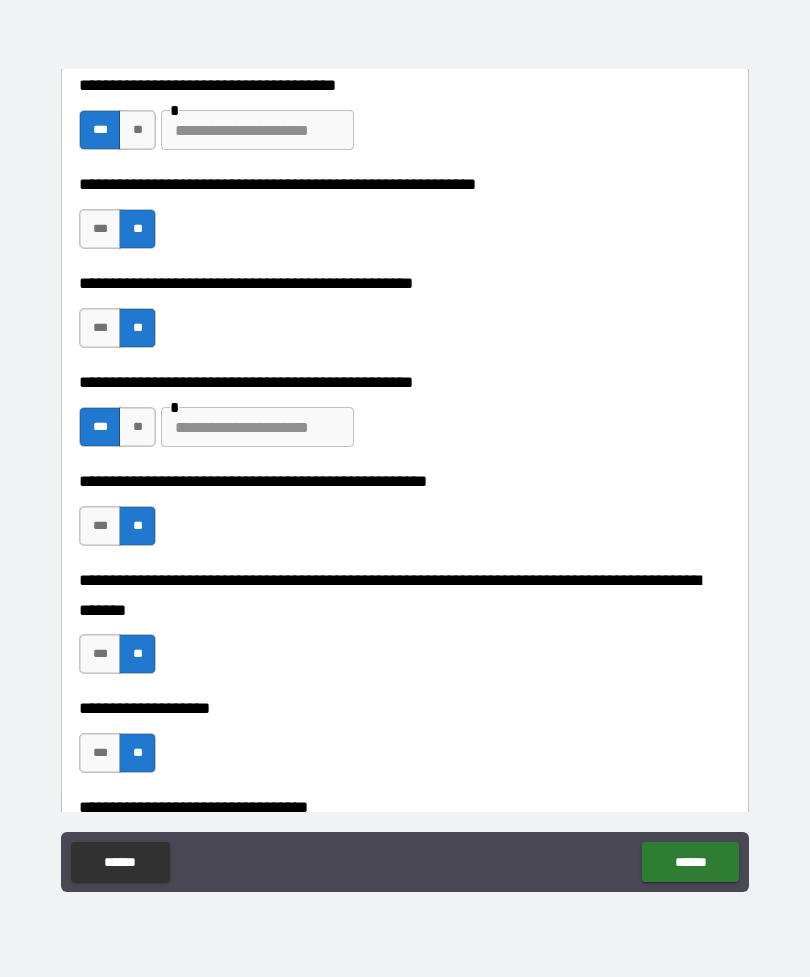 click at bounding box center [257, 427] 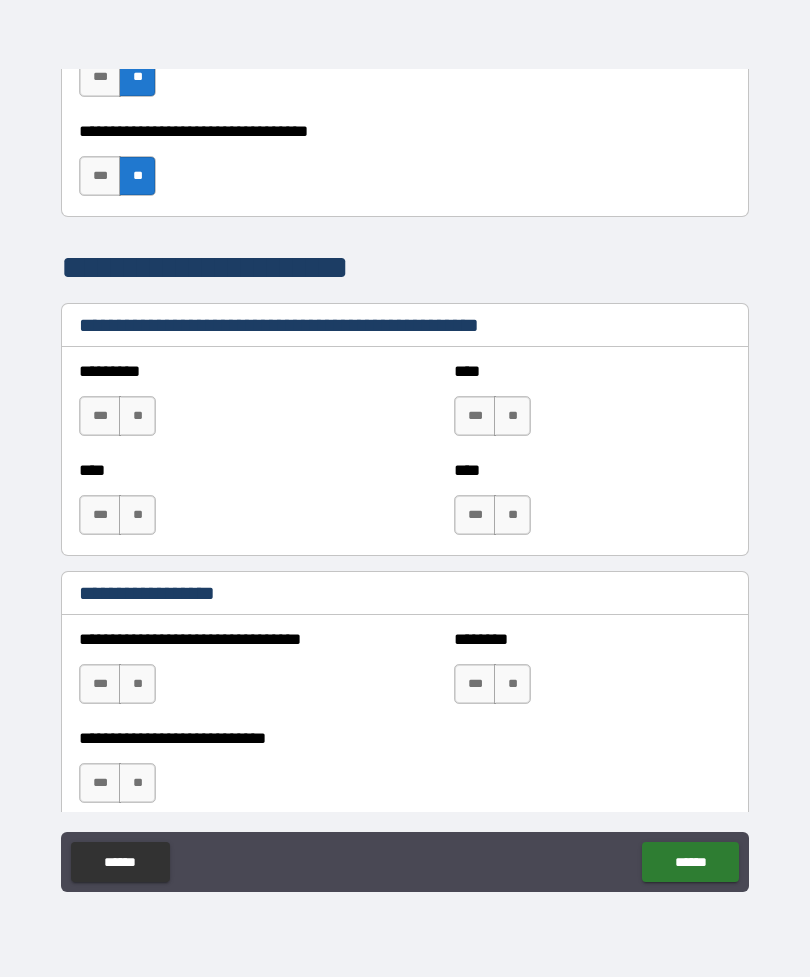 scroll, scrollTop: 997, scrollLeft: 0, axis: vertical 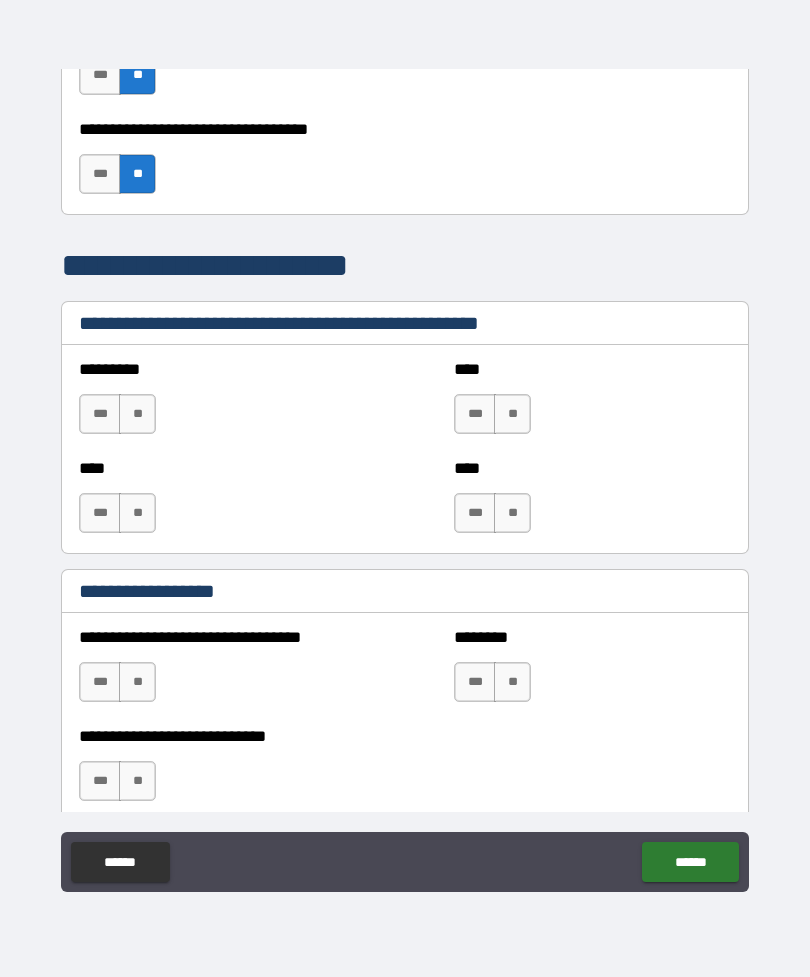 type on "**********" 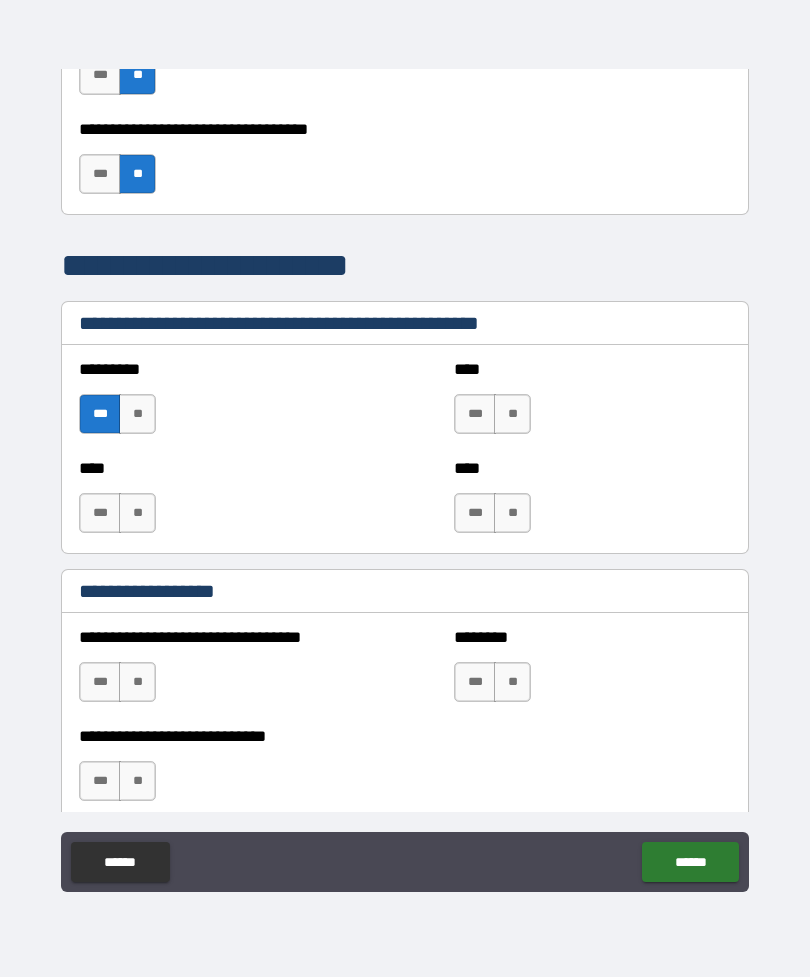 click on "**" at bounding box center [137, 682] 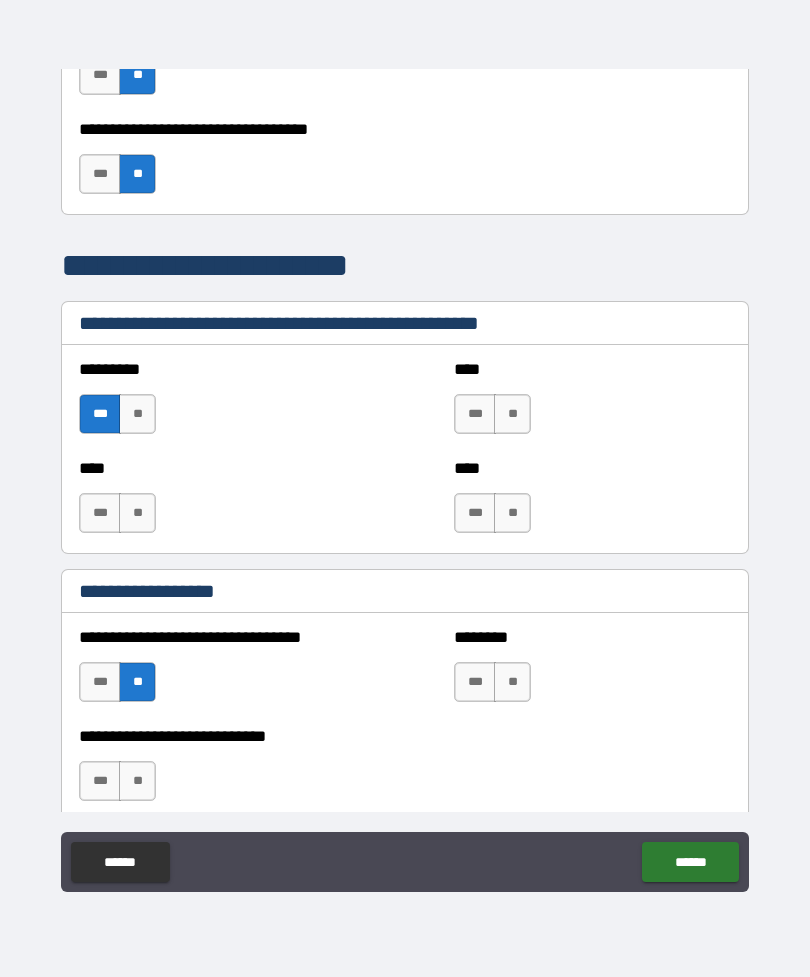 click on "**" at bounding box center (512, 682) 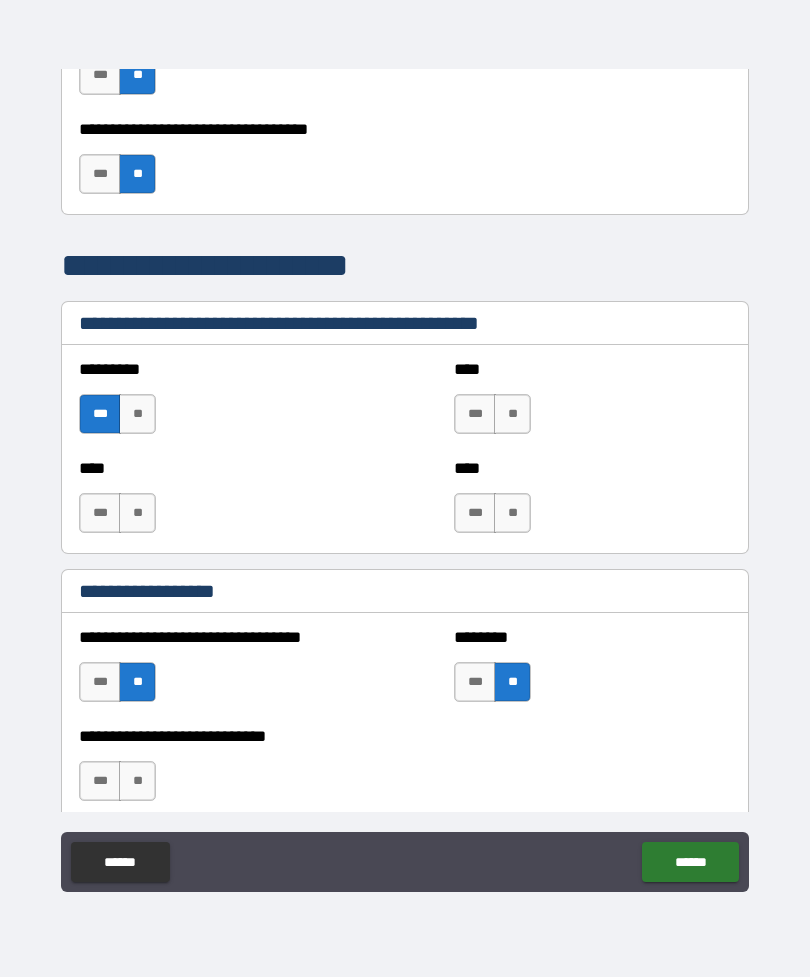scroll, scrollTop: 1081, scrollLeft: 0, axis: vertical 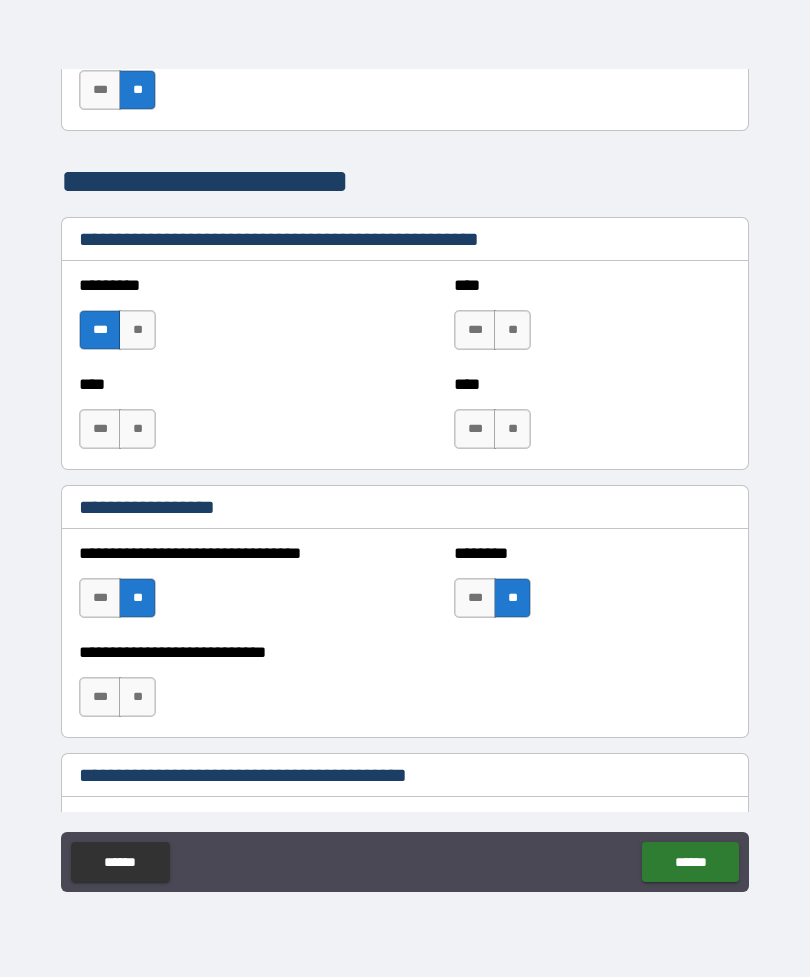 click on "**" at bounding box center (137, 697) 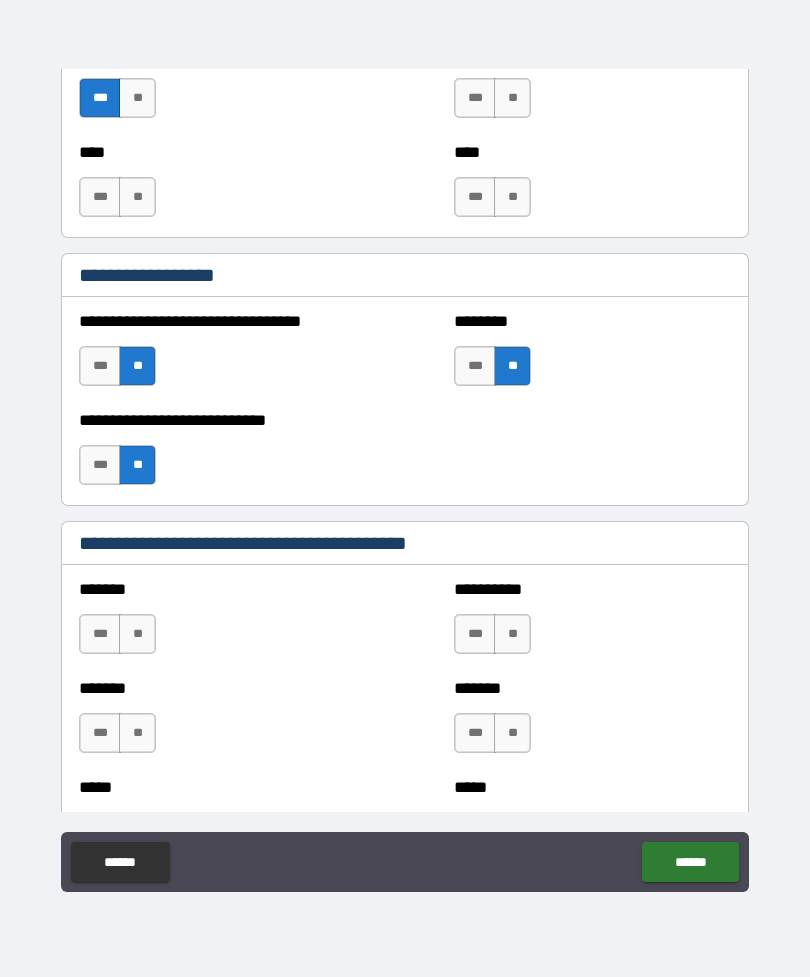 scroll, scrollTop: 1314, scrollLeft: 0, axis: vertical 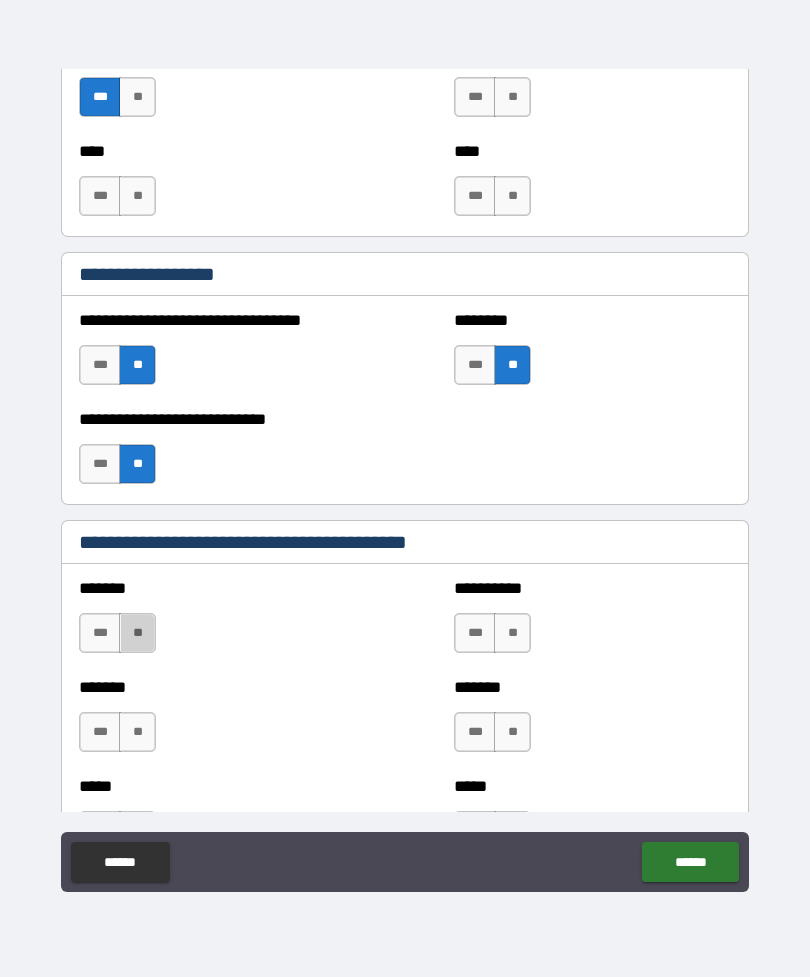 click on "**" at bounding box center (137, 633) 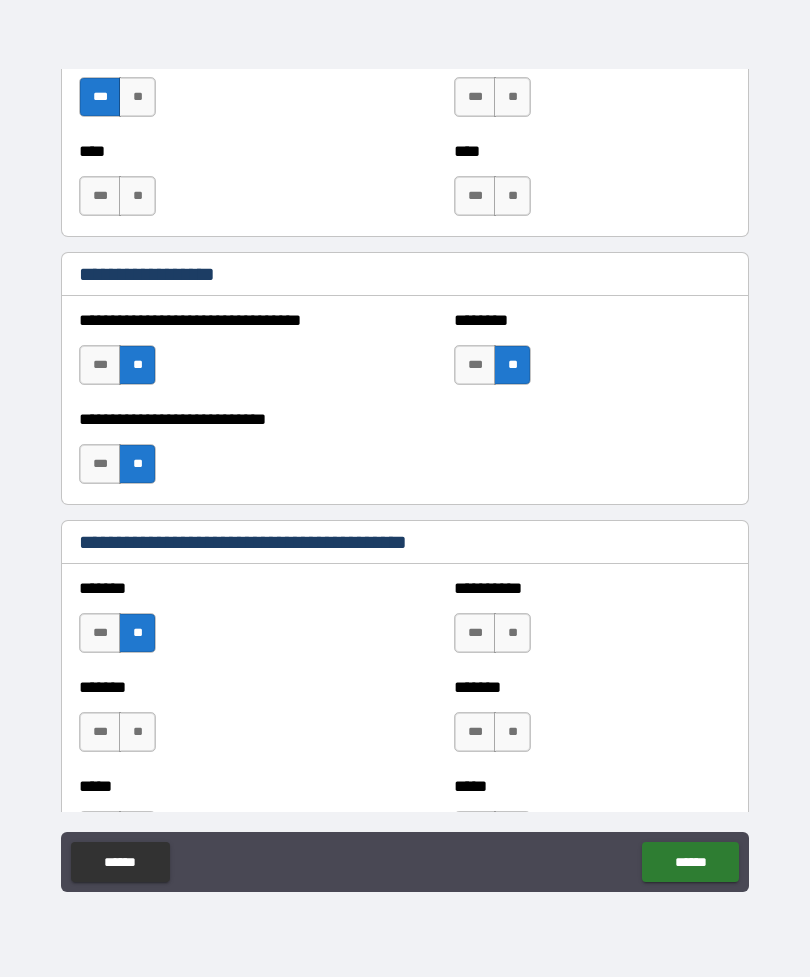 click on "**" at bounding box center [512, 633] 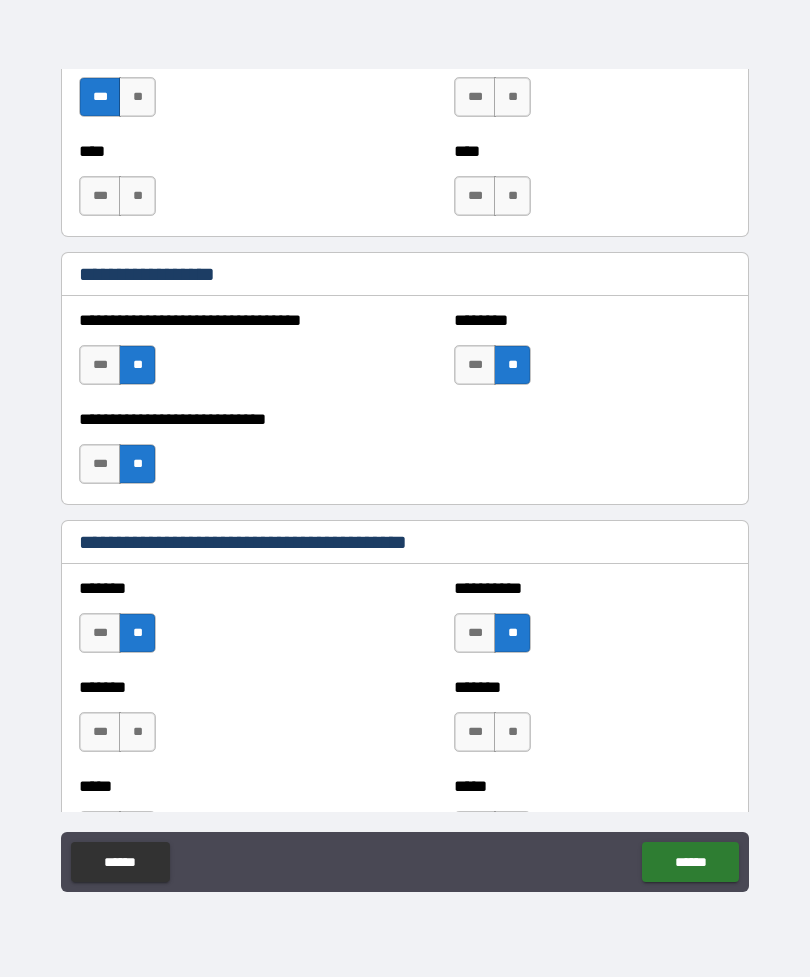 click on "**" at bounding box center [512, 732] 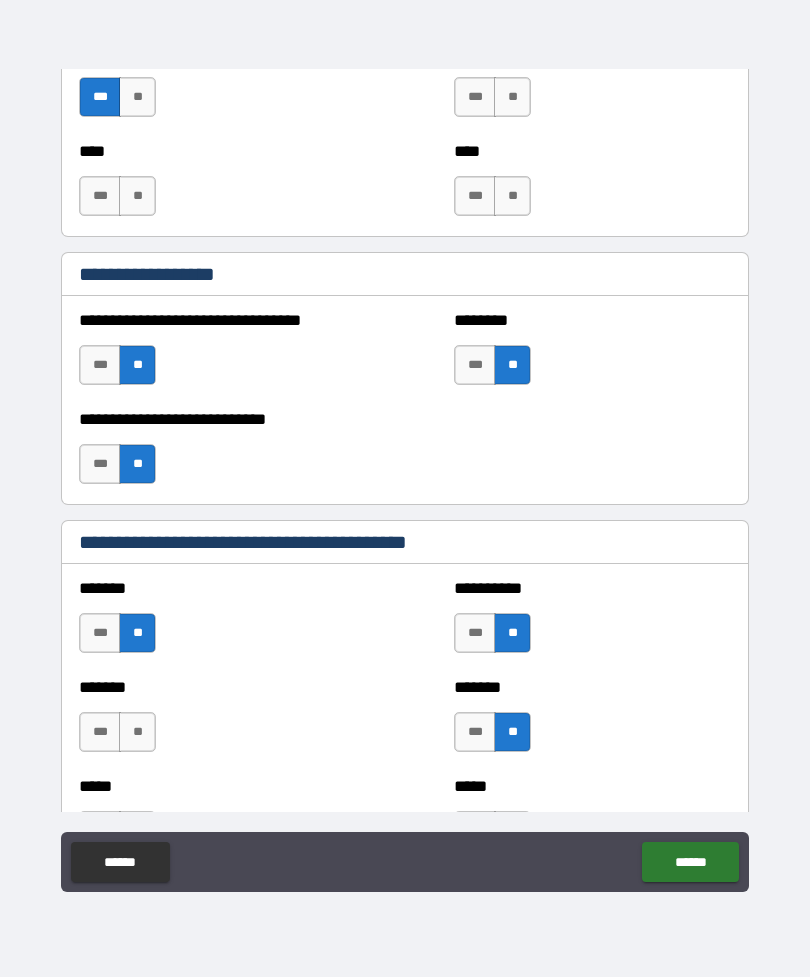 click on "**" at bounding box center (137, 732) 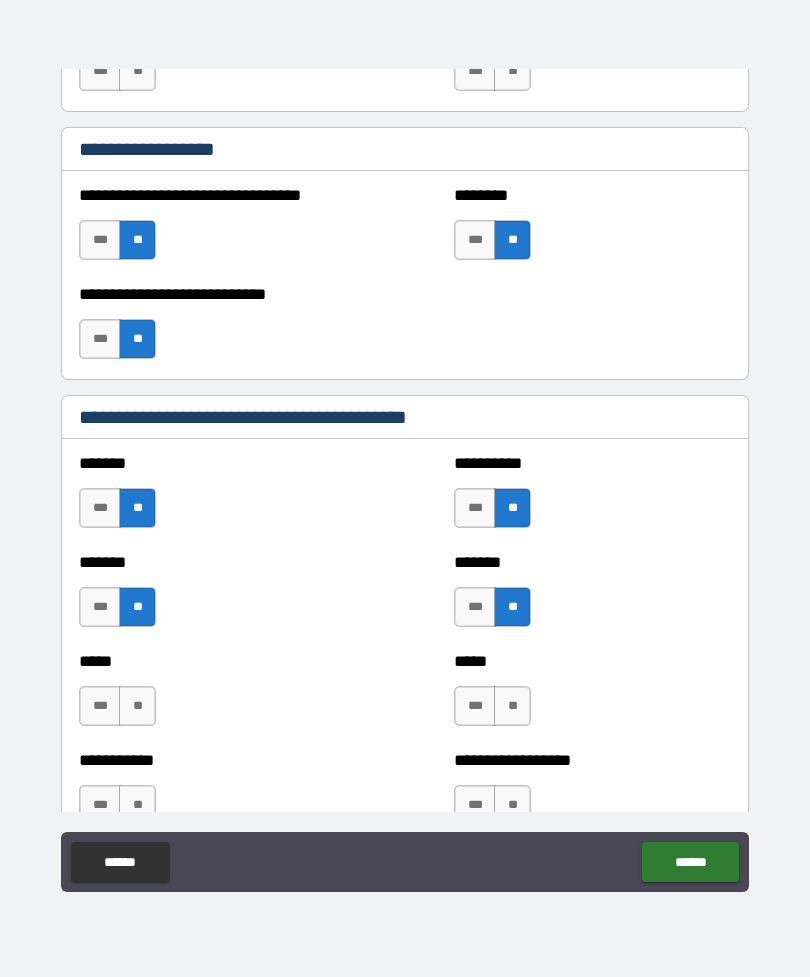scroll, scrollTop: 1440, scrollLeft: 0, axis: vertical 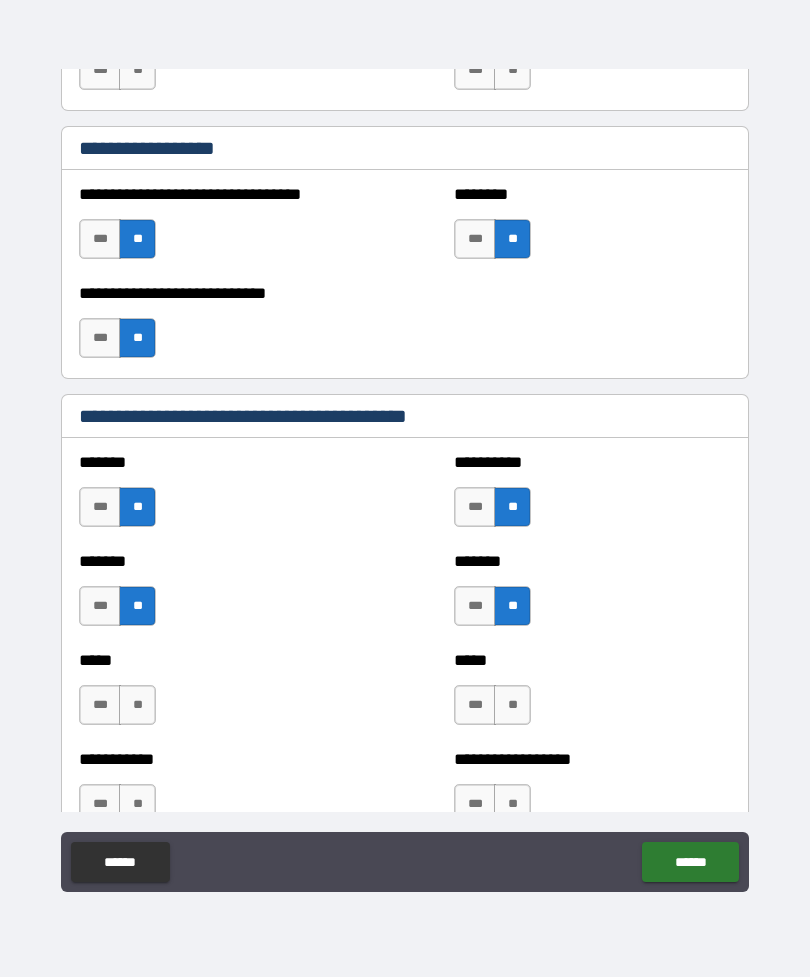 click on "**" at bounding box center (137, 705) 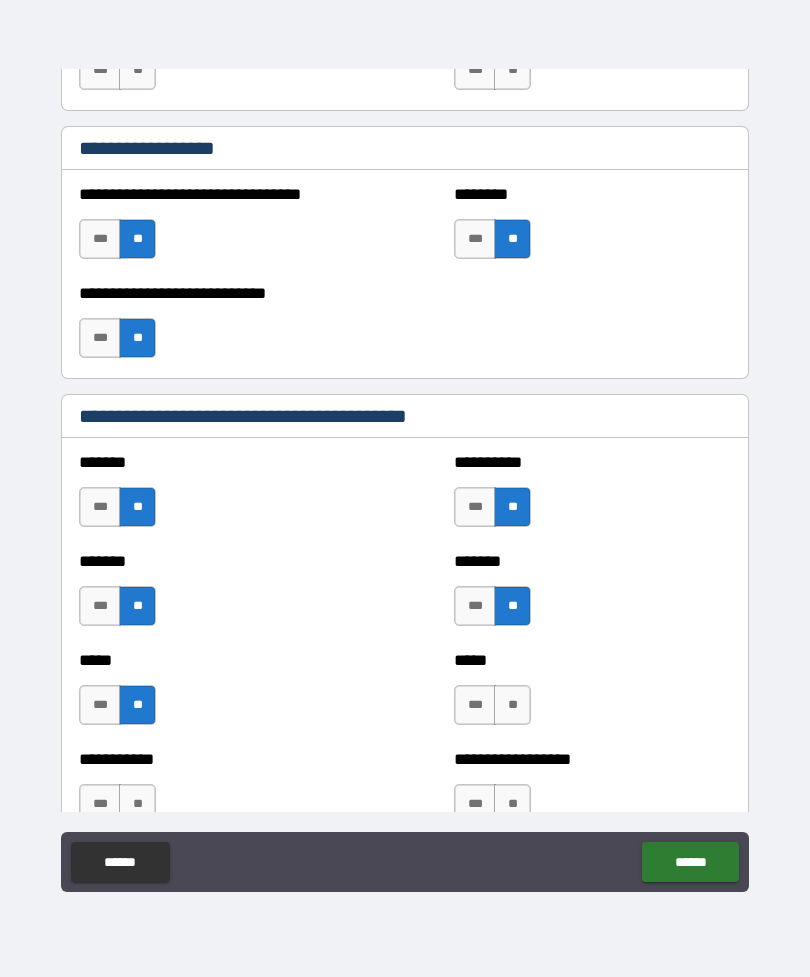 click on "**" at bounding box center [512, 705] 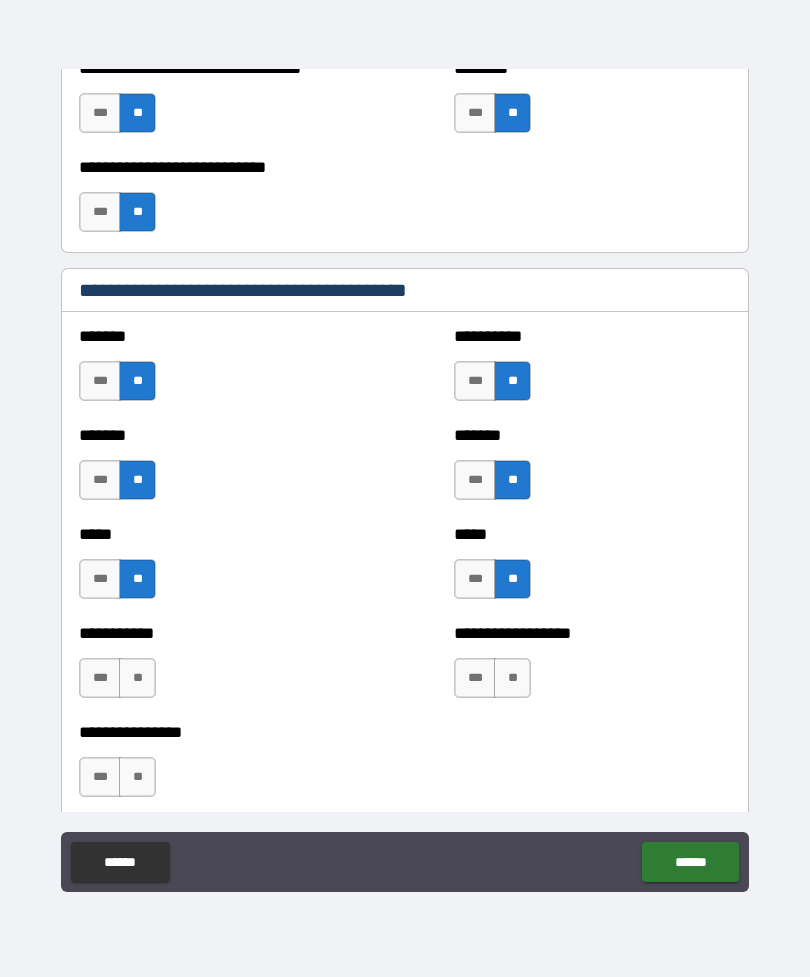 scroll, scrollTop: 1568, scrollLeft: 0, axis: vertical 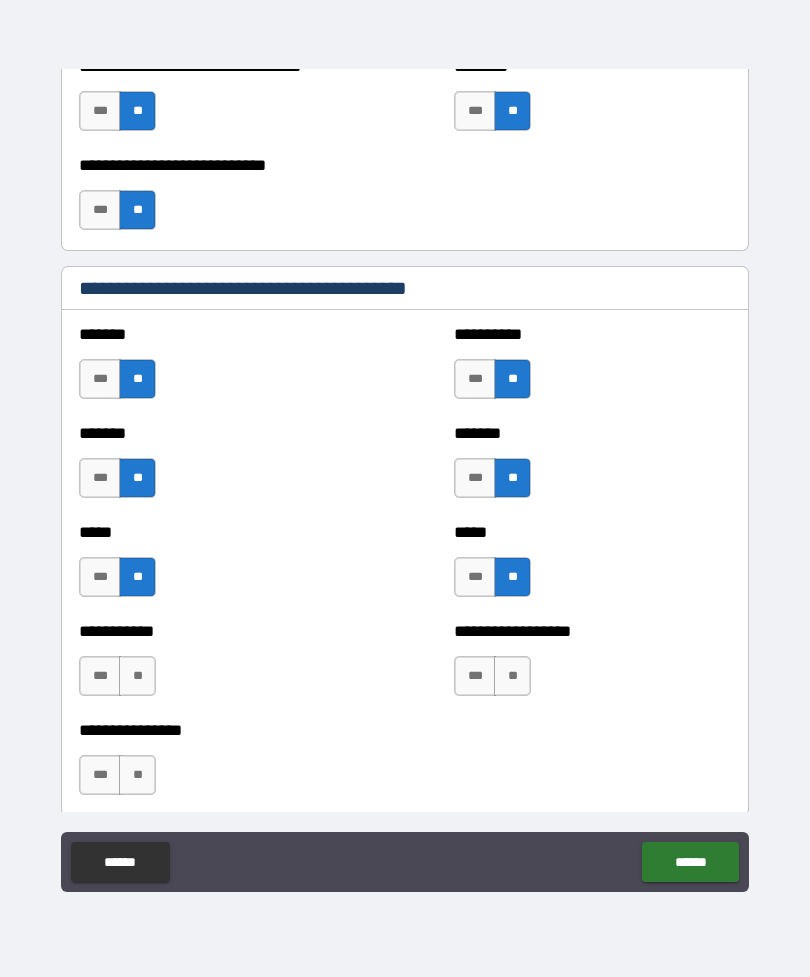 click on "**" at bounding box center [512, 676] 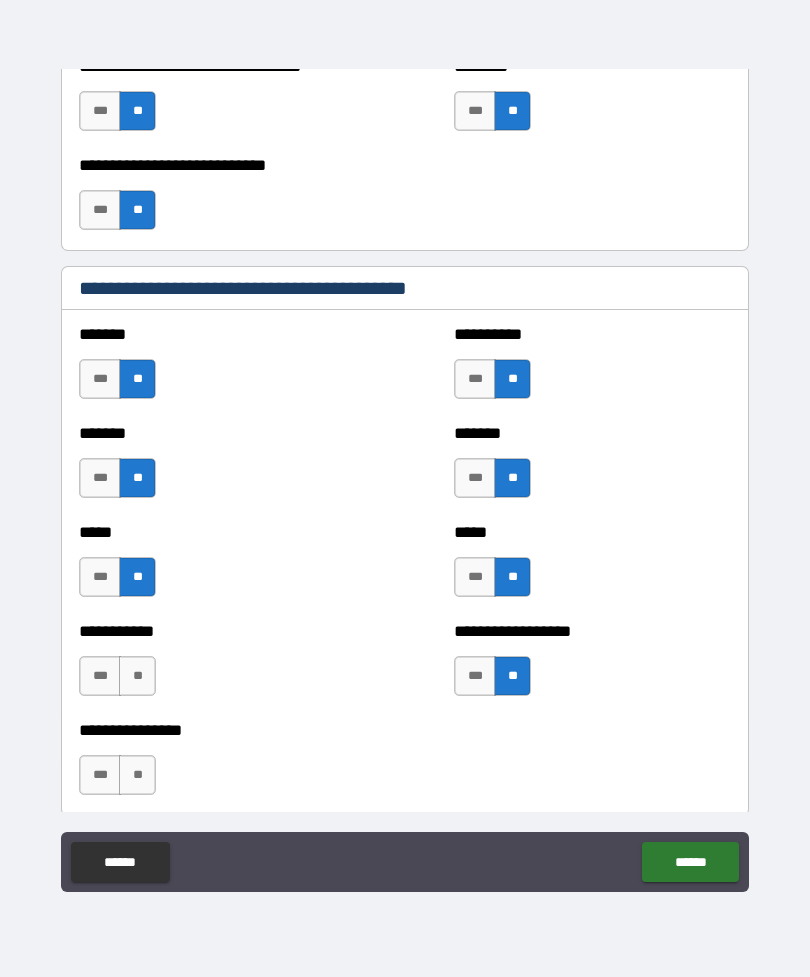 click on "**" at bounding box center (137, 676) 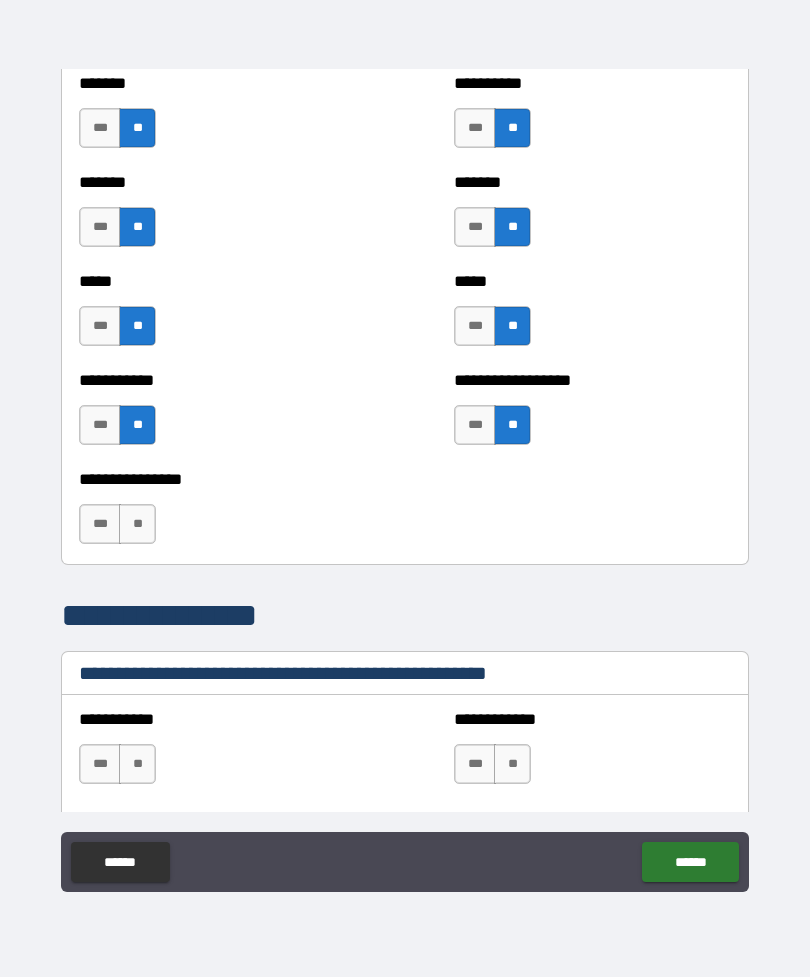 scroll, scrollTop: 1817, scrollLeft: 0, axis: vertical 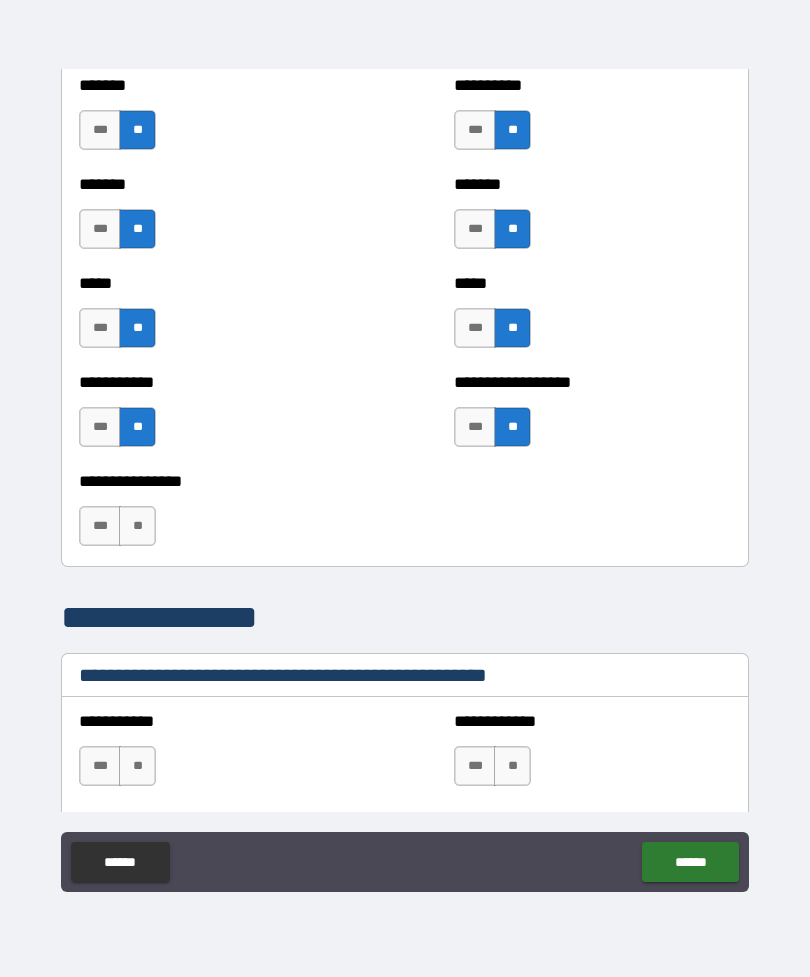 click on "***" at bounding box center [100, 526] 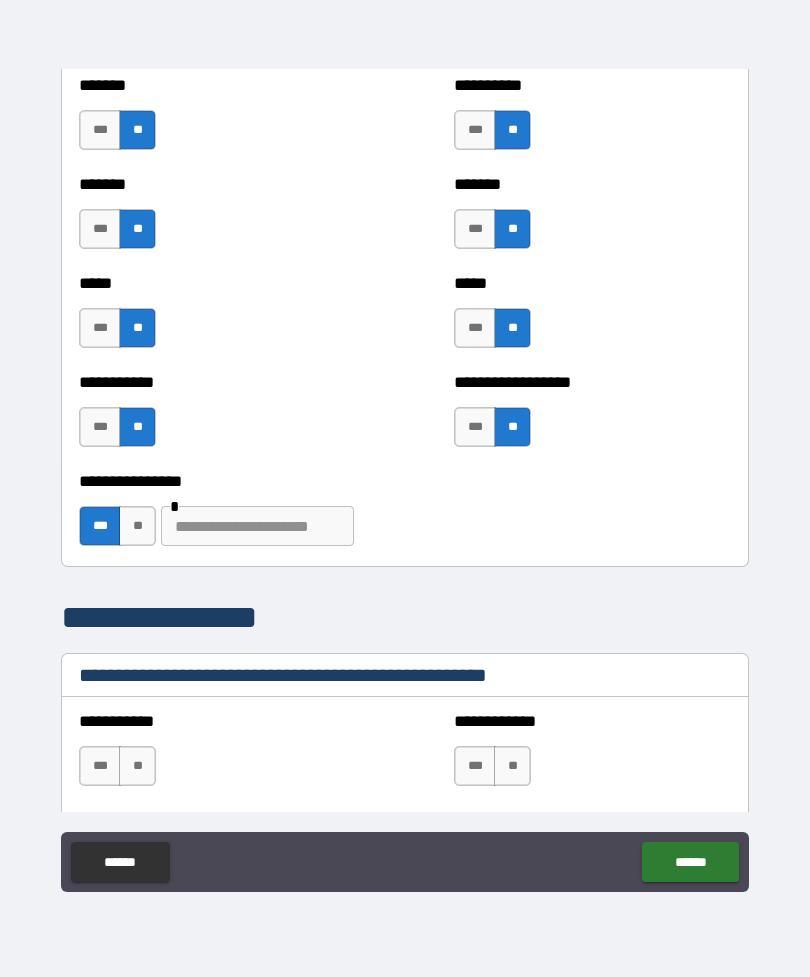 click at bounding box center (257, 526) 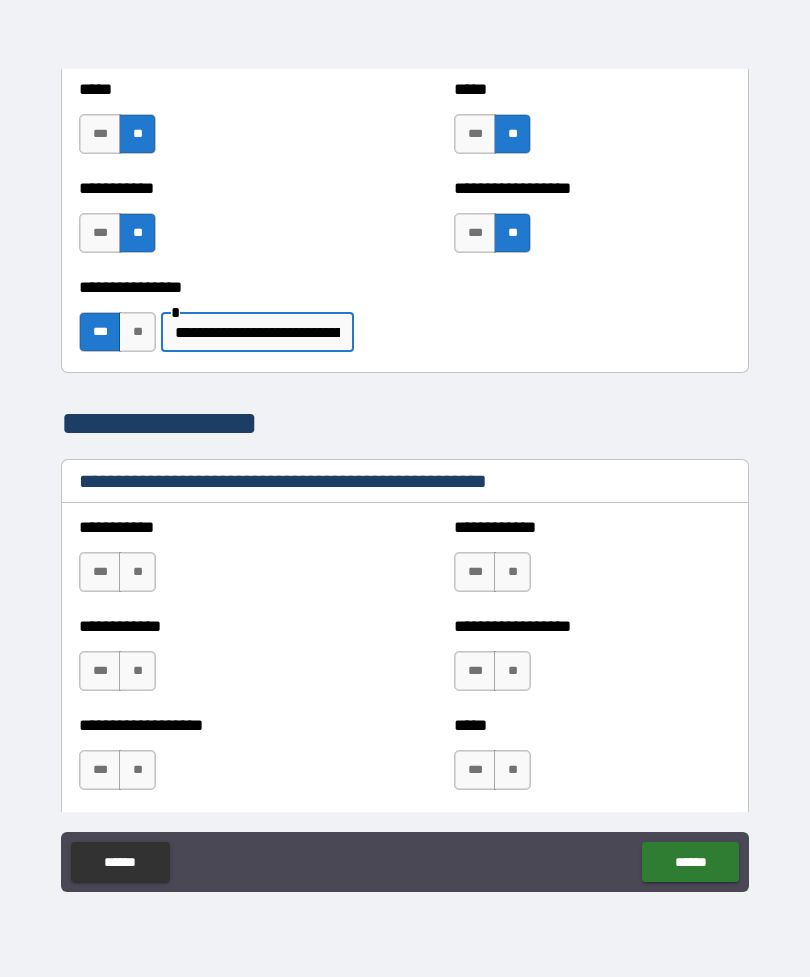 scroll, scrollTop: 2073, scrollLeft: 0, axis: vertical 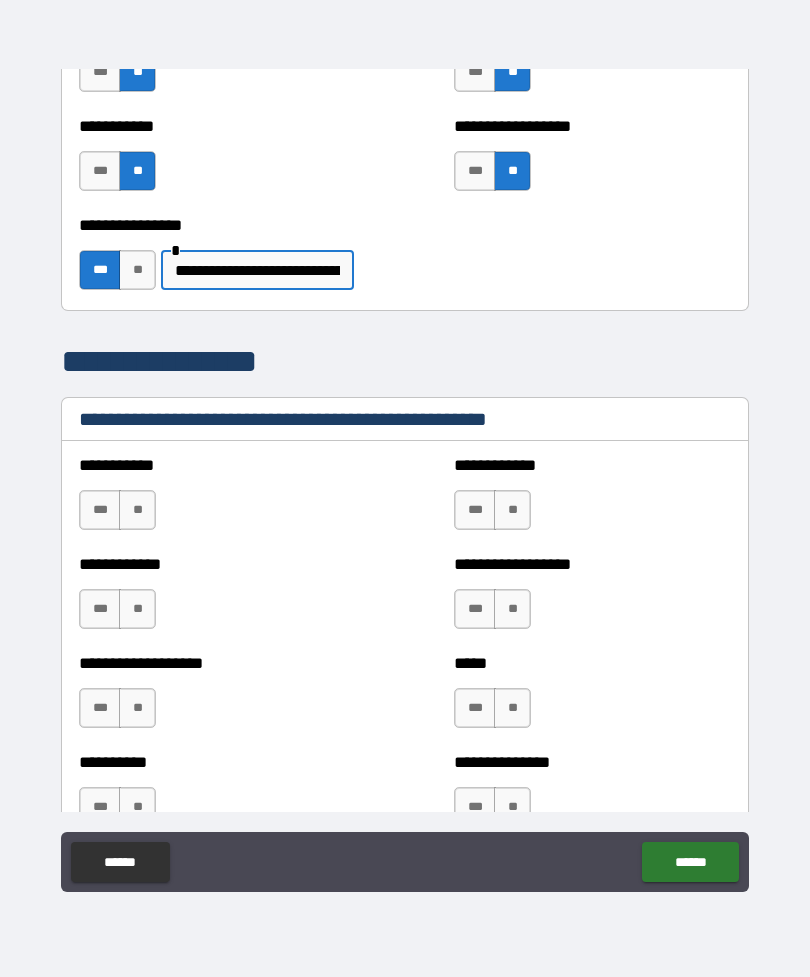 type on "**********" 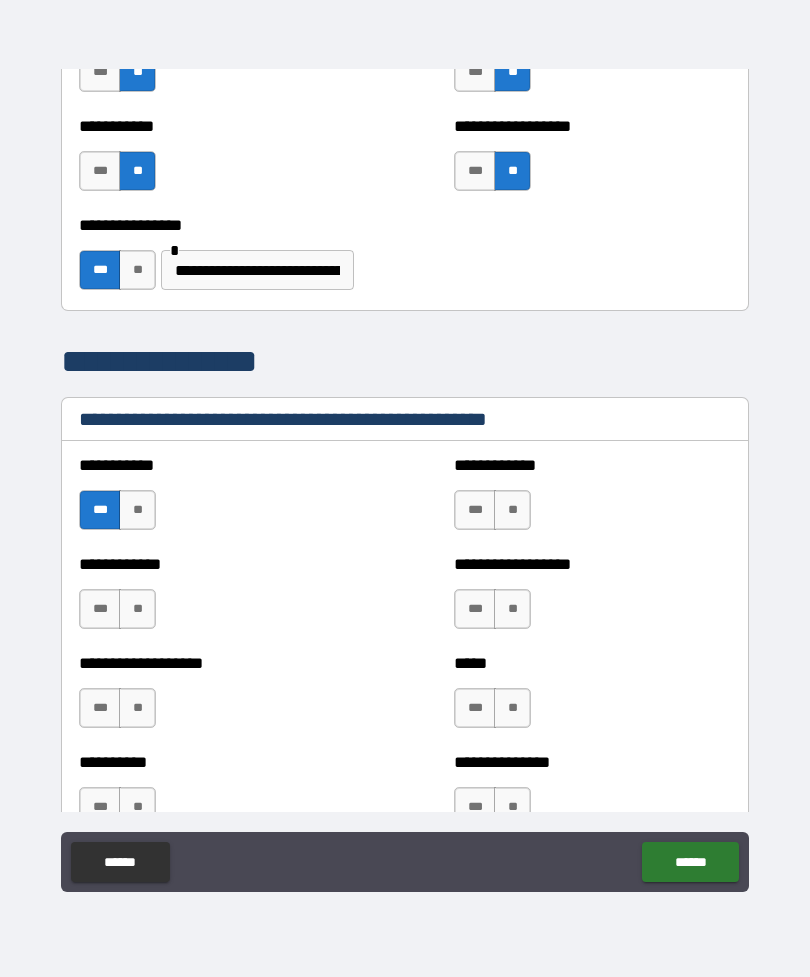 scroll, scrollTop: 2097, scrollLeft: 0, axis: vertical 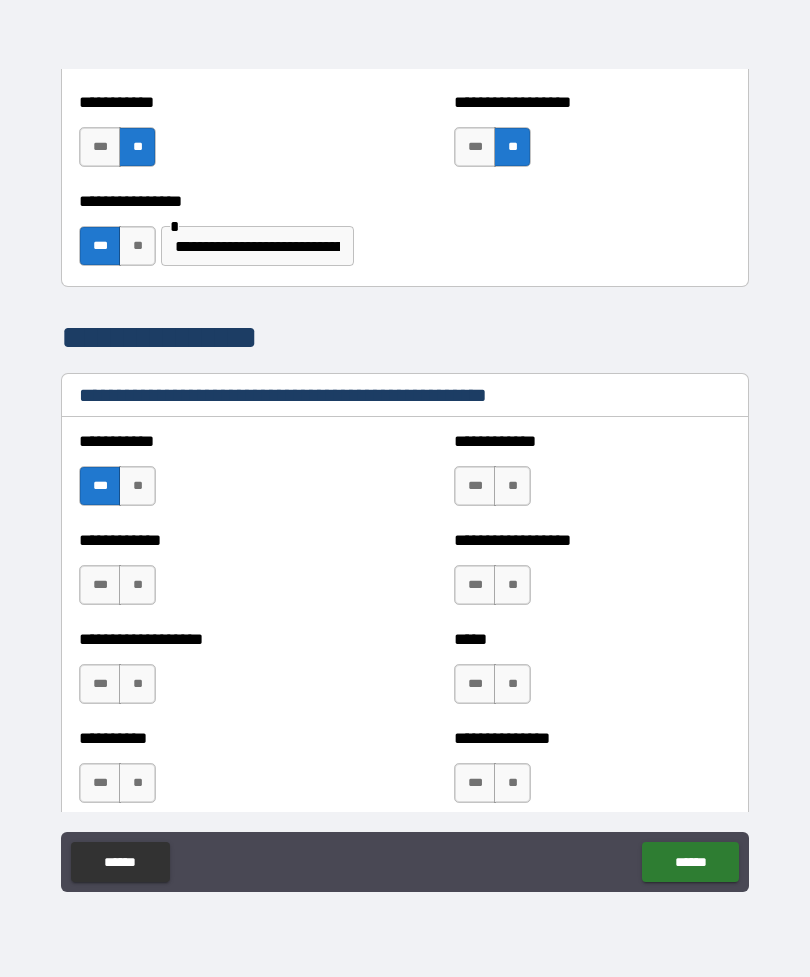 click on "**" at bounding box center (512, 486) 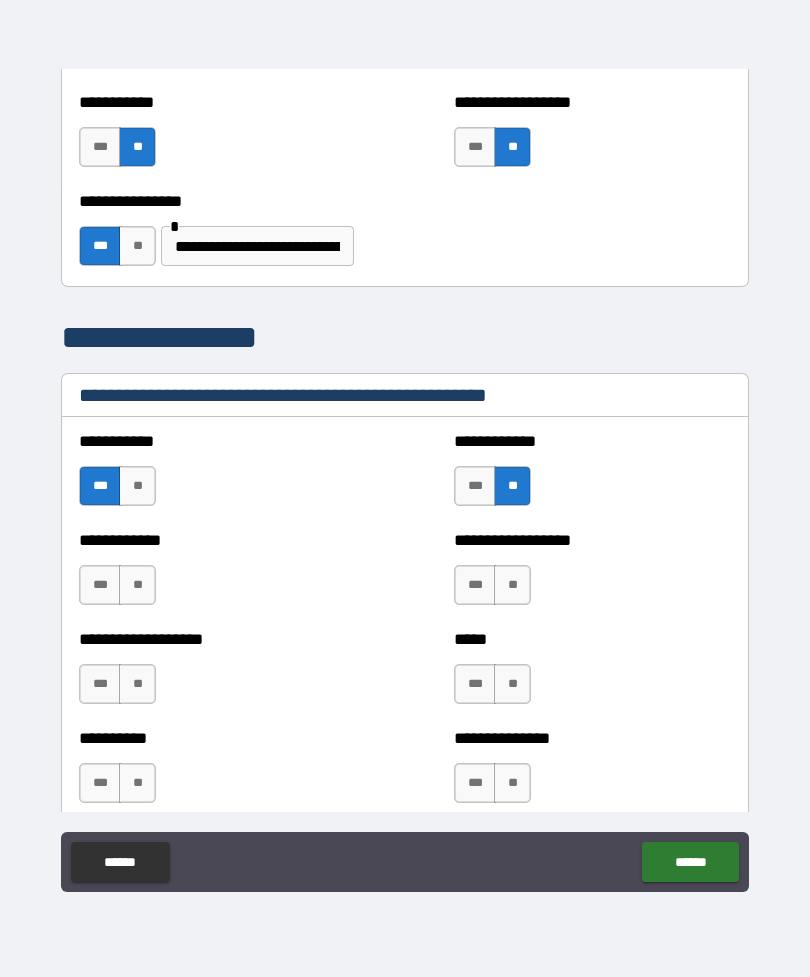 click on "**" at bounding box center [512, 585] 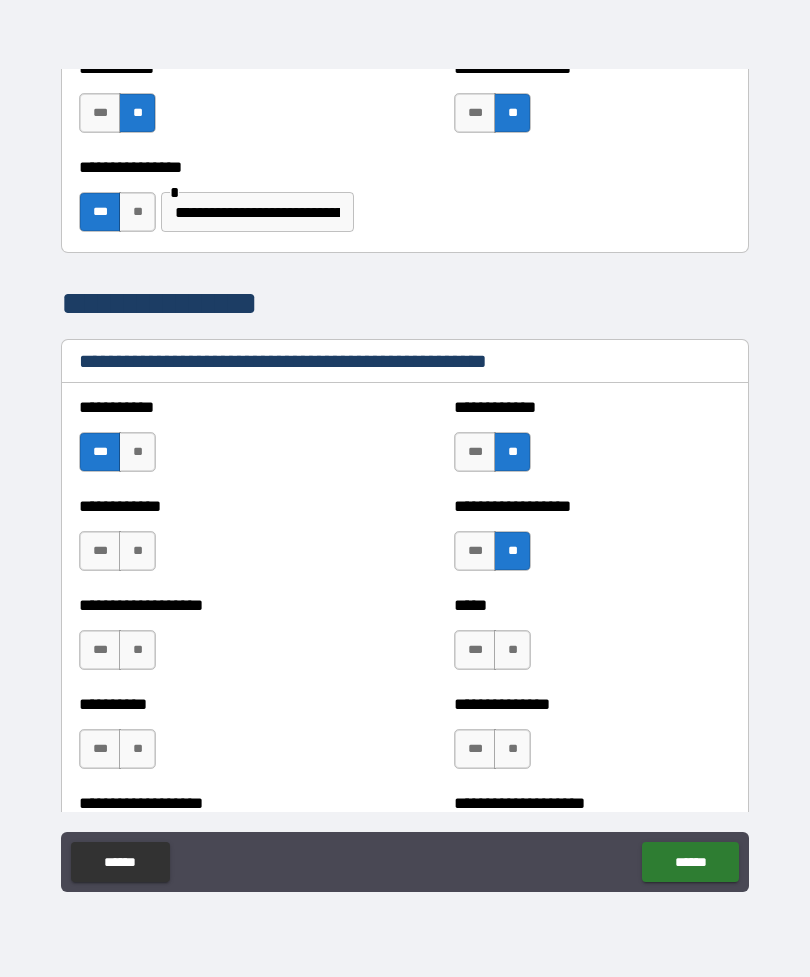 click on "**" at bounding box center (512, 650) 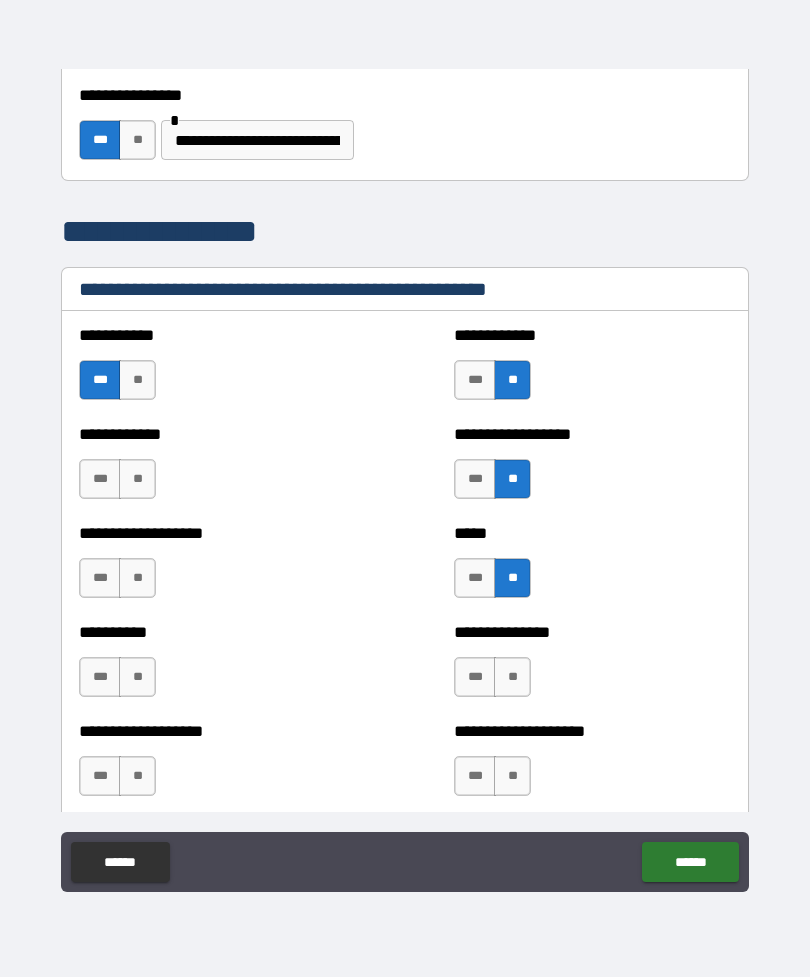 scroll, scrollTop: 2206, scrollLeft: 0, axis: vertical 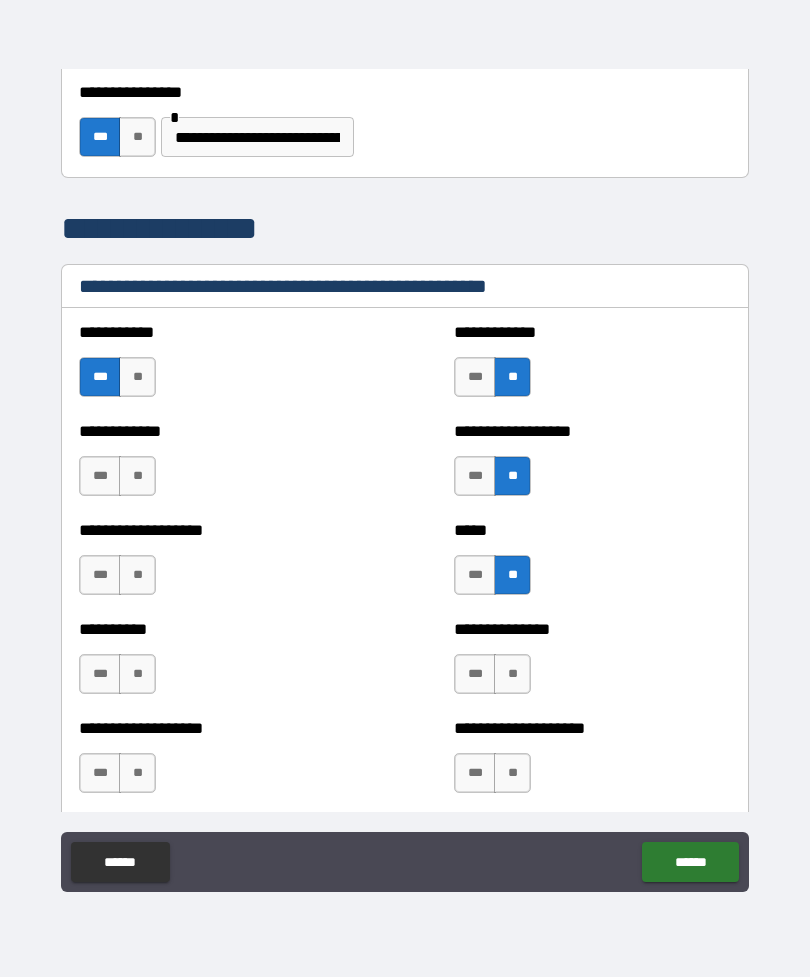 click on "**" at bounding box center (137, 476) 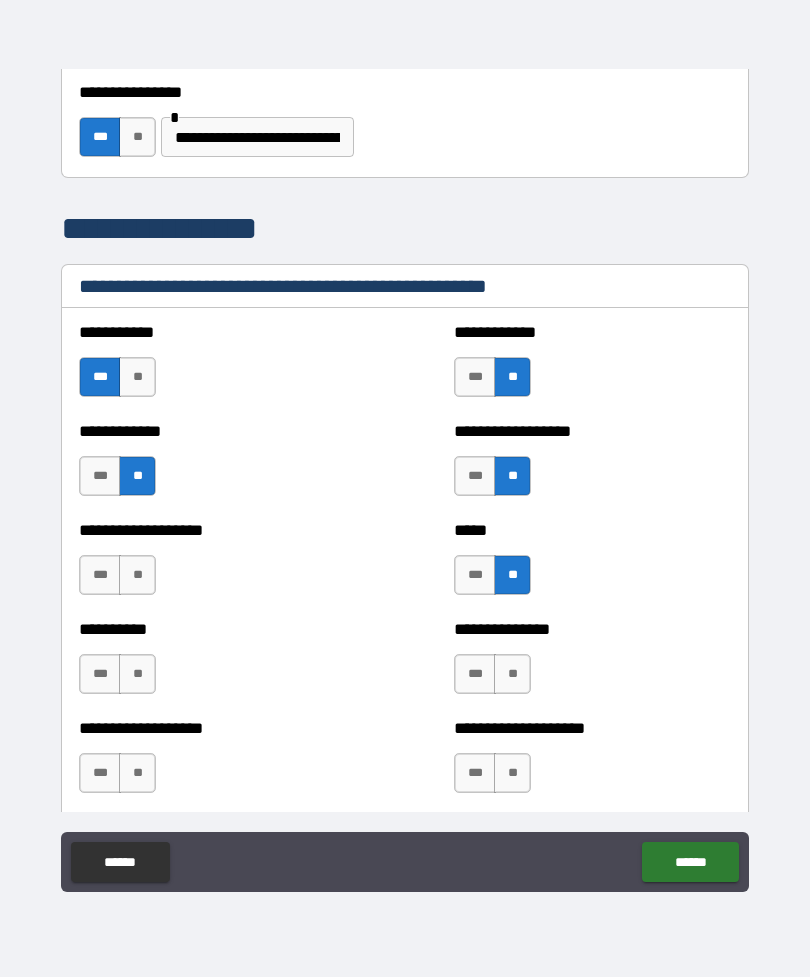click on "**" at bounding box center [137, 674] 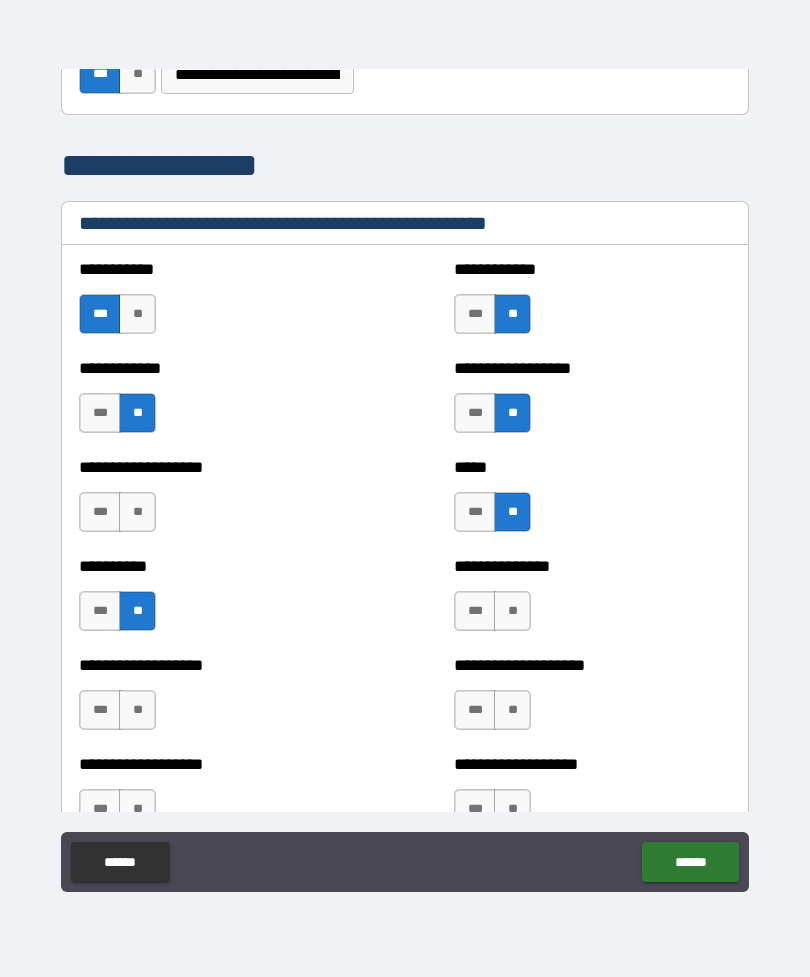 scroll, scrollTop: 2273, scrollLeft: 0, axis: vertical 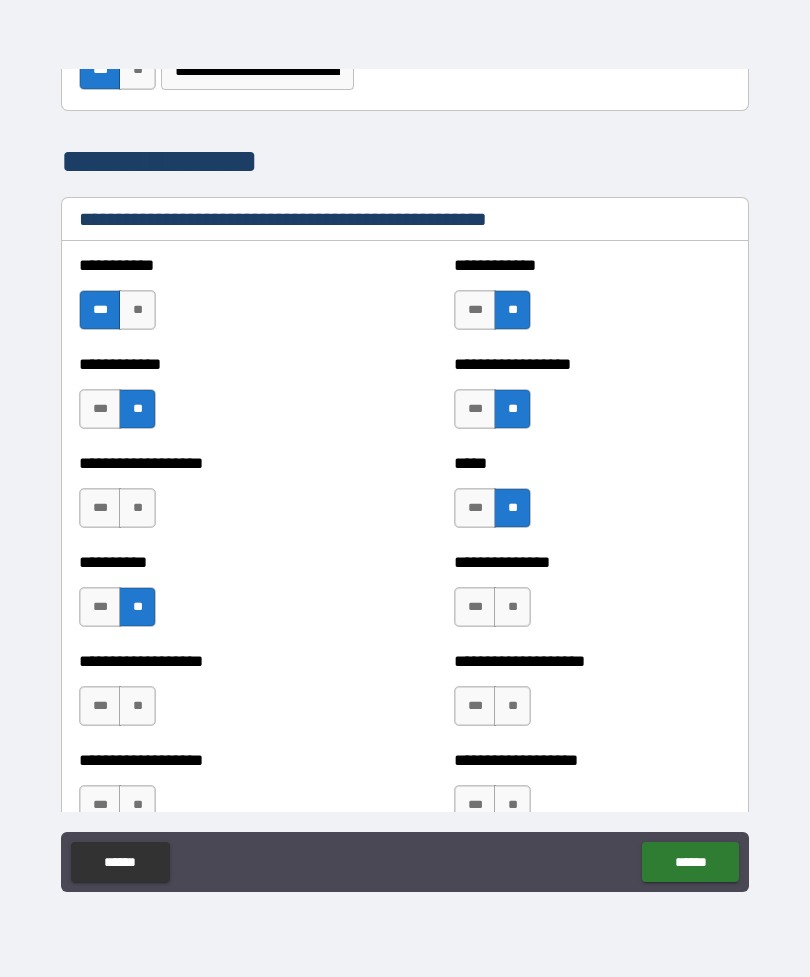 click on "**" at bounding box center (137, 706) 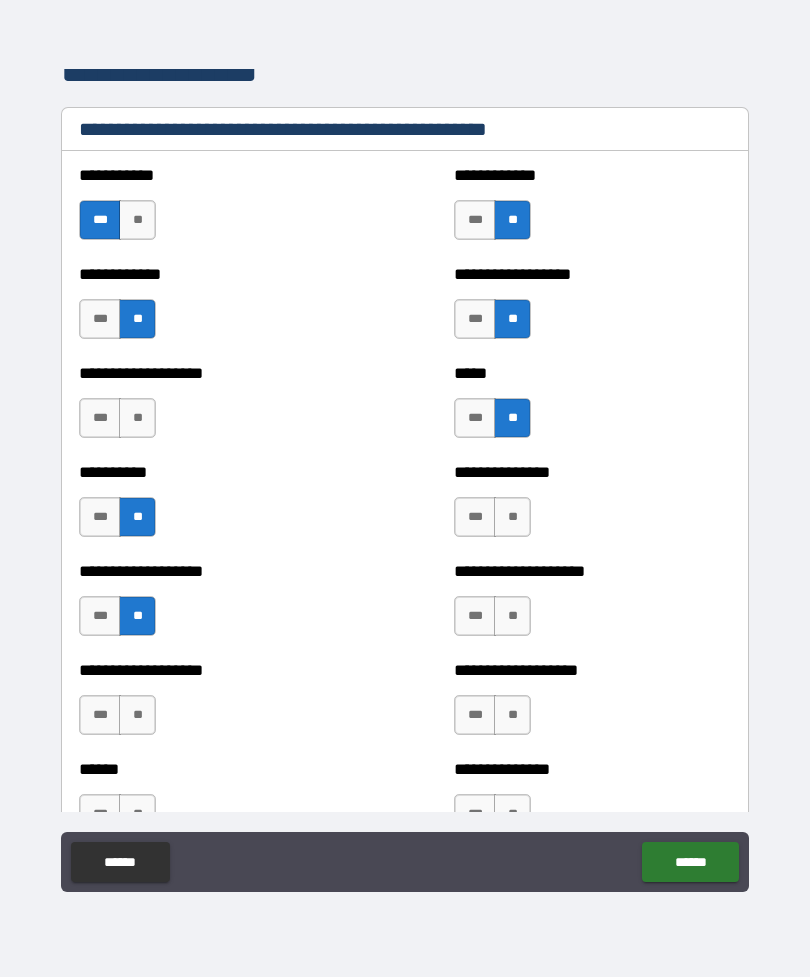 click on "**" at bounding box center [137, 715] 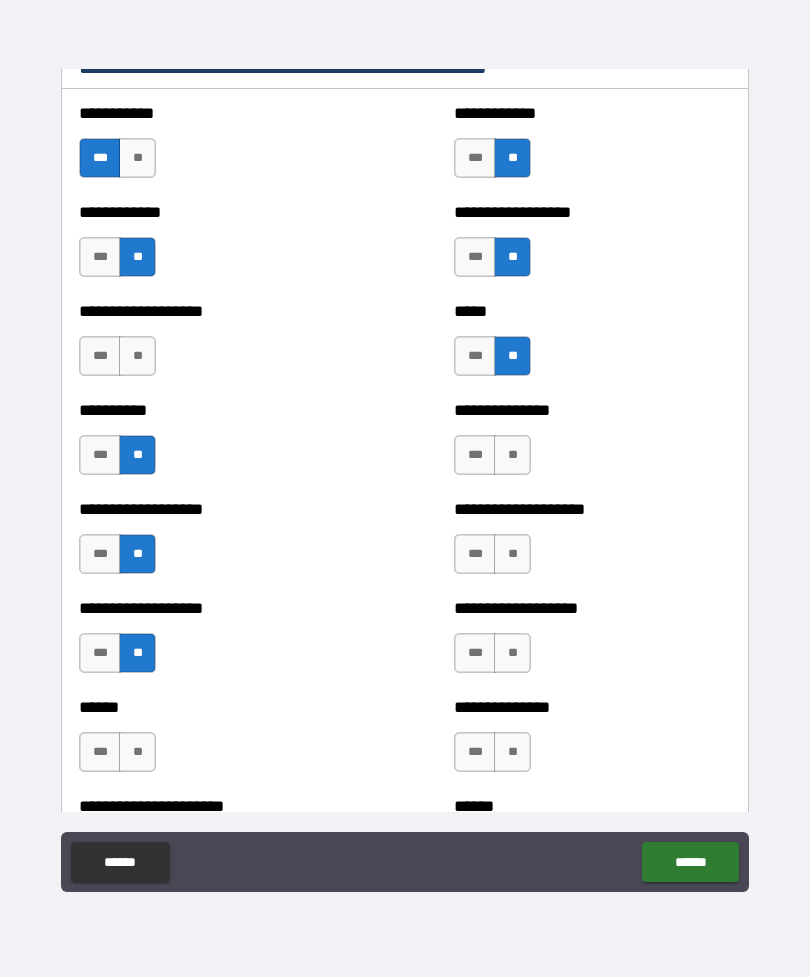 click on "***" at bounding box center (100, 752) 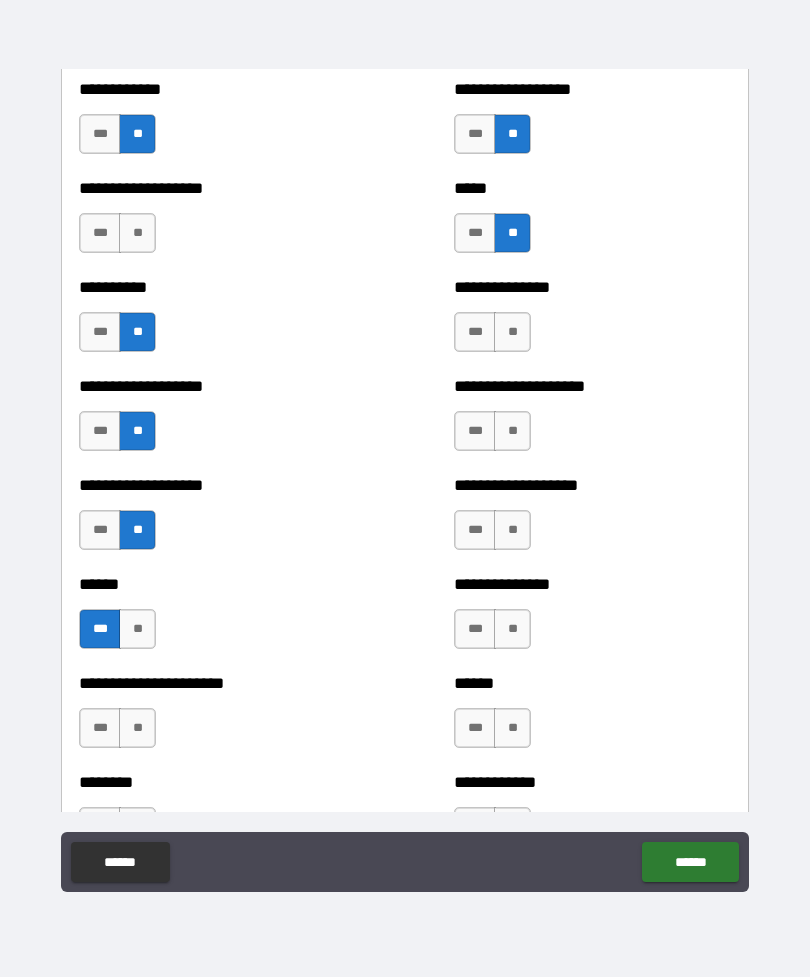 click on "**" at bounding box center (137, 728) 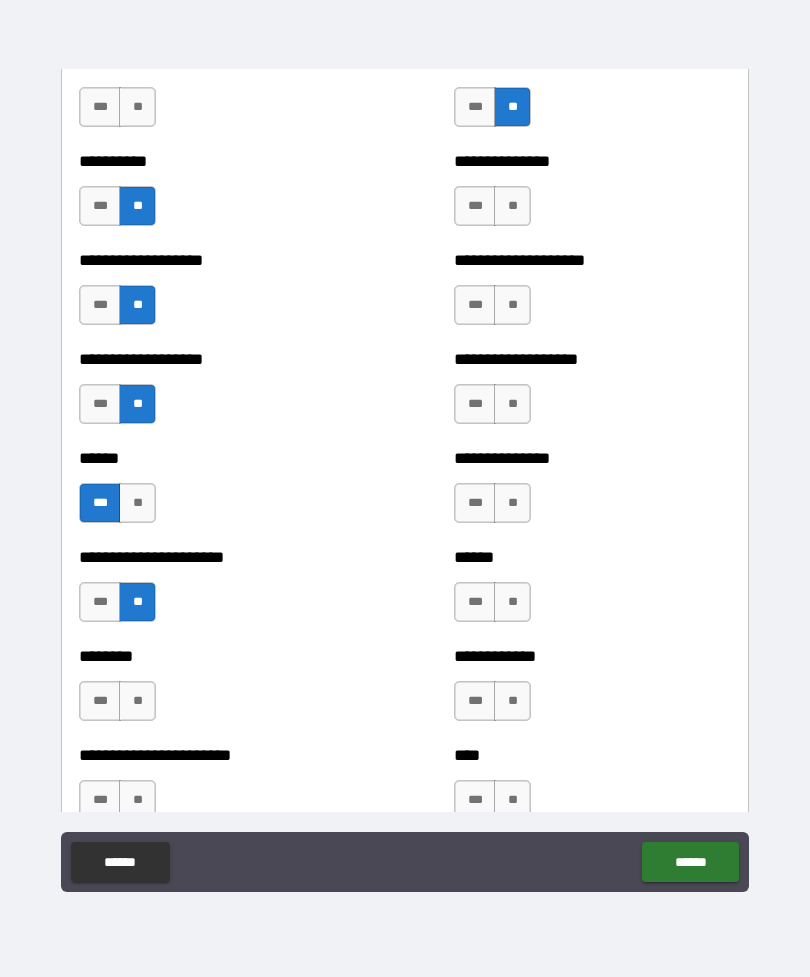 scroll, scrollTop: 2674, scrollLeft: 0, axis: vertical 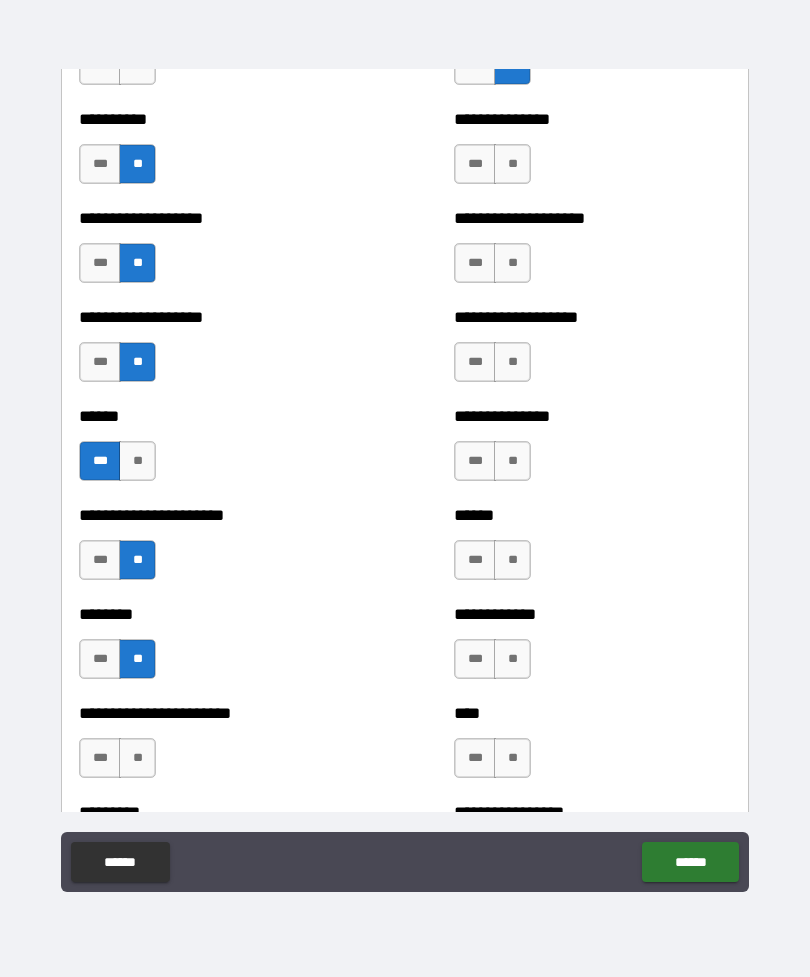 click on "**" at bounding box center (137, 758) 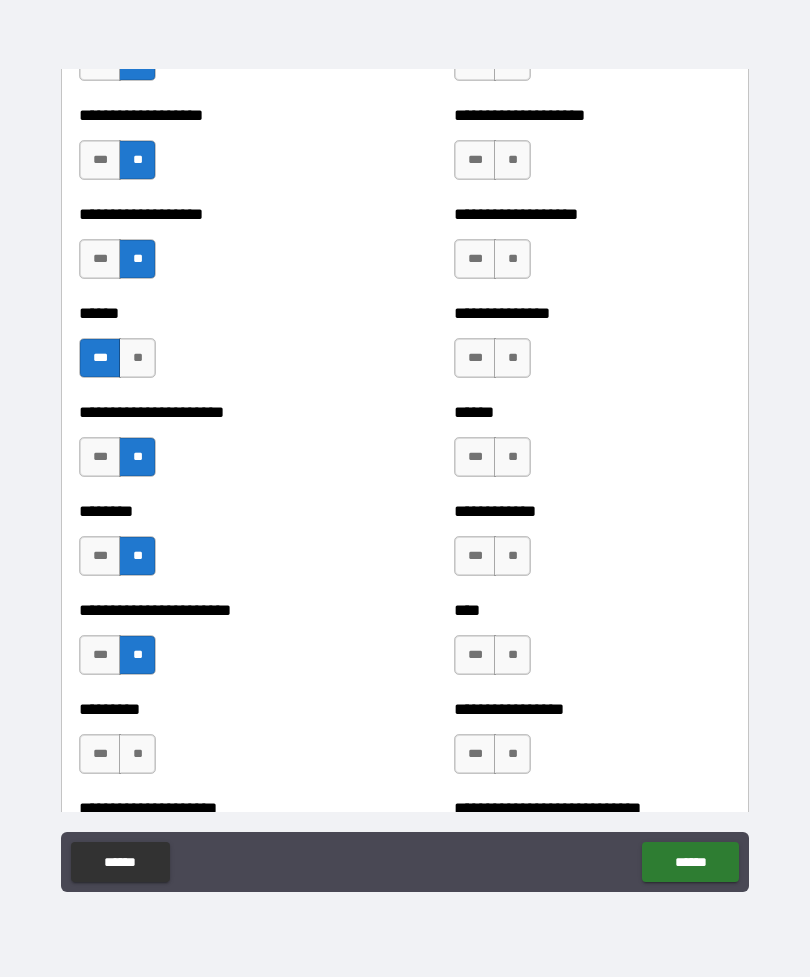 scroll, scrollTop: 2825, scrollLeft: 0, axis: vertical 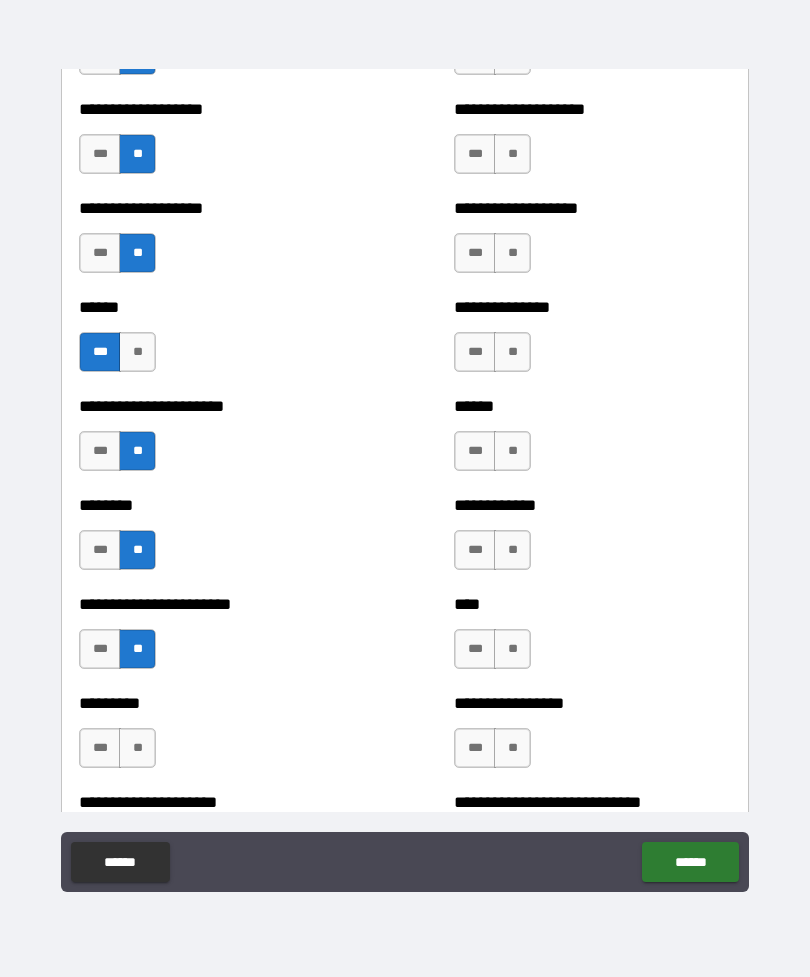 click on "***" at bounding box center [100, 748] 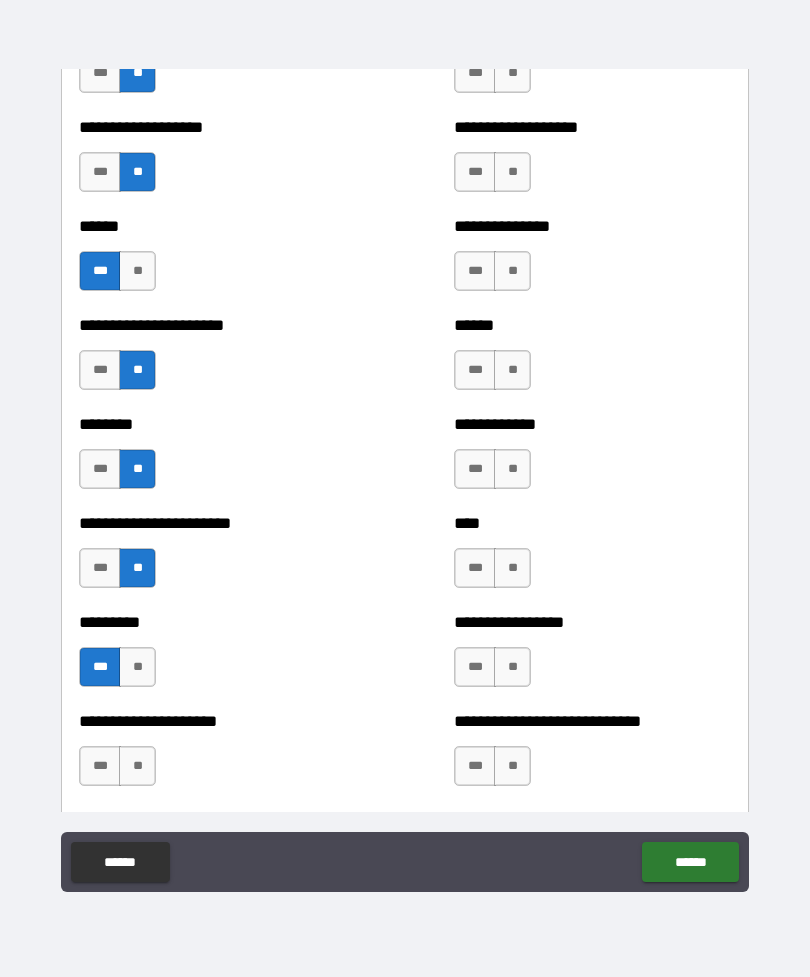 scroll, scrollTop: 2908, scrollLeft: 0, axis: vertical 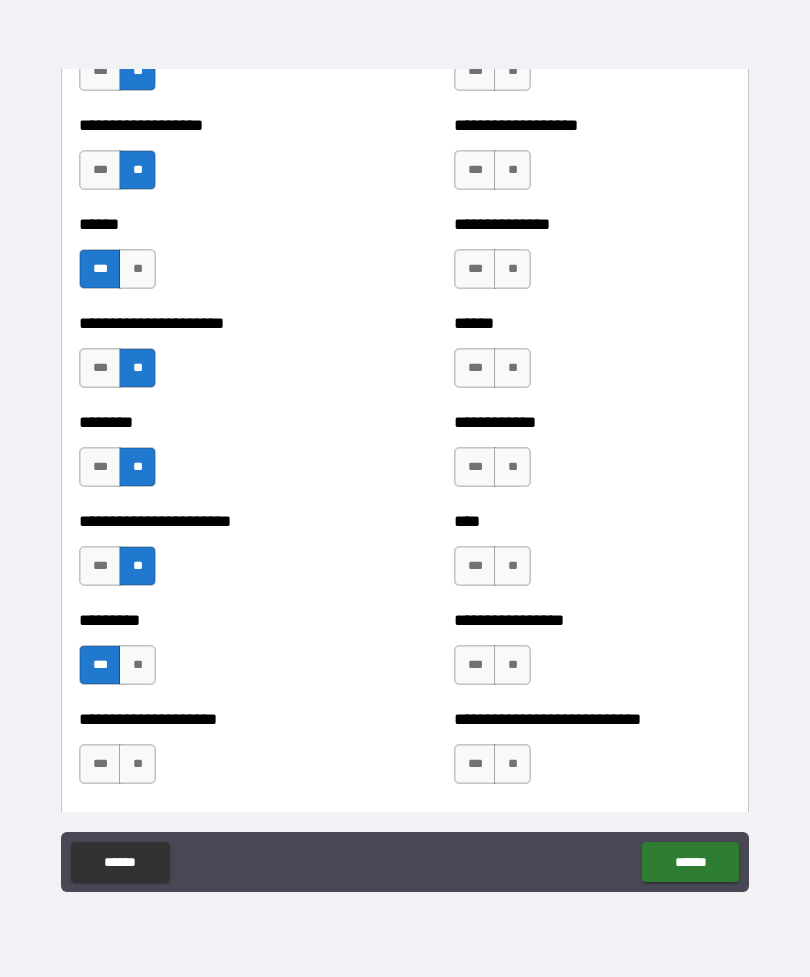 click on "**" at bounding box center [137, 665] 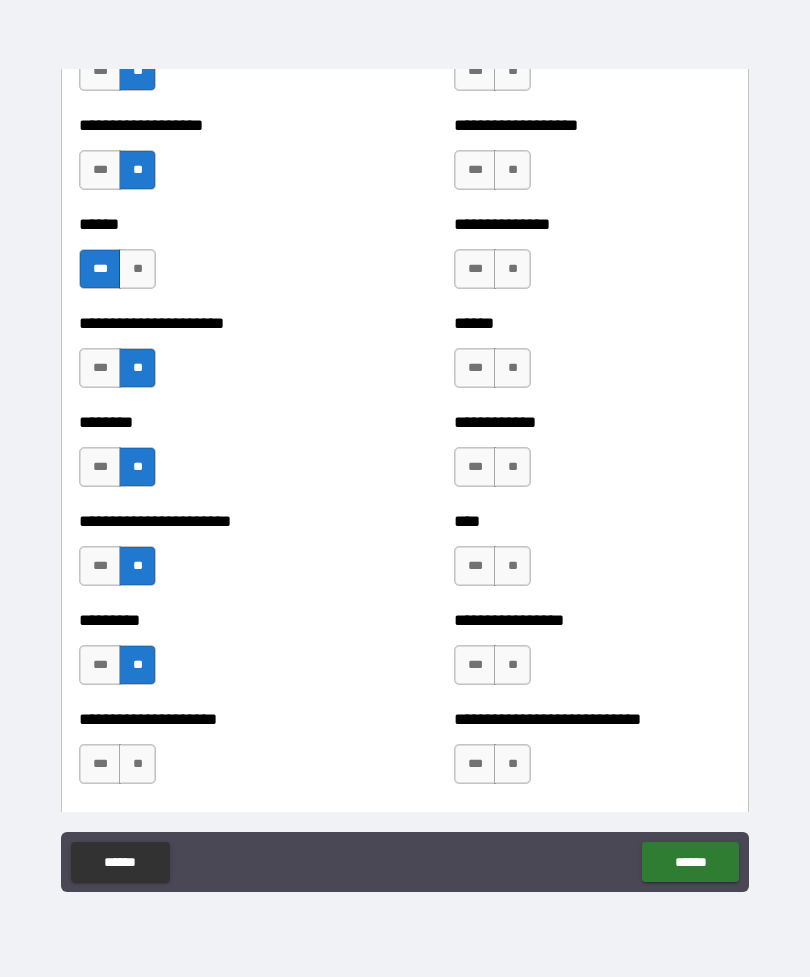 click on "**" at bounding box center [137, 764] 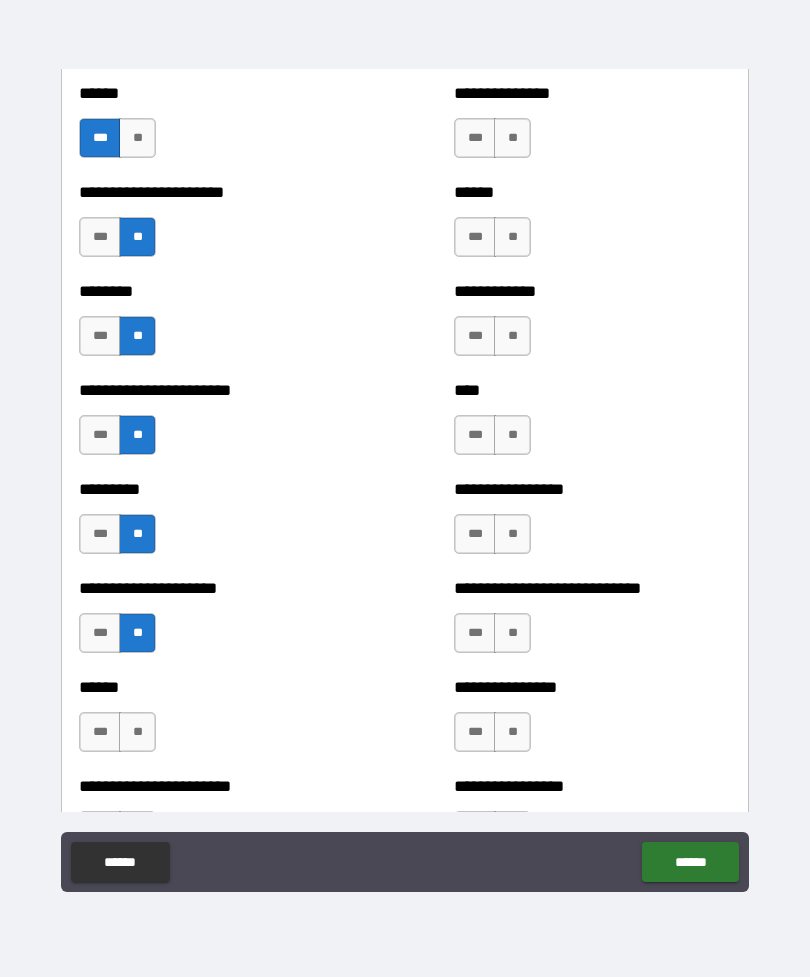 scroll, scrollTop: 3041, scrollLeft: 0, axis: vertical 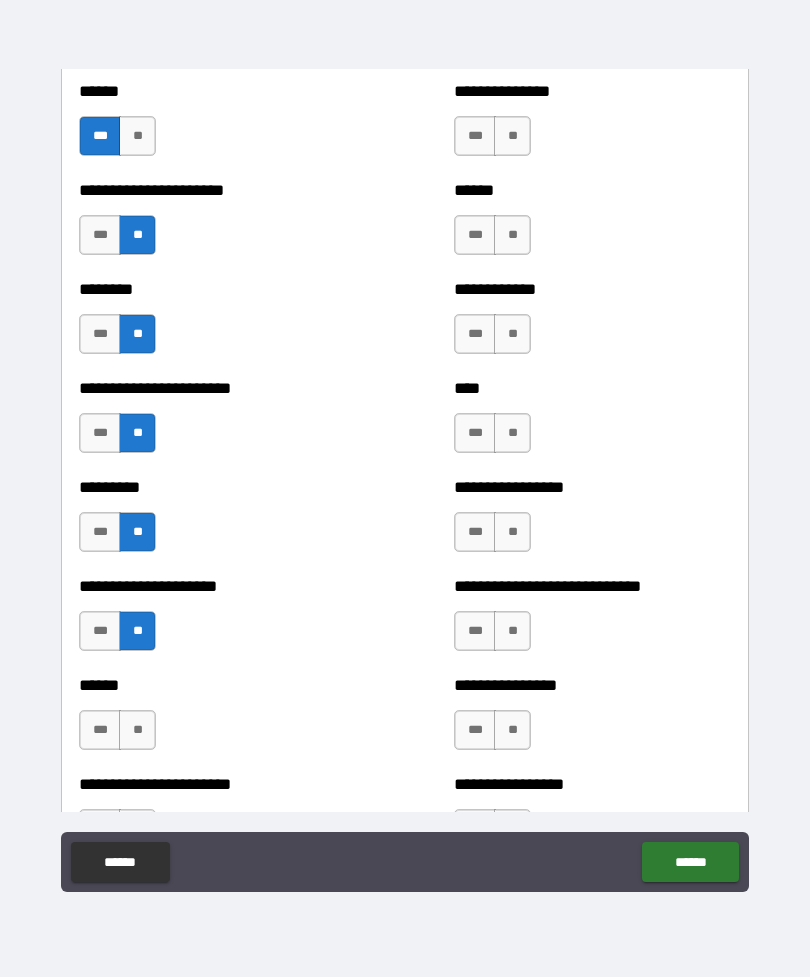 click on "**" at bounding box center (137, 730) 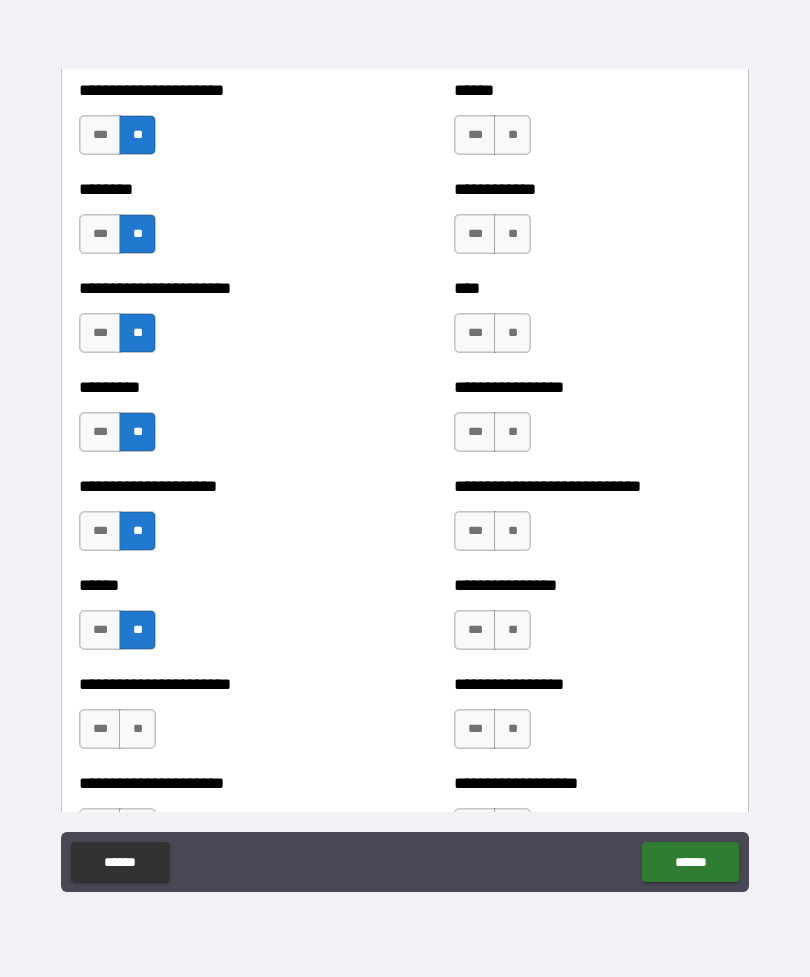 scroll, scrollTop: 3145, scrollLeft: 0, axis: vertical 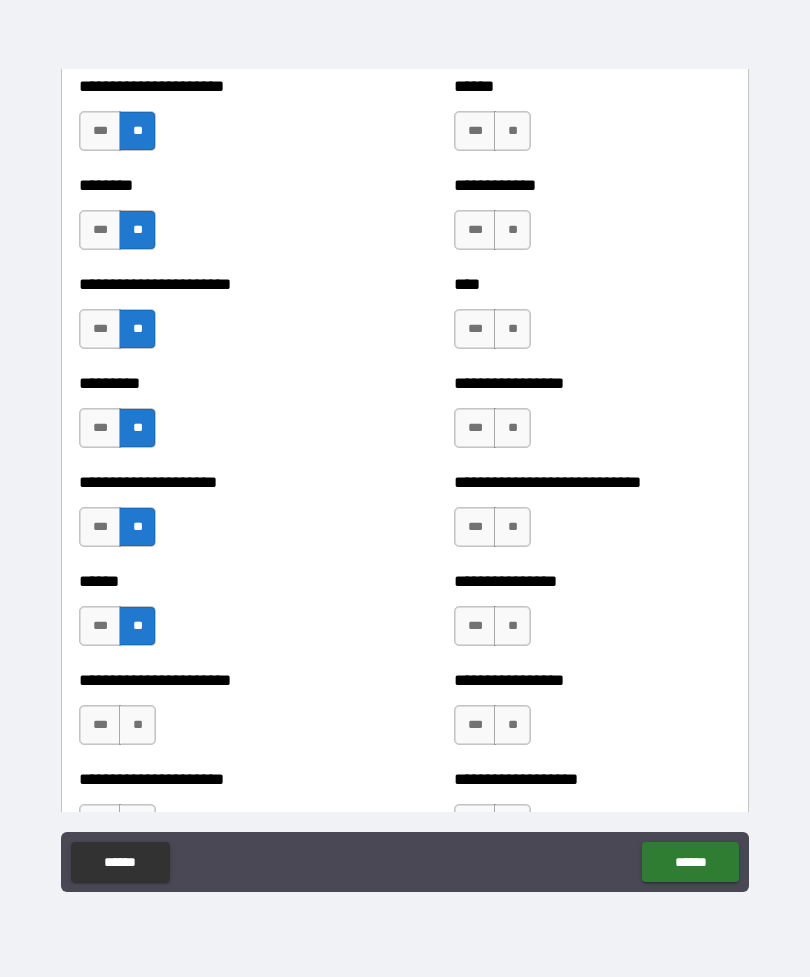 click on "**" at bounding box center [137, 725] 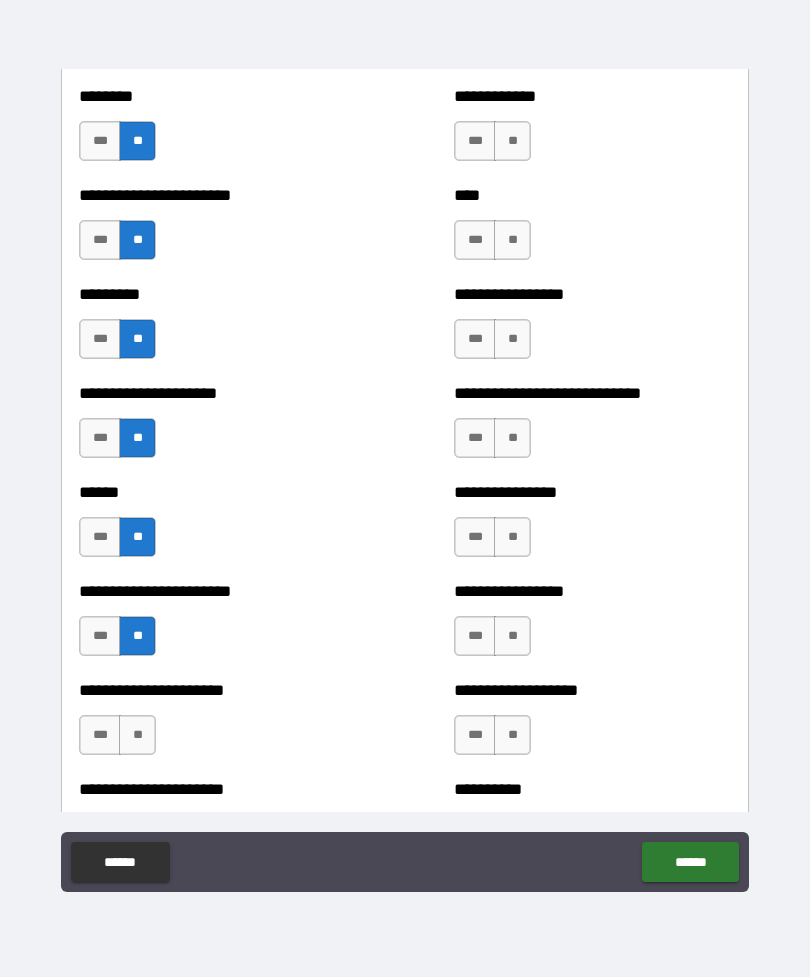 scroll, scrollTop: 3236, scrollLeft: 0, axis: vertical 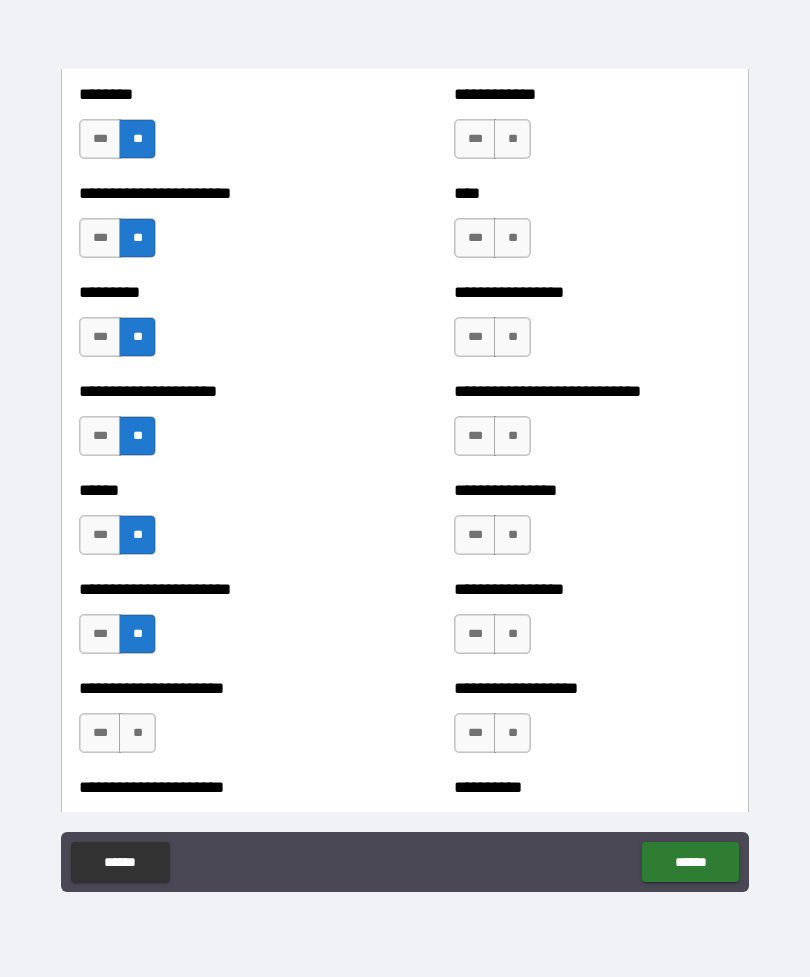 click on "**" at bounding box center (137, 733) 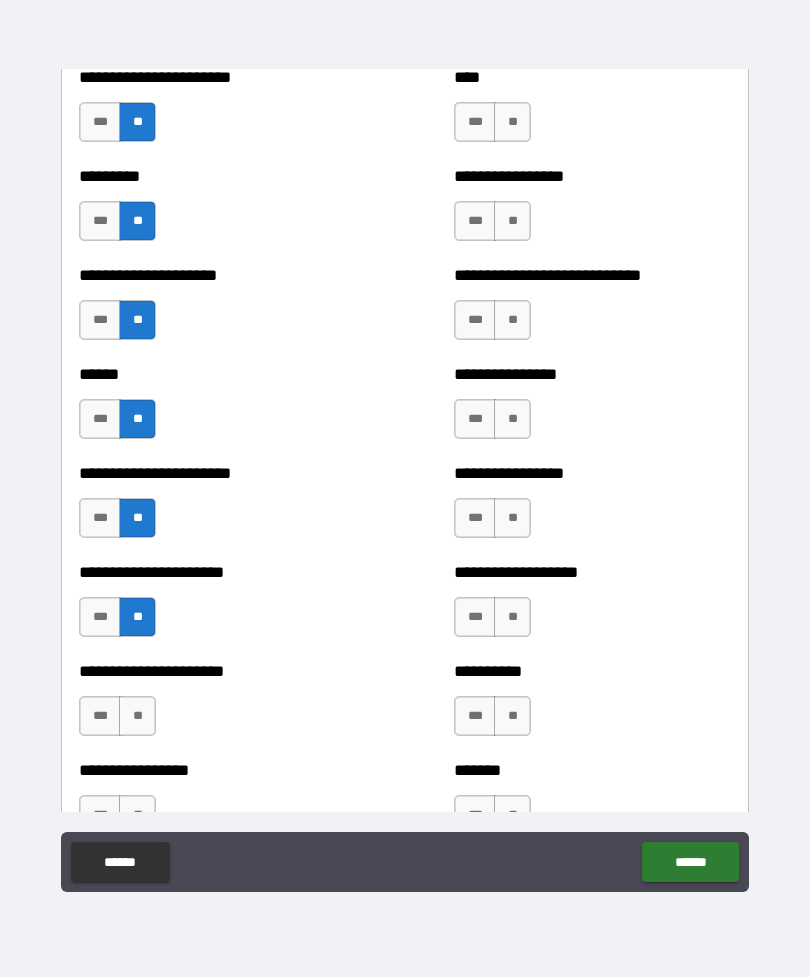 click on "**" at bounding box center [137, 716] 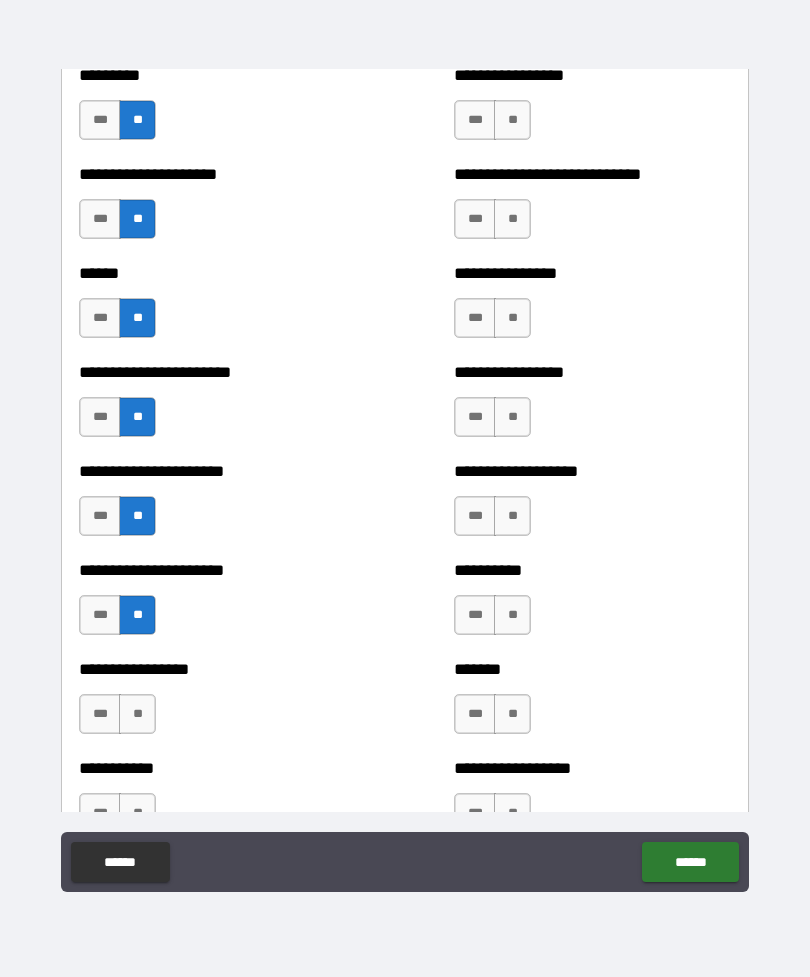 click on "**" at bounding box center (137, 714) 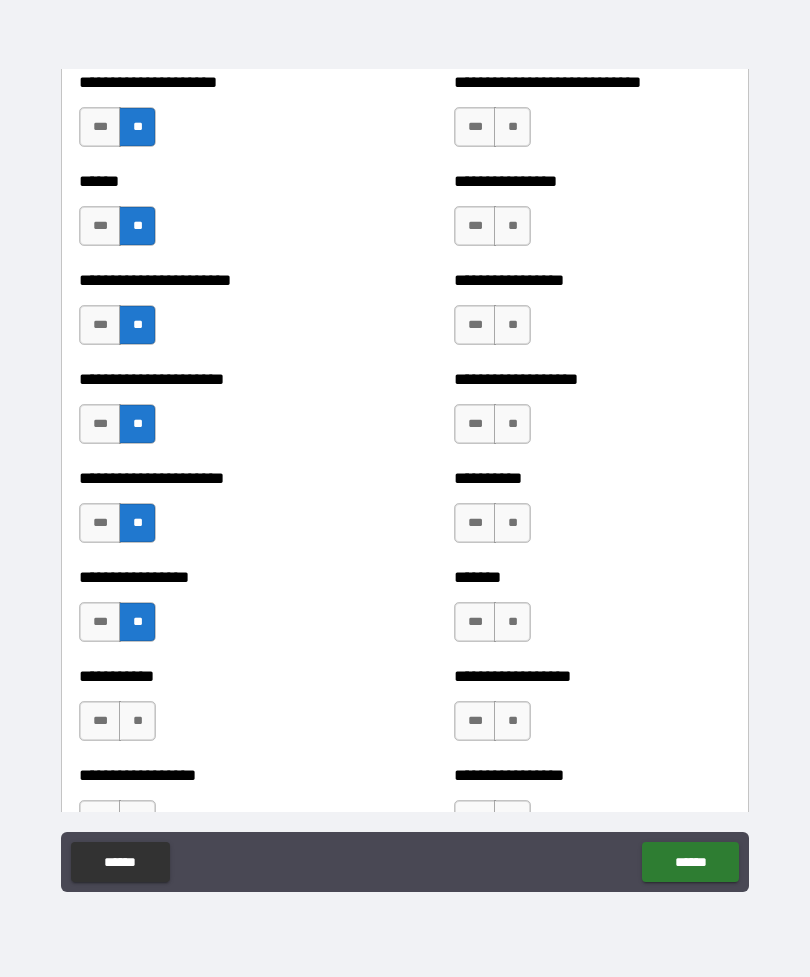click on "**" at bounding box center [137, 721] 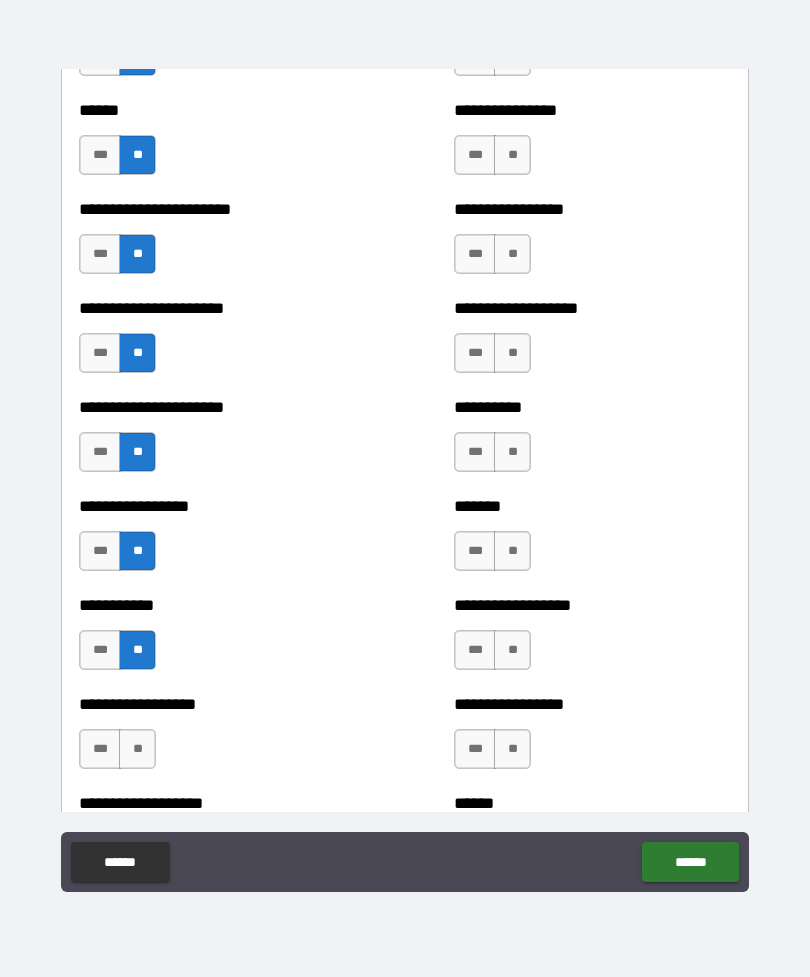 click on "**" at bounding box center (137, 749) 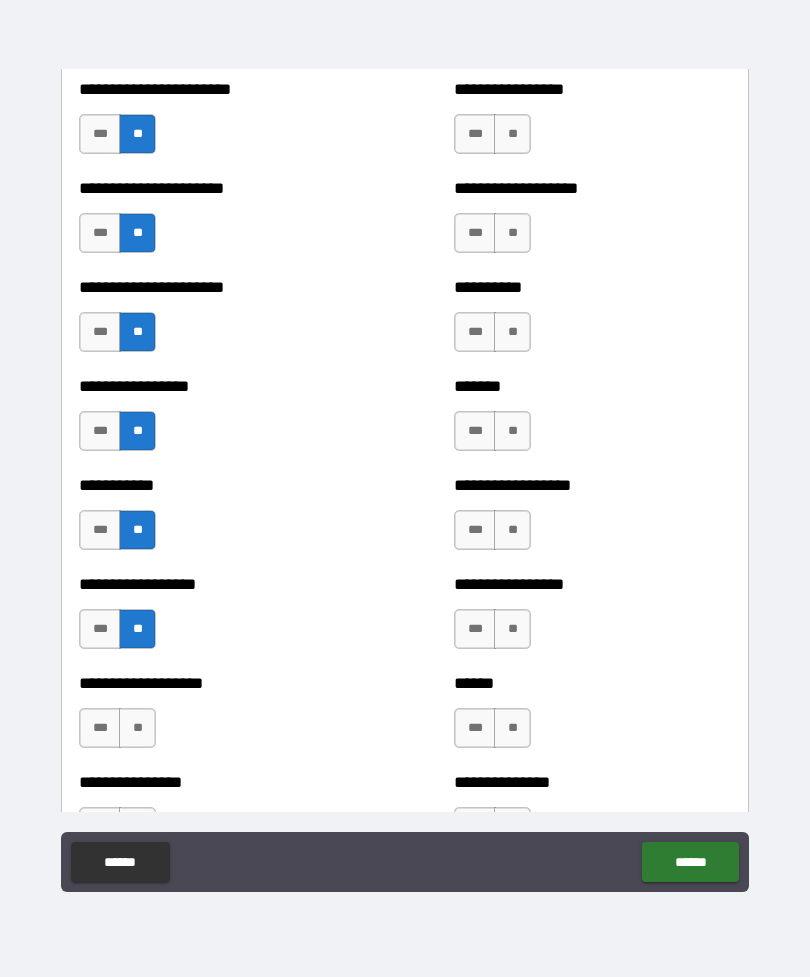 click on "**" at bounding box center [137, 728] 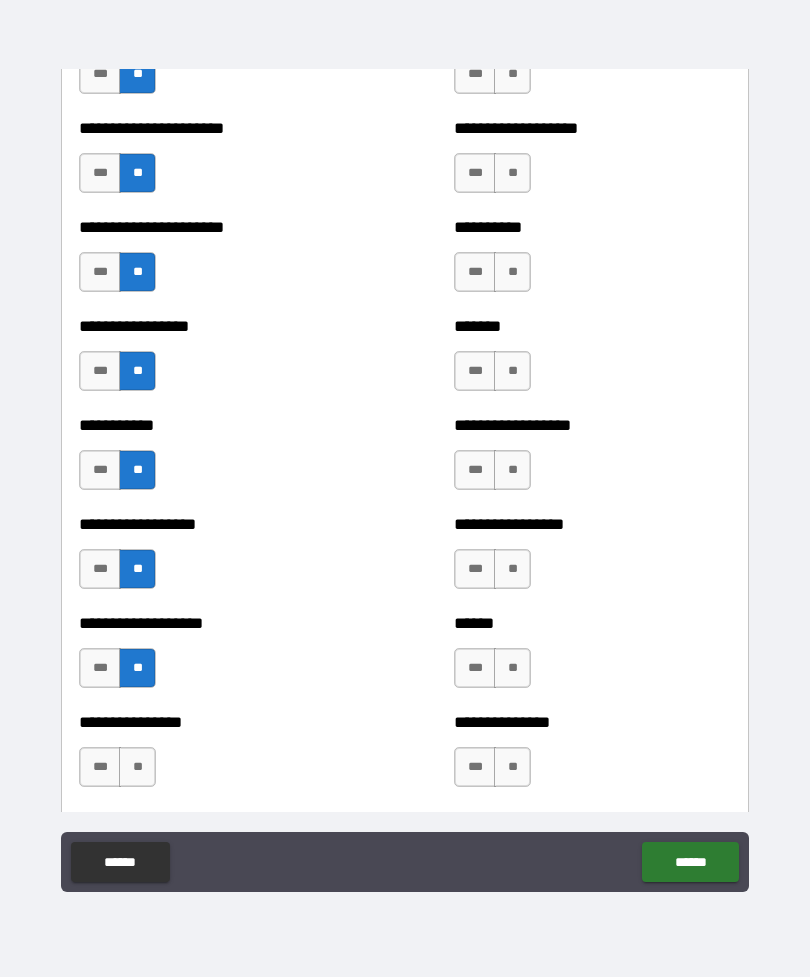 scroll, scrollTop: 3832, scrollLeft: 0, axis: vertical 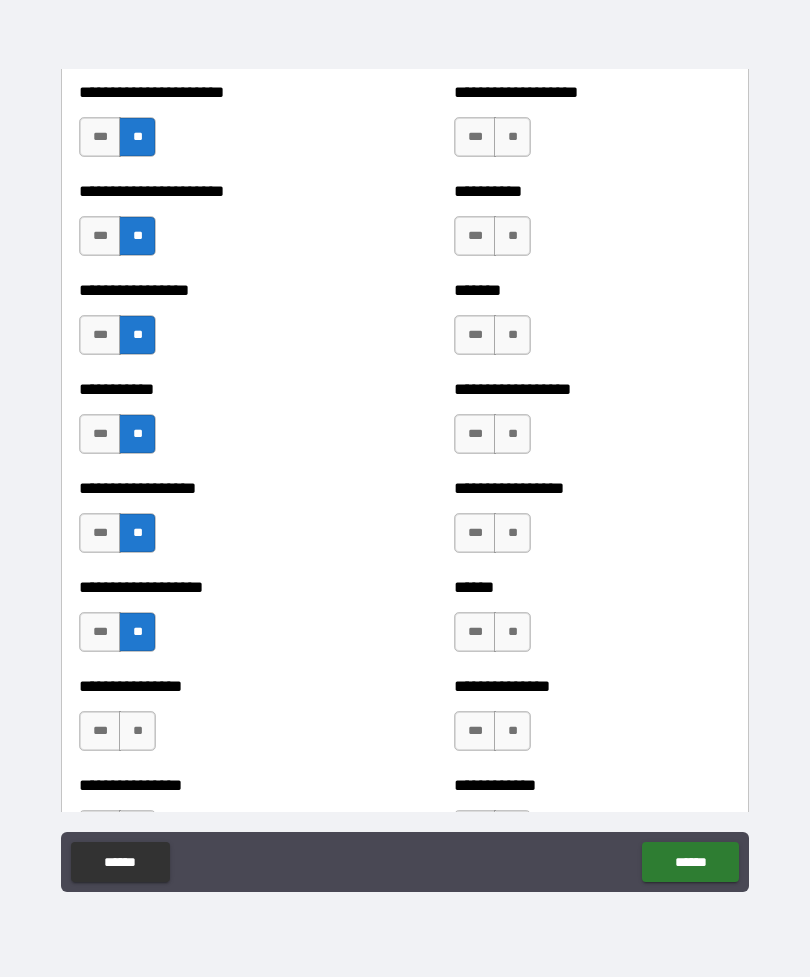 click on "**" at bounding box center [137, 731] 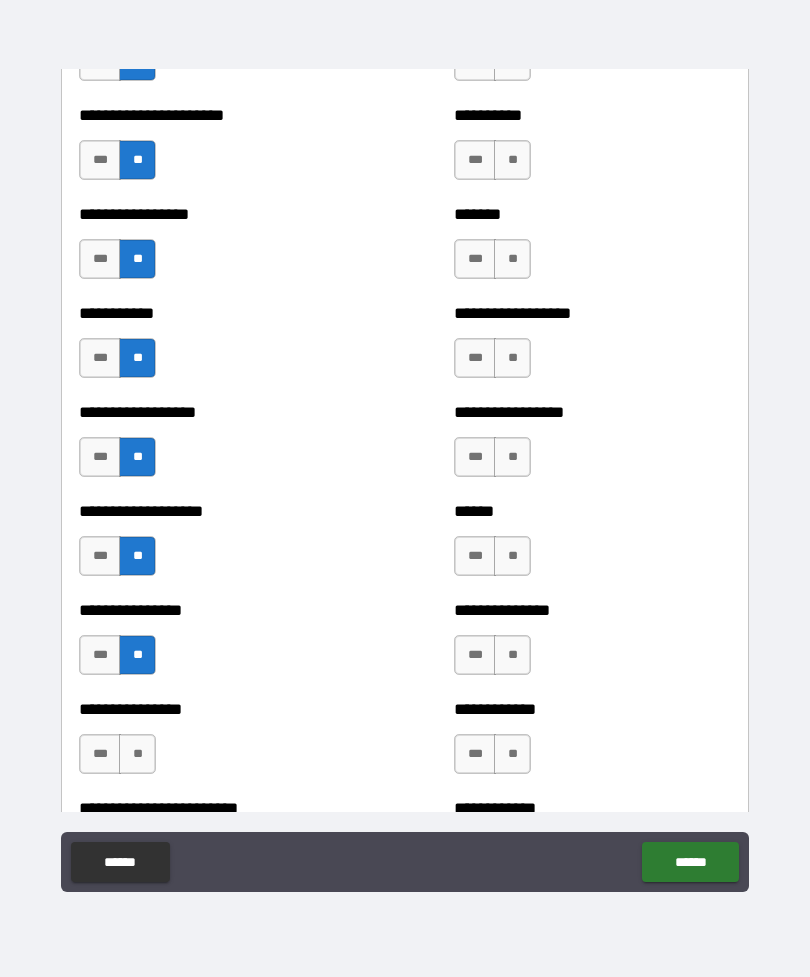 click on "**" at bounding box center (137, 754) 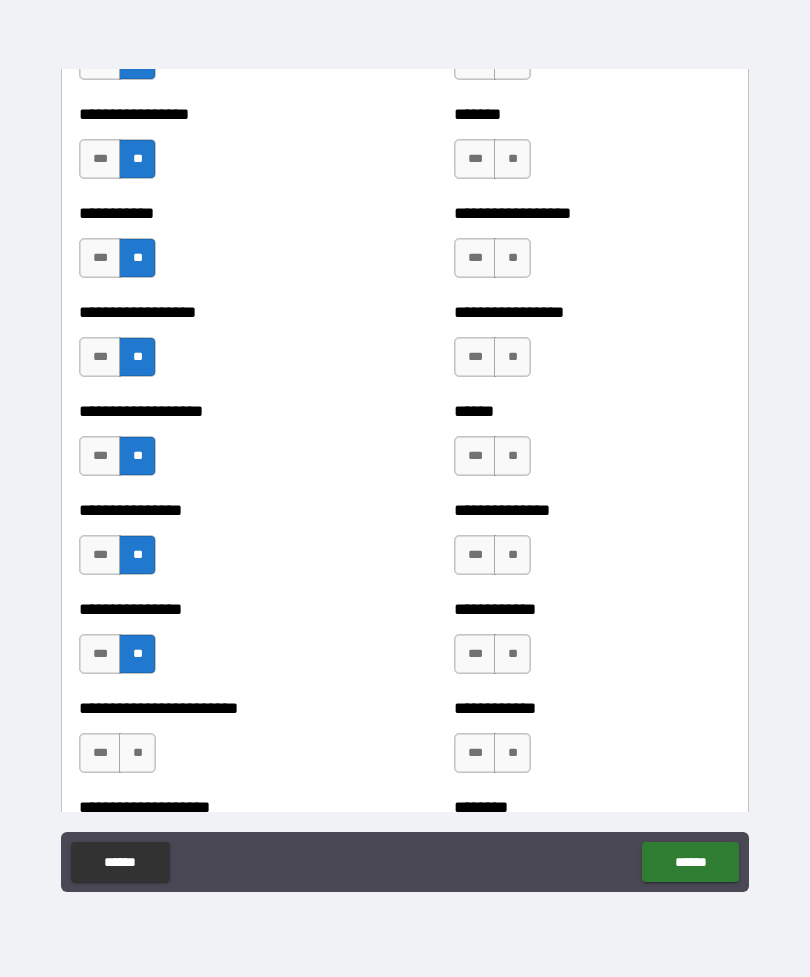 scroll, scrollTop: 4009, scrollLeft: 0, axis: vertical 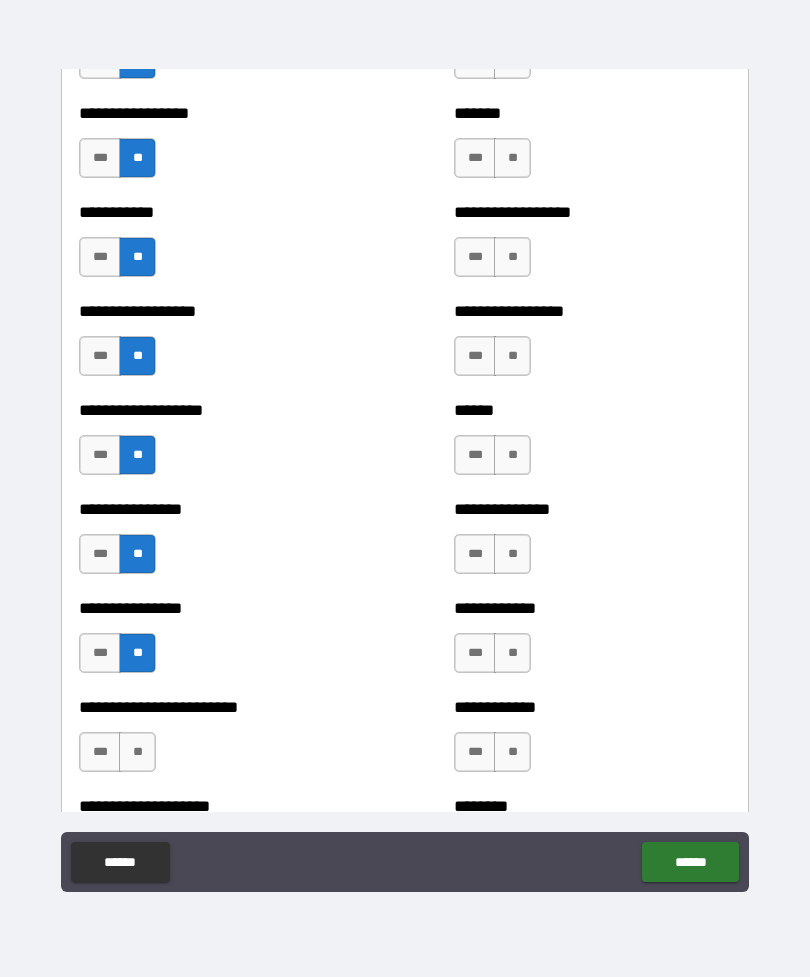click on "**" at bounding box center [137, 752] 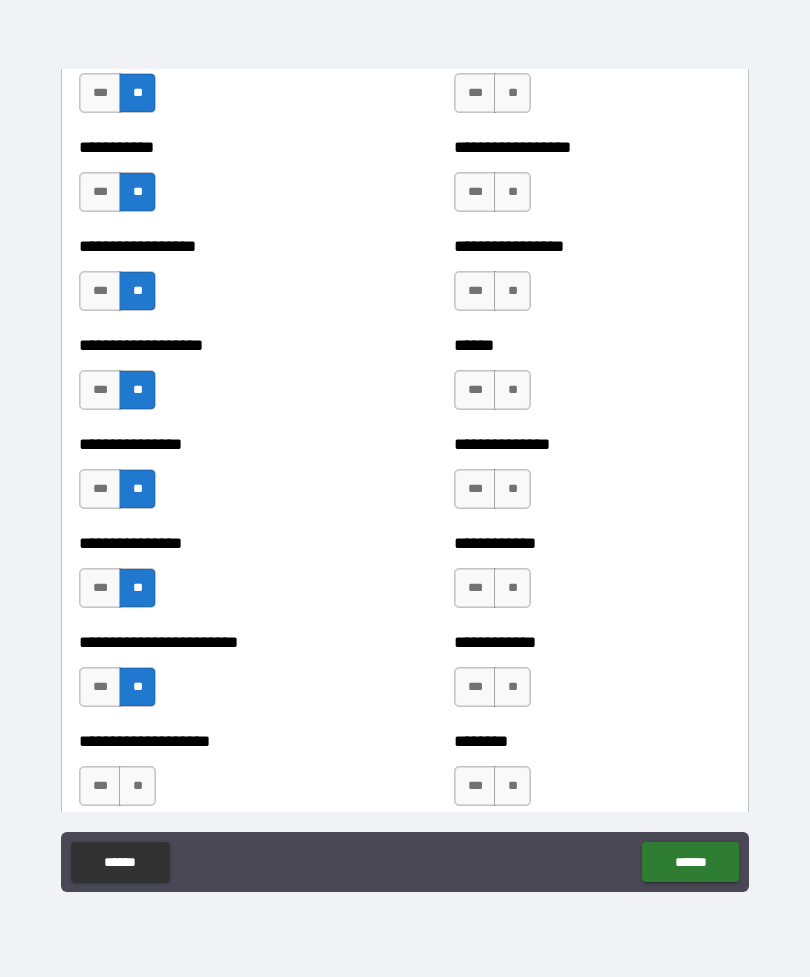 scroll, scrollTop: 4094, scrollLeft: 0, axis: vertical 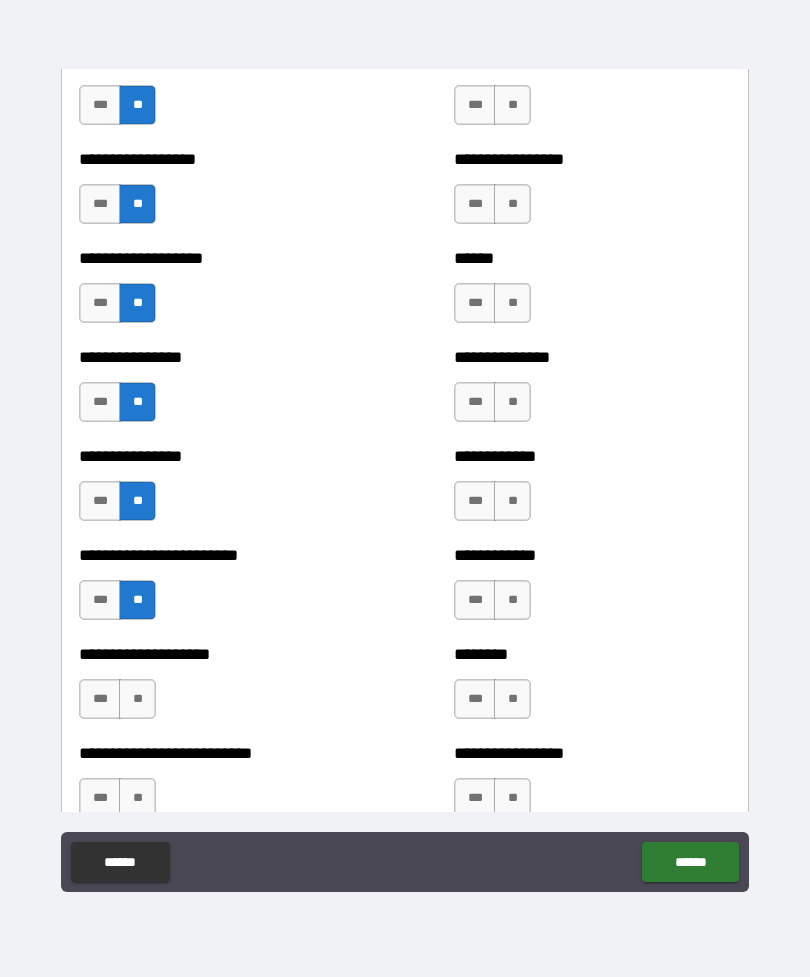 click on "***" at bounding box center [100, 699] 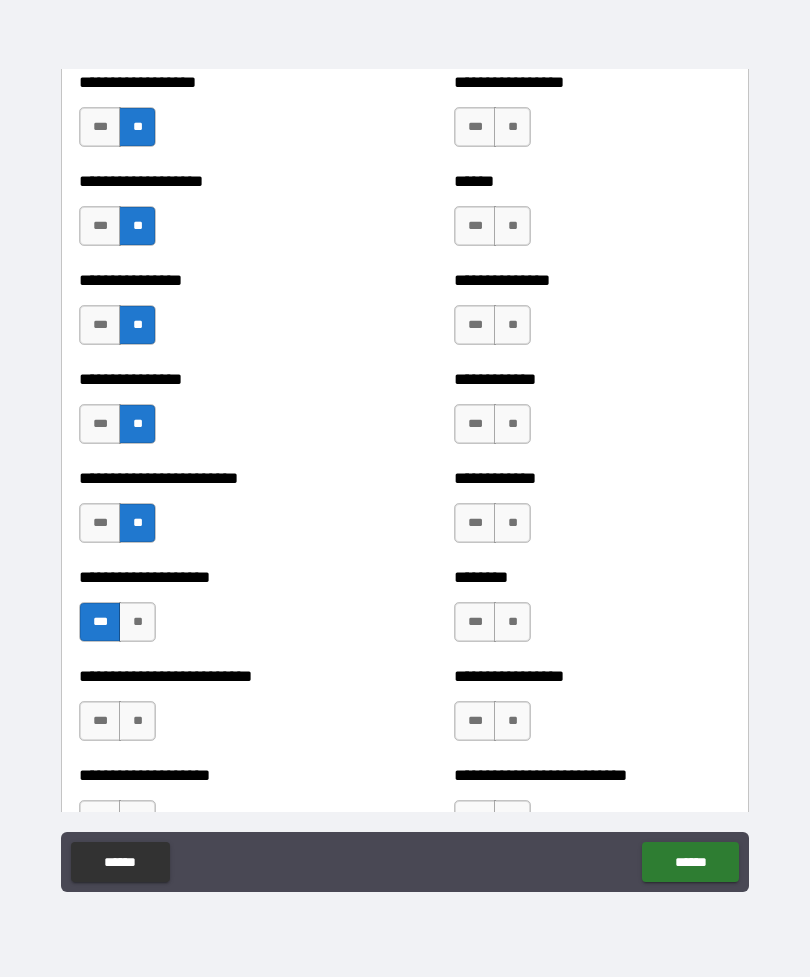 scroll, scrollTop: 4239, scrollLeft: 0, axis: vertical 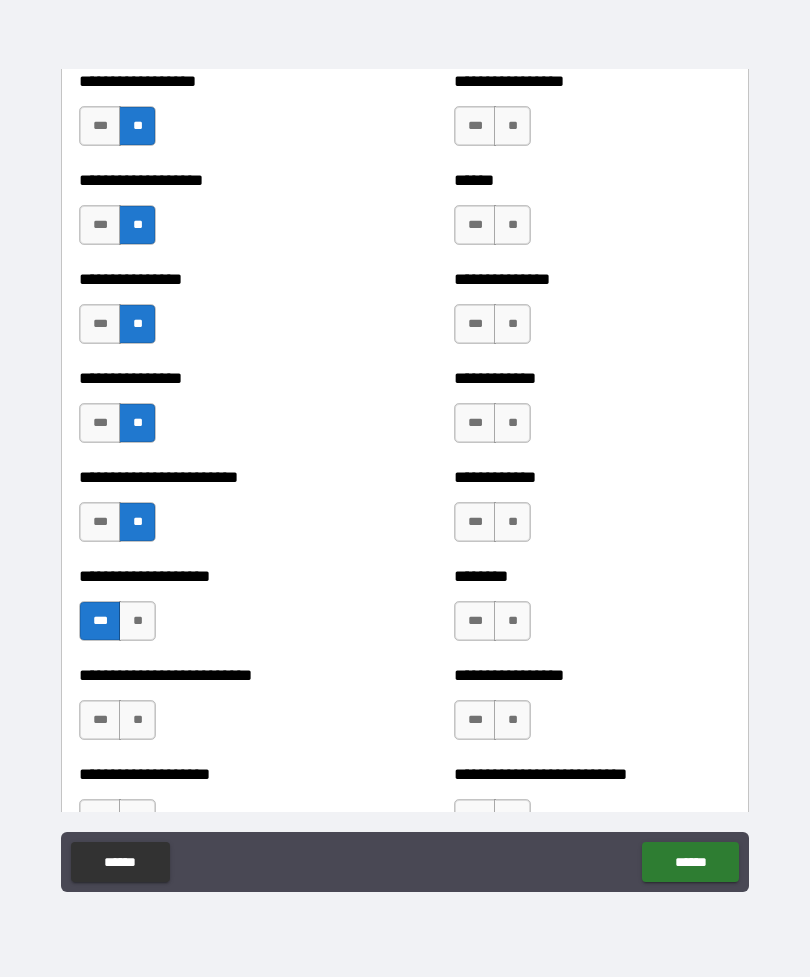 click on "***" at bounding box center (100, 720) 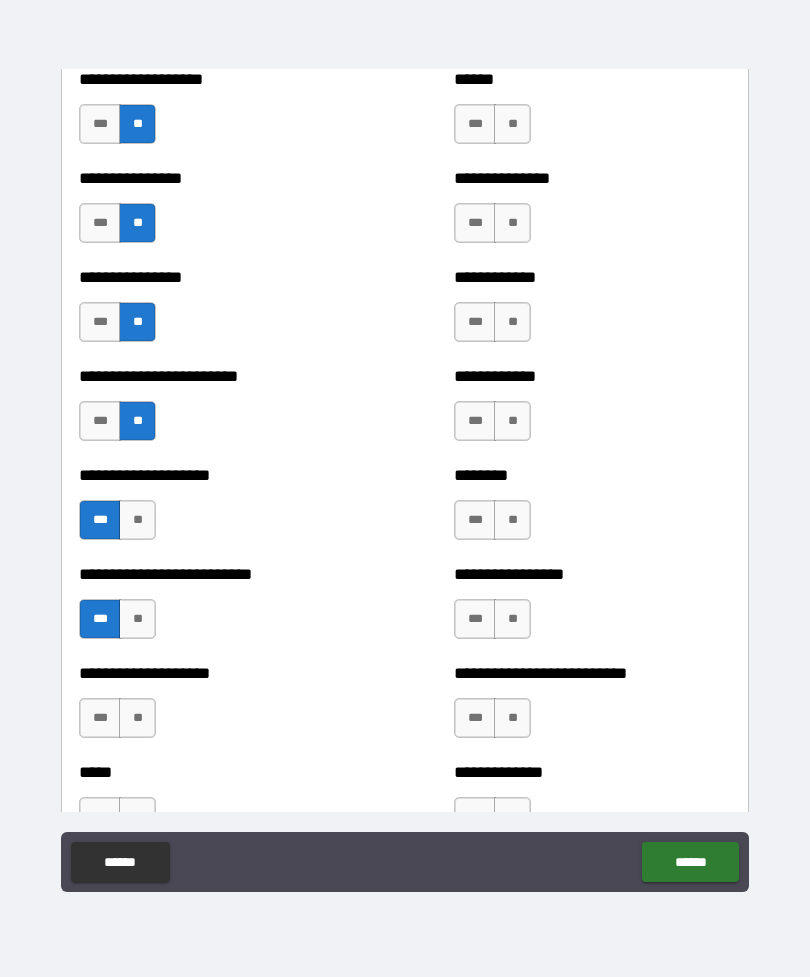 scroll, scrollTop: 4341, scrollLeft: 0, axis: vertical 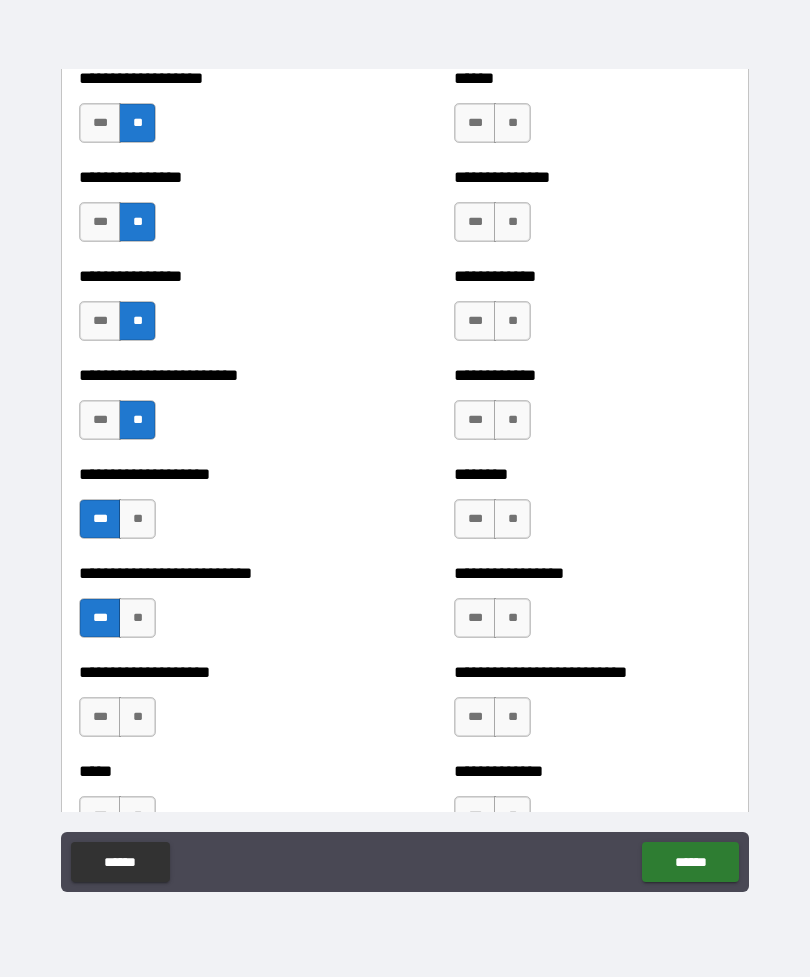 click on "**" at bounding box center (137, 717) 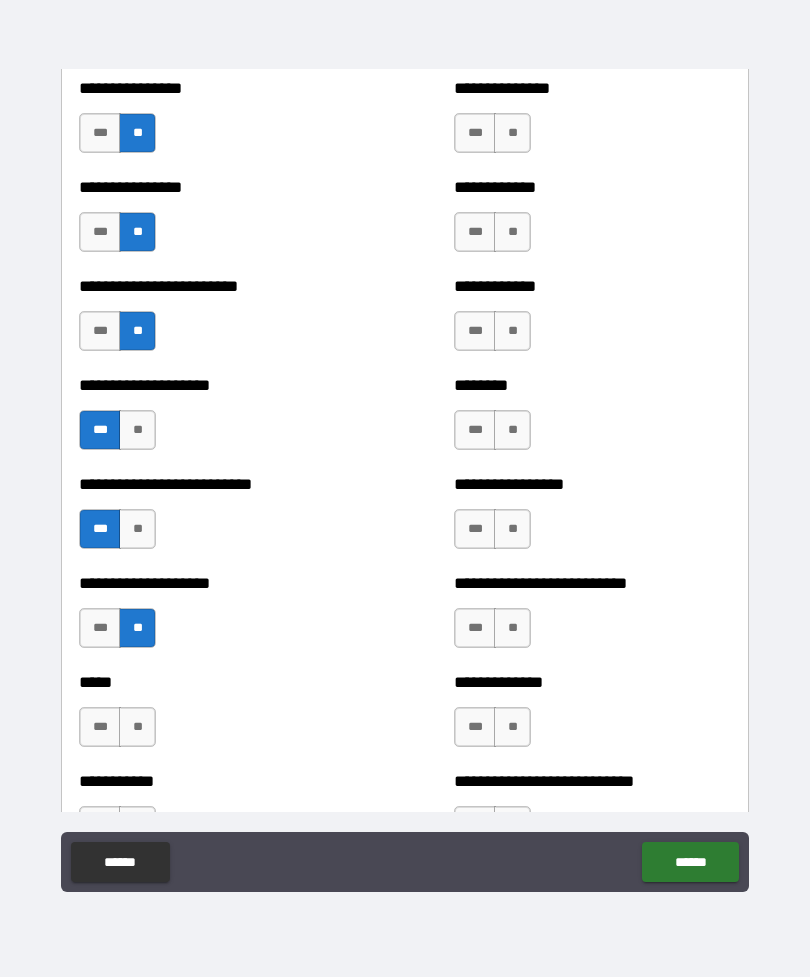 scroll, scrollTop: 4435, scrollLeft: 0, axis: vertical 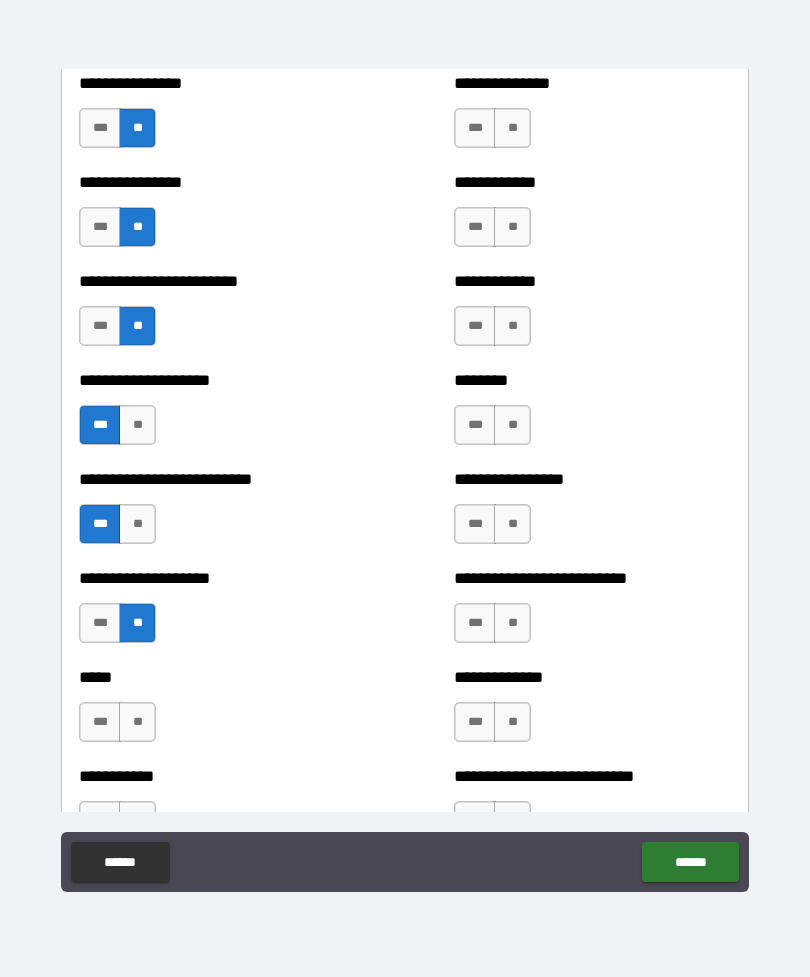 click on "**" at bounding box center [137, 722] 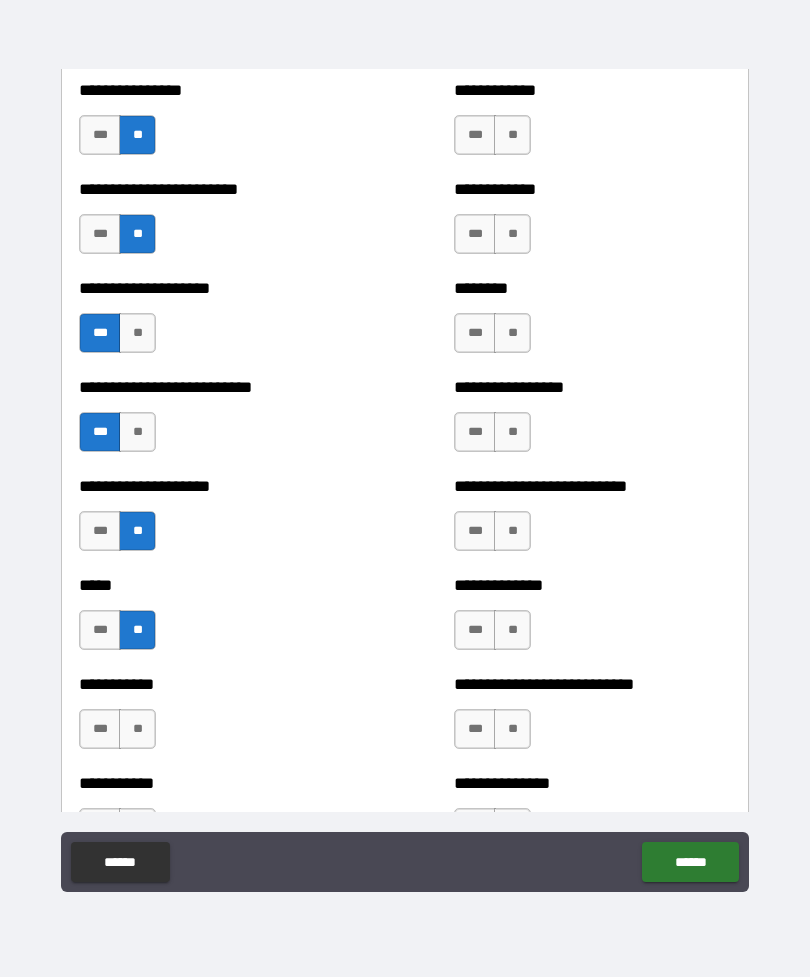 scroll, scrollTop: 4541, scrollLeft: 0, axis: vertical 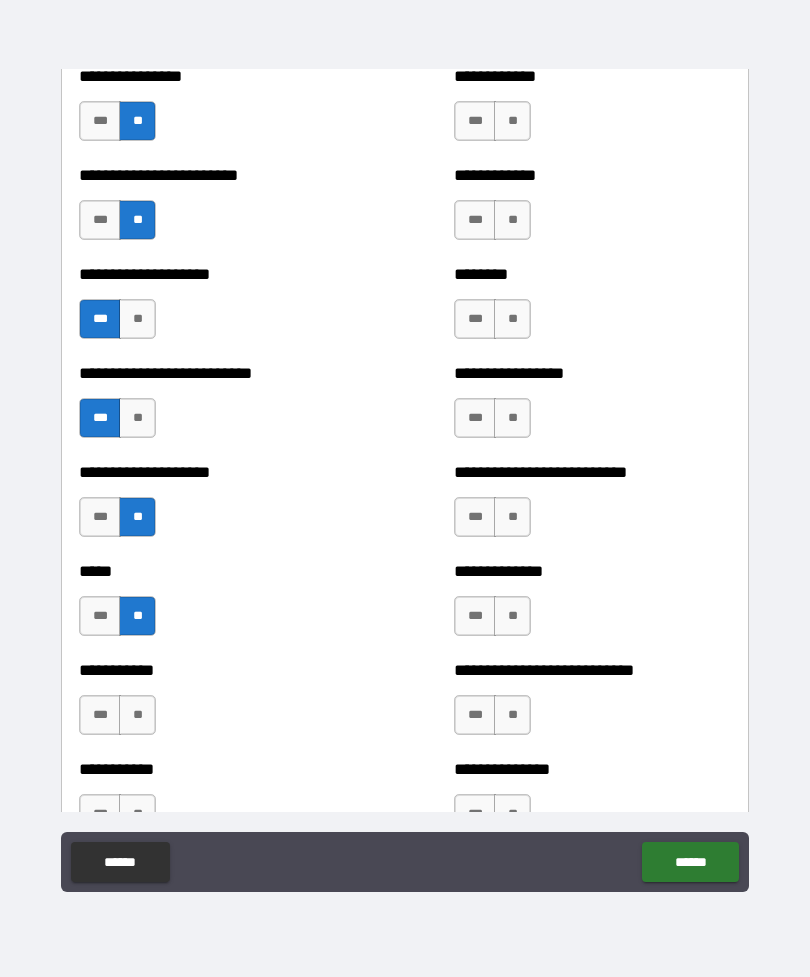 click on "**" at bounding box center [137, 715] 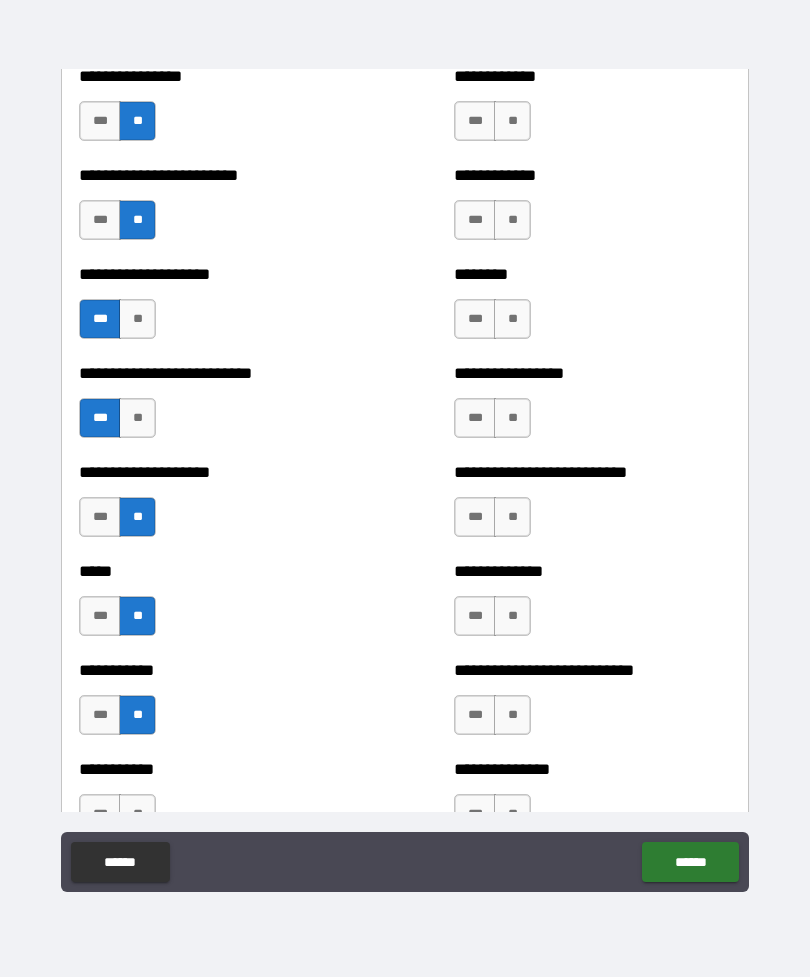 scroll, scrollTop: 4614, scrollLeft: 0, axis: vertical 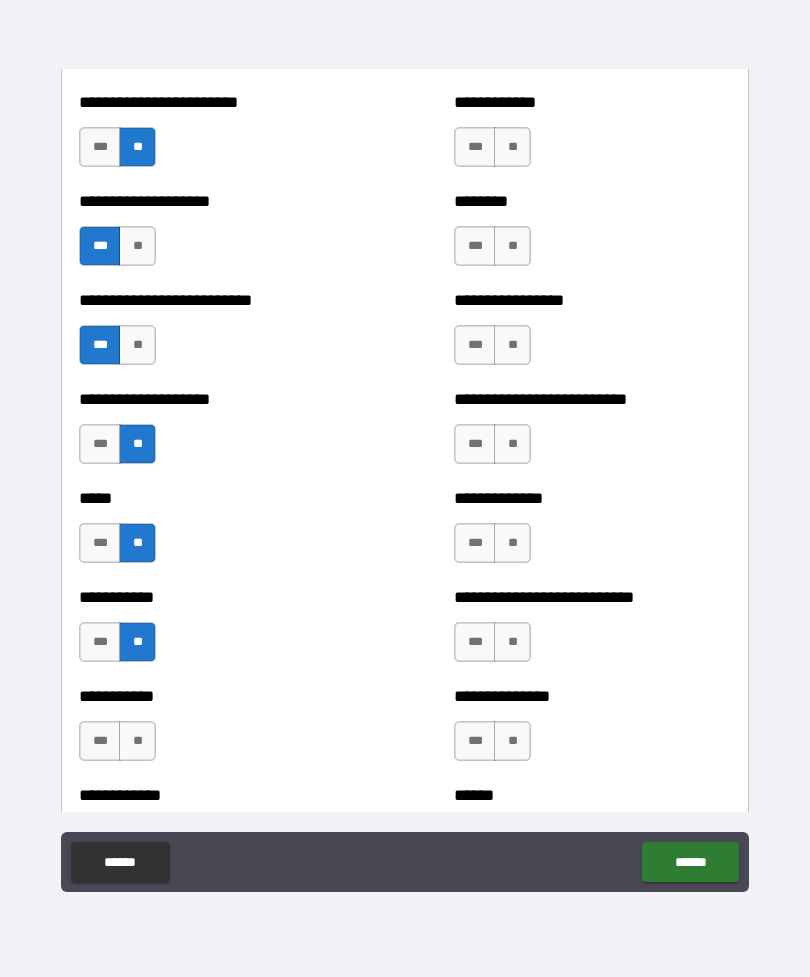 click on "***" at bounding box center [100, 741] 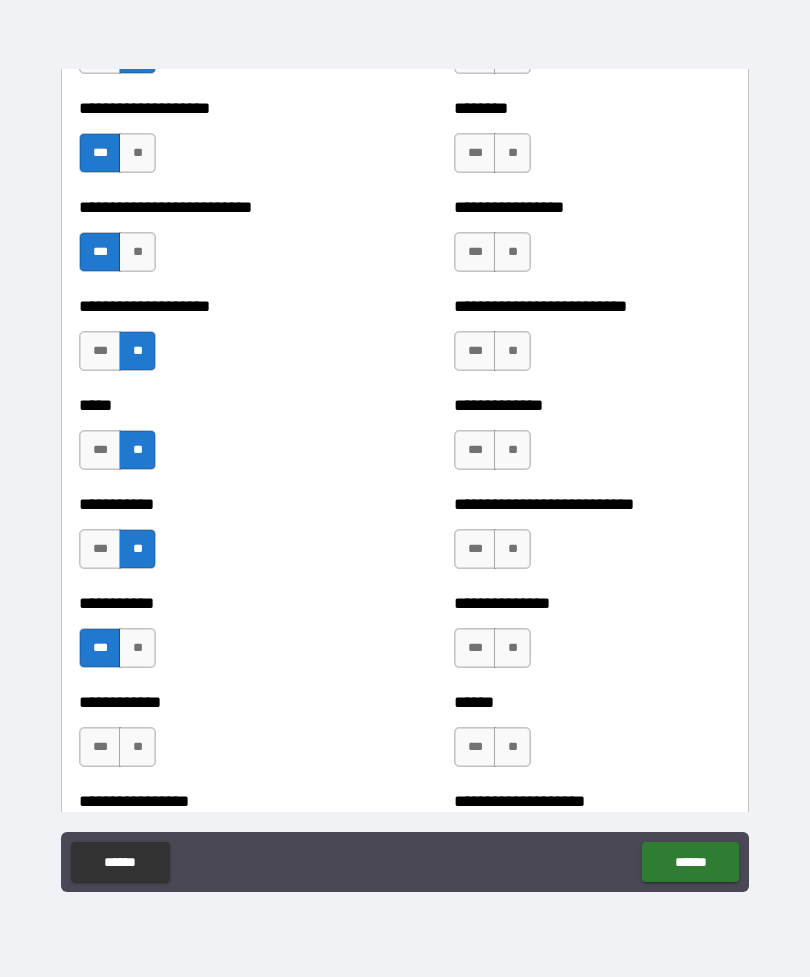 scroll, scrollTop: 4737, scrollLeft: 0, axis: vertical 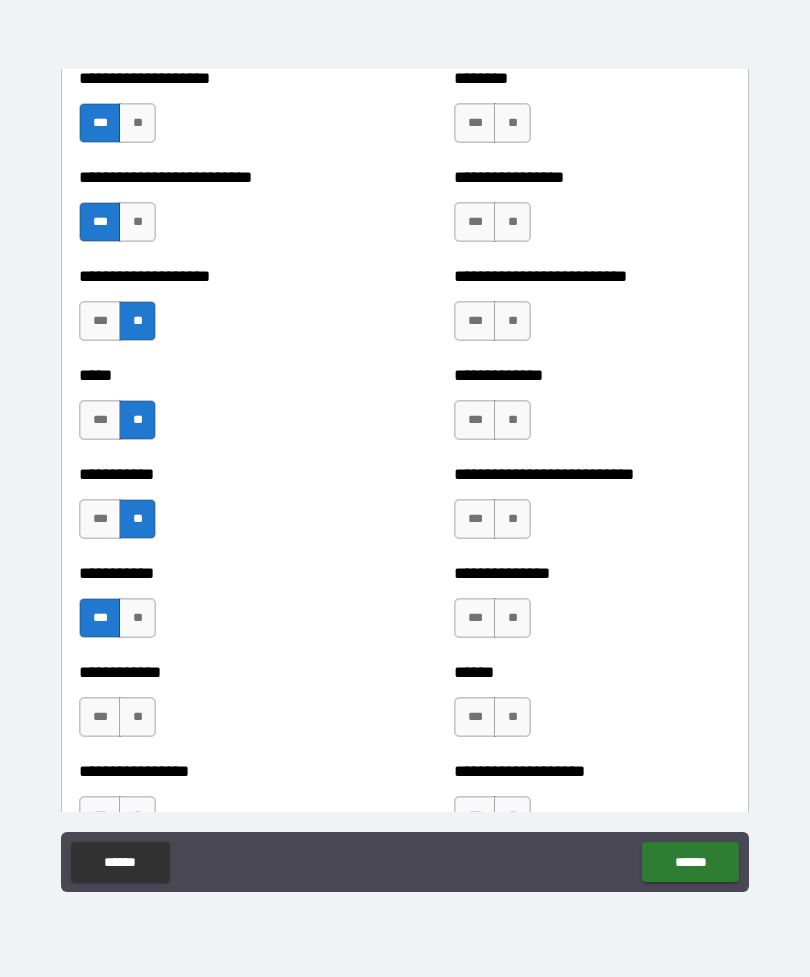 click on "**" at bounding box center [137, 717] 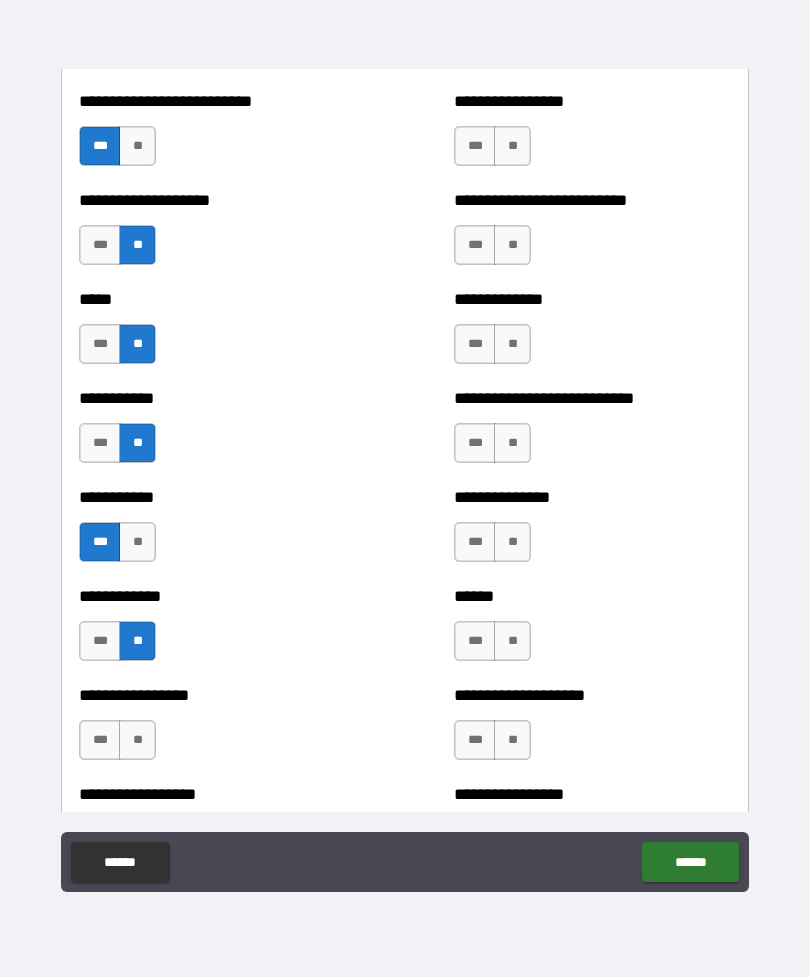 click on "**" at bounding box center (137, 740) 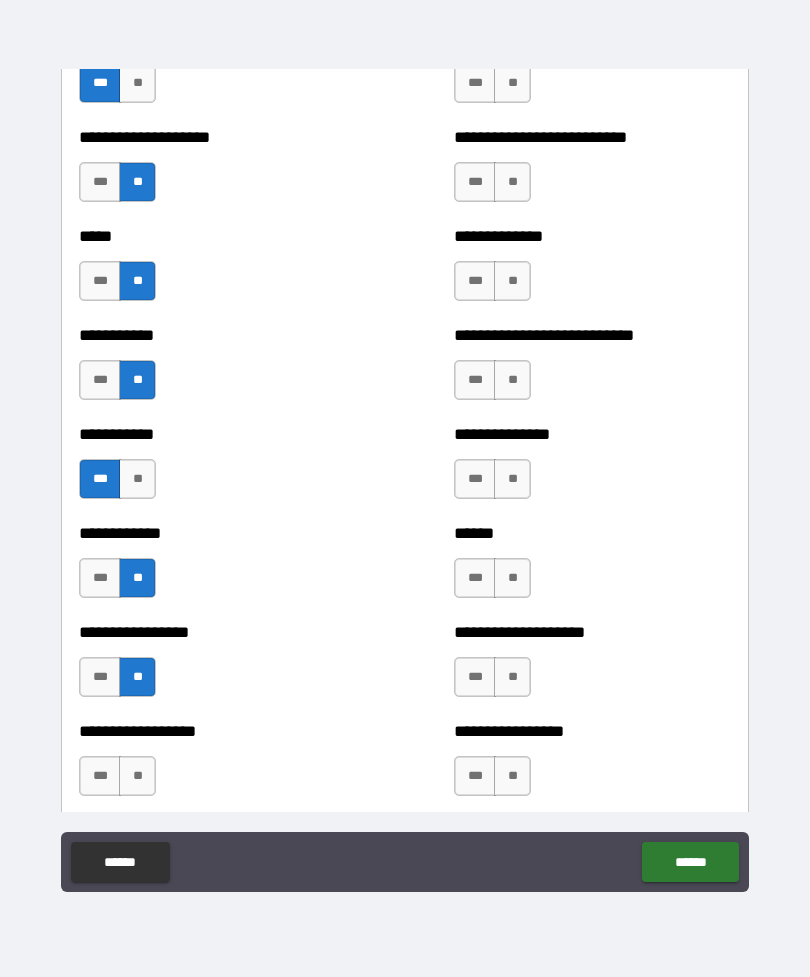 click on "**" at bounding box center (137, 776) 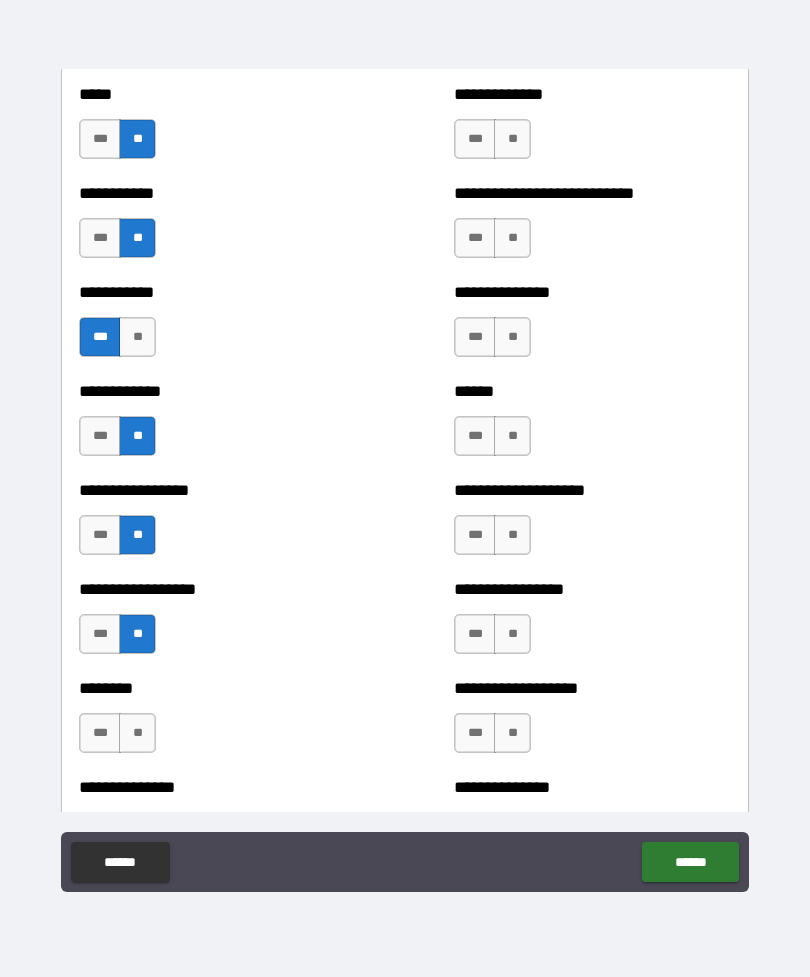 click on "**" at bounding box center [137, 733] 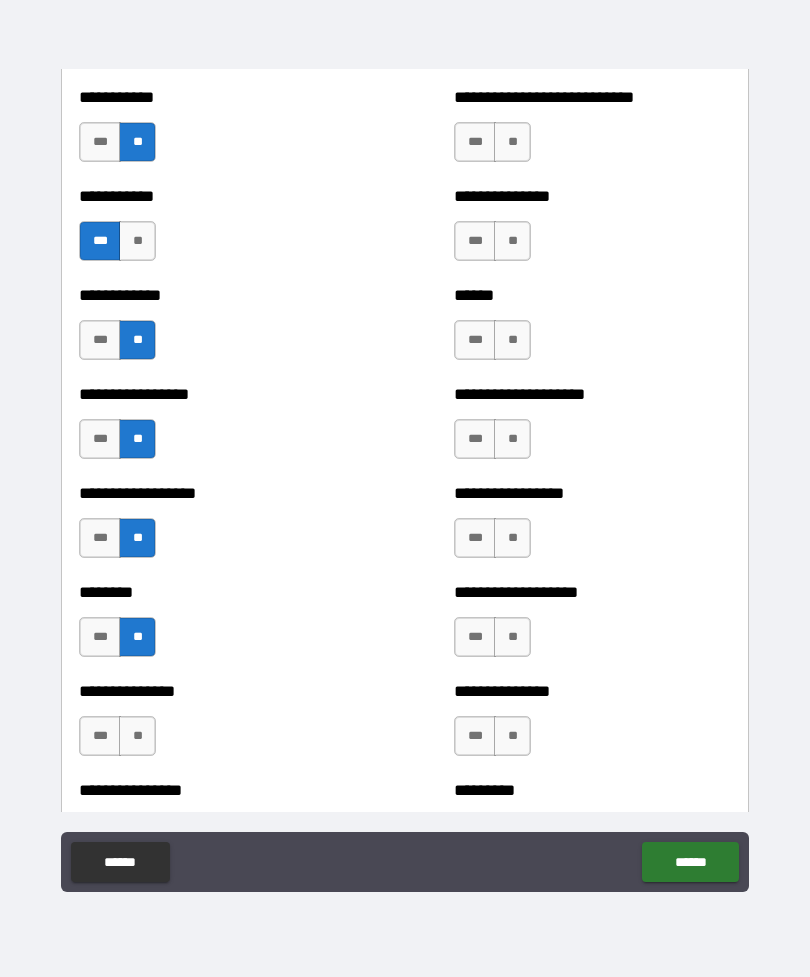 click on "**" at bounding box center (137, 736) 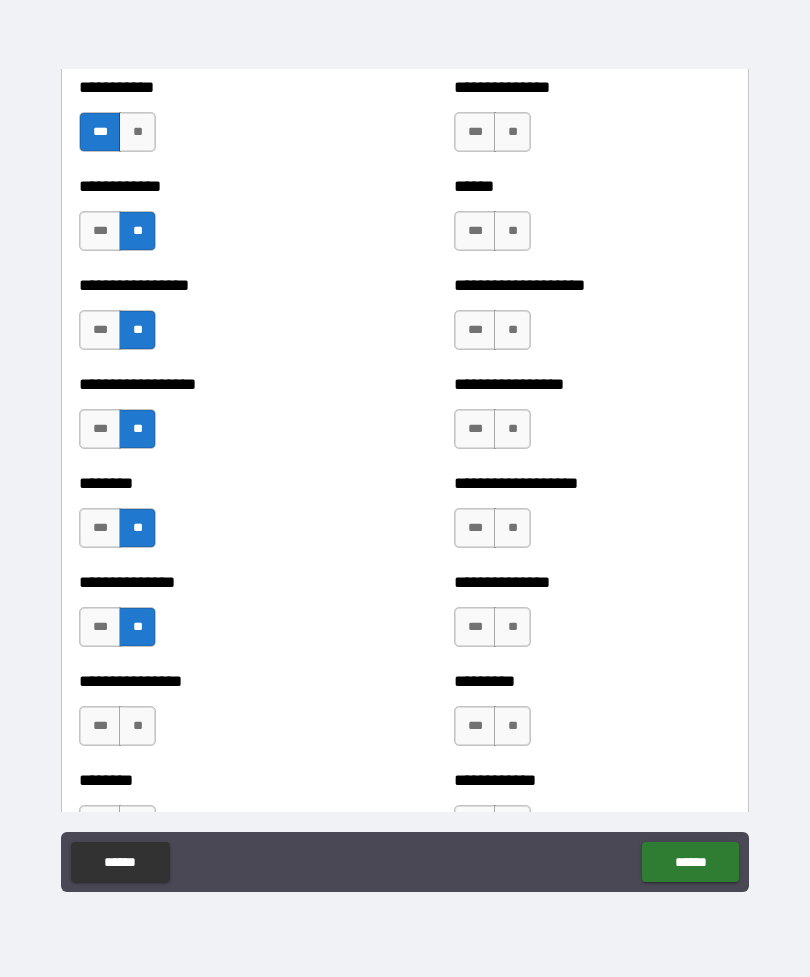 click on "**" at bounding box center (137, 726) 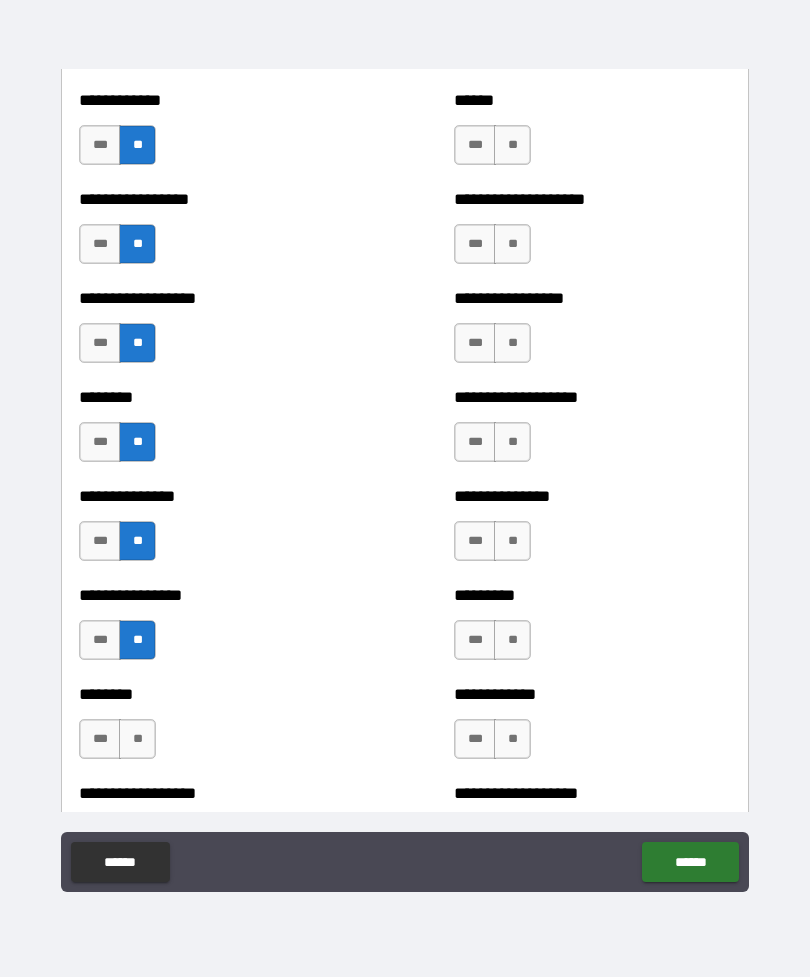 click on "**" at bounding box center [137, 739] 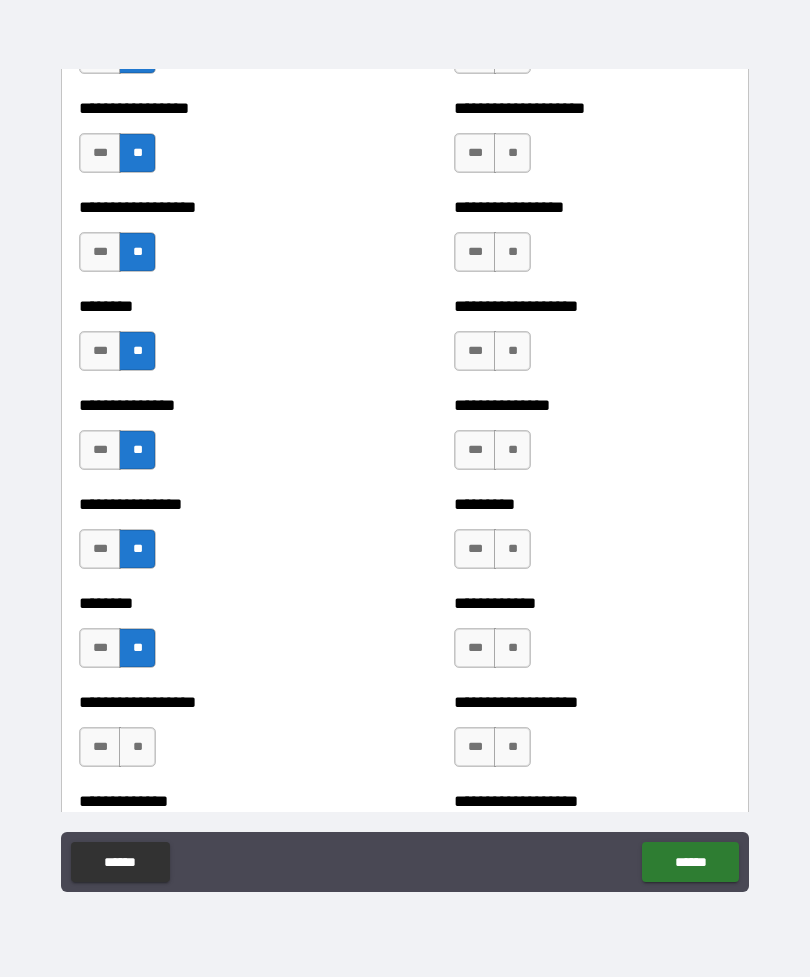 click on "**" at bounding box center [137, 747] 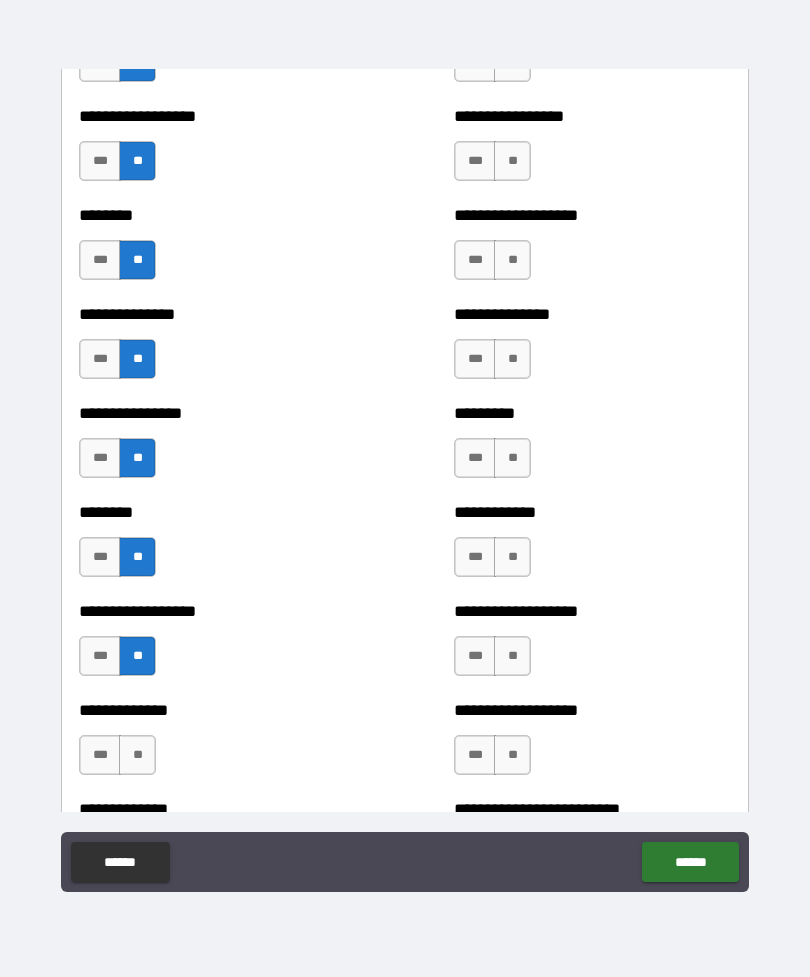 click on "**" at bounding box center [137, 755] 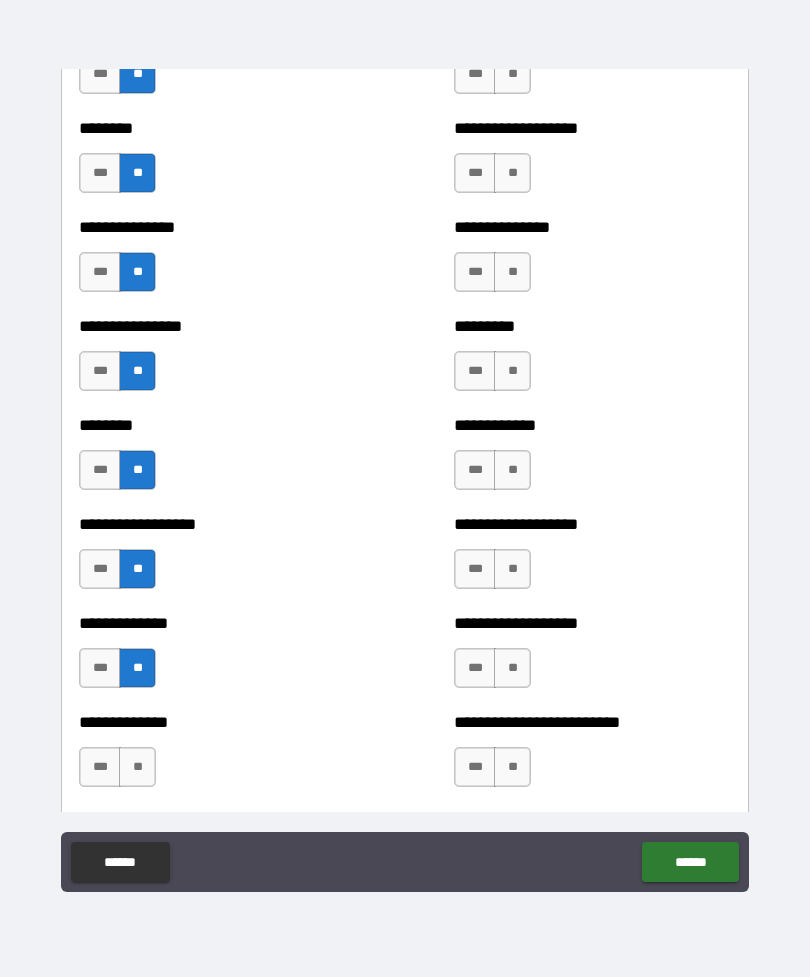 click on "**" at bounding box center [137, 767] 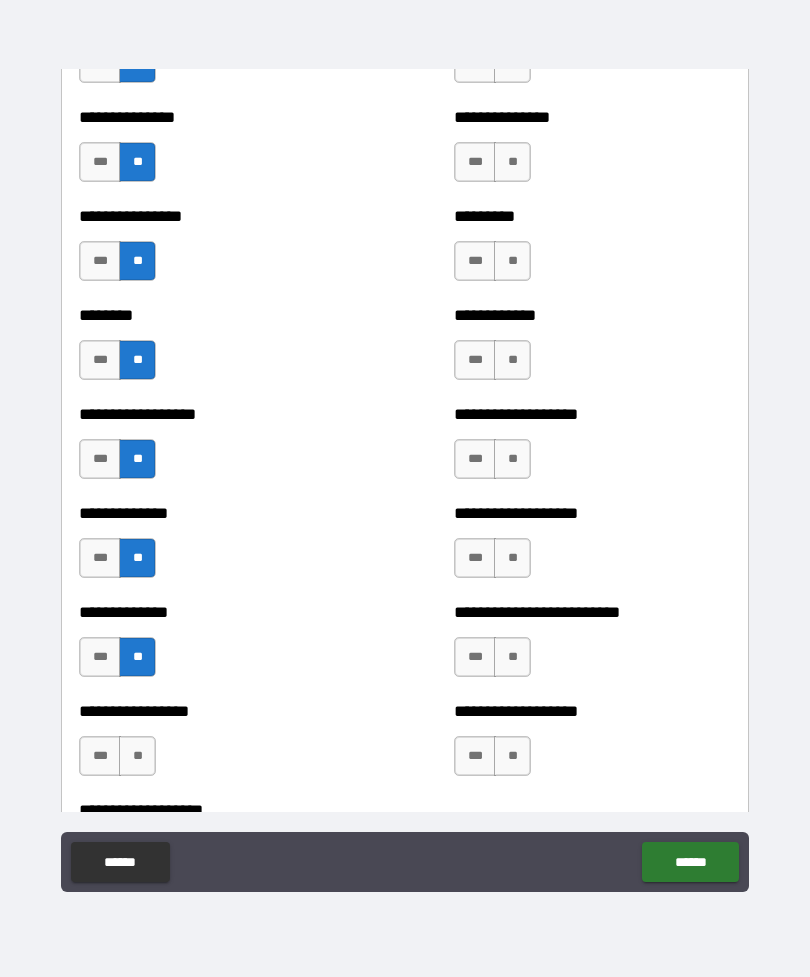 scroll, scrollTop: 5706, scrollLeft: 0, axis: vertical 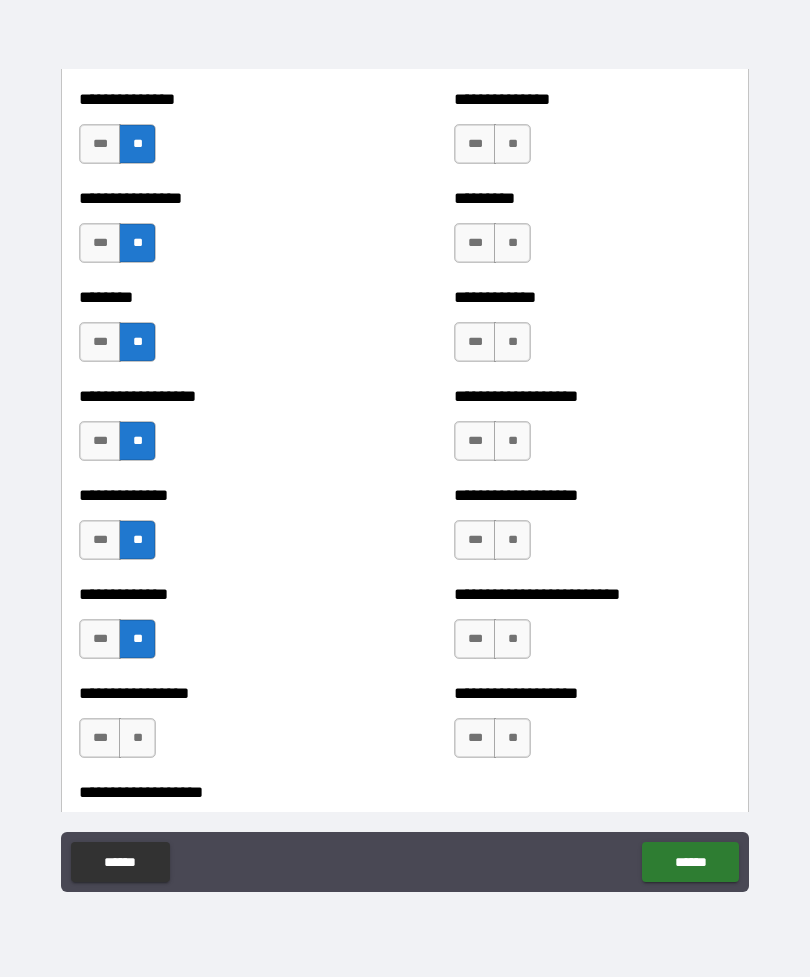 click on "**" at bounding box center (137, 738) 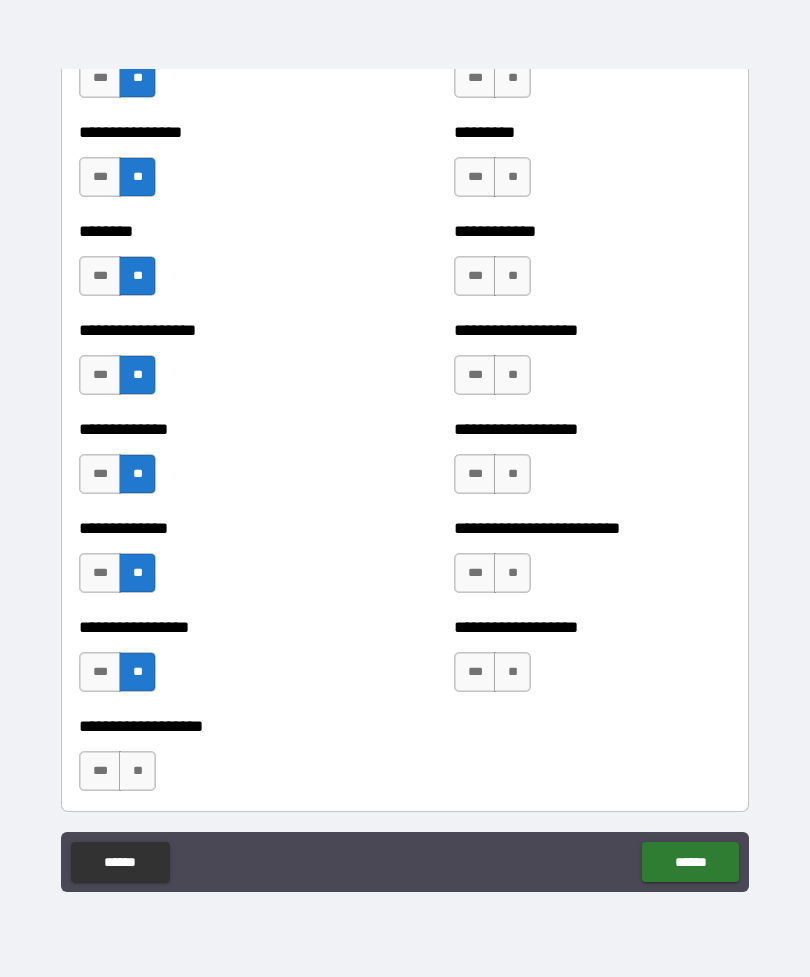 scroll, scrollTop: 5815, scrollLeft: 0, axis: vertical 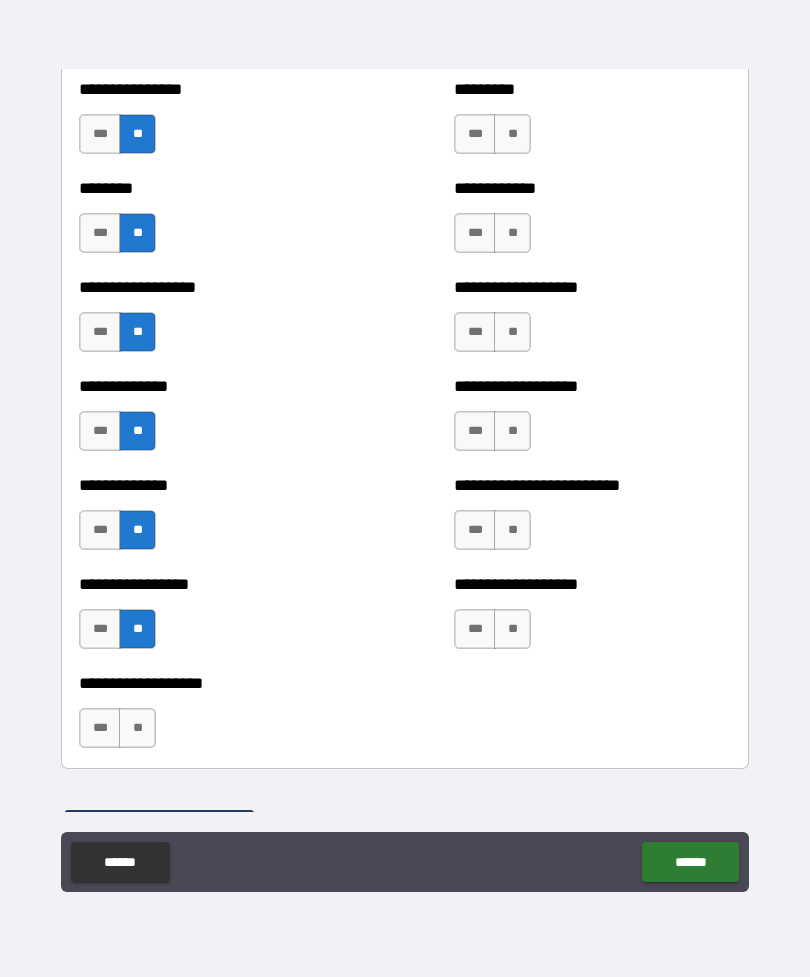click on "**" at bounding box center (137, 728) 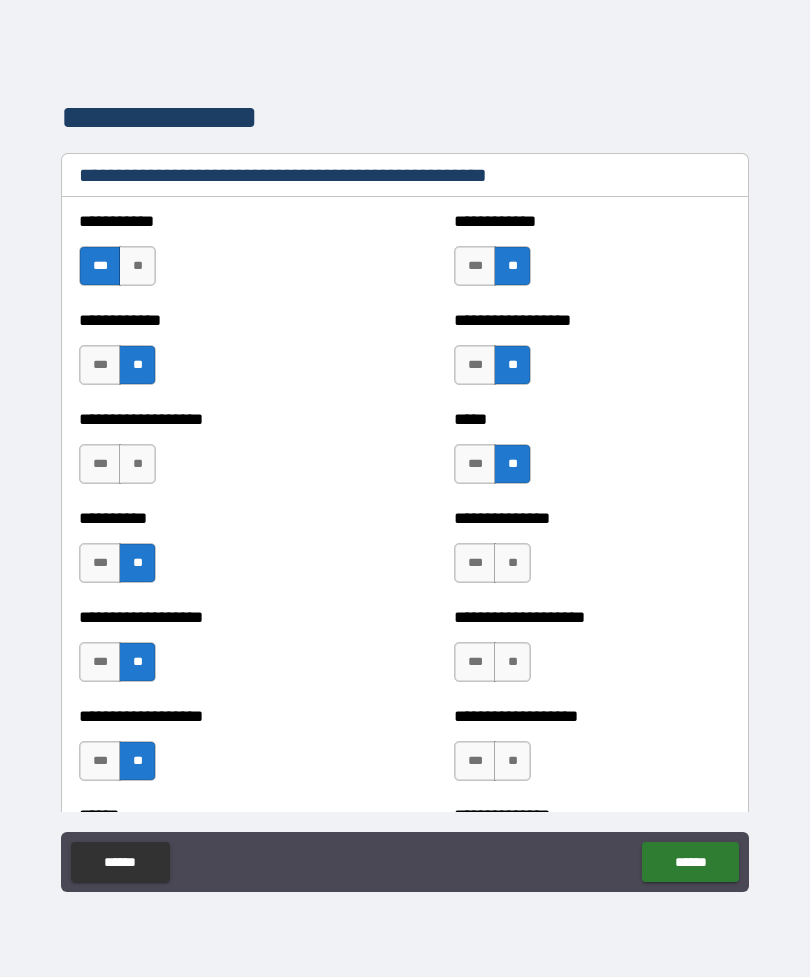 scroll, scrollTop: 2318, scrollLeft: 0, axis: vertical 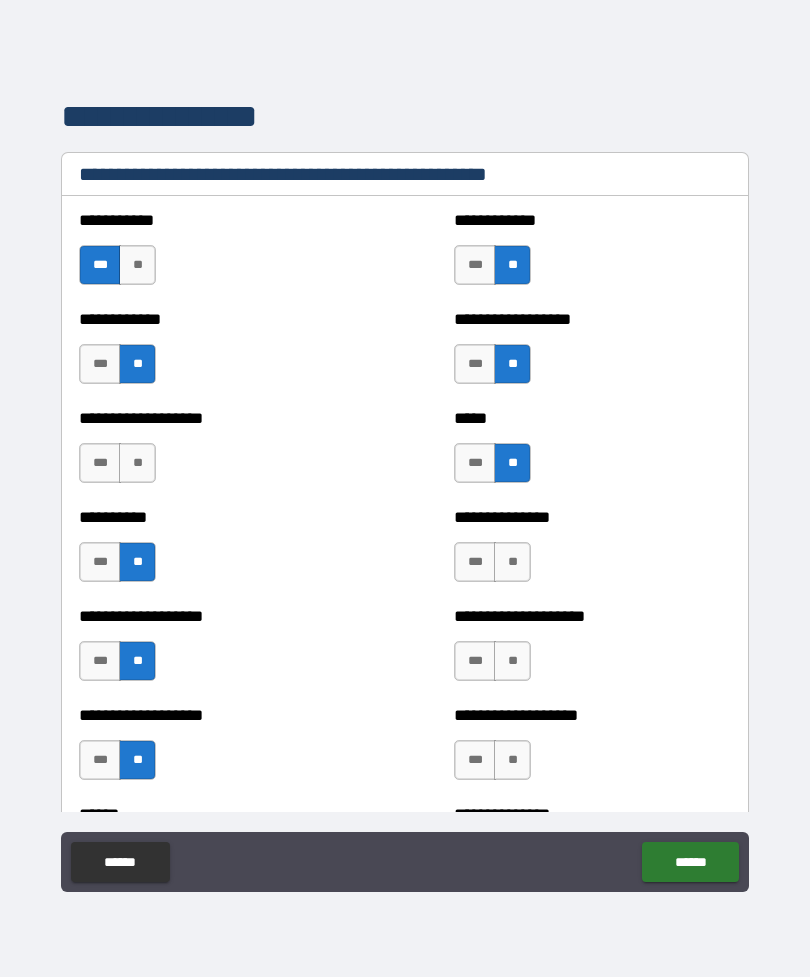 click on "**" at bounding box center (512, 562) 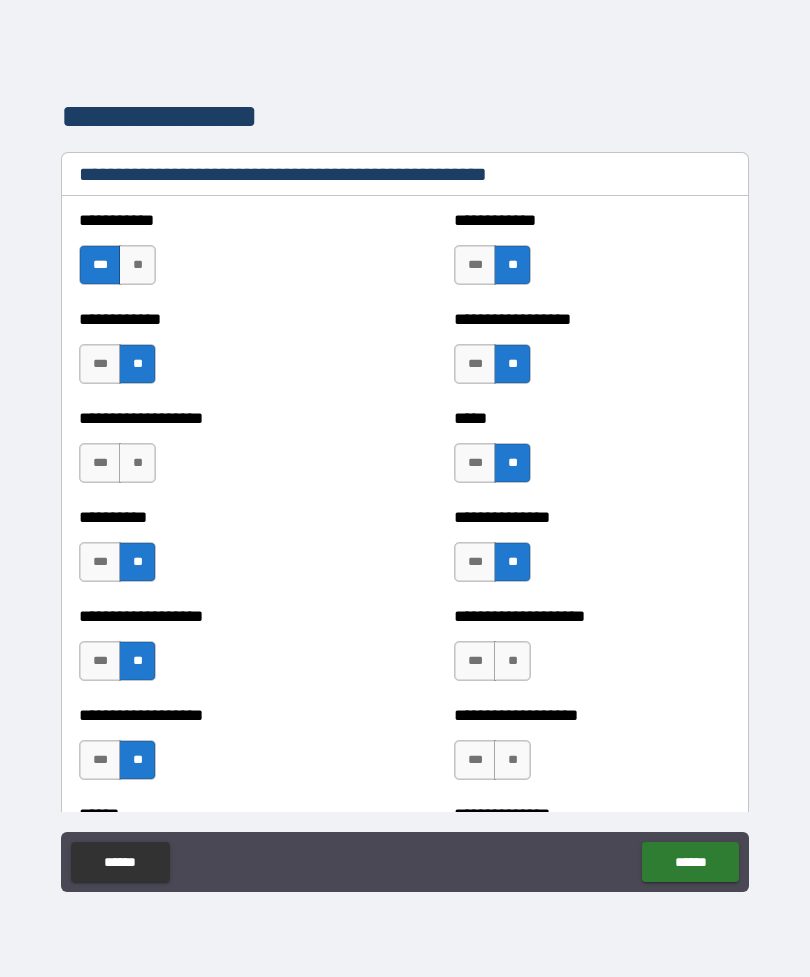 click on "**" at bounding box center (512, 661) 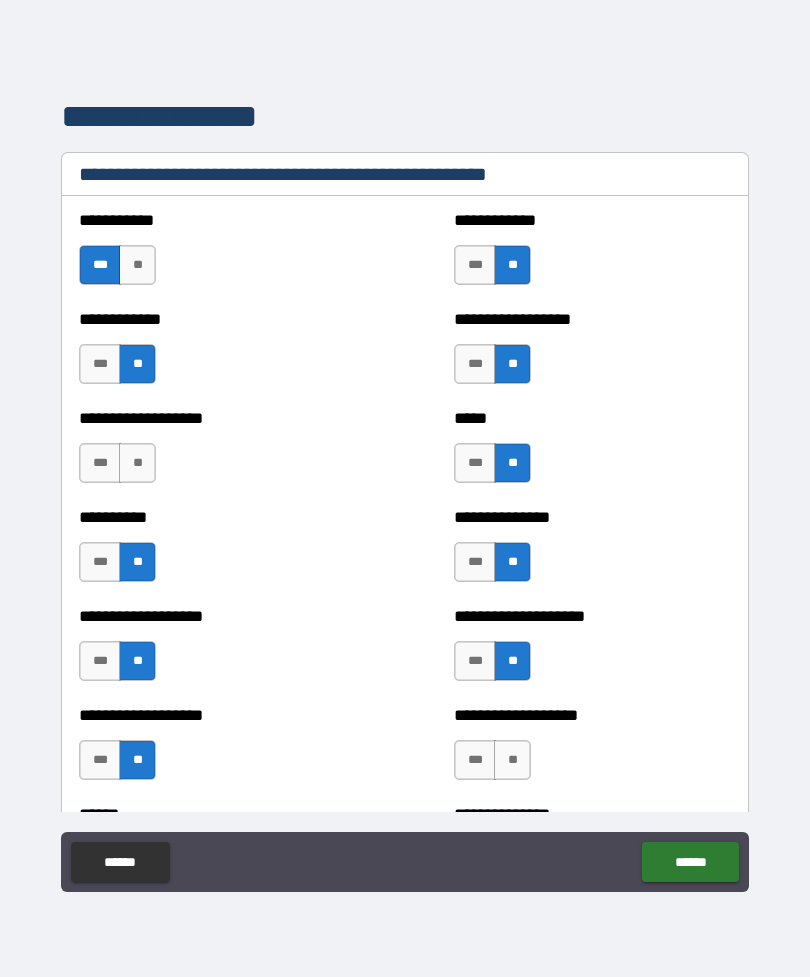 click on "**" at bounding box center [512, 760] 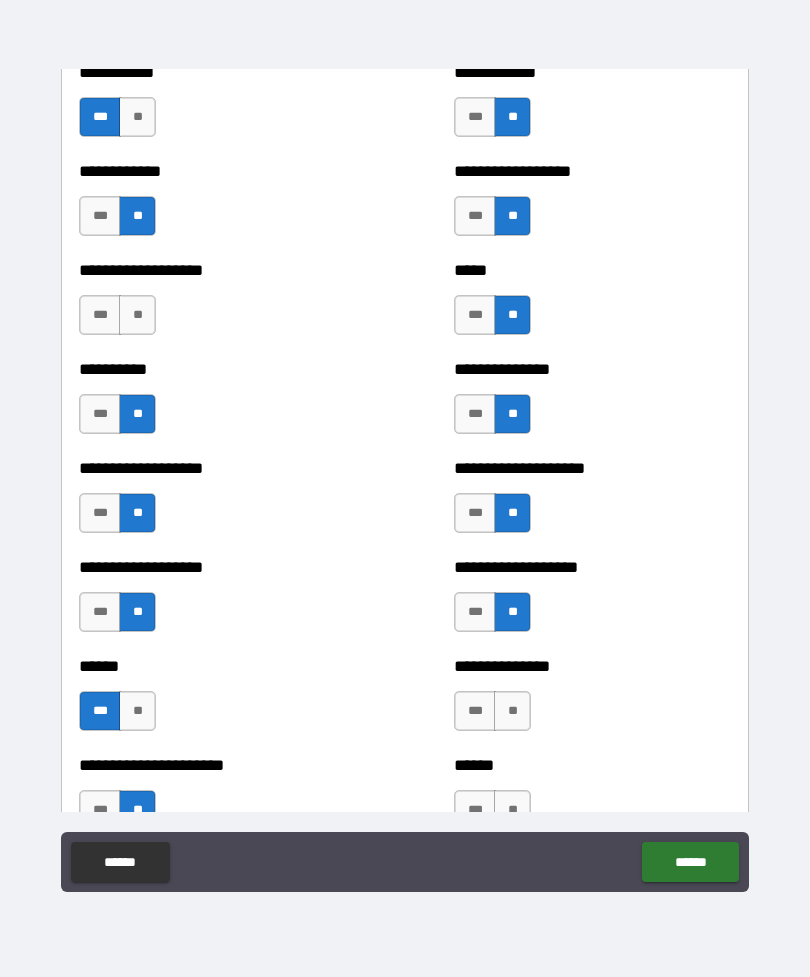 scroll, scrollTop: 2467, scrollLeft: 0, axis: vertical 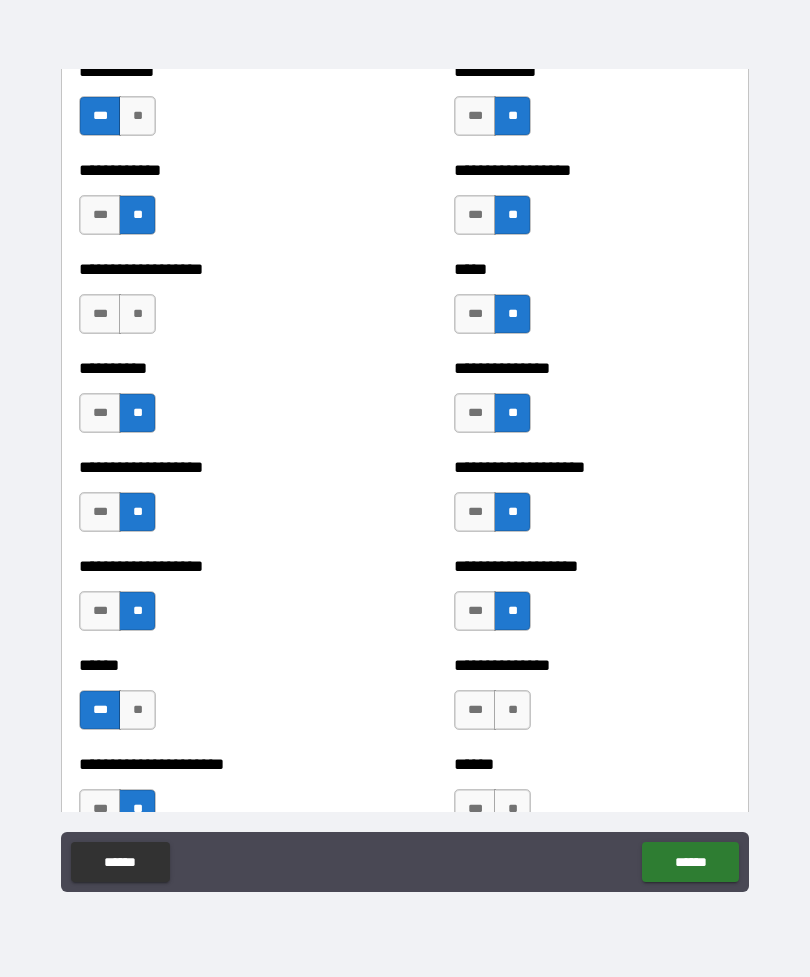 click on "**" at bounding box center [512, 710] 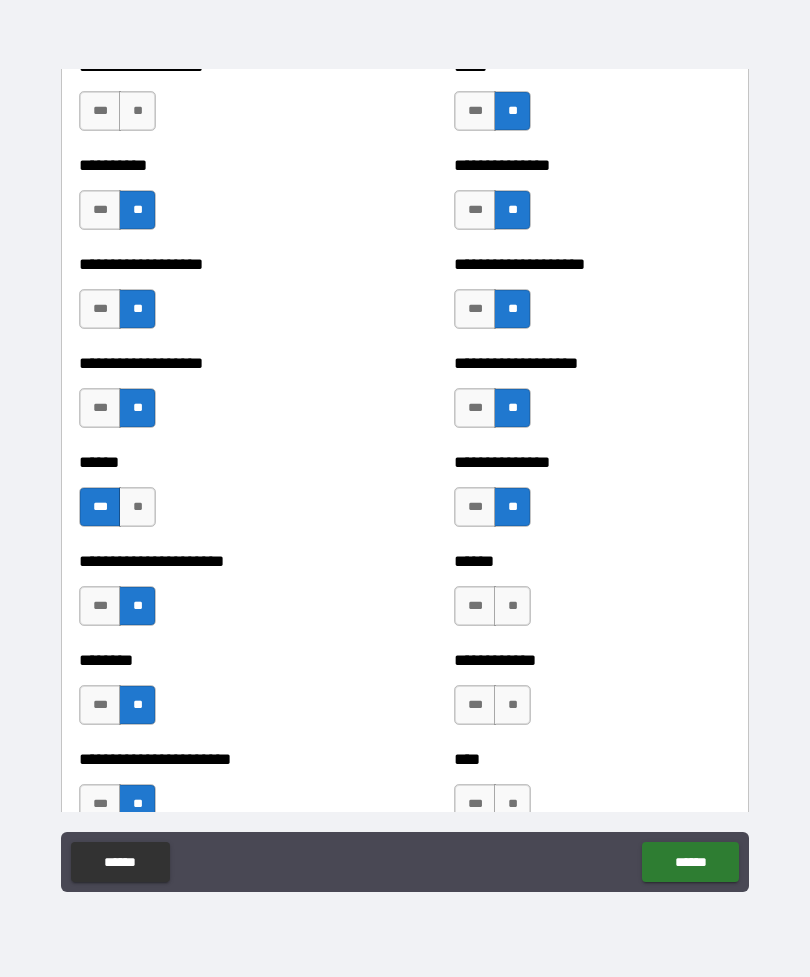 scroll, scrollTop: 2691, scrollLeft: 0, axis: vertical 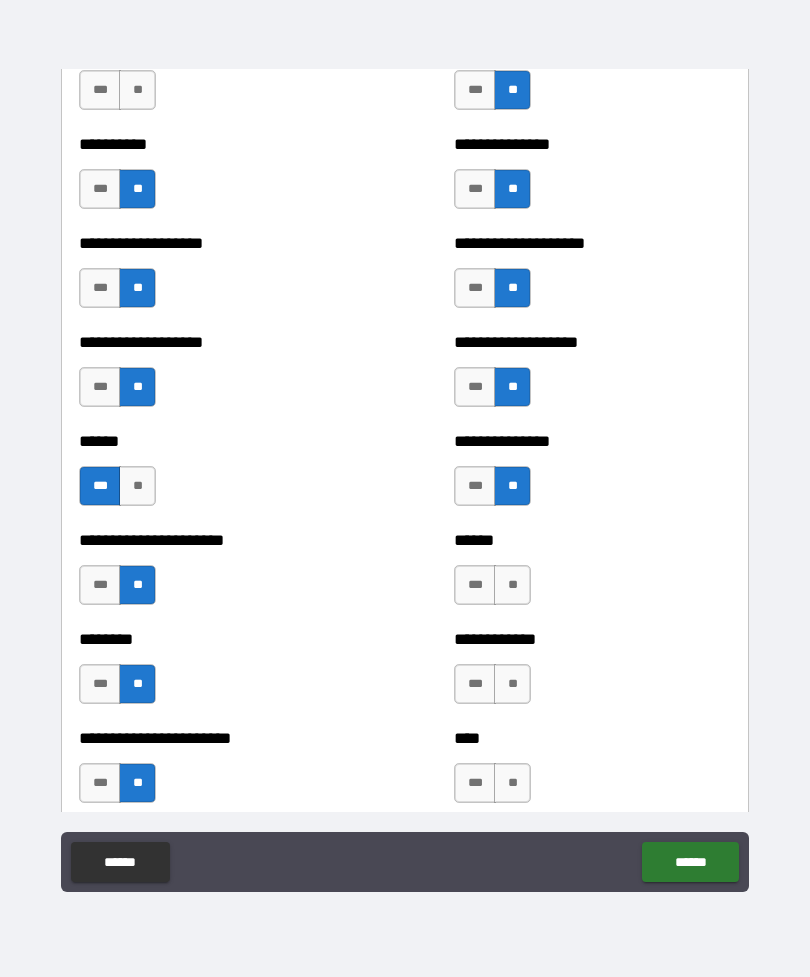 click on "**" at bounding box center (512, 585) 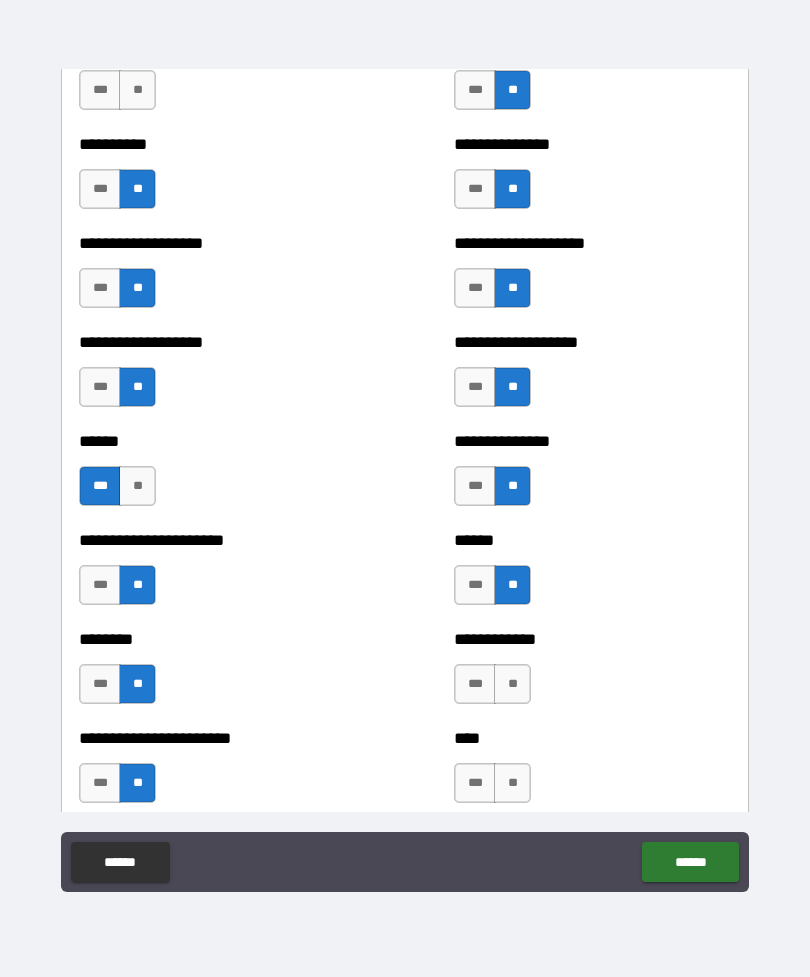 click on "**" at bounding box center [512, 684] 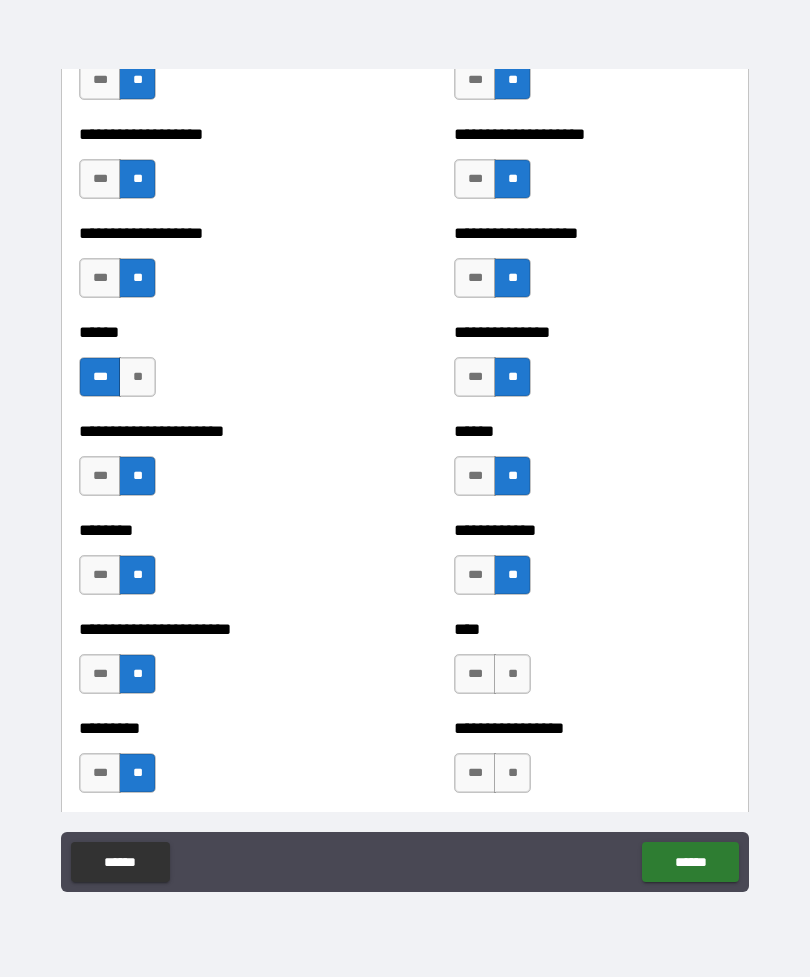 click on "**" at bounding box center (512, 674) 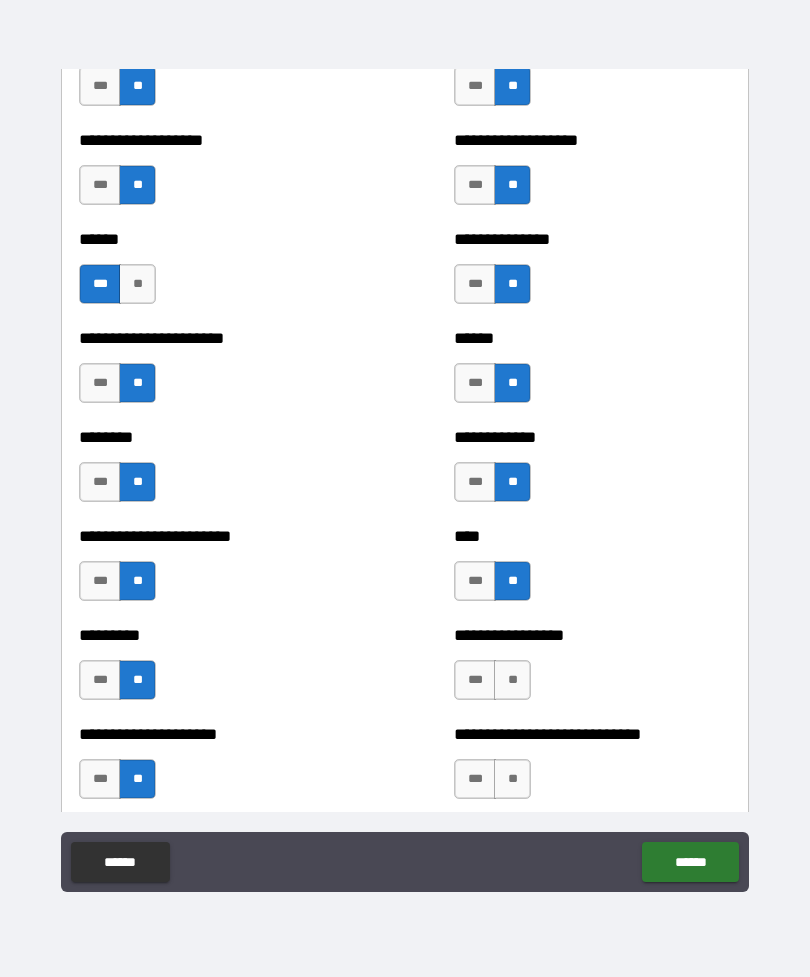 click on "**" at bounding box center [512, 680] 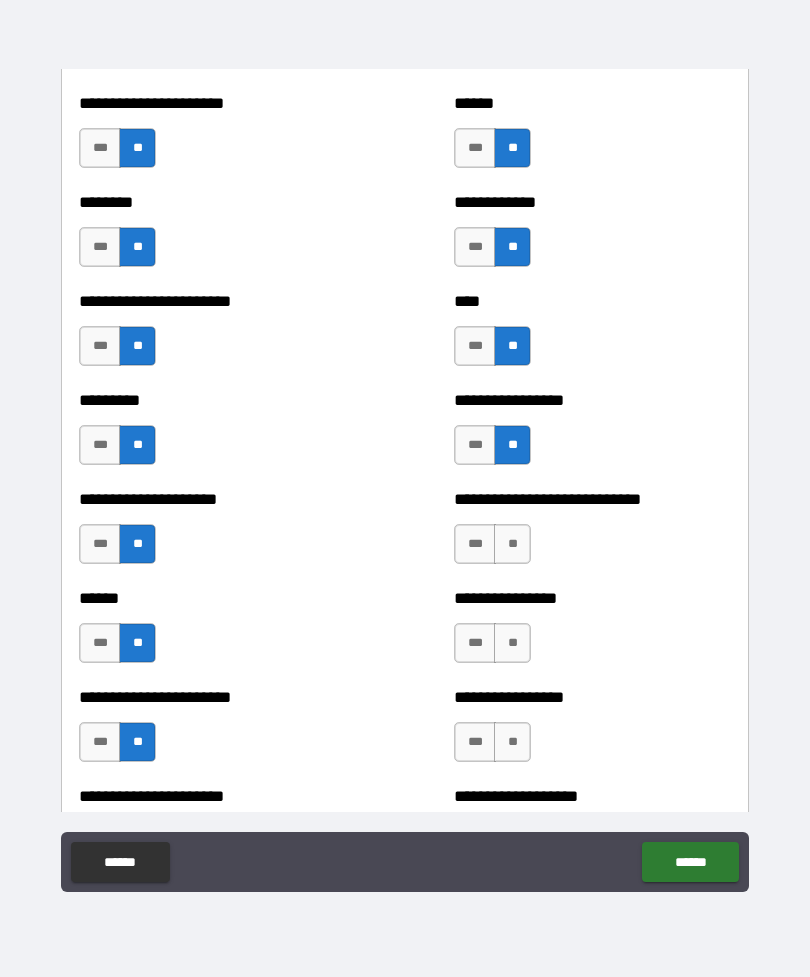 scroll, scrollTop: 3134, scrollLeft: 0, axis: vertical 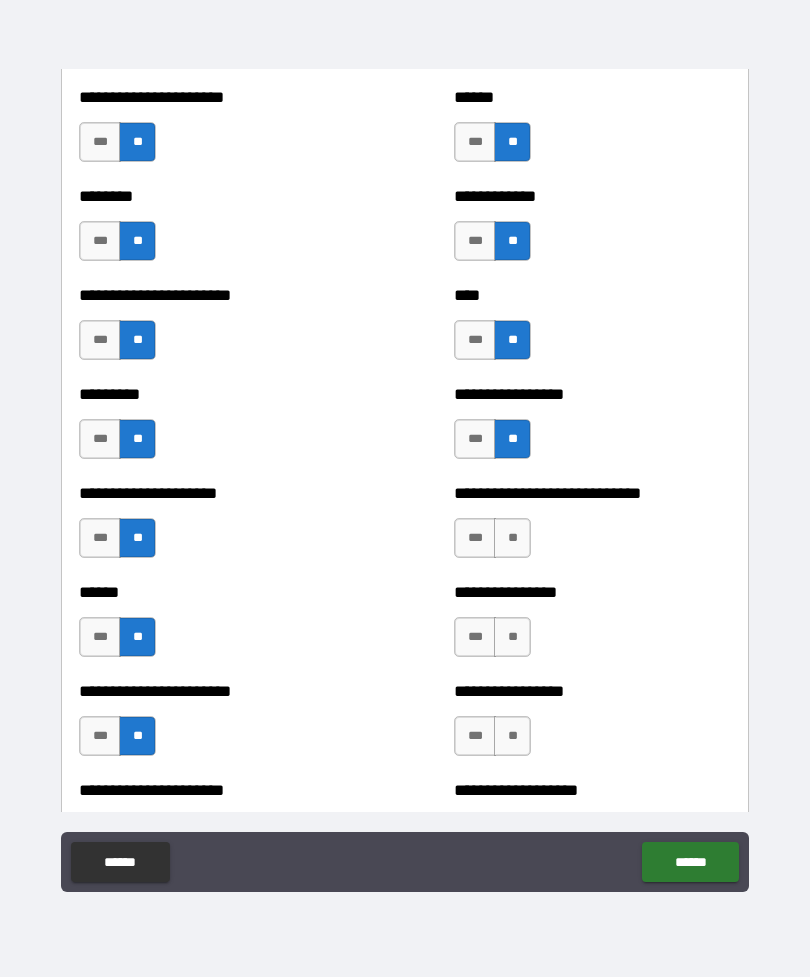 click on "**" at bounding box center (512, 538) 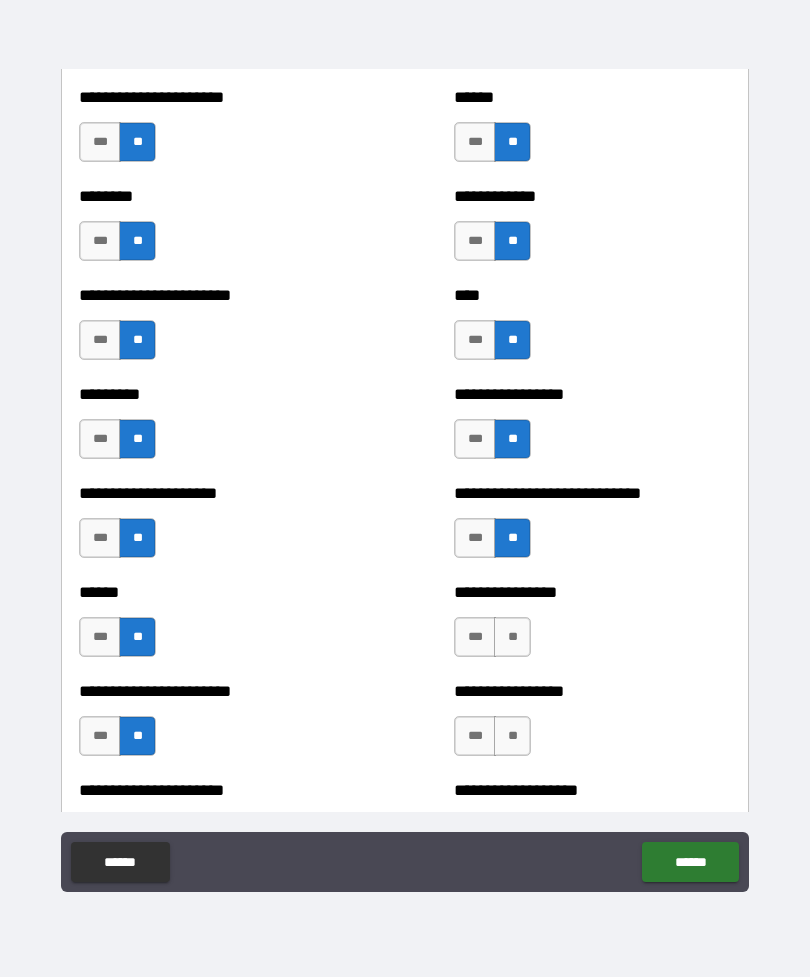 click on "**" at bounding box center (512, 637) 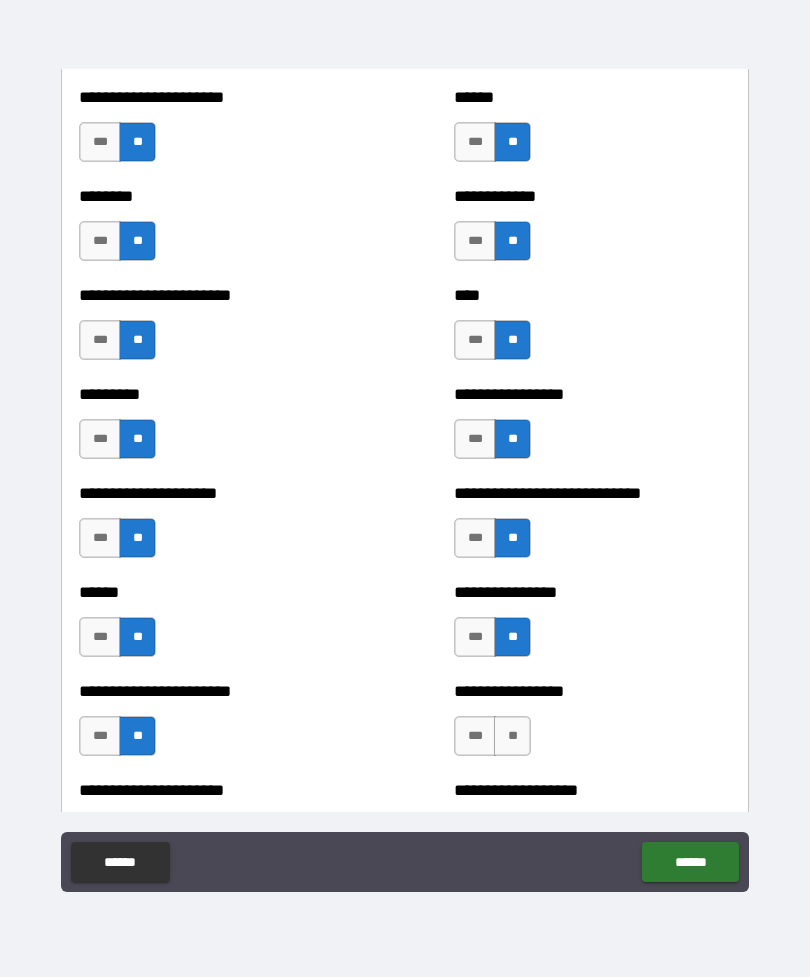 click on "**" at bounding box center (512, 736) 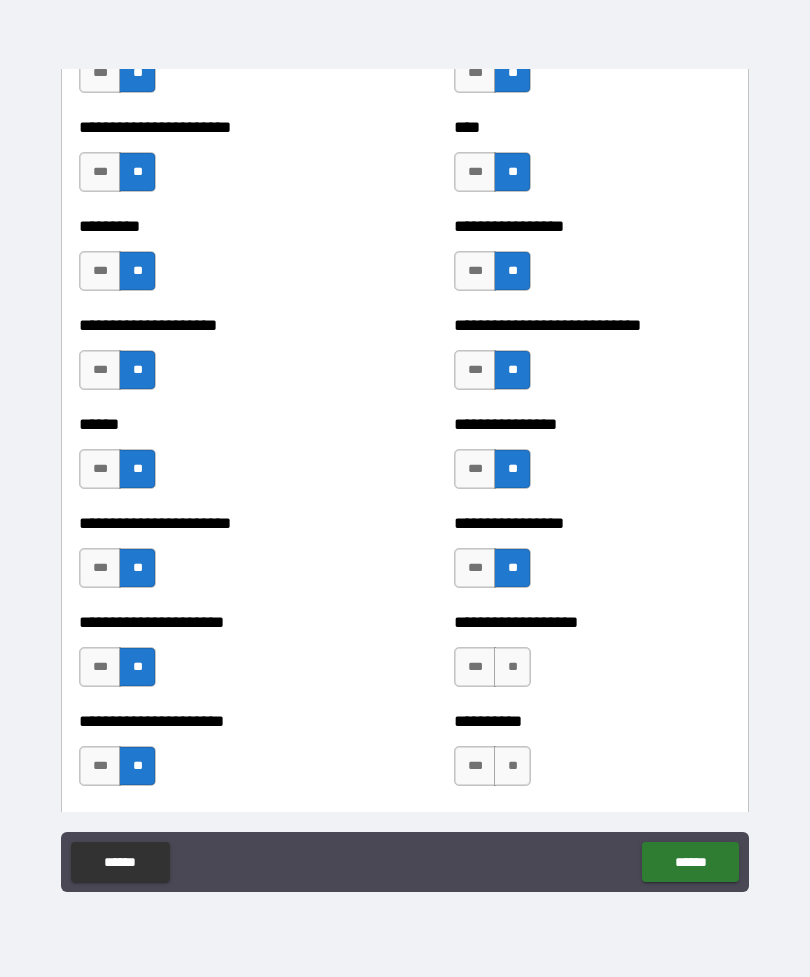 scroll, scrollTop: 3335, scrollLeft: 0, axis: vertical 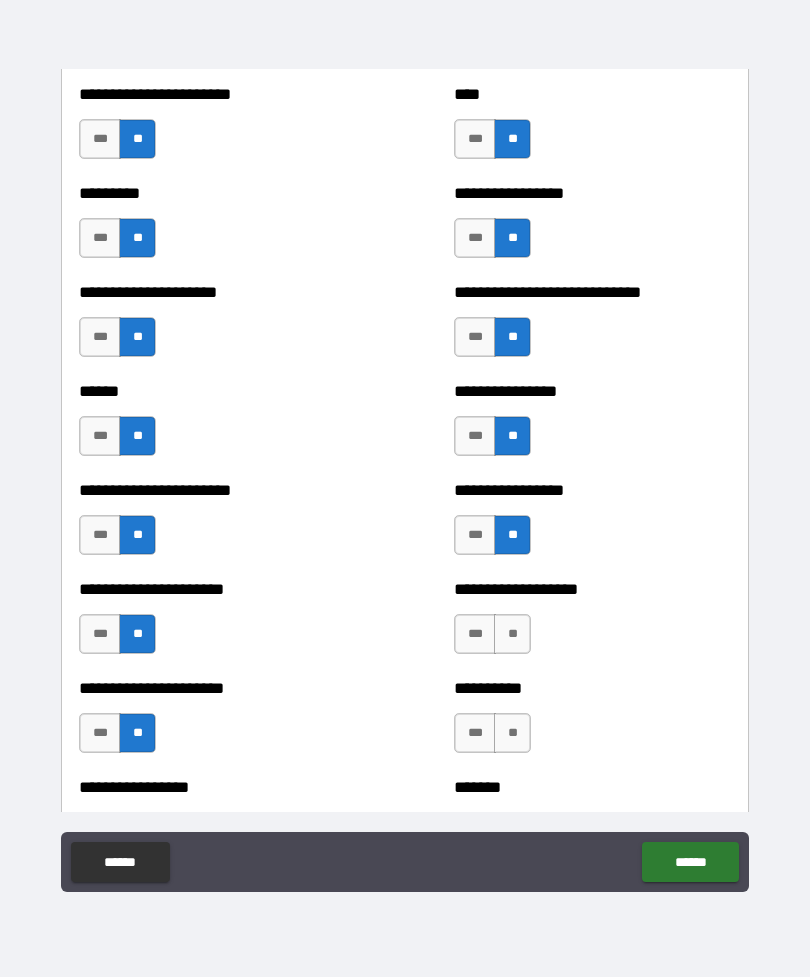 click on "**" at bounding box center [512, 634] 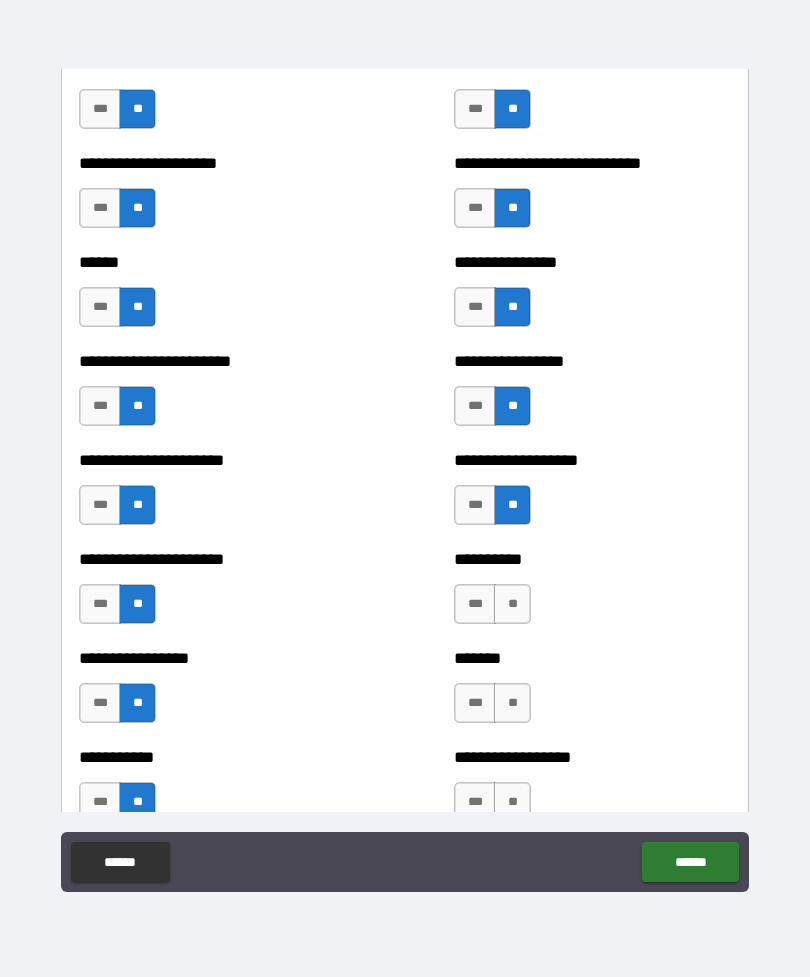 scroll, scrollTop: 3473, scrollLeft: 0, axis: vertical 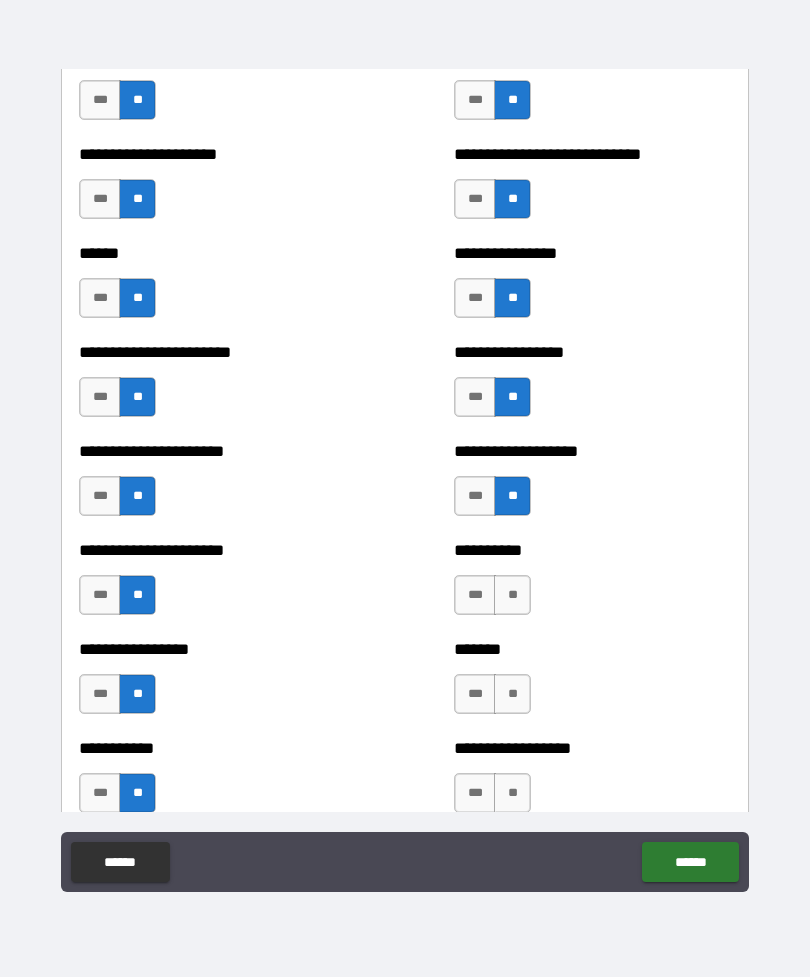click on "**" at bounding box center [512, 595] 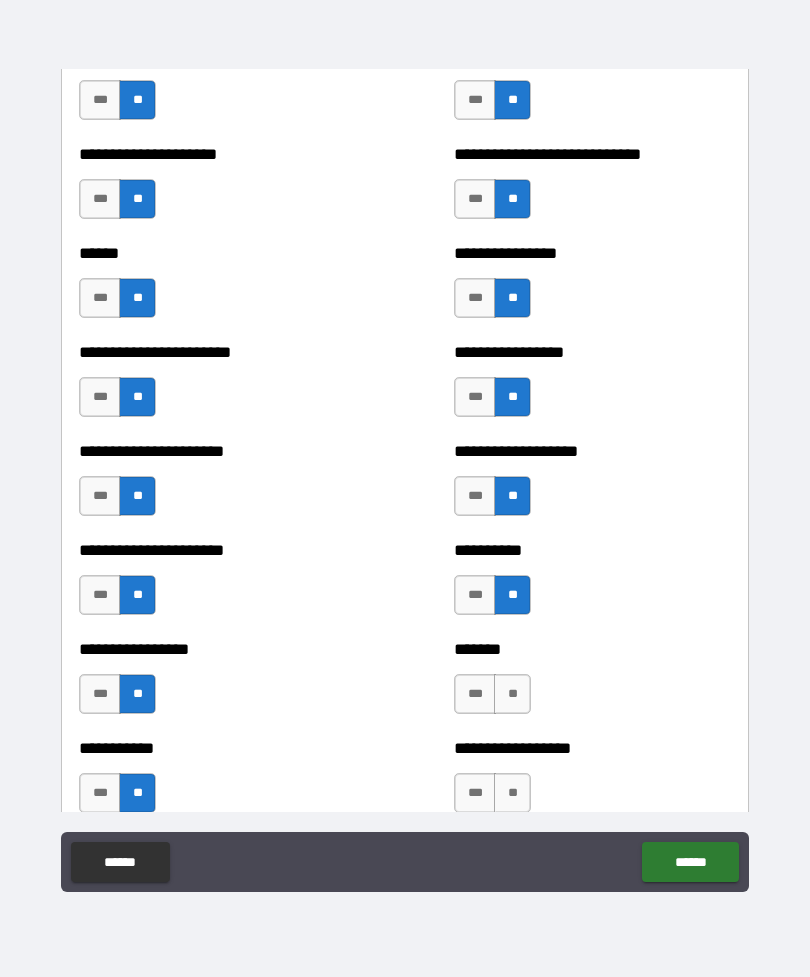 click on "**" at bounding box center (512, 694) 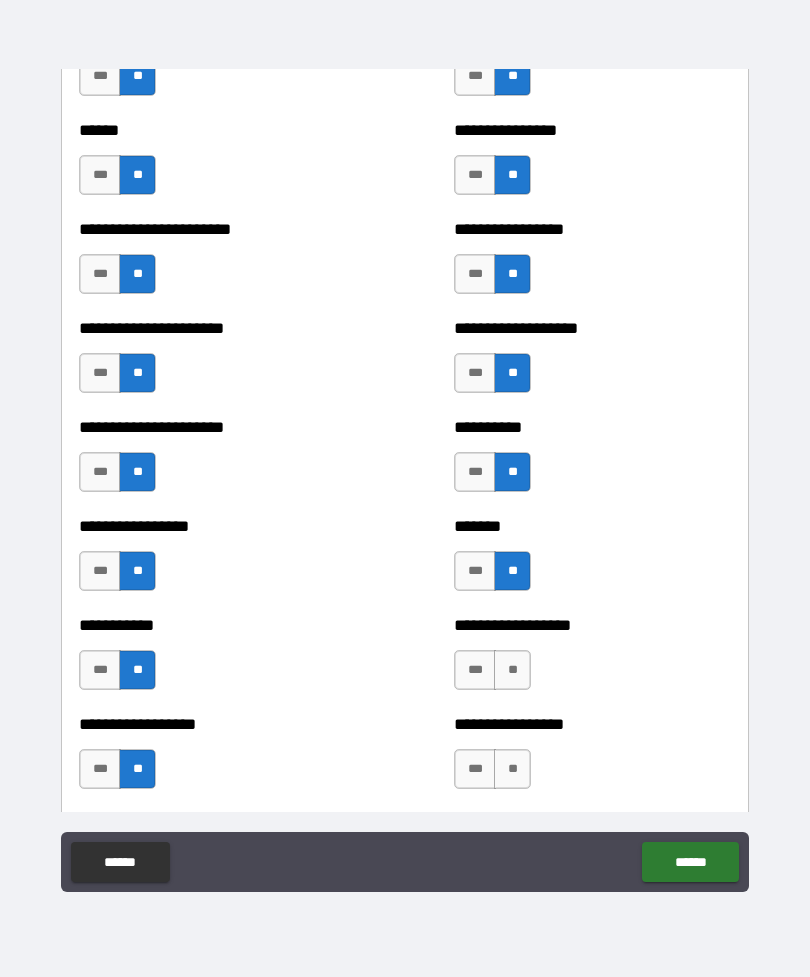 click on "**" at bounding box center (512, 670) 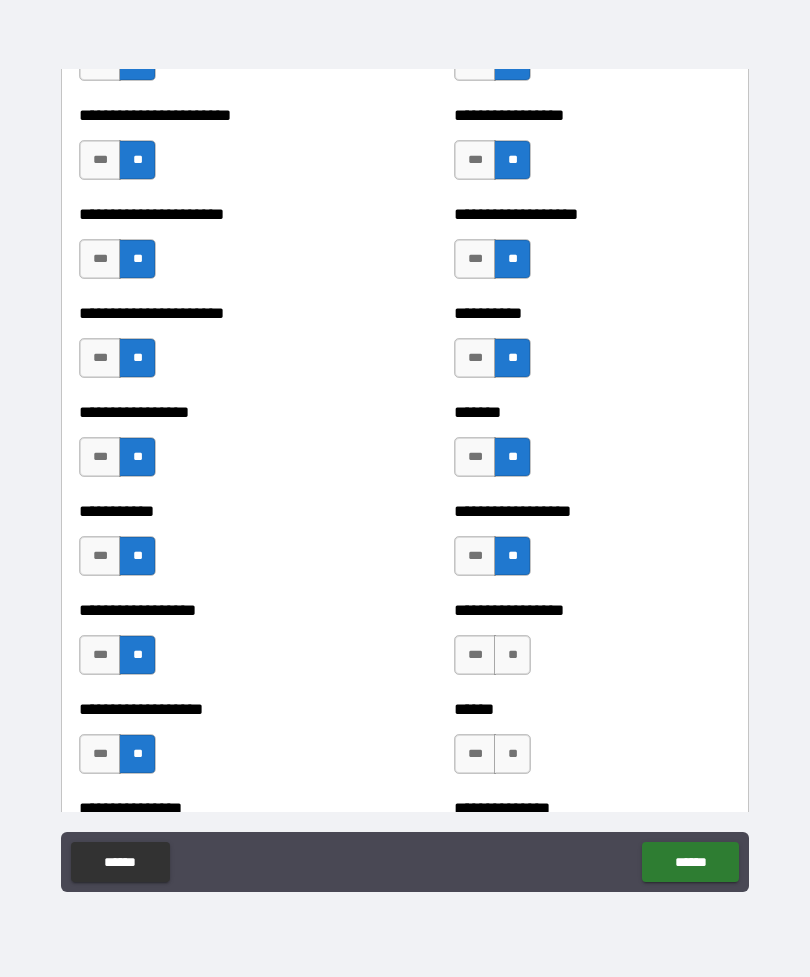 scroll, scrollTop: 3747, scrollLeft: 0, axis: vertical 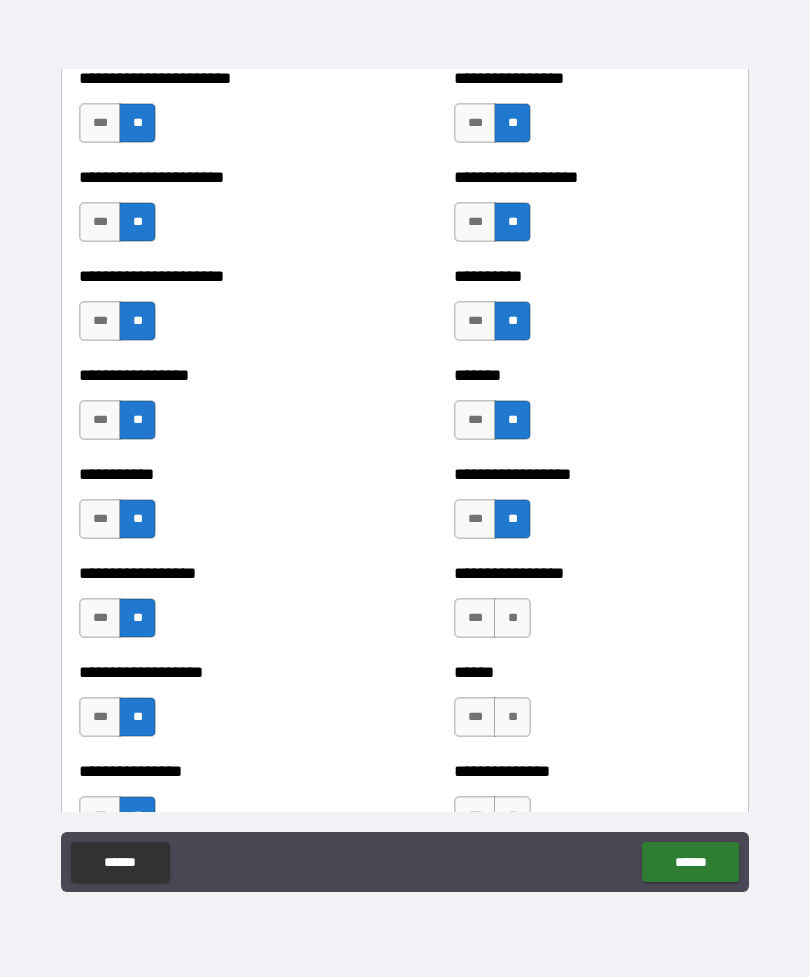 click on "**" at bounding box center [512, 618] 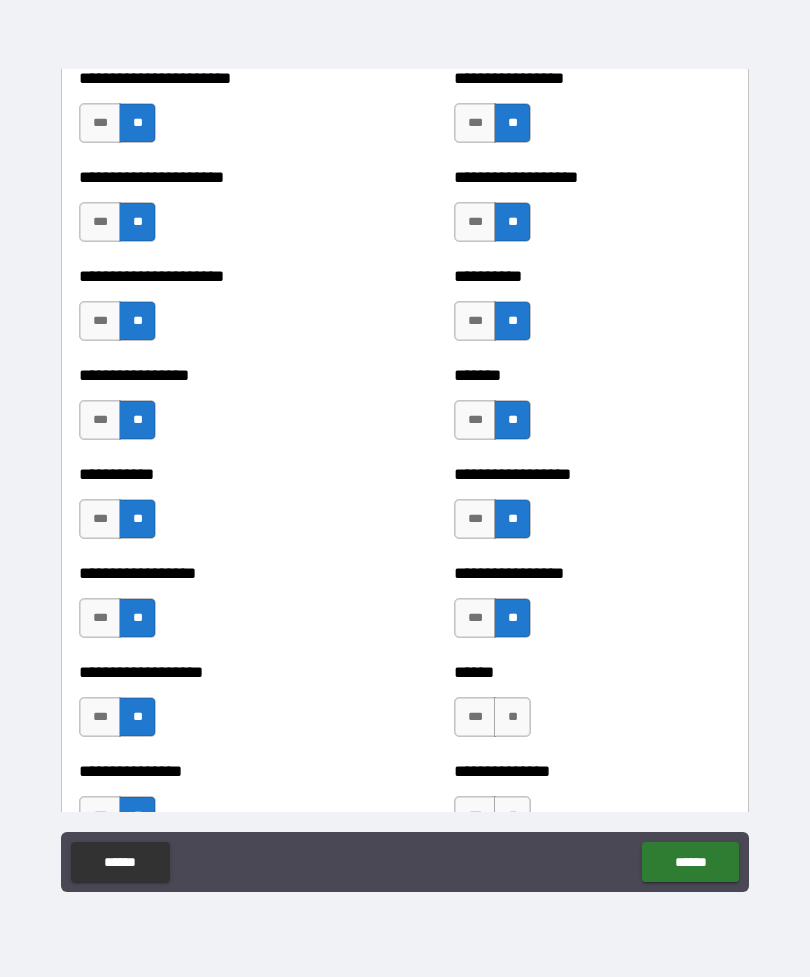 click on "**" at bounding box center [512, 717] 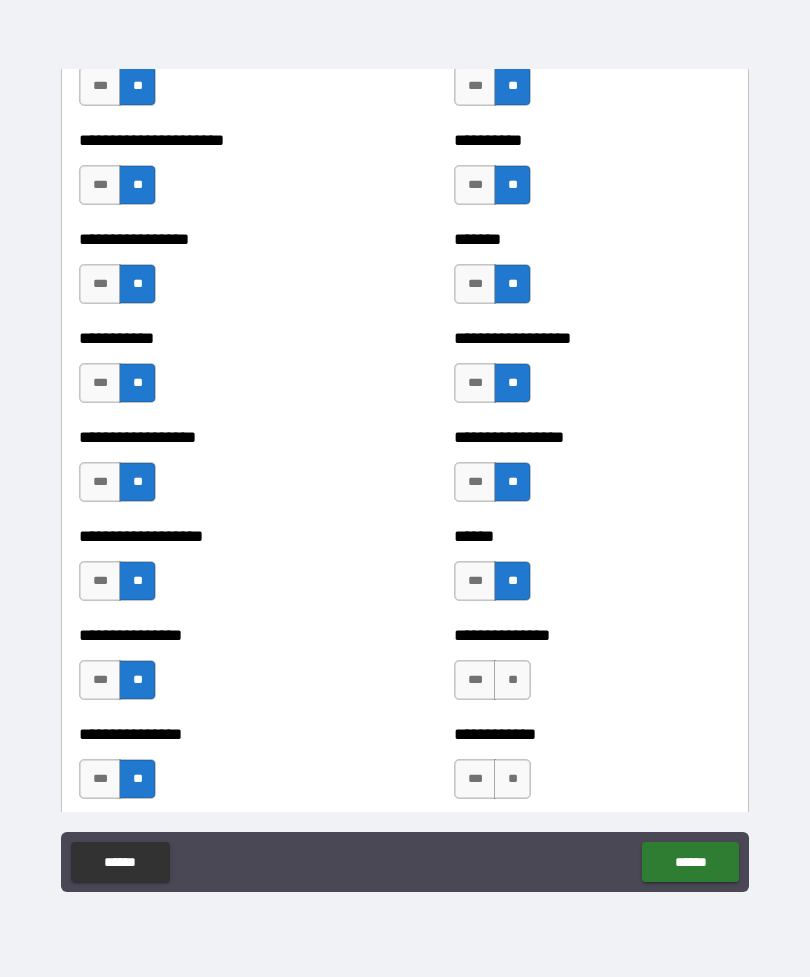 click on "**" at bounding box center (512, 680) 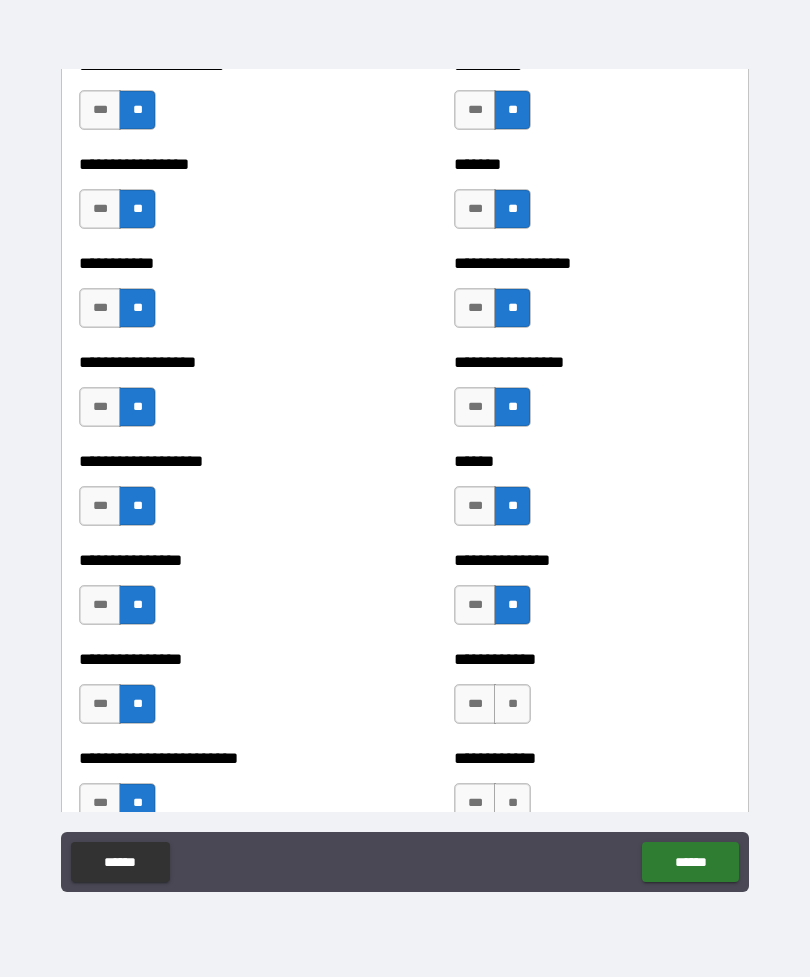 click on "**" at bounding box center [512, 704] 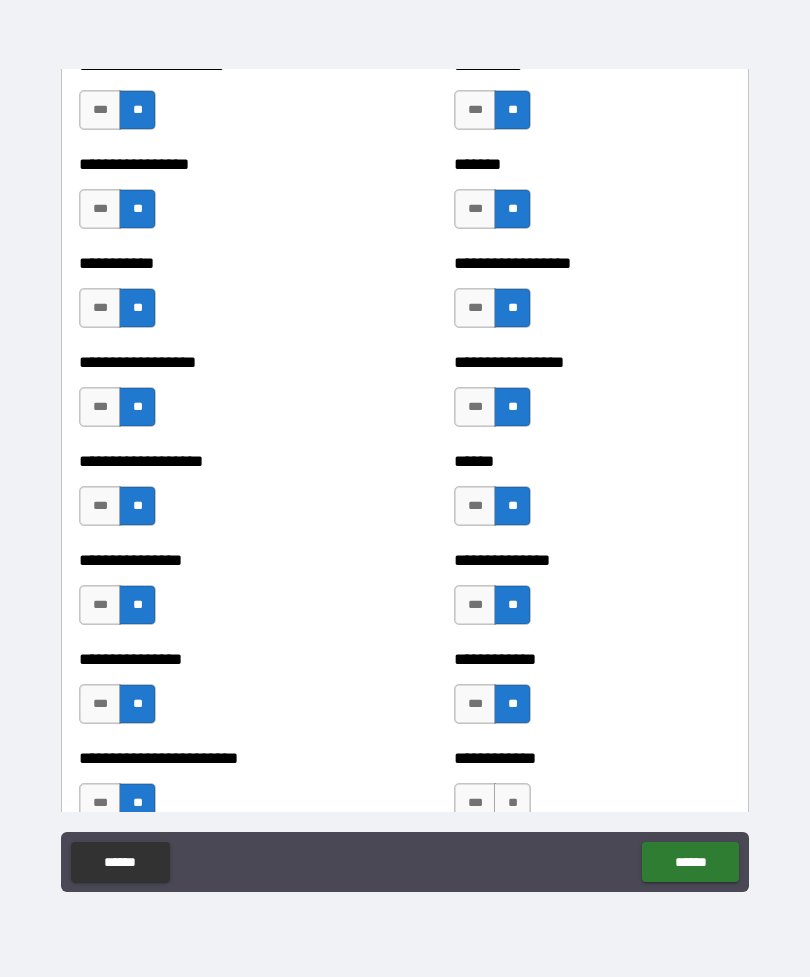 scroll, scrollTop: 3970, scrollLeft: 0, axis: vertical 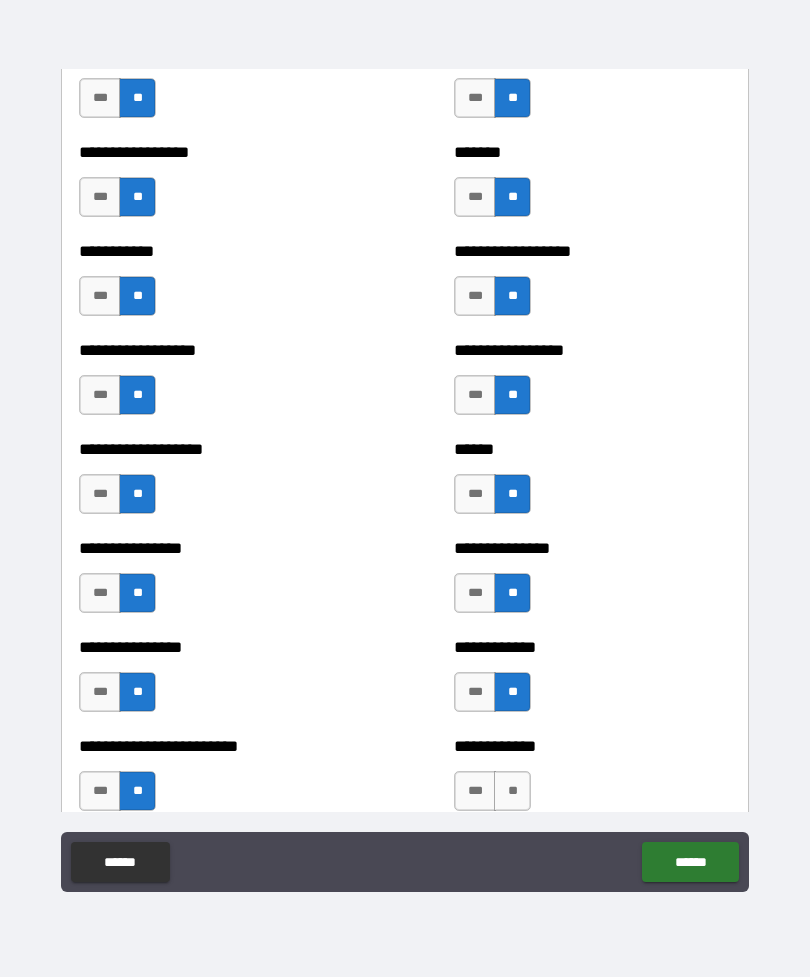 click on "***" at bounding box center (475, 692) 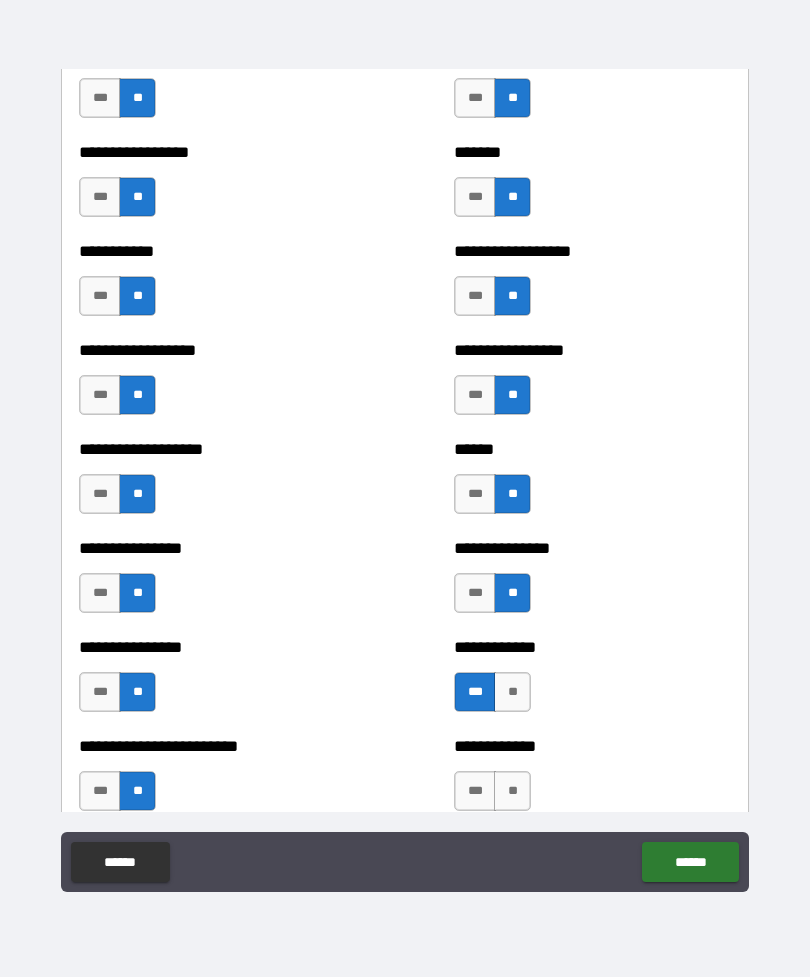 click on "**" at bounding box center (512, 692) 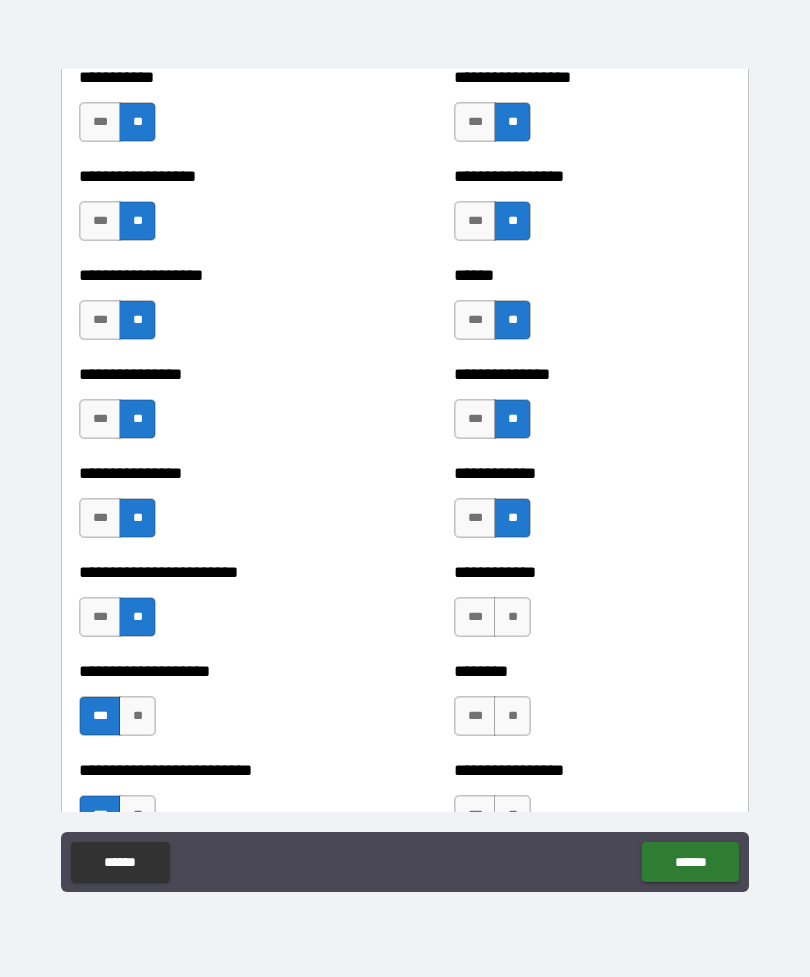 scroll, scrollTop: 4144, scrollLeft: 0, axis: vertical 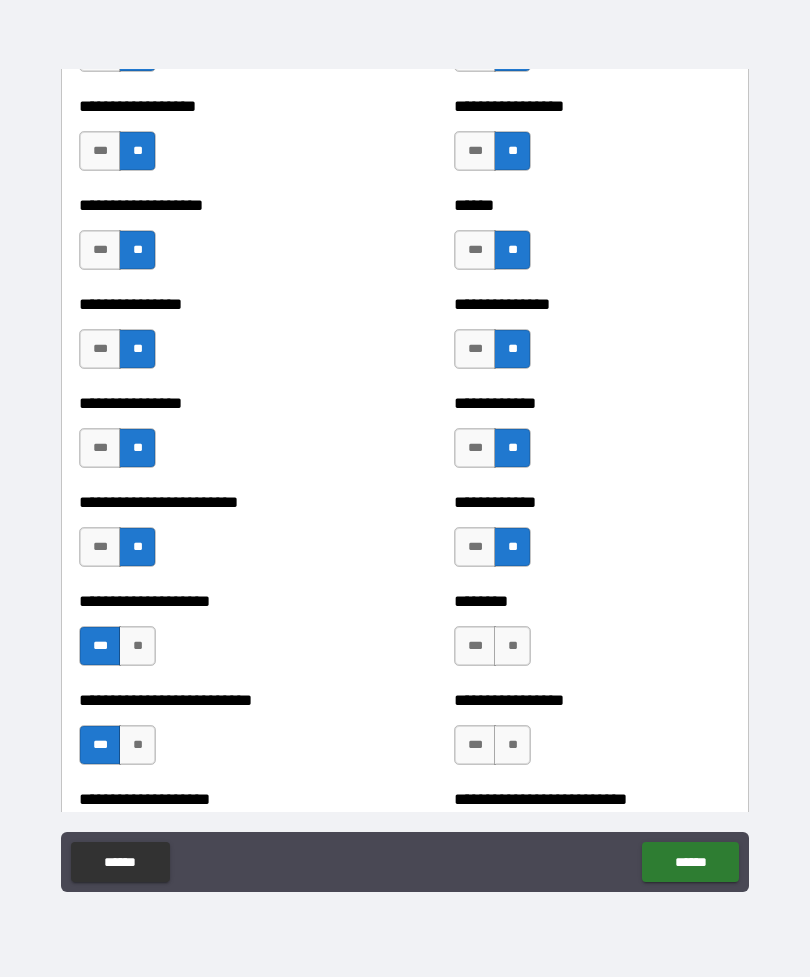 click on "**" at bounding box center (512, 646) 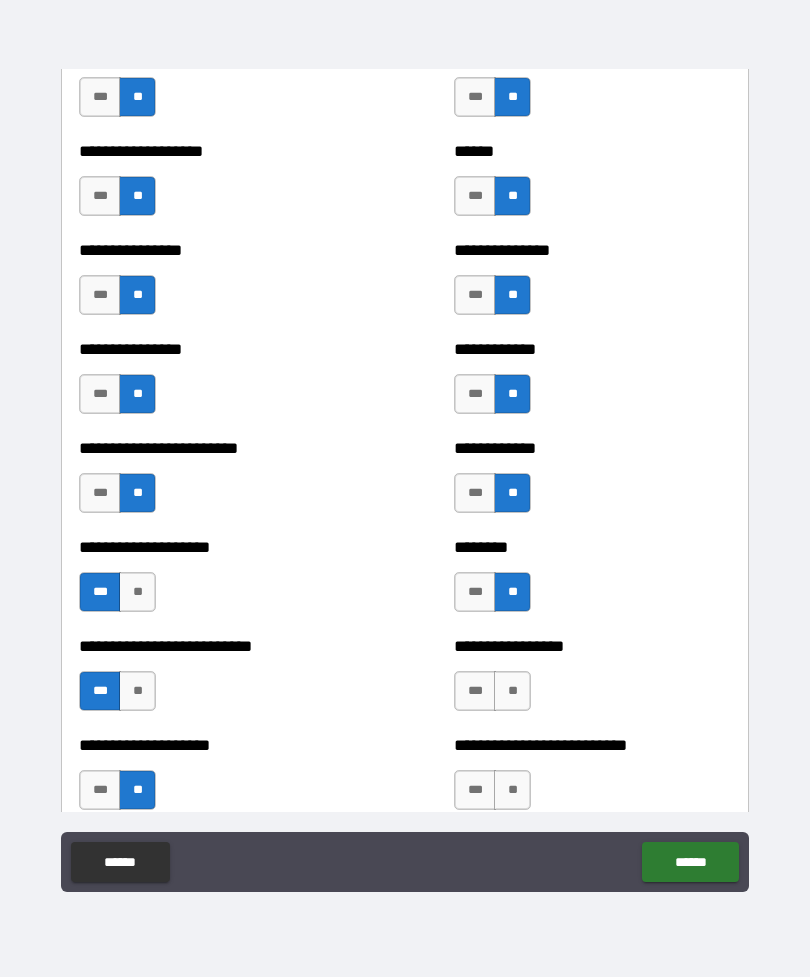 click on "***" at bounding box center (475, 691) 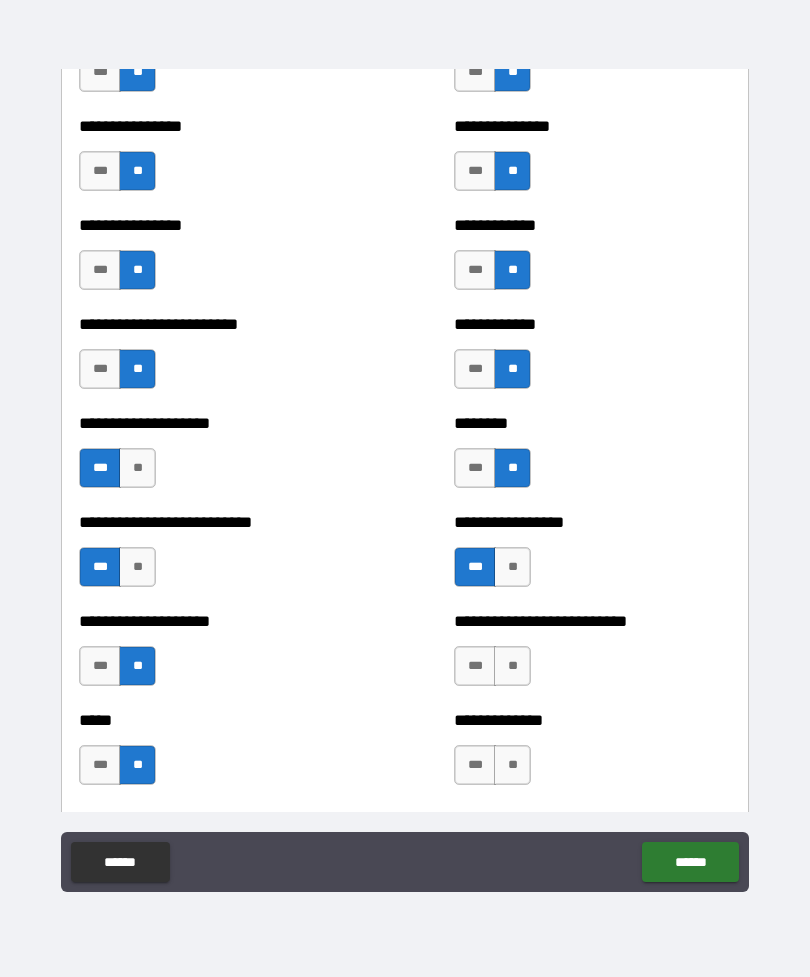 scroll, scrollTop: 4393, scrollLeft: 0, axis: vertical 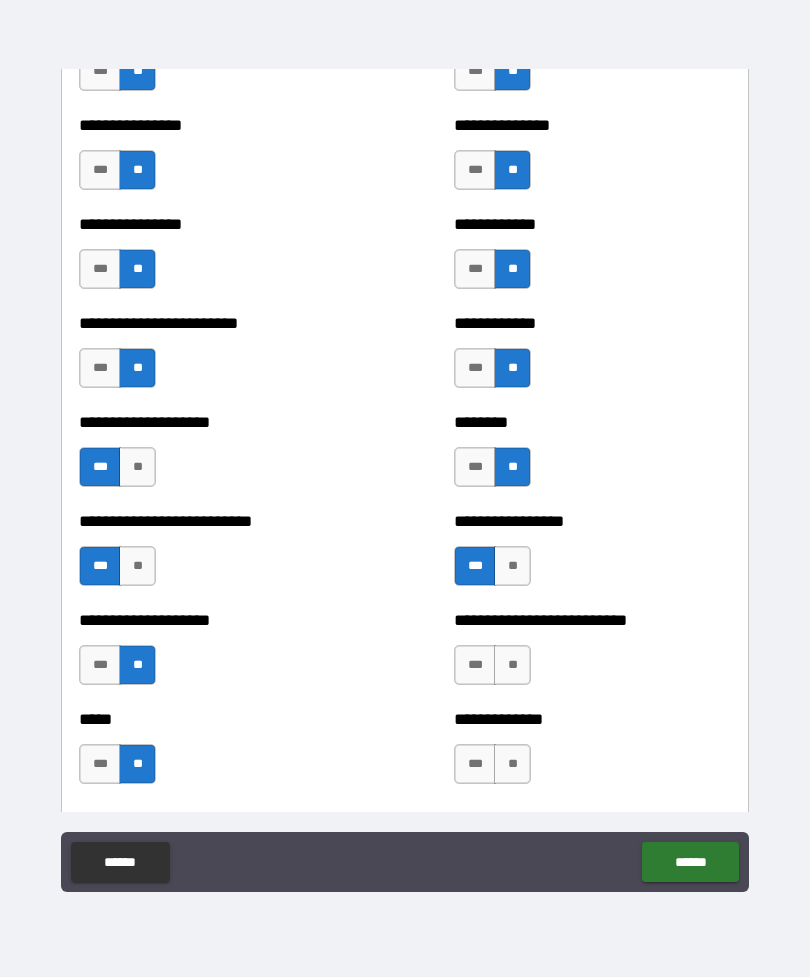 click on "**" at bounding box center [512, 665] 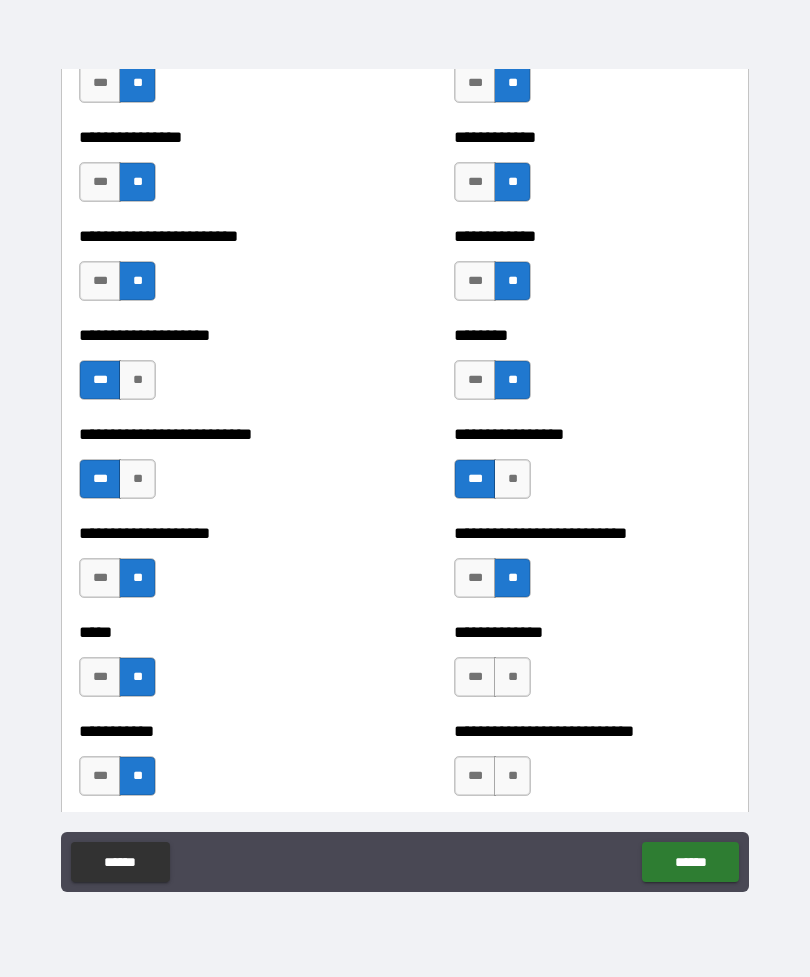 click on "***" at bounding box center [475, 677] 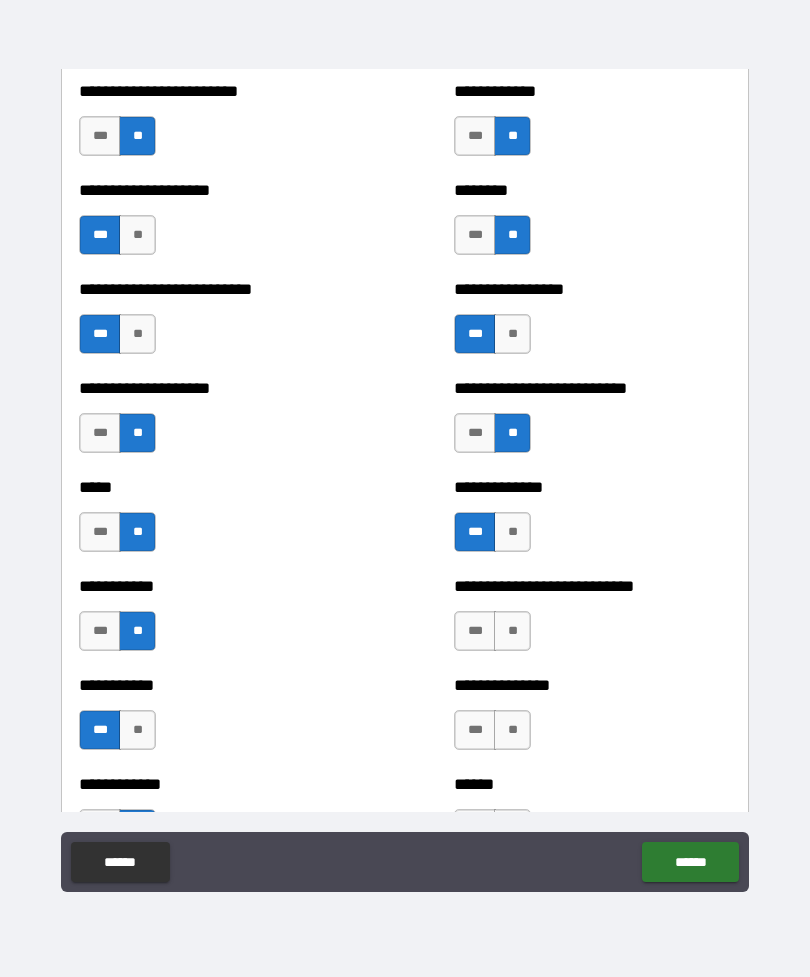 scroll, scrollTop: 4625, scrollLeft: 0, axis: vertical 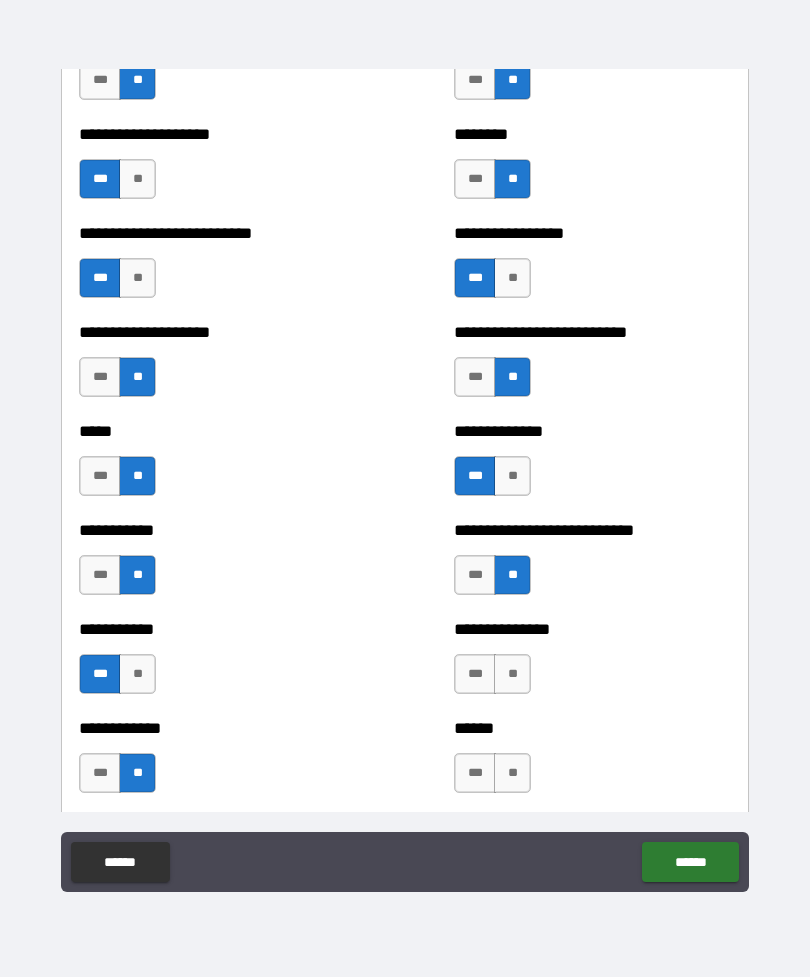 click on "**" at bounding box center (512, 674) 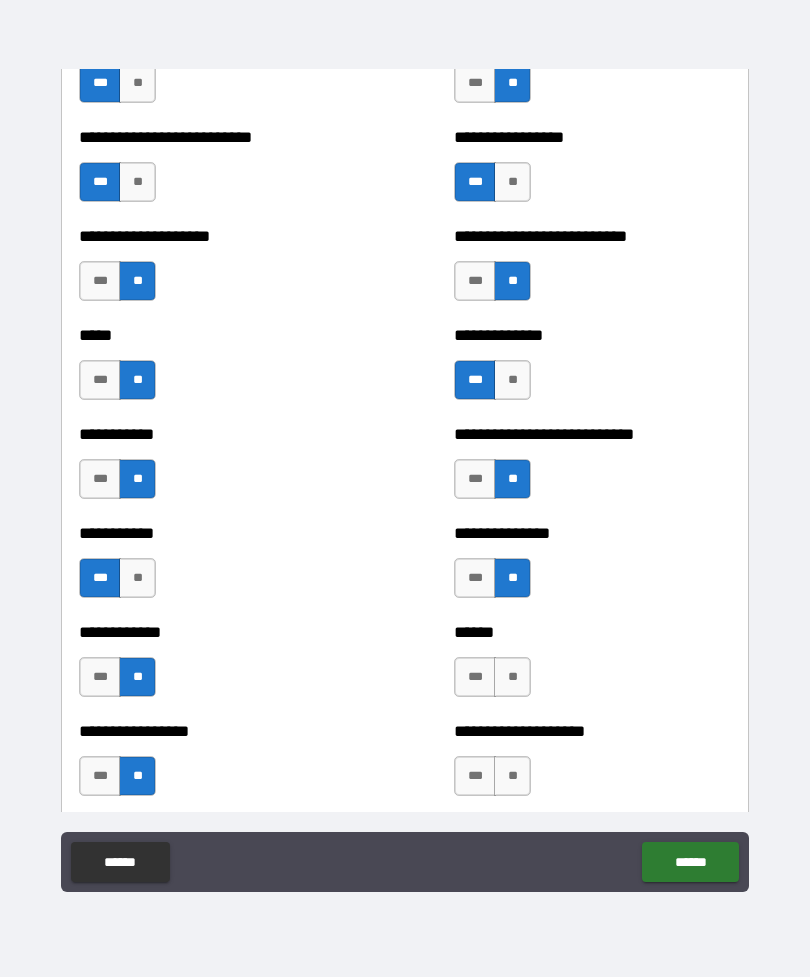 click on "**" at bounding box center (512, 677) 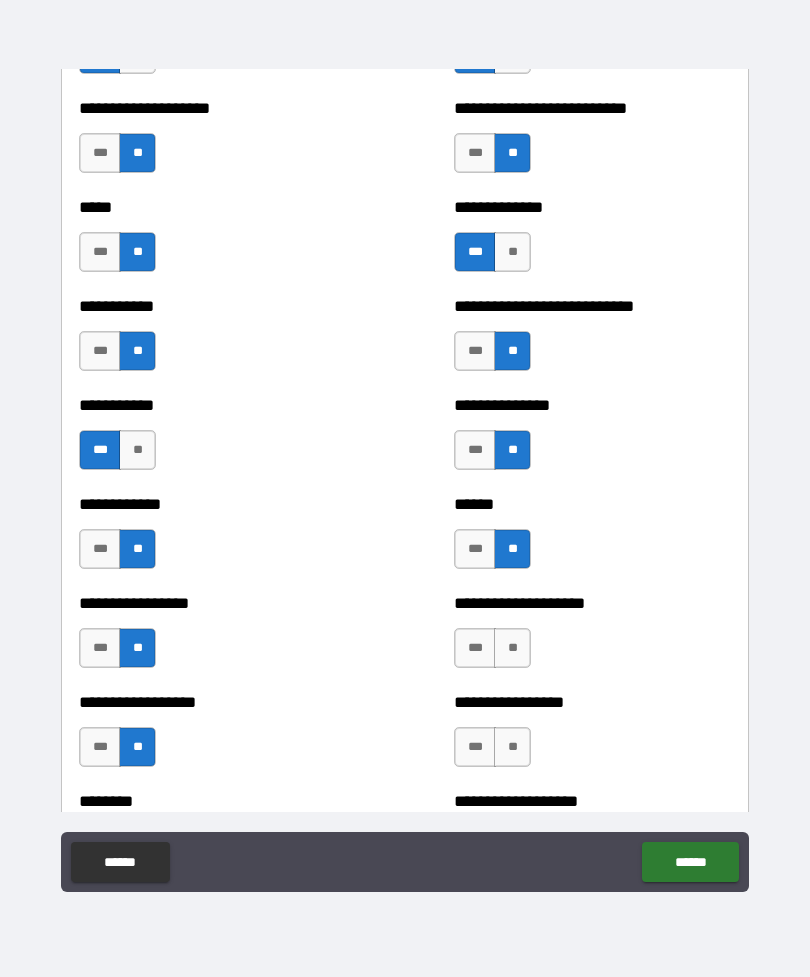 click on "**" at bounding box center (512, 648) 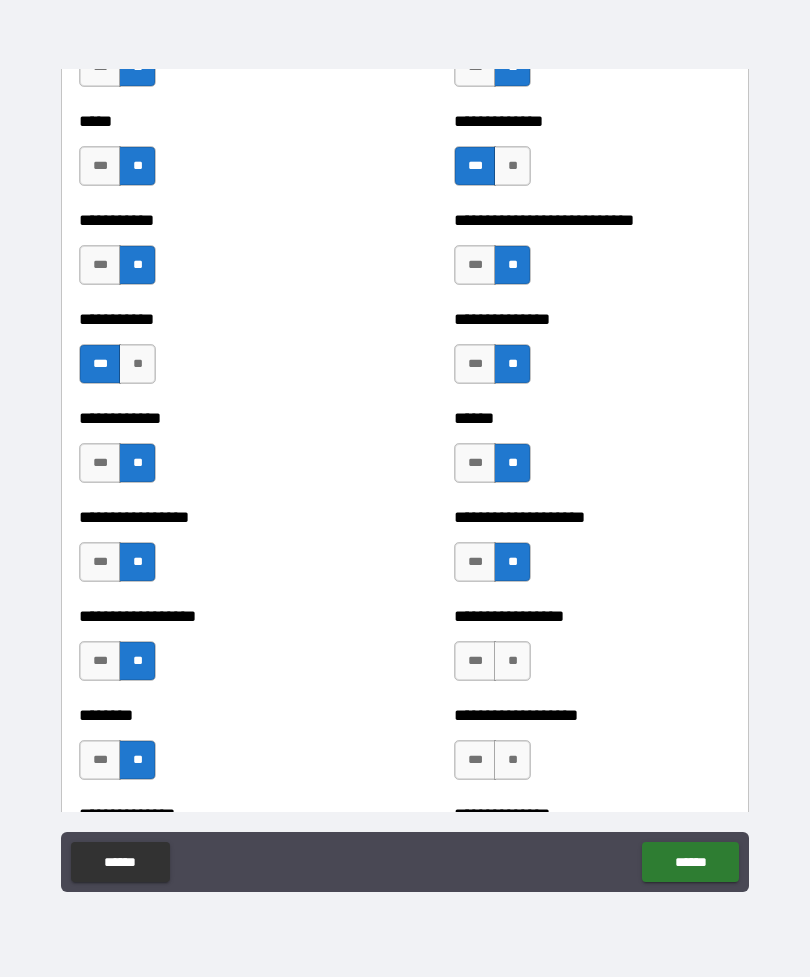 click on "**" at bounding box center [512, 661] 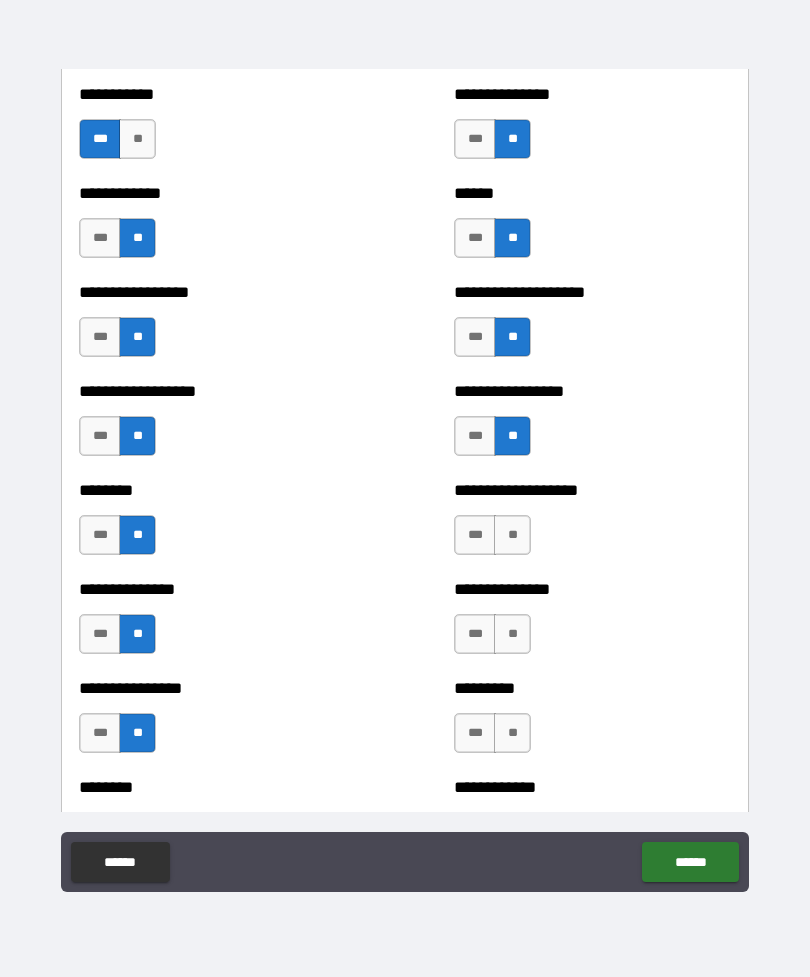 scroll, scrollTop: 5235, scrollLeft: 0, axis: vertical 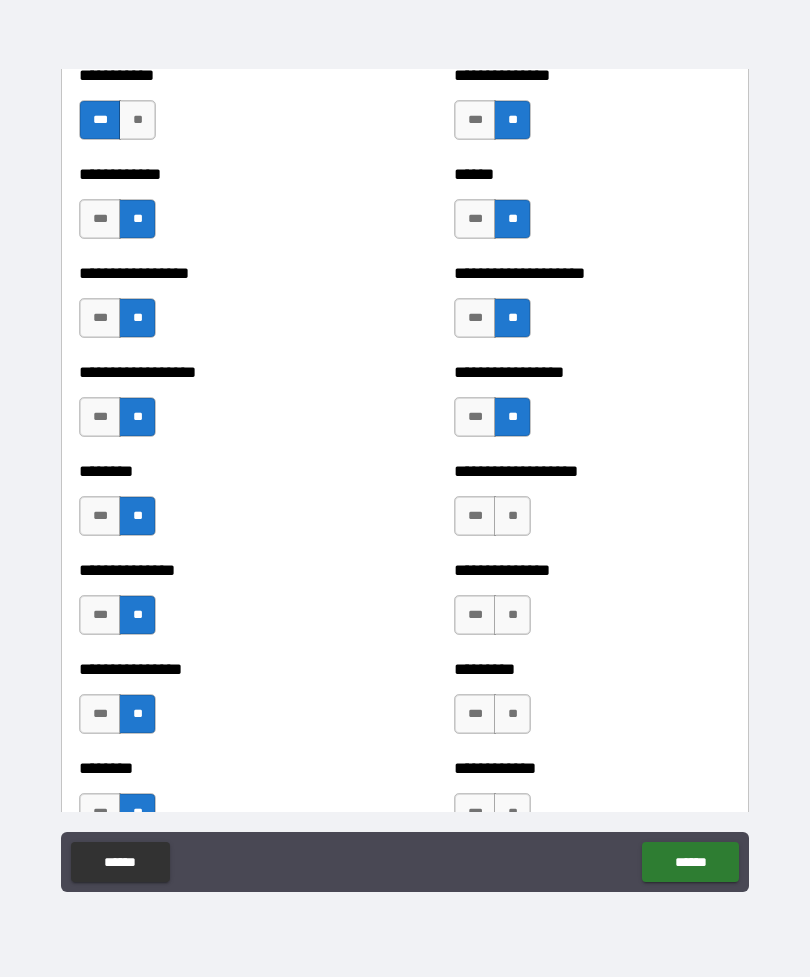 click on "**" at bounding box center (512, 516) 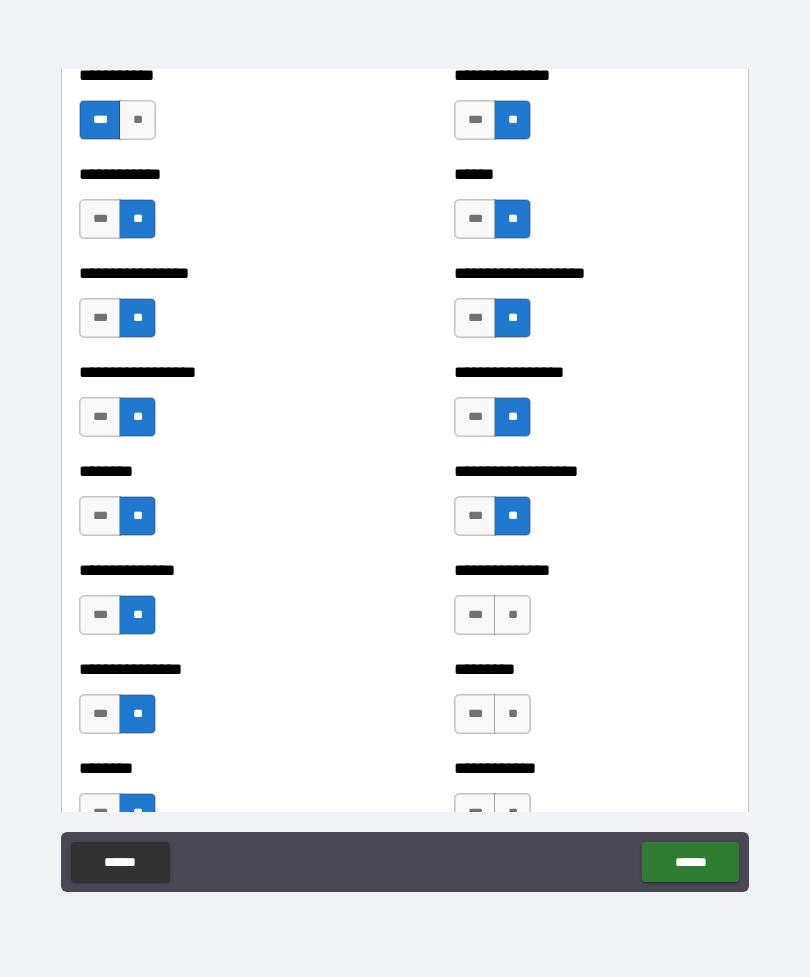 click on "**" at bounding box center (512, 615) 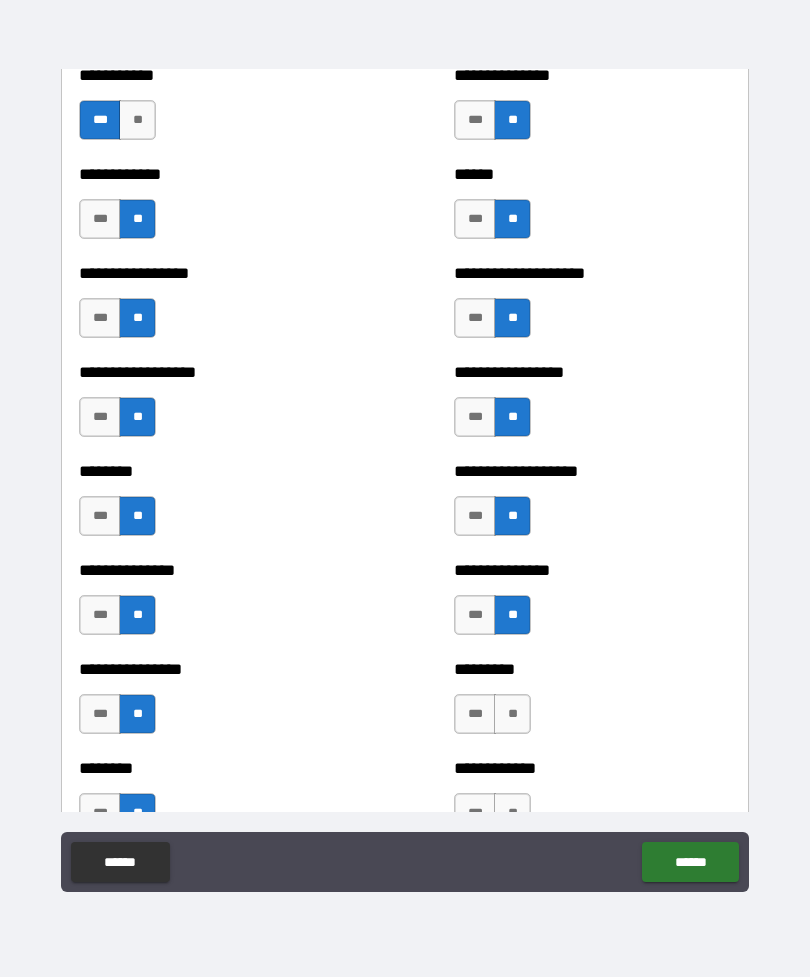 scroll, scrollTop: 5297, scrollLeft: 0, axis: vertical 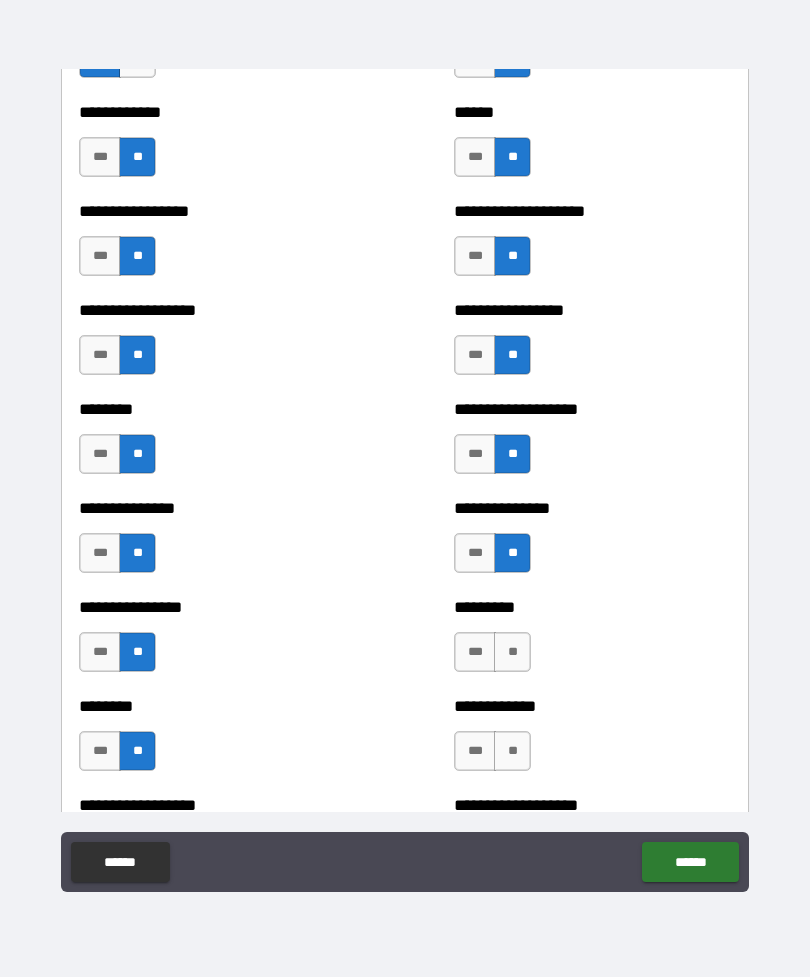 click on "**" at bounding box center (512, 652) 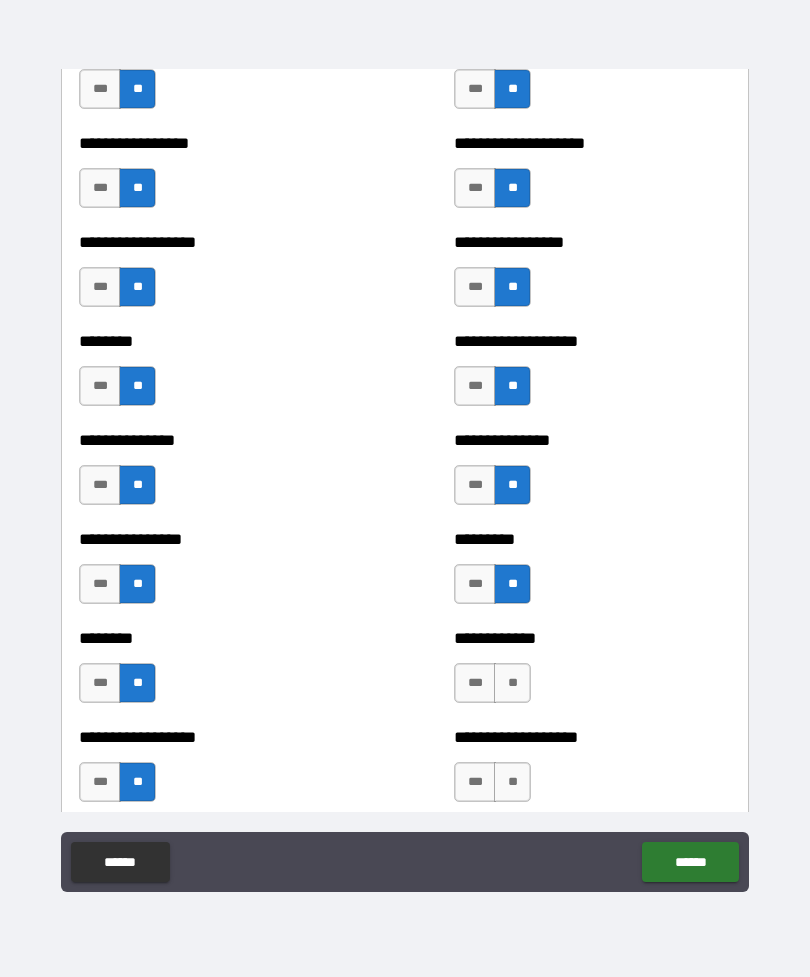click on "**" at bounding box center [512, 683] 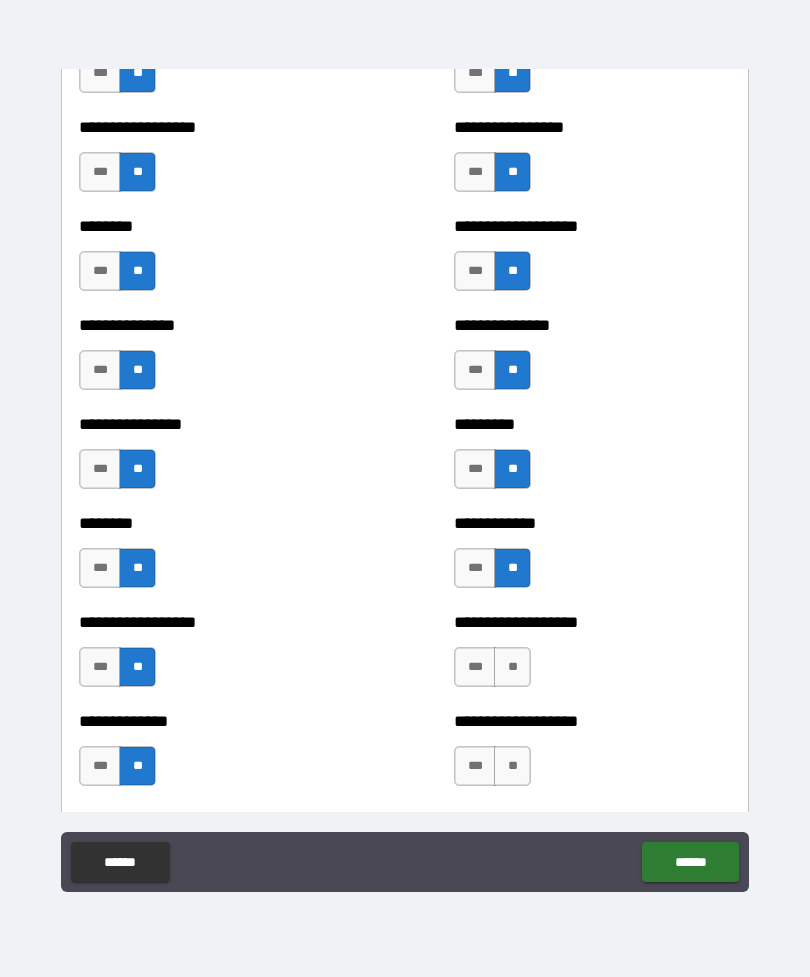 click on "**" at bounding box center (512, 667) 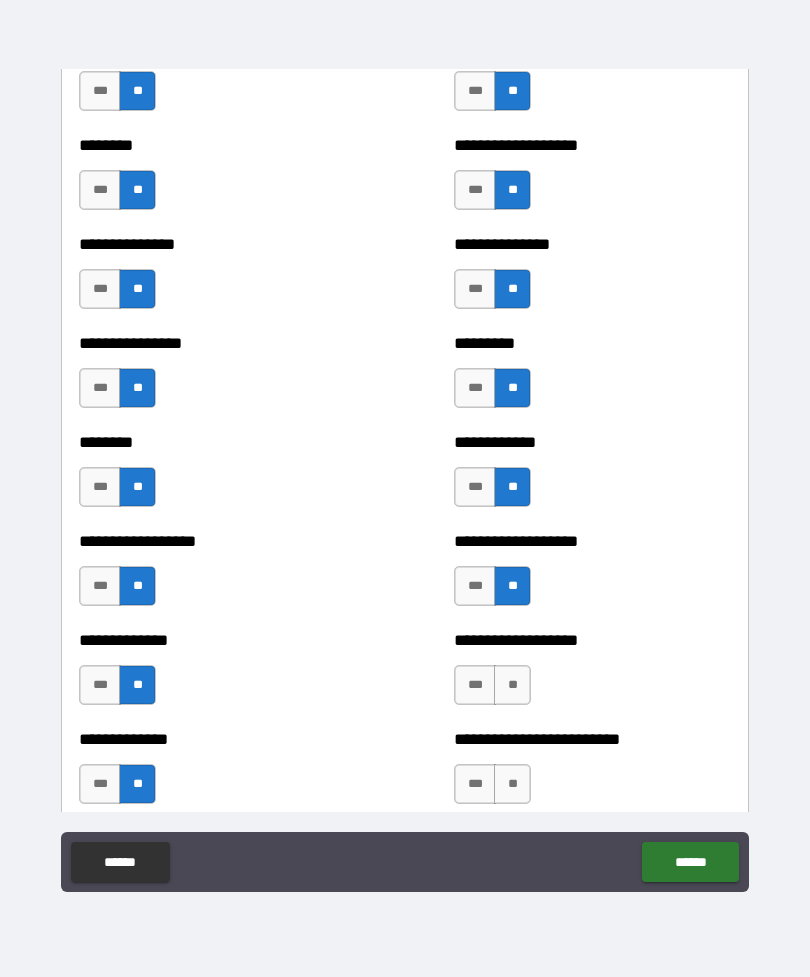 click on "**" at bounding box center (512, 685) 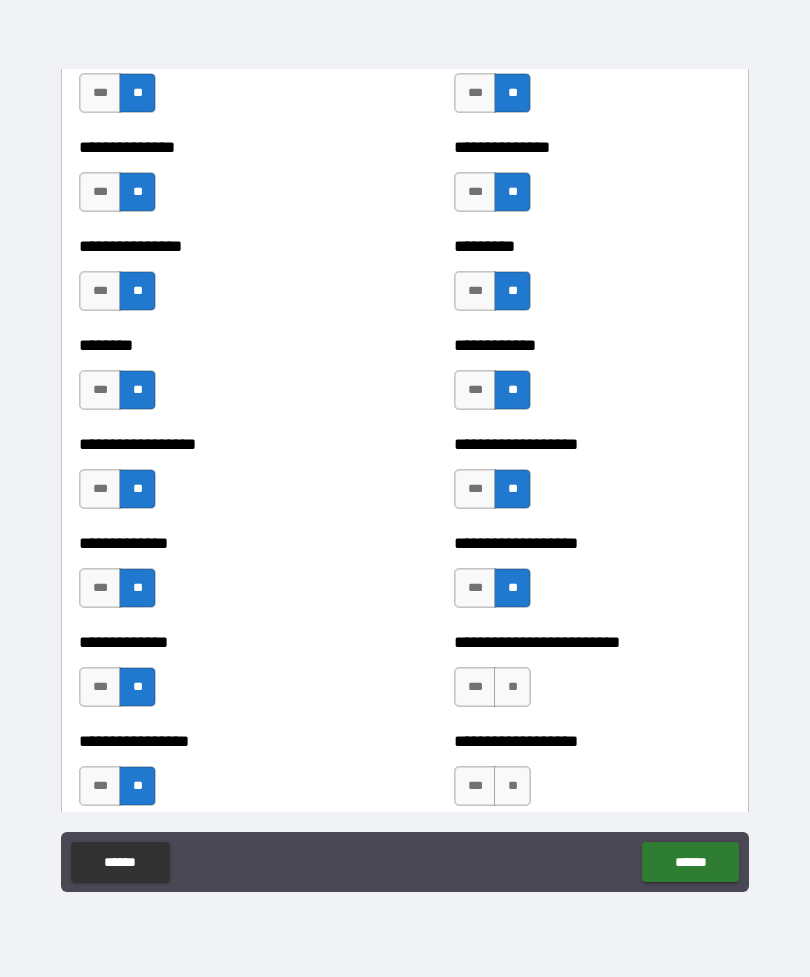 click on "**" at bounding box center [512, 687] 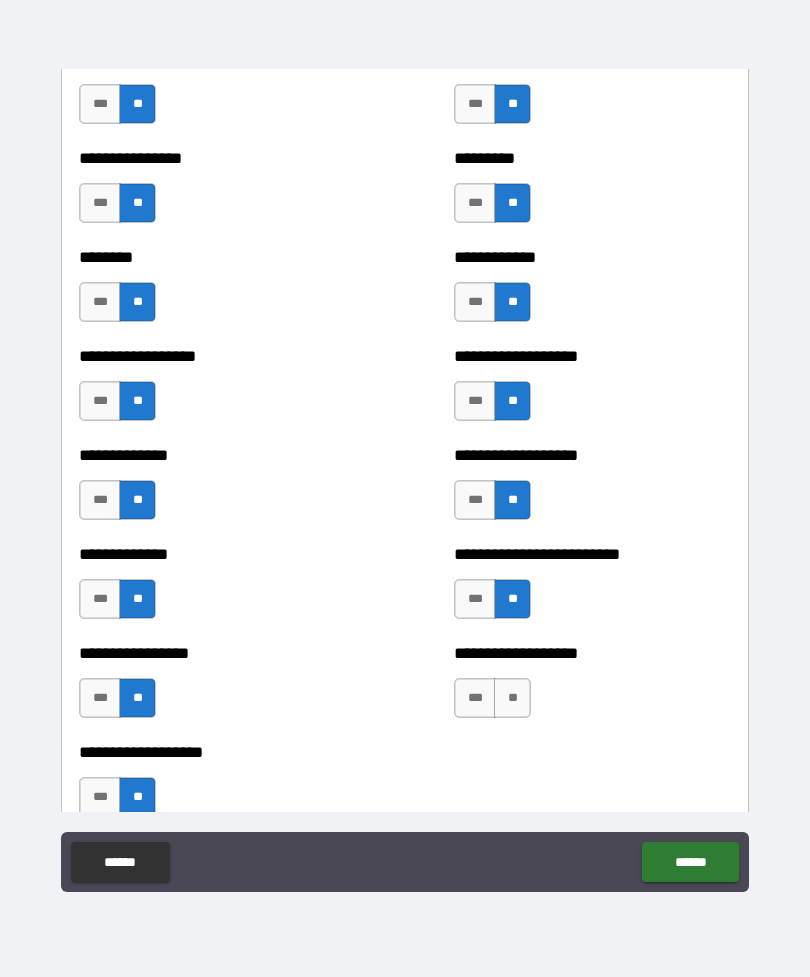 click on "**" at bounding box center (512, 698) 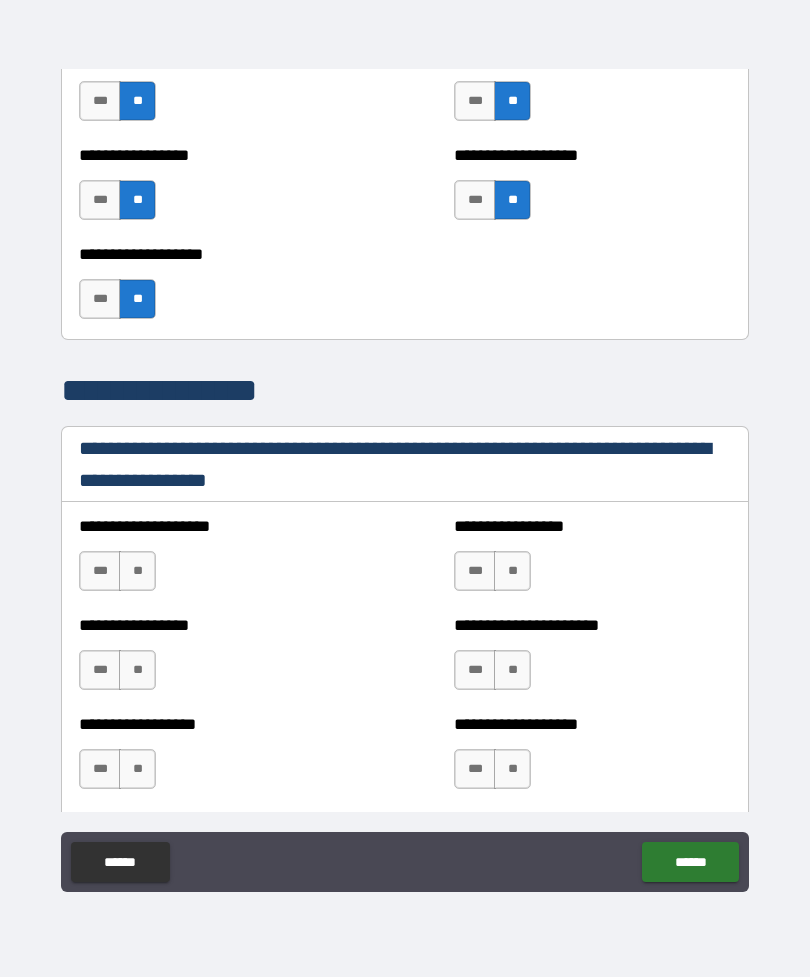 scroll, scrollTop: 6277, scrollLeft: 0, axis: vertical 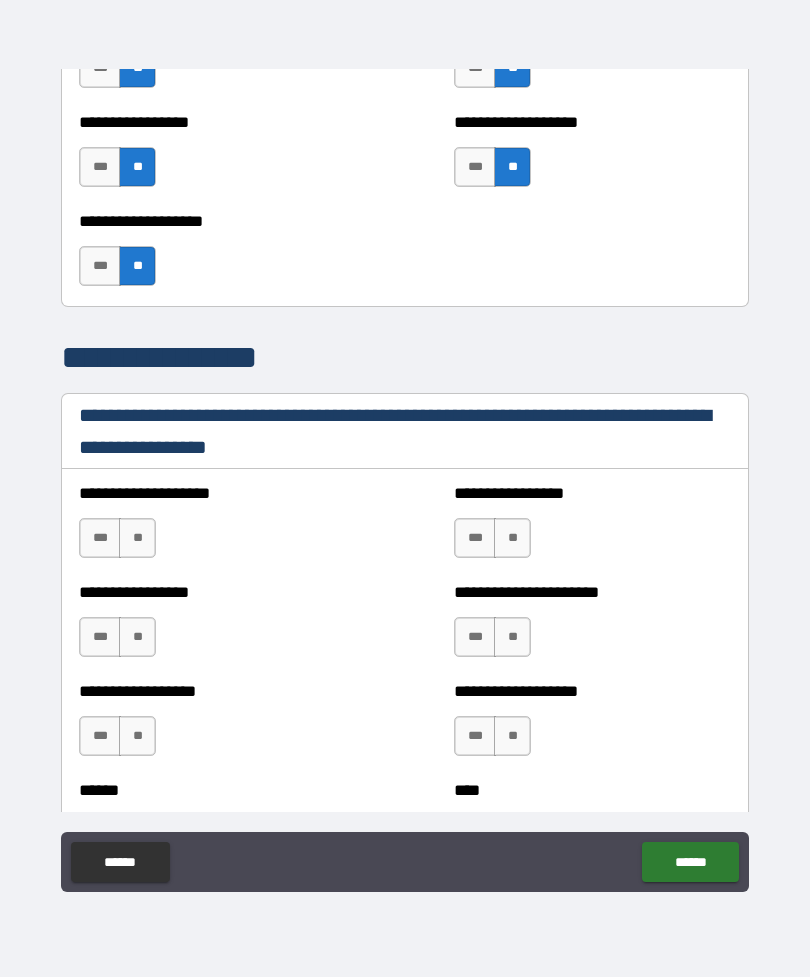 click on "***" at bounding box center [100, 538] 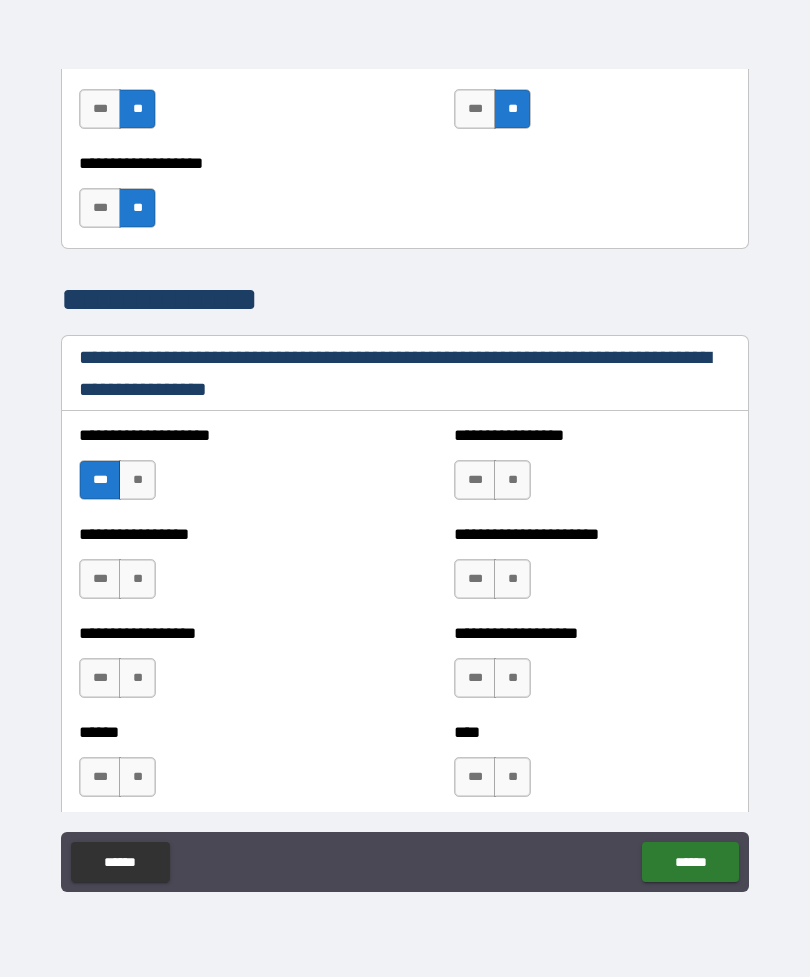 click on "***" at bounding box center [100, 579] 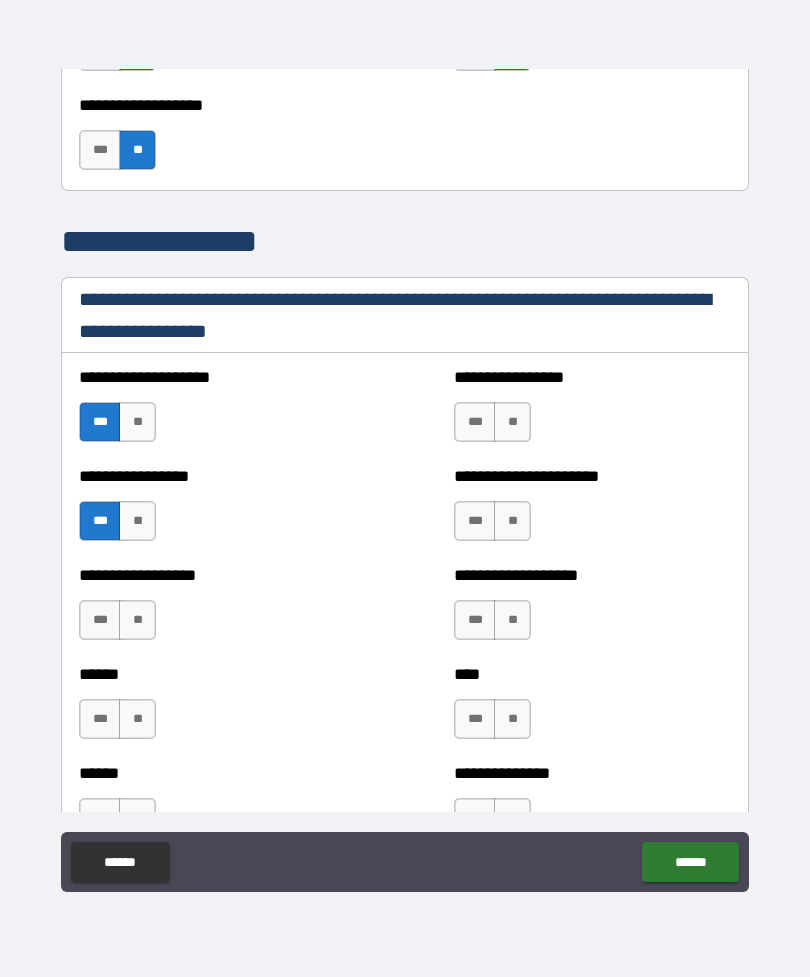 click on "**" at bounding box center (137, 620) 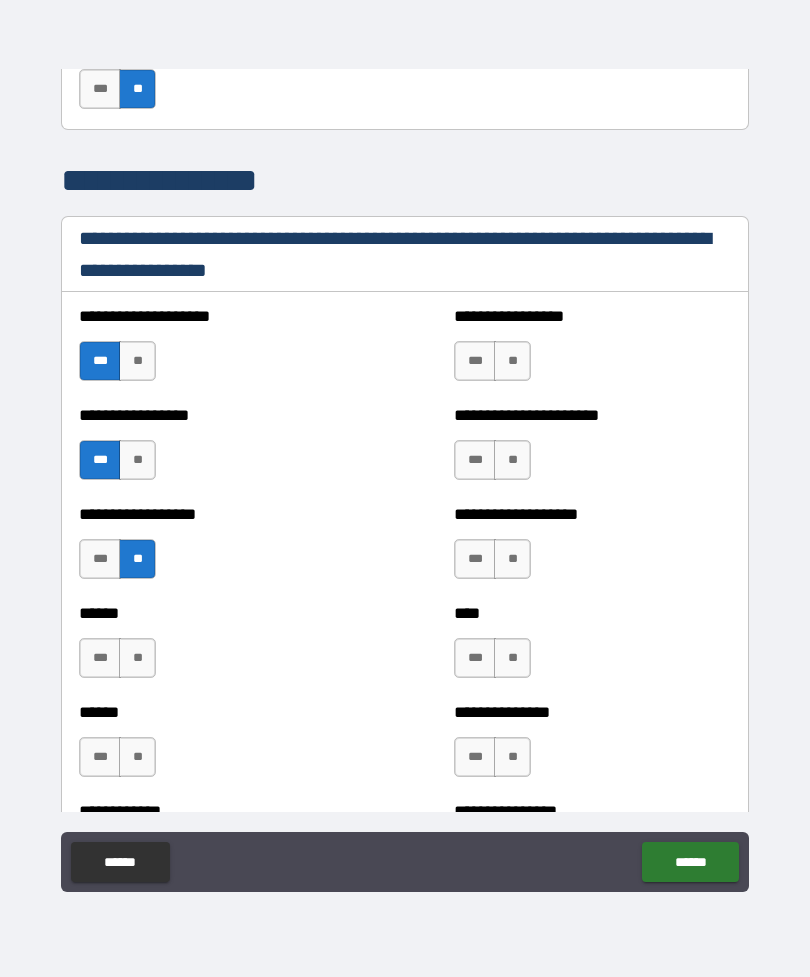 scroll, scrollTop: 6458, scrollLeft: 0, axis: vertical 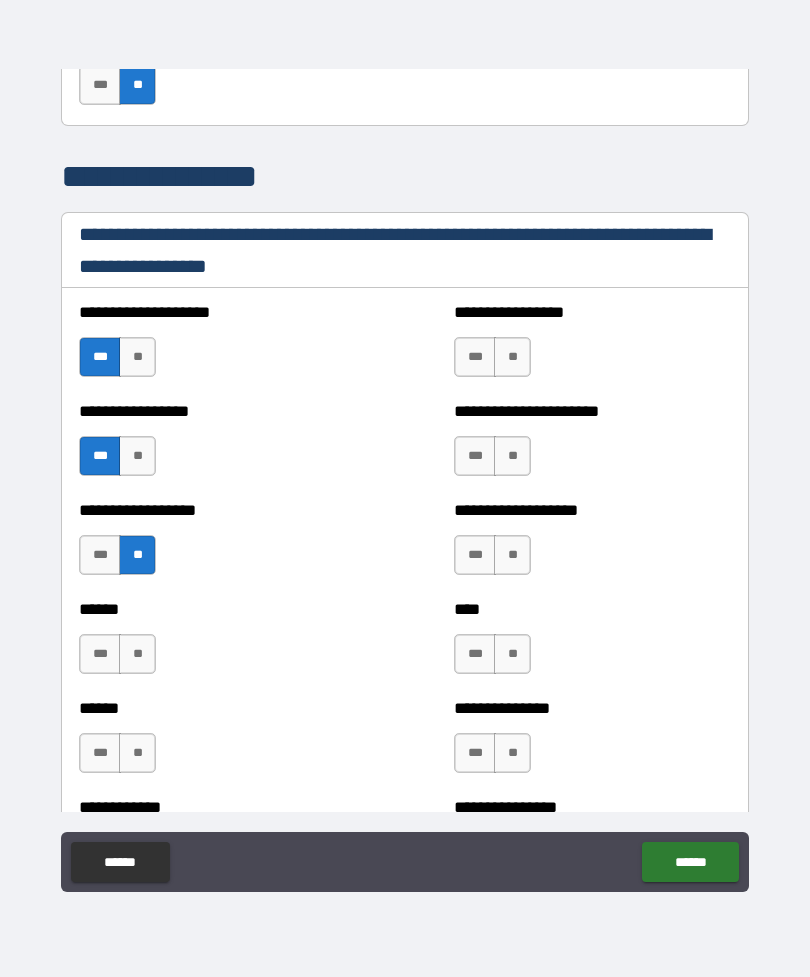 click on "***" at bounding box center [100, 654] 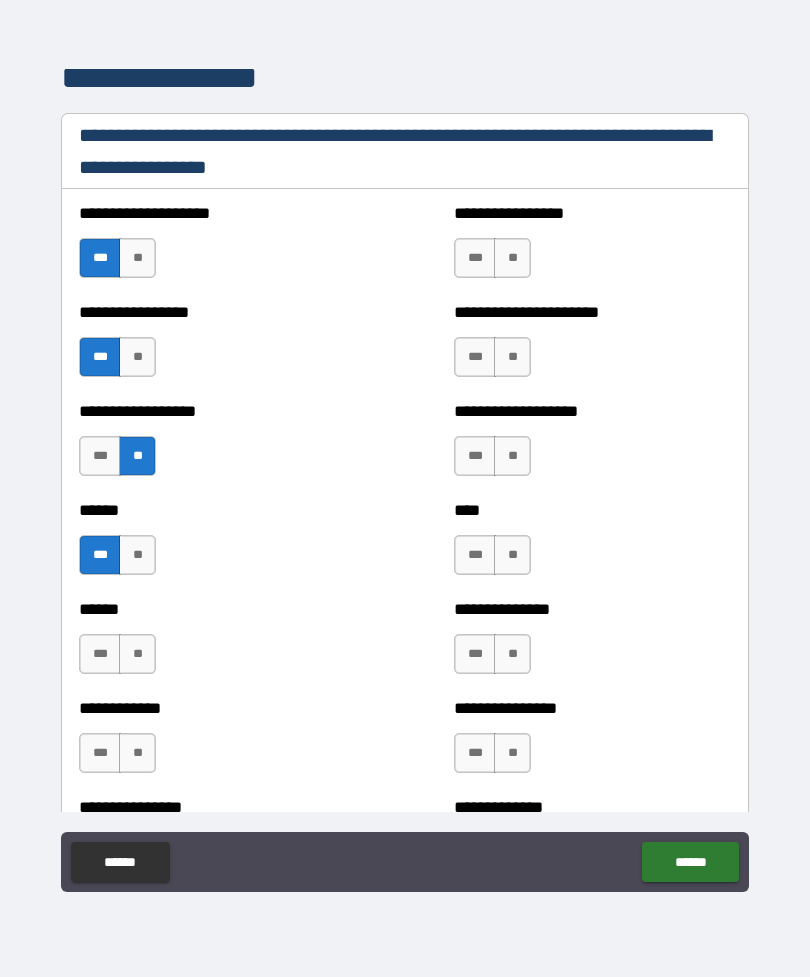scroll, scrollTop: 6559, scrollLeft: 0, axis: vertical 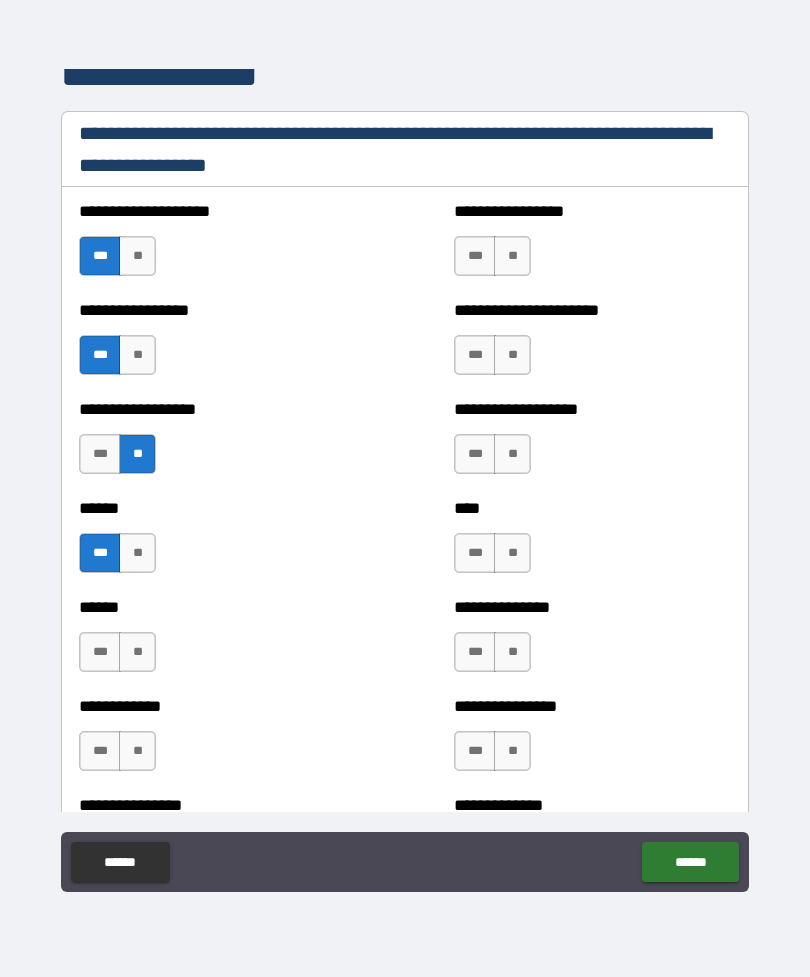 click on "***" at bounding box center (100, 652) 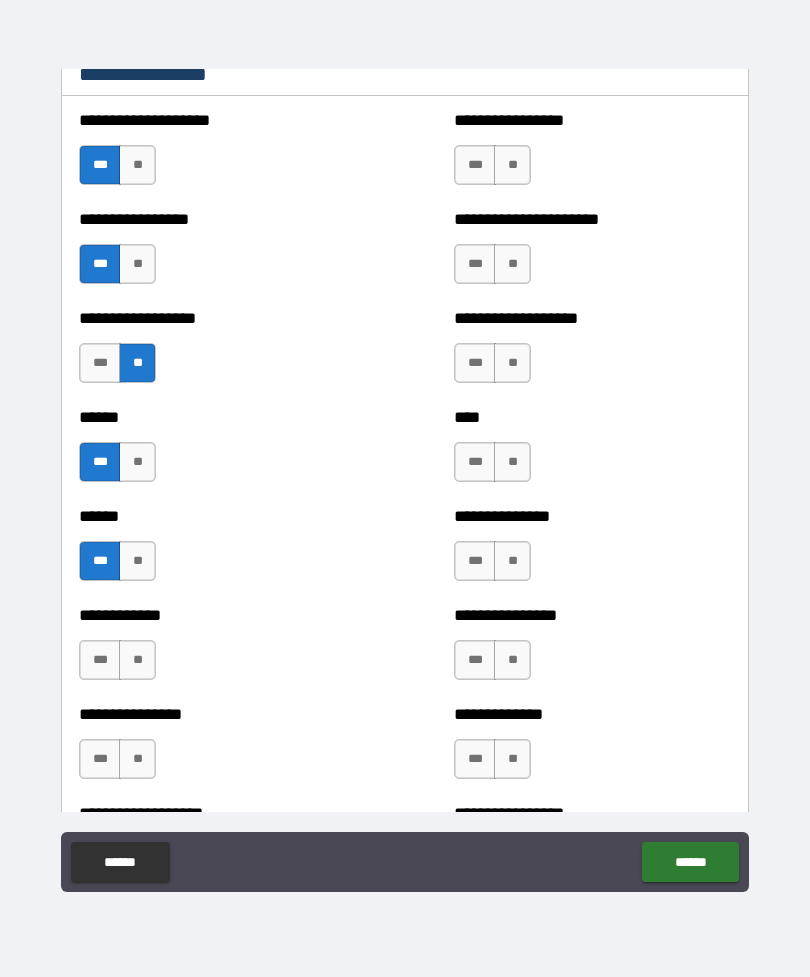 scroll, scrollTop: 6656, scrollLeft: 0, axis: vertical 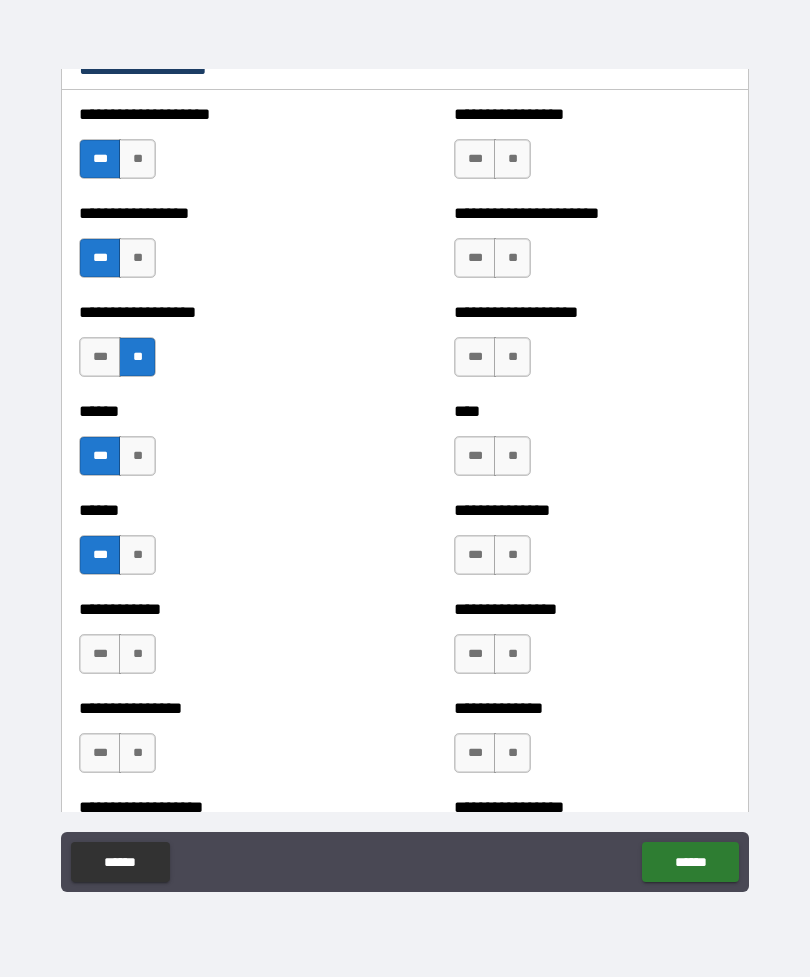 click on "**" at bounding box center [137, 654] 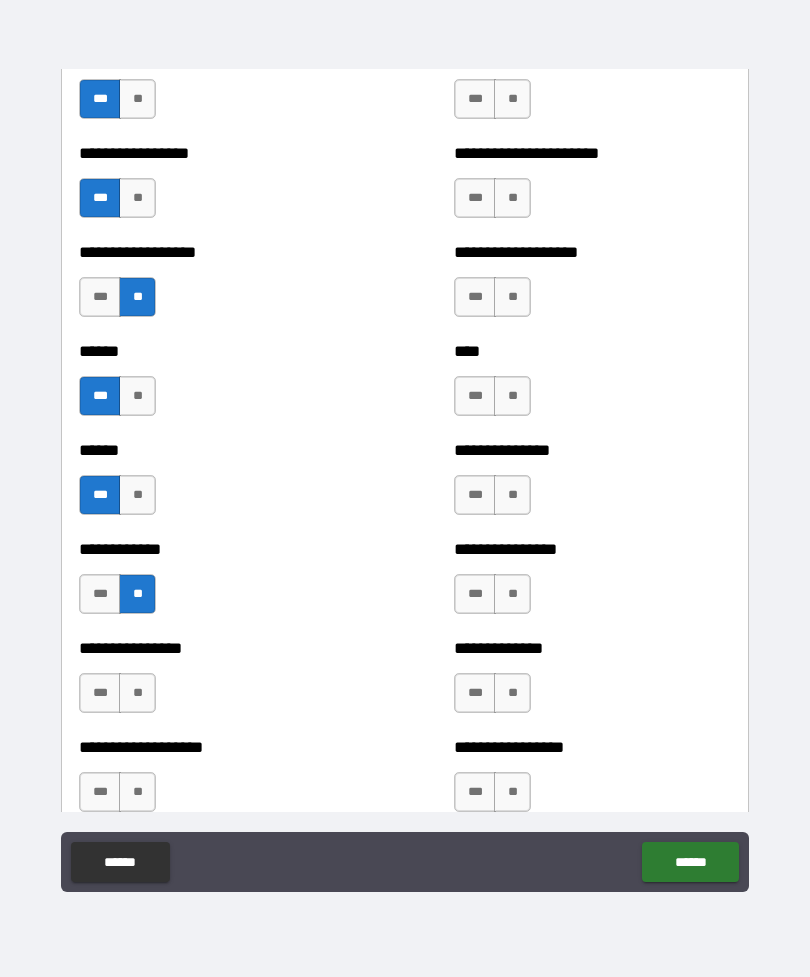 click on "**" at bounding box center [137, 693] 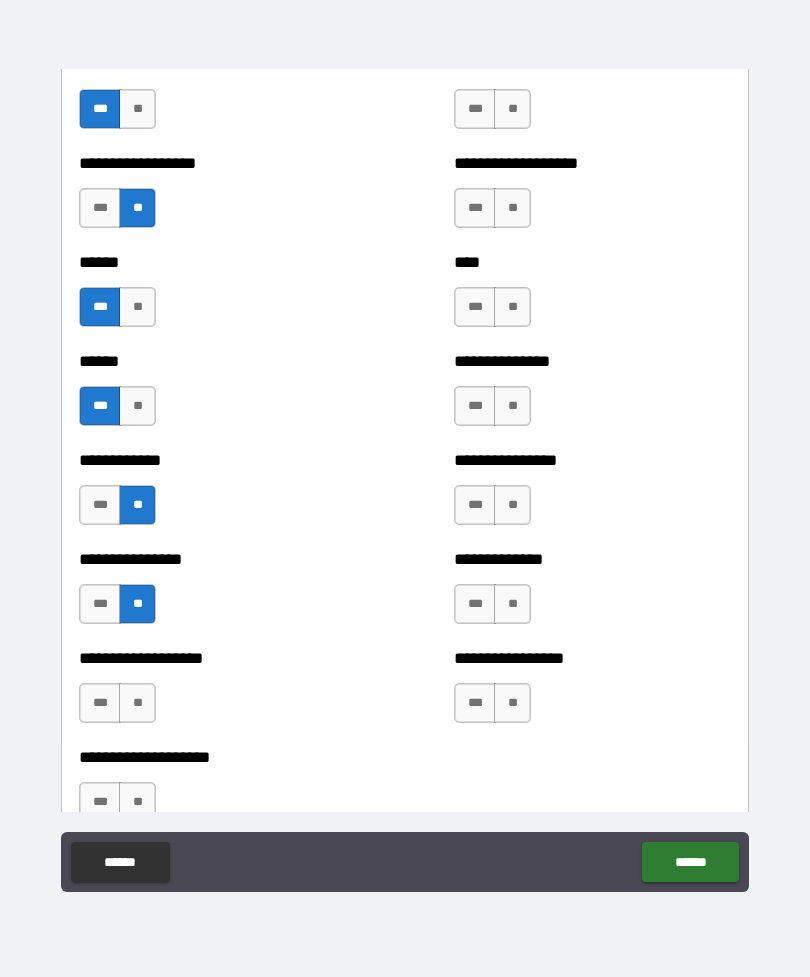 click on "***" at bounding box center (100, 703) 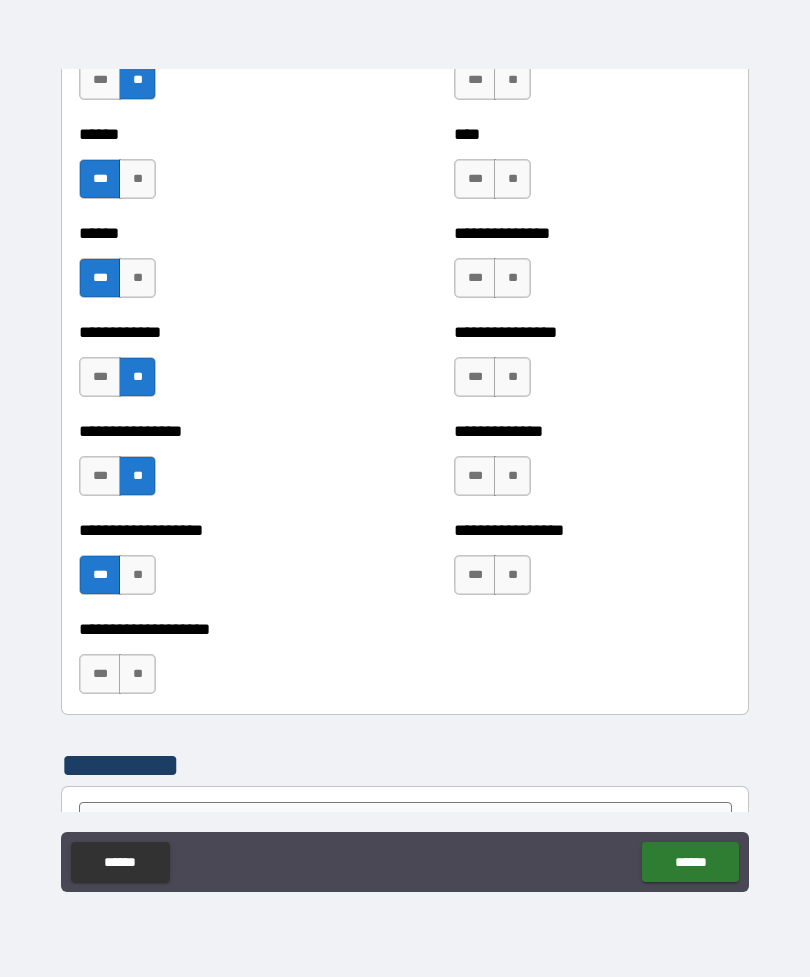 scroll, scrollTop: 6932, scrollLeft: 0, axis: vertical 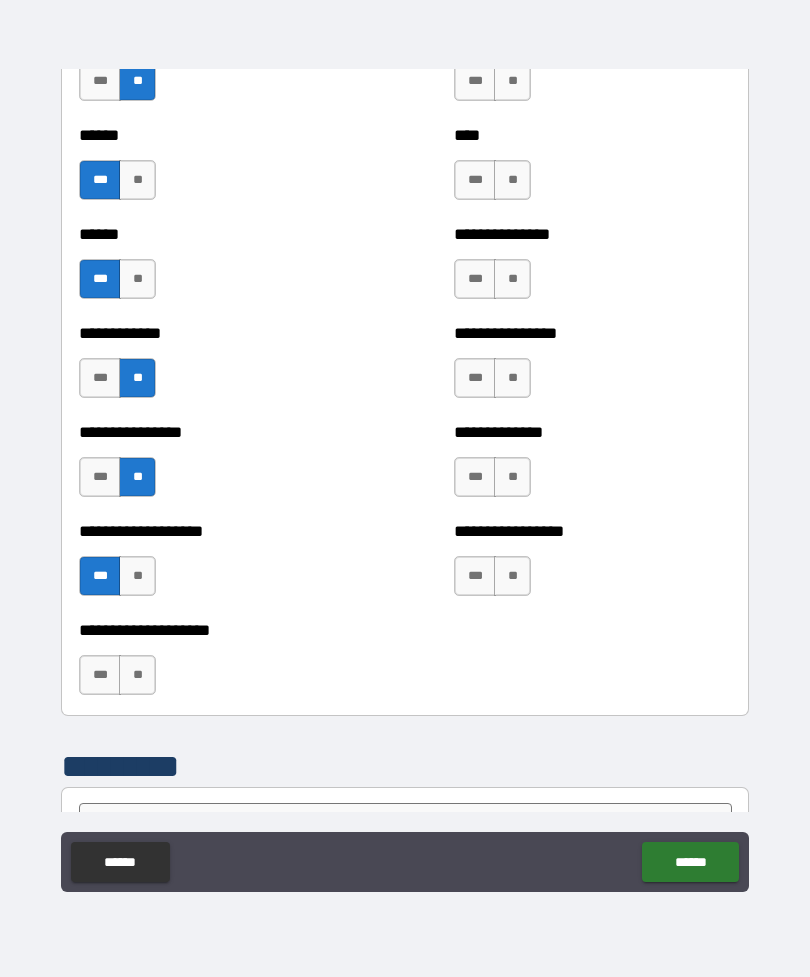 click on "***" at bounding box center (100, 675) 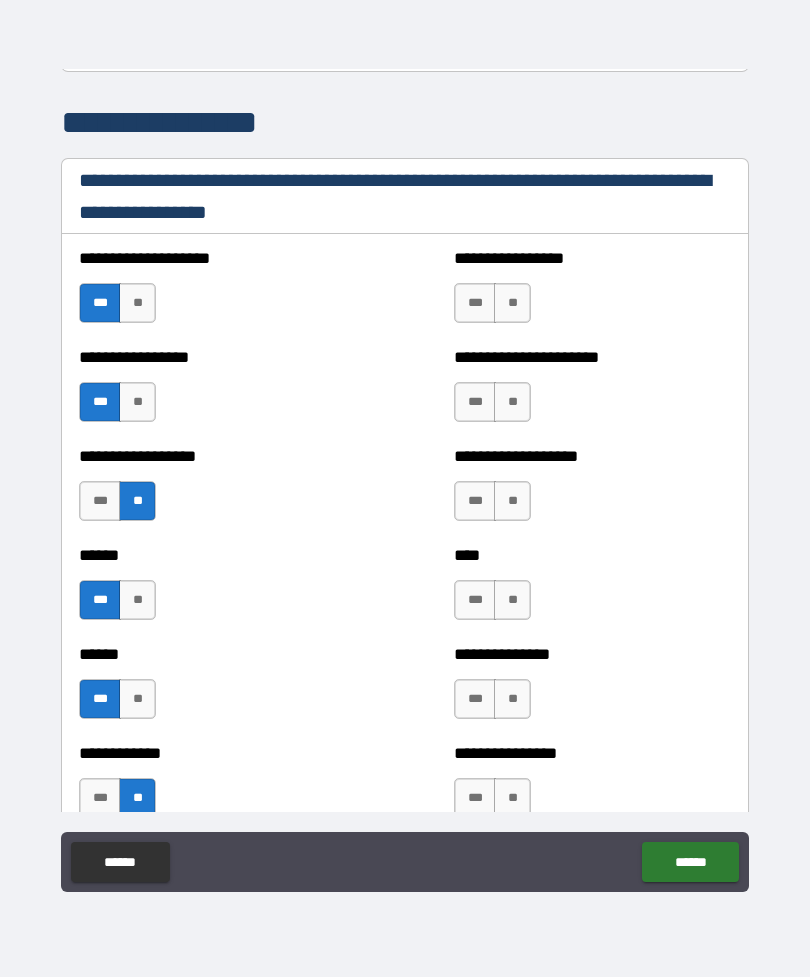 scroll, scrollTop: 6510, scrollLeft: 0, axis: vertical 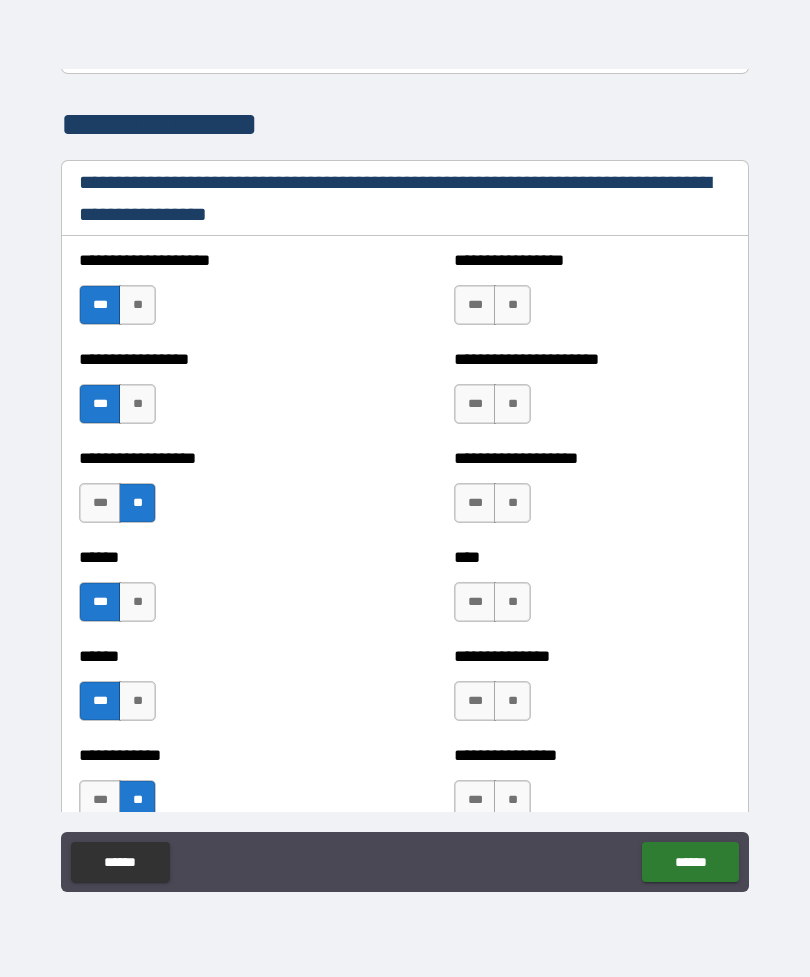 click on "**********" at bounding box center [405, 295] 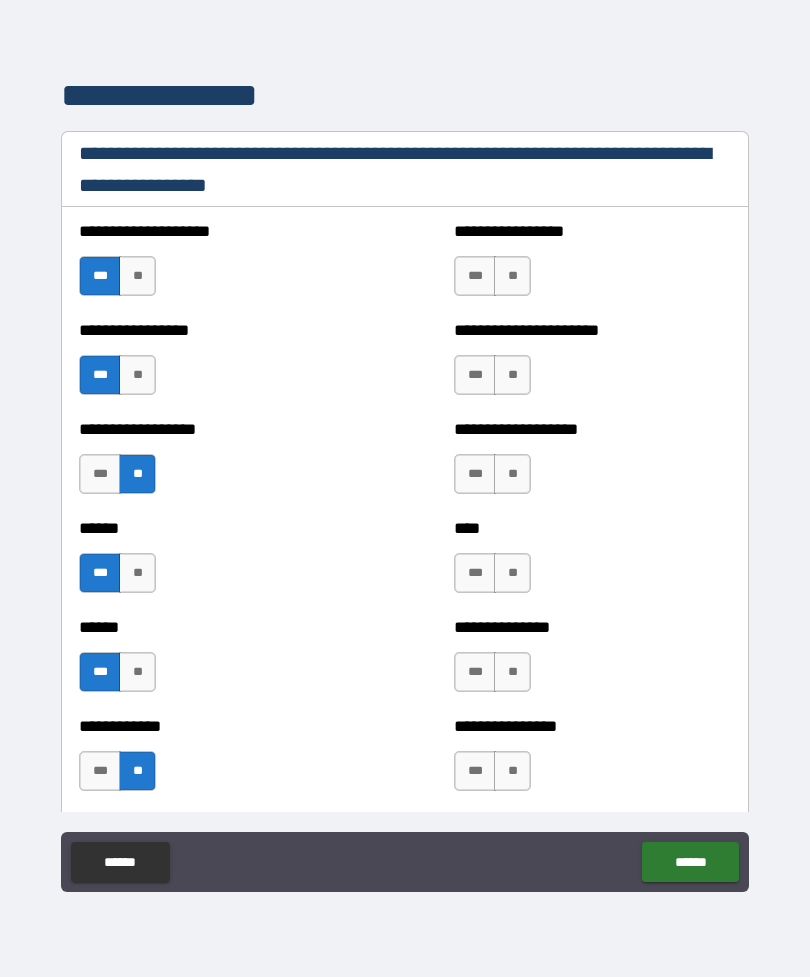 scroll, scrollTop: 6501, scrollLeft: 0, axis: vertical 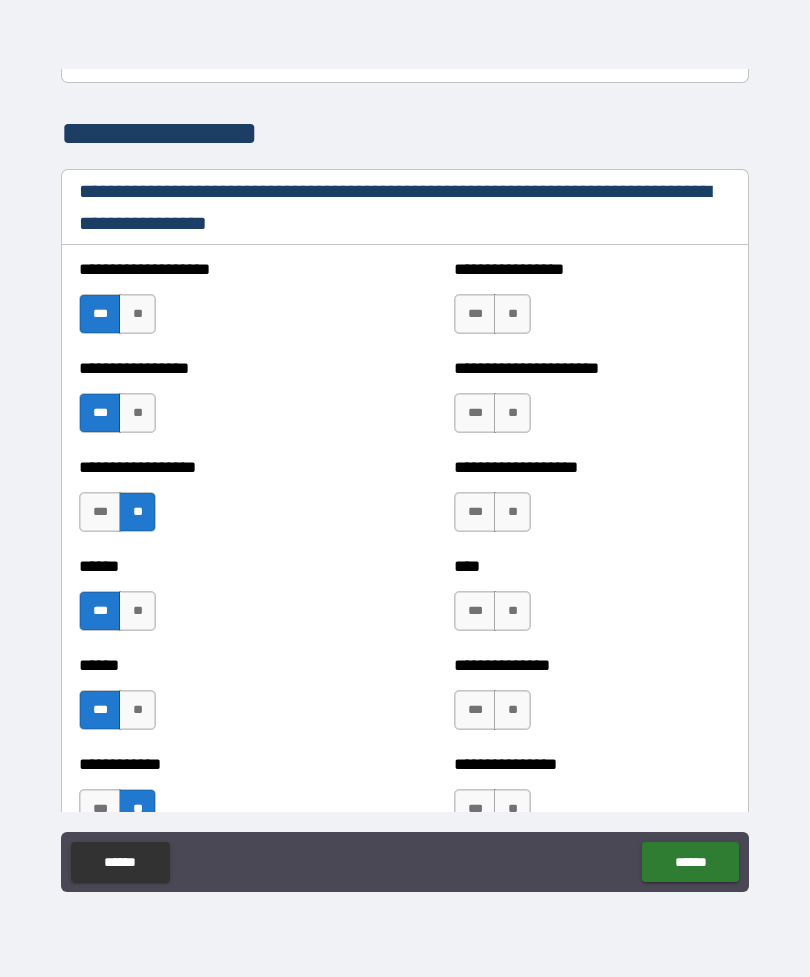 click on "***" at bounding box center [475, 314] 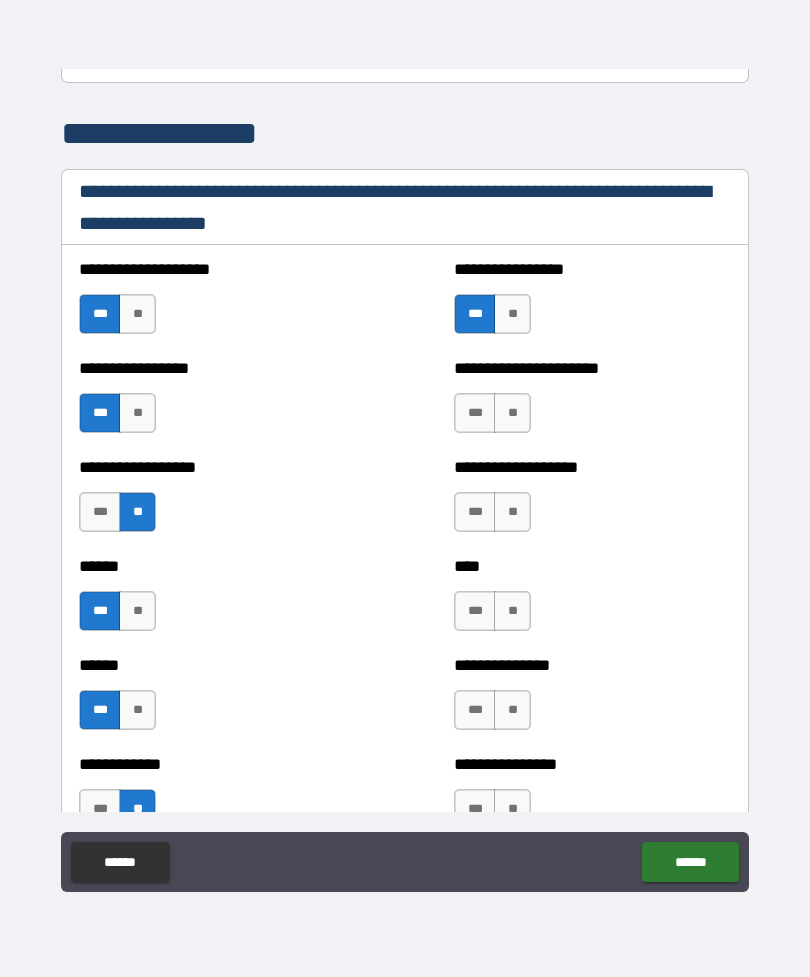 click on "***" at bounding box center (475, 413) 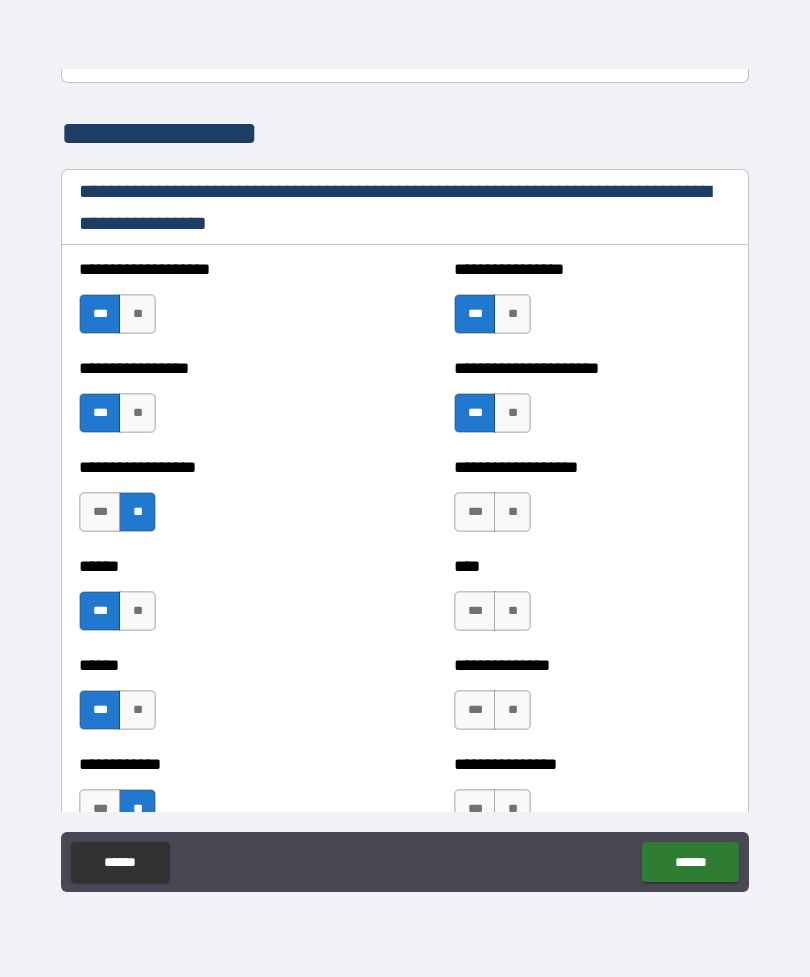 scroll, scrollTop: 6520, scrollLeft: 0, axis: vertical 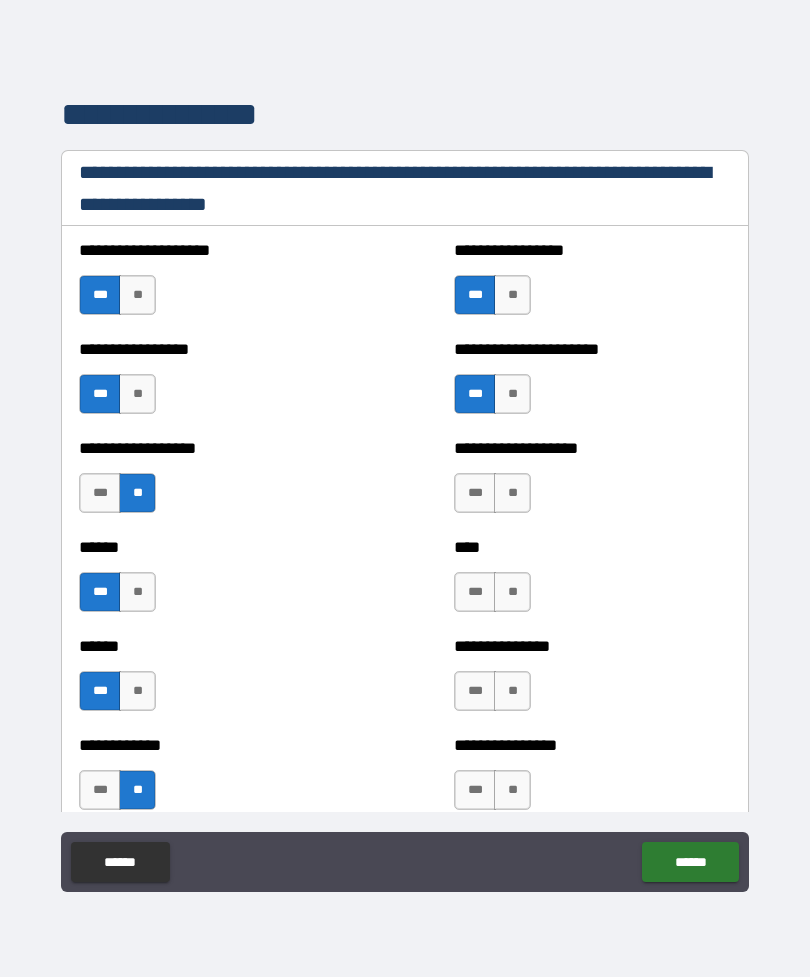 click on "**" at bounding box center (512, 493) 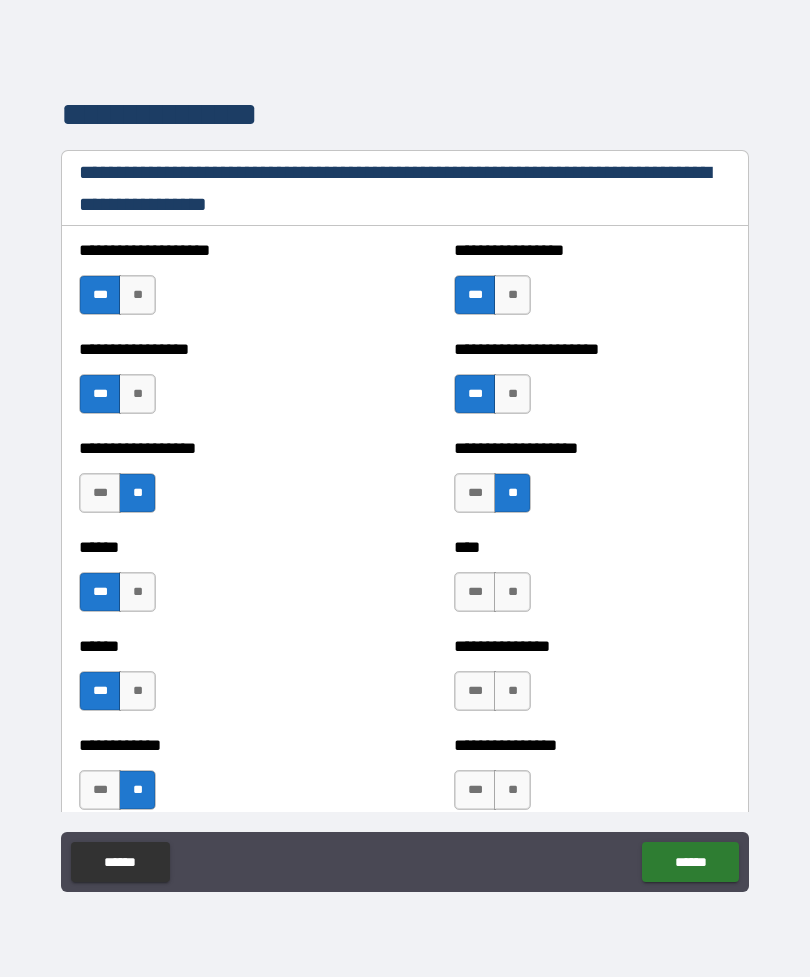 click on "**" at bounding box center (512, 592) 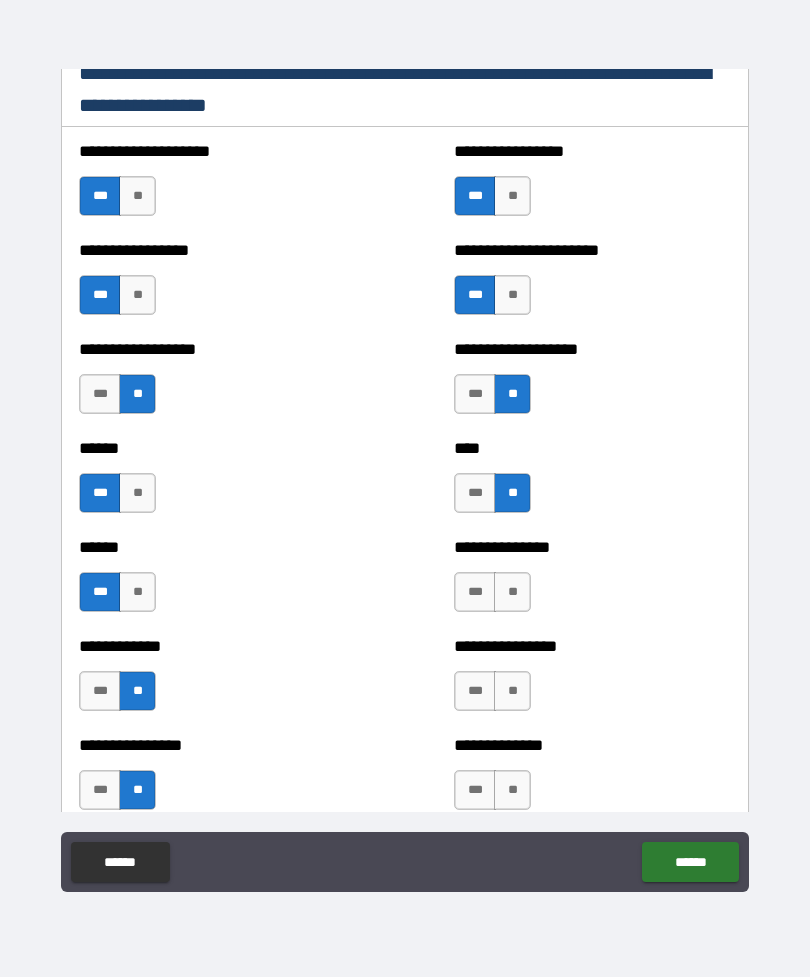click on "**" at bounding box center [512, 592] 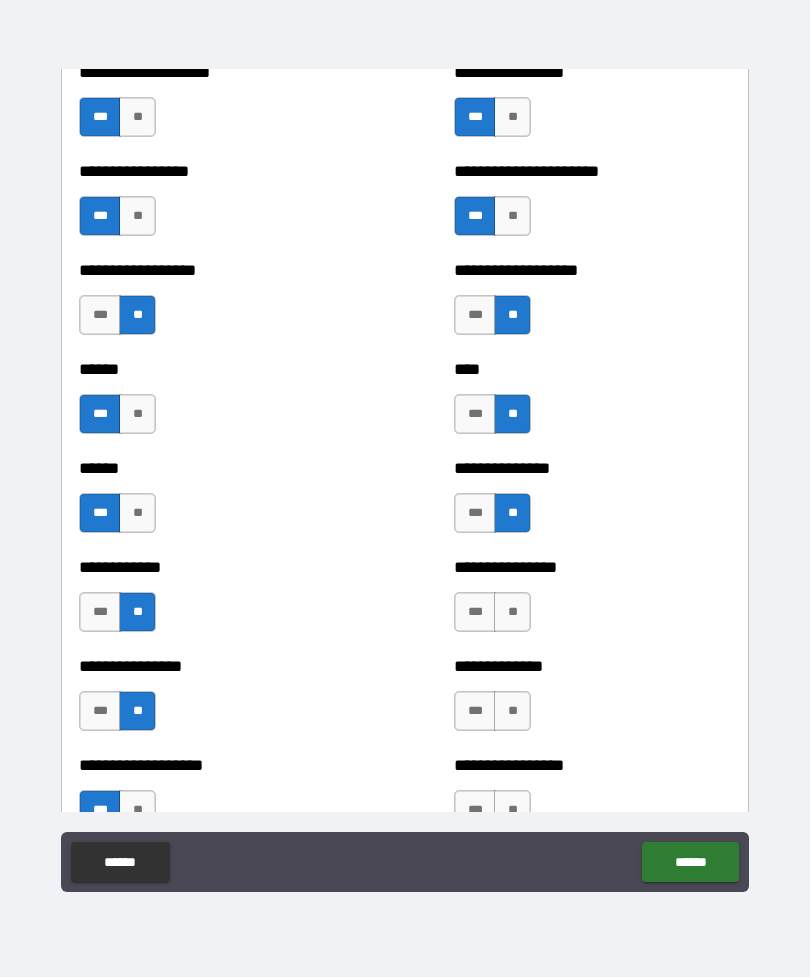 click on "***" at bounding box center (475, 612) 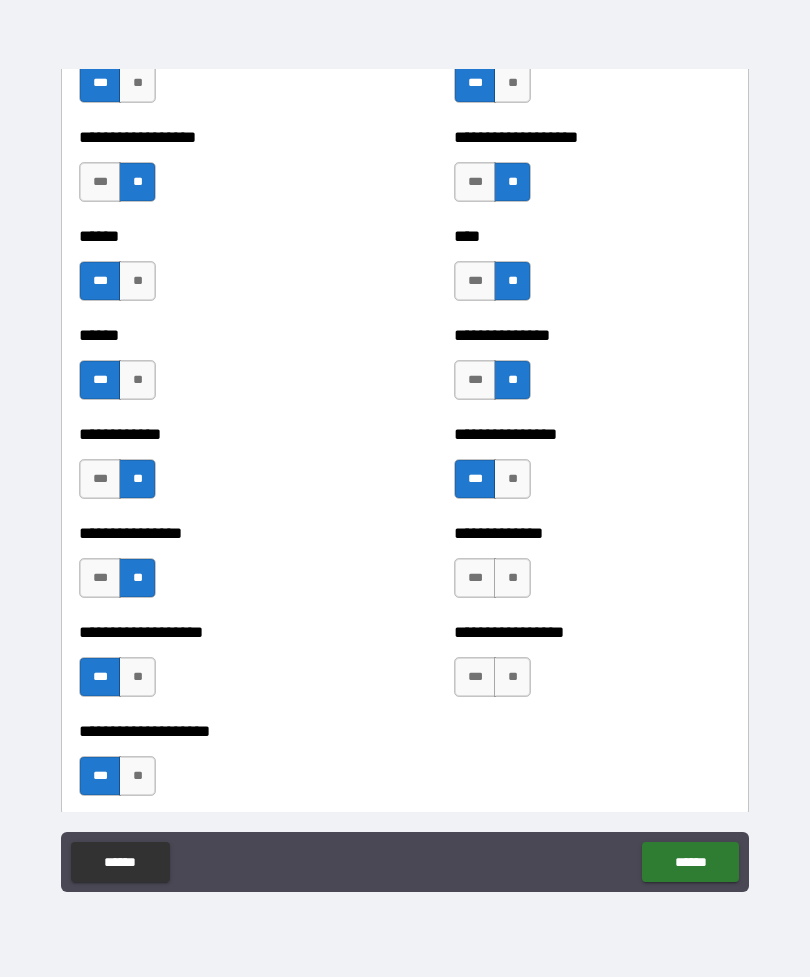 scroll, scrollTop: 6838, scrollLeft: 0, axis: vertical 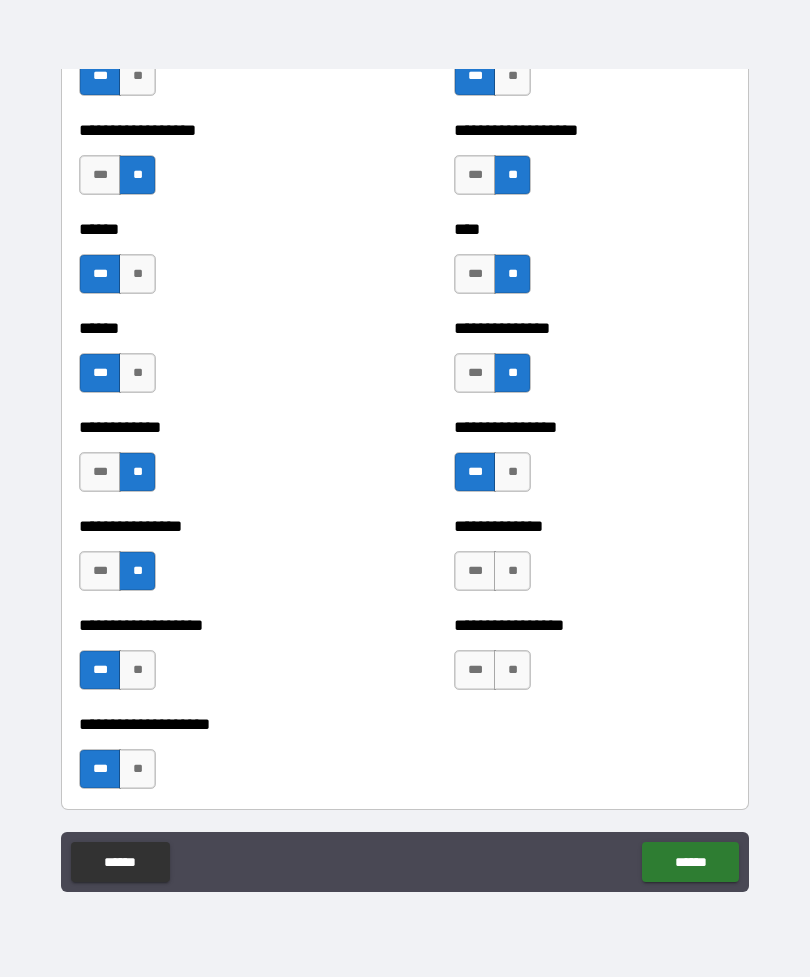 click on "**" at bounding box center (512, 571) 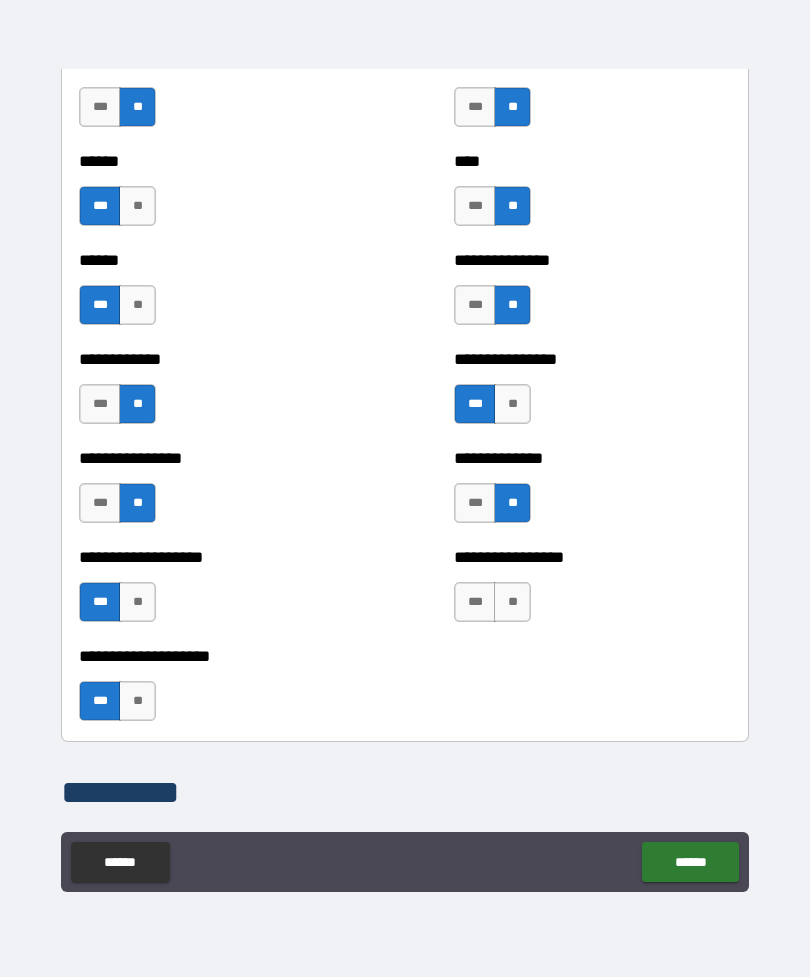 scroll, scrollTop: 6909, scrollLeft: 0, axis: vertical 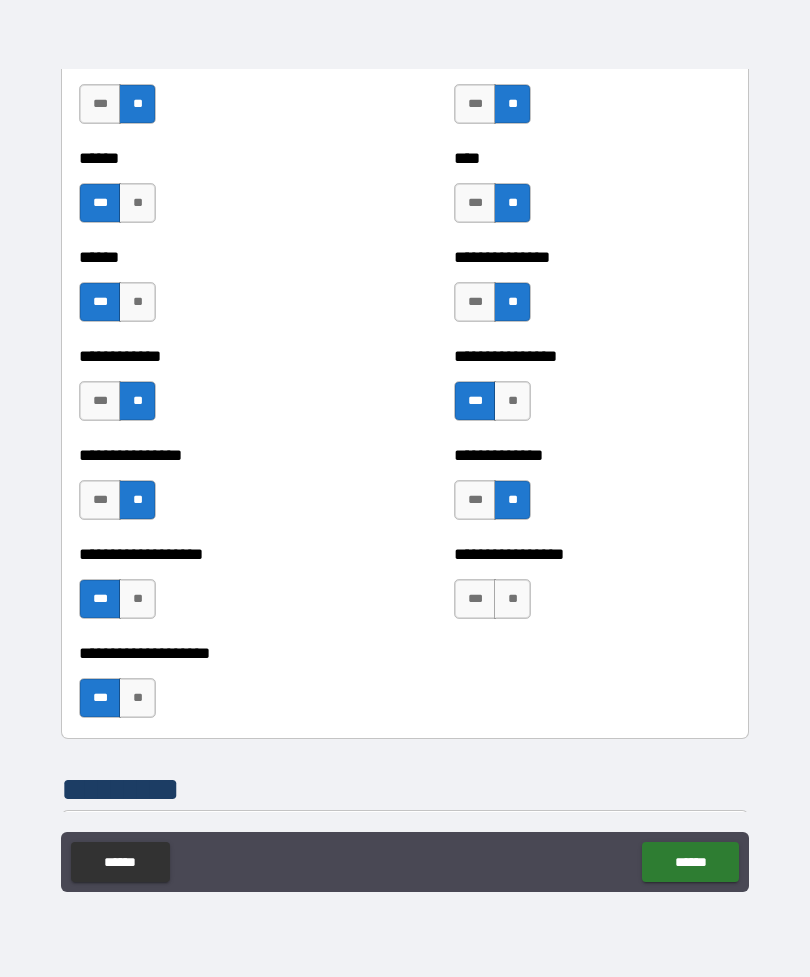 click on "***" at bounding box center [475, 599] 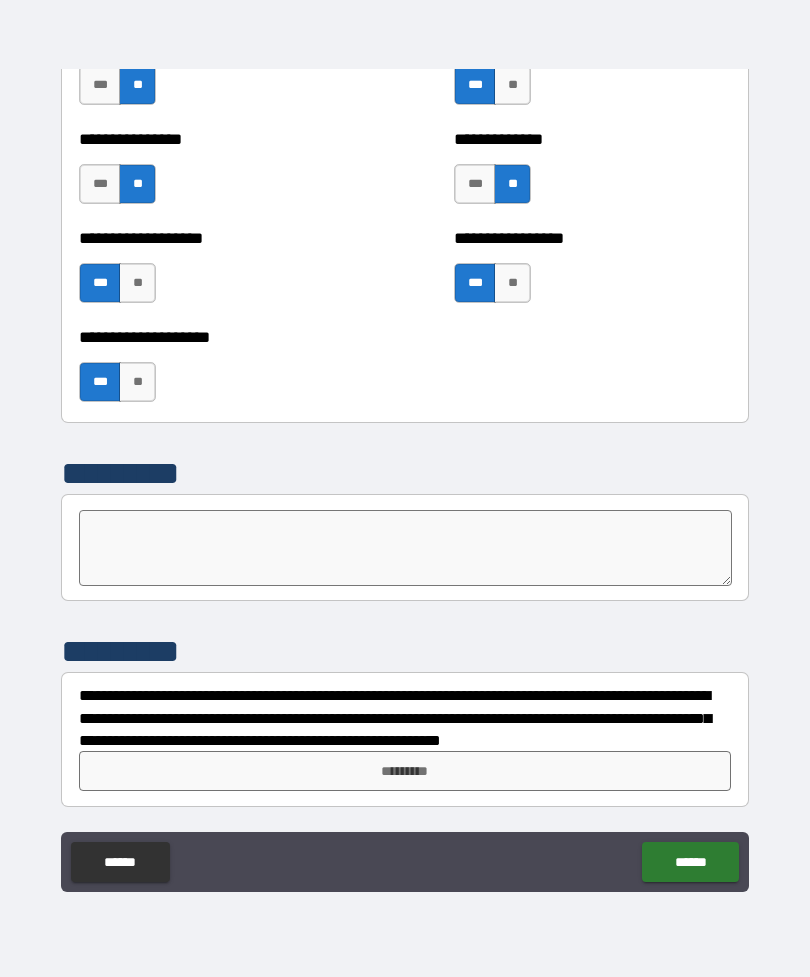 scroll, scrollTop: 7225, scrollLeft: 0, axis: vertical 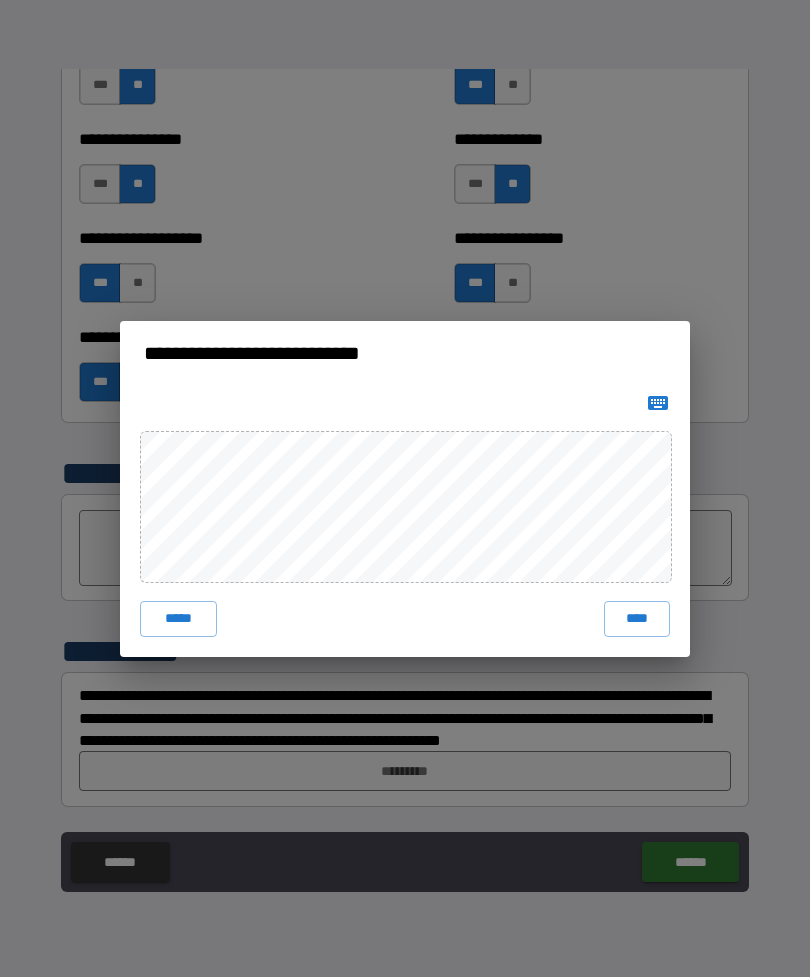 click on "****" at bounding box center (637, 619) 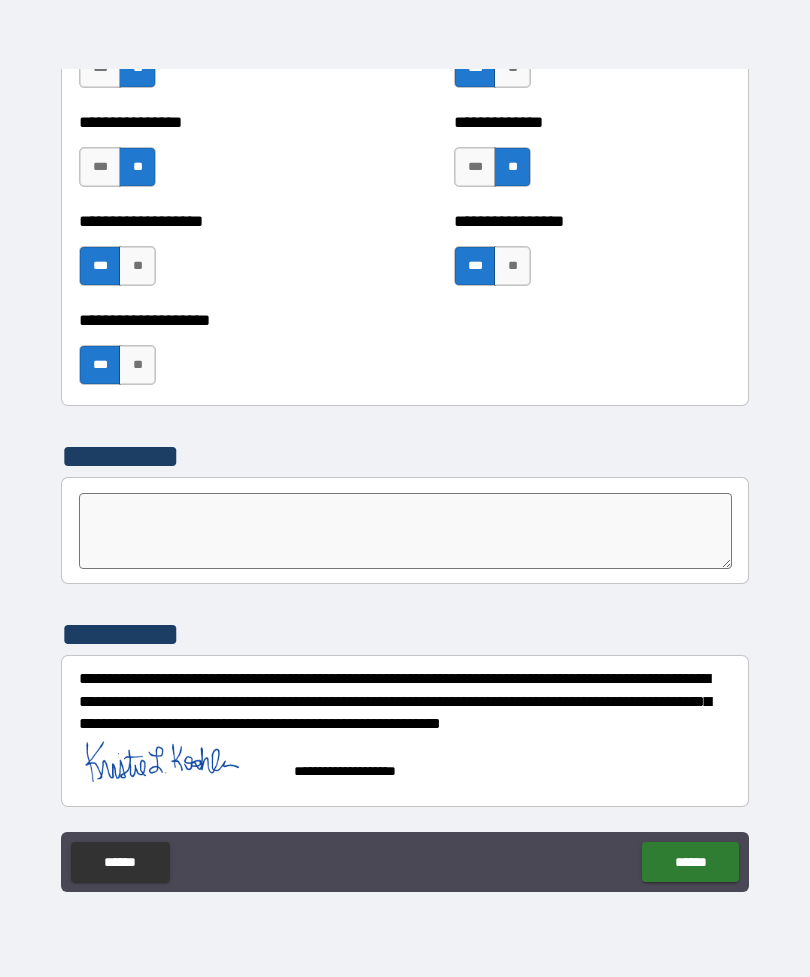 scroll, scrollTop: 7242, scrollLeft: 0, axis: vertical 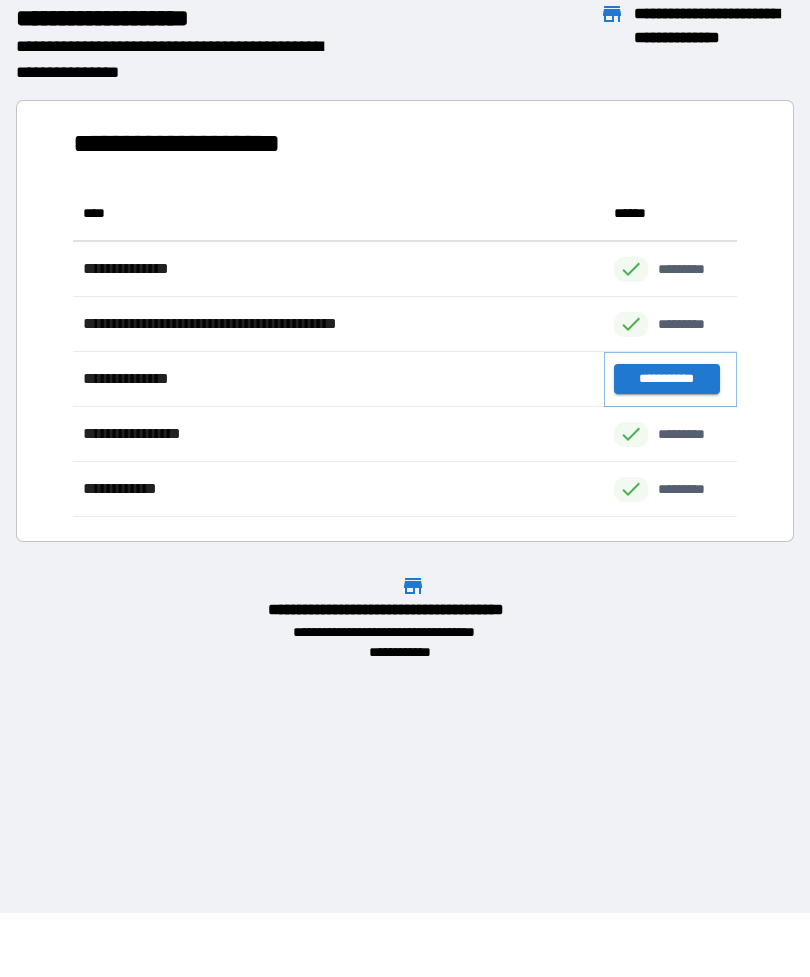 click on "**********" at bounding box center (666, 379) 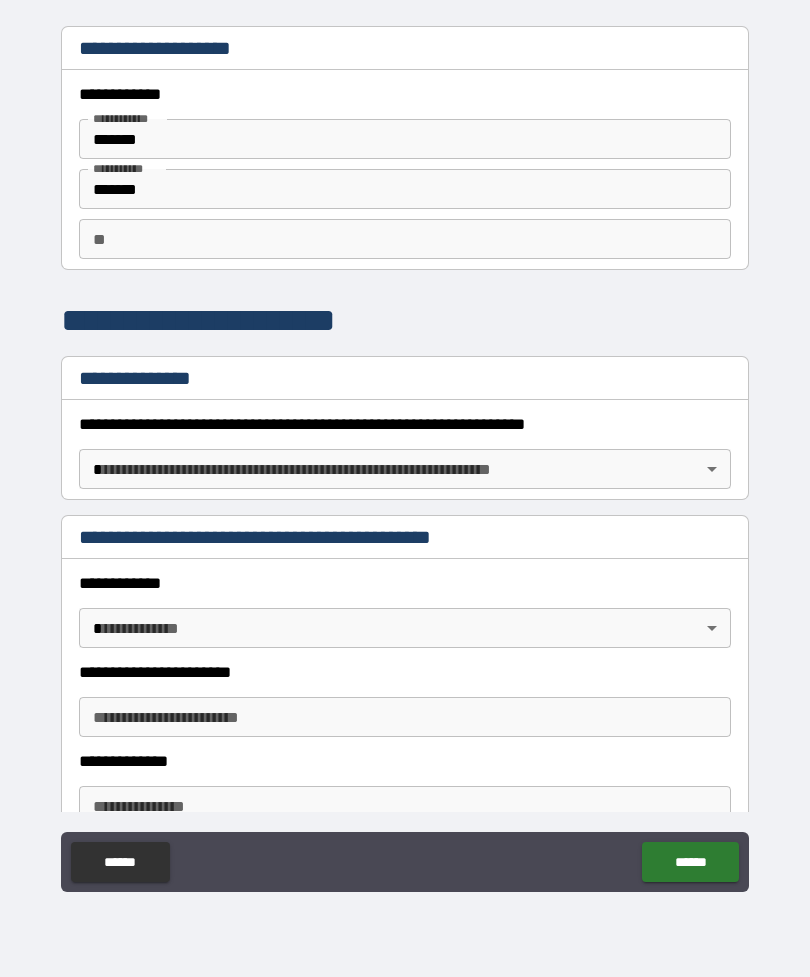 click on "**" at bounding box center (405, 239) 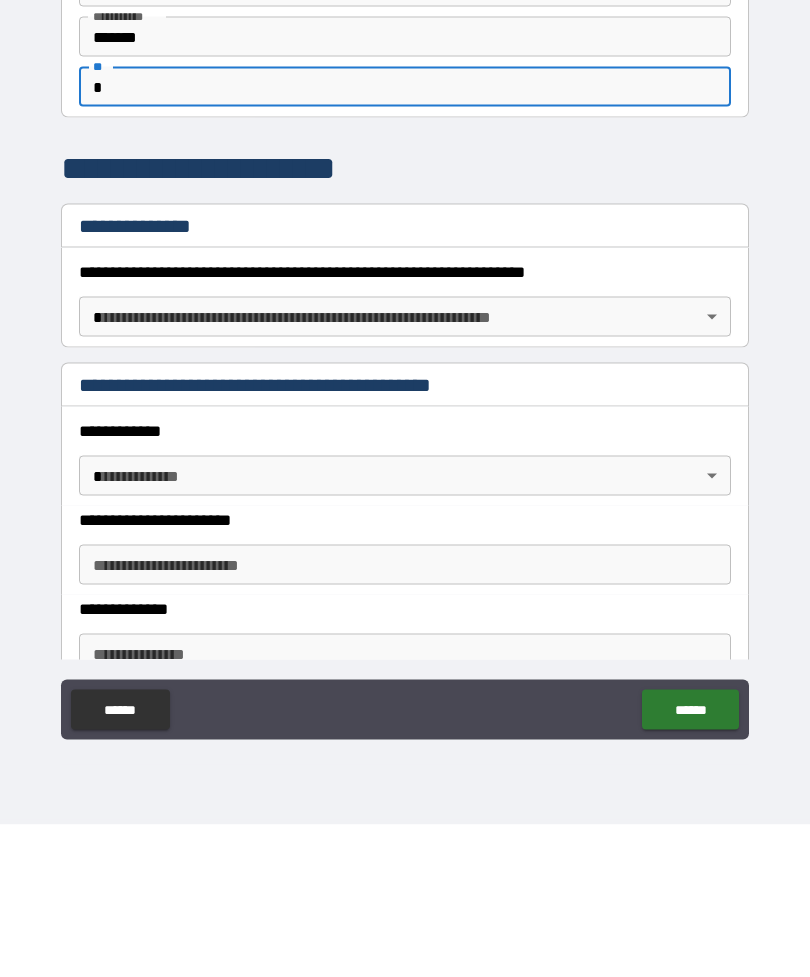 type on "*" 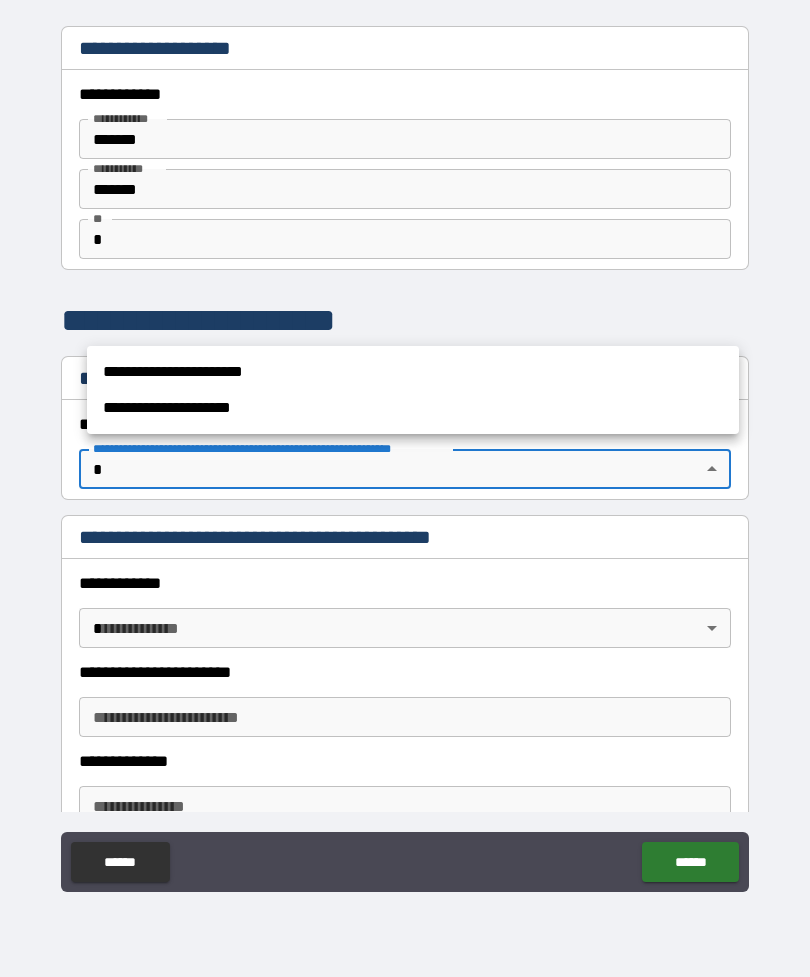click on "**********" at bounding box center [413, 372] 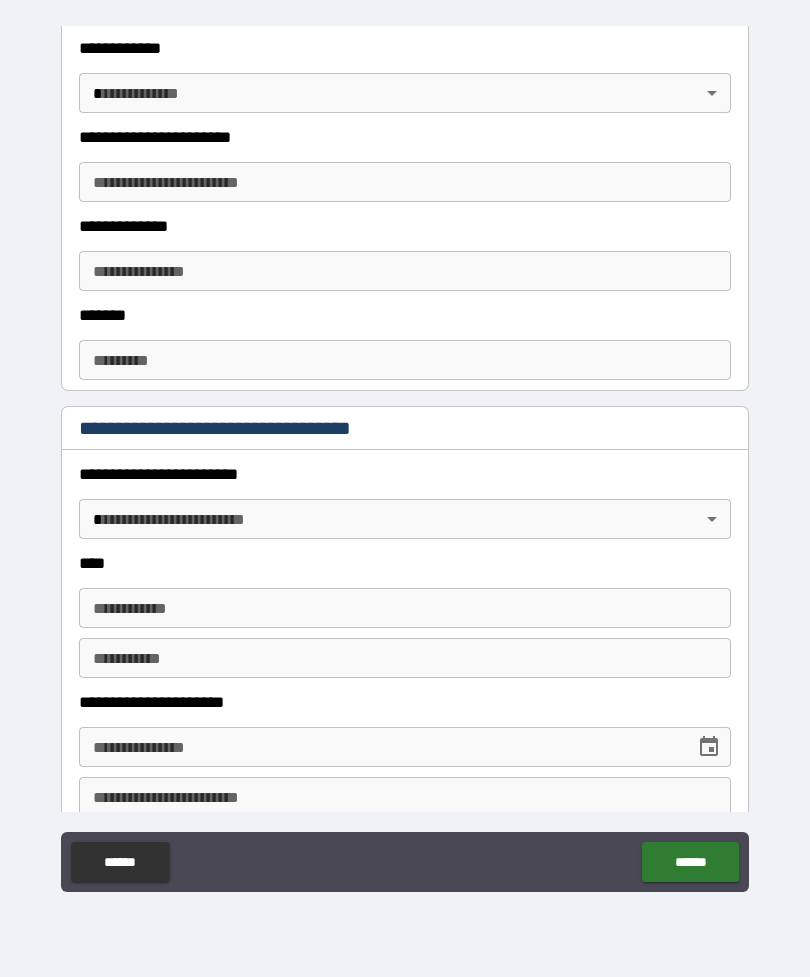 scroll, scrollTop: 534, scrollLeft: 0, axis: vertical 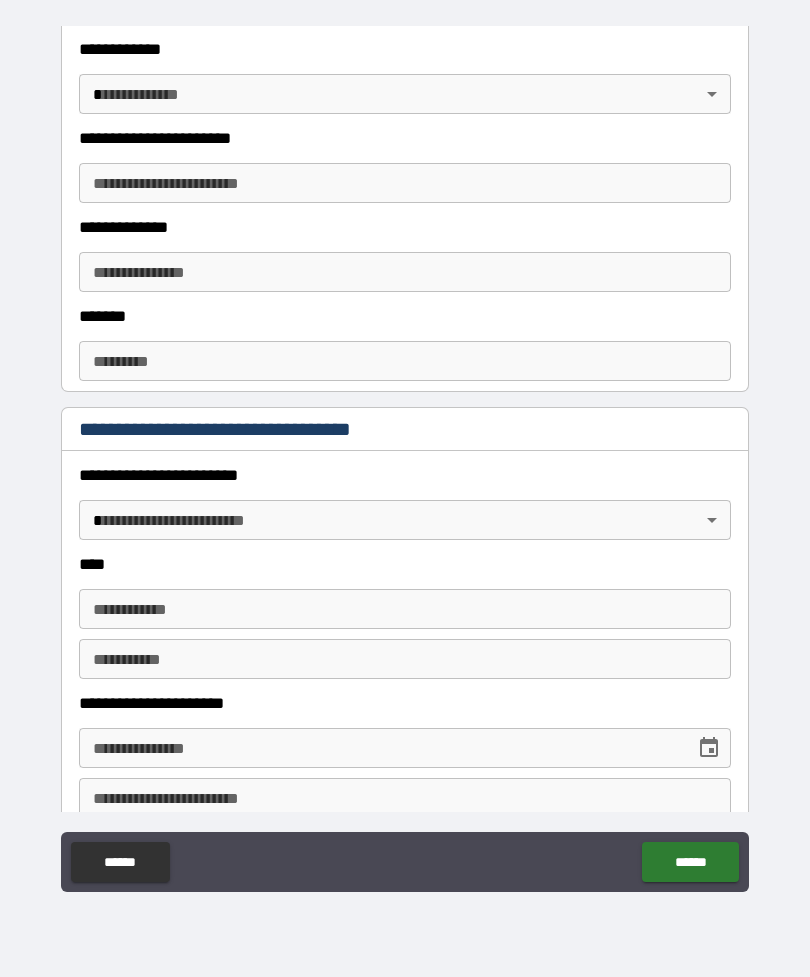 click on "**********" at bounding box center [405, 456] 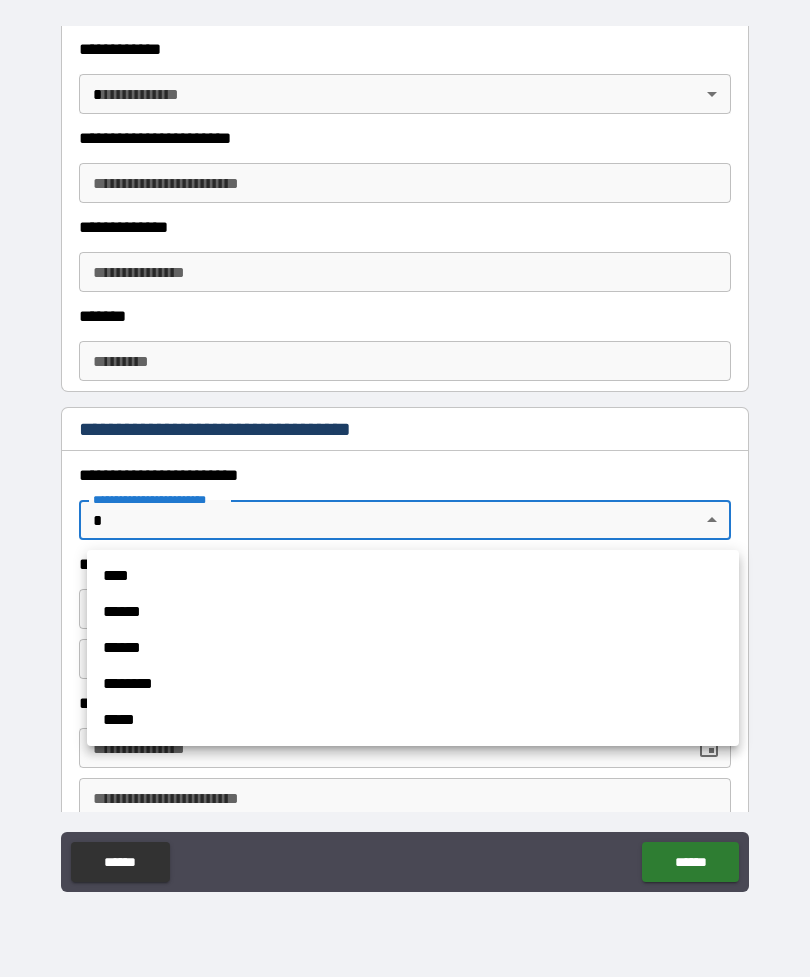 click on "****" at bounding box center [413, 576] 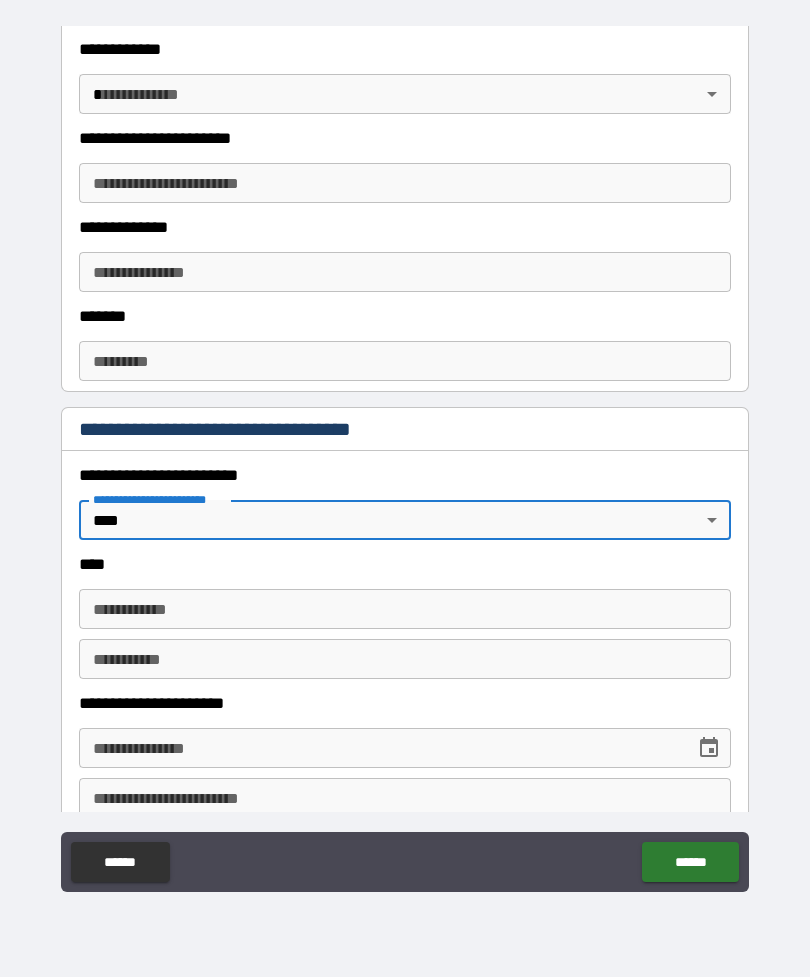 click on "**********" at bounding box center (405, 609) 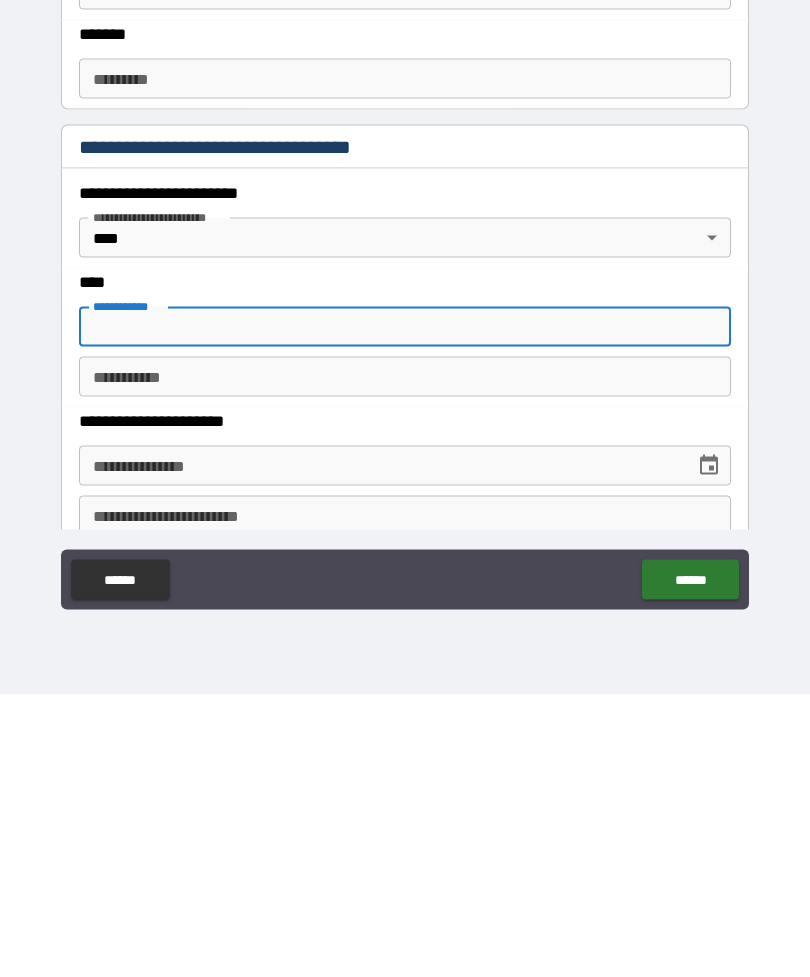 type on "*******" 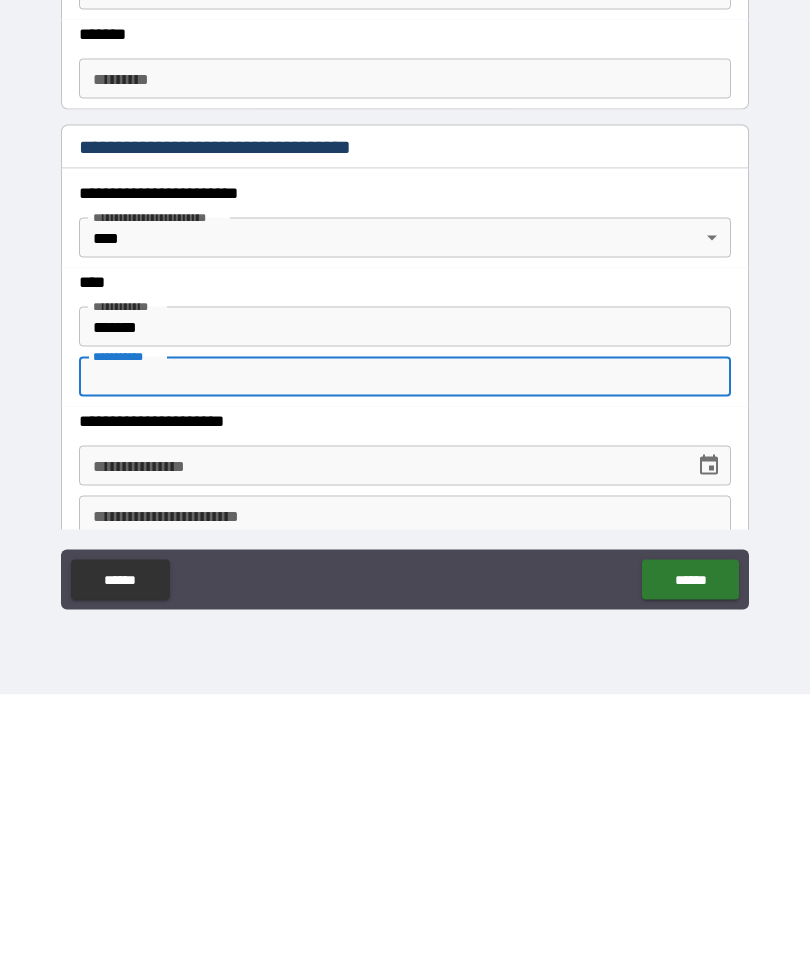 type on "*******" 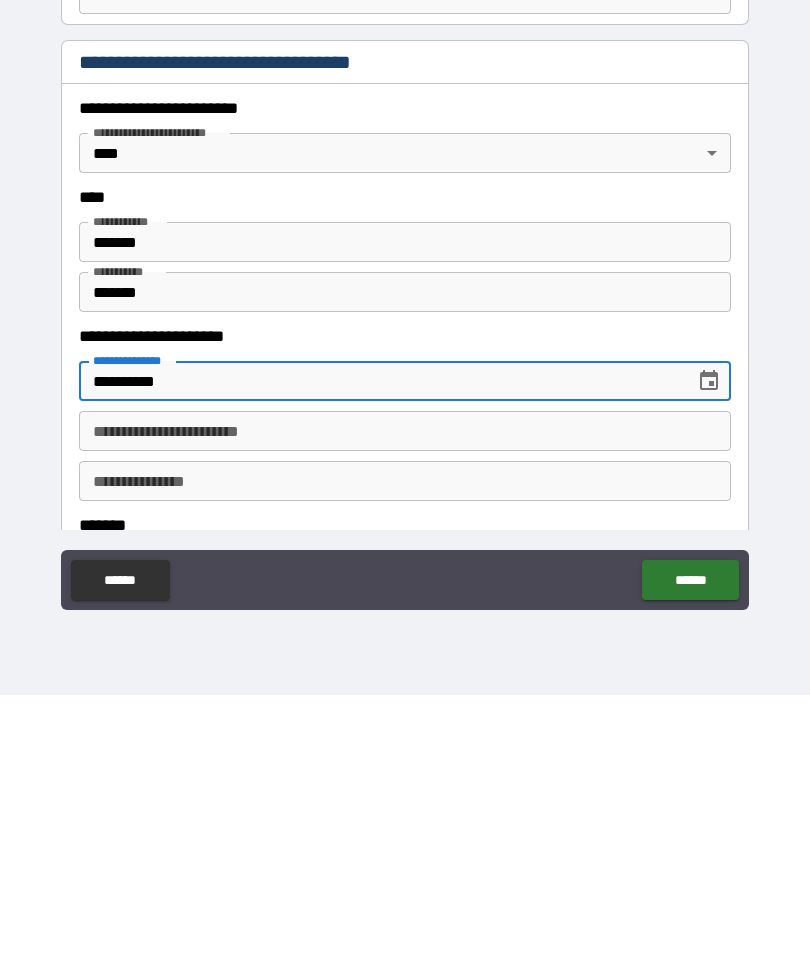 scroll, scrollTop: 643, scrollLeft: 0, axis: vertical 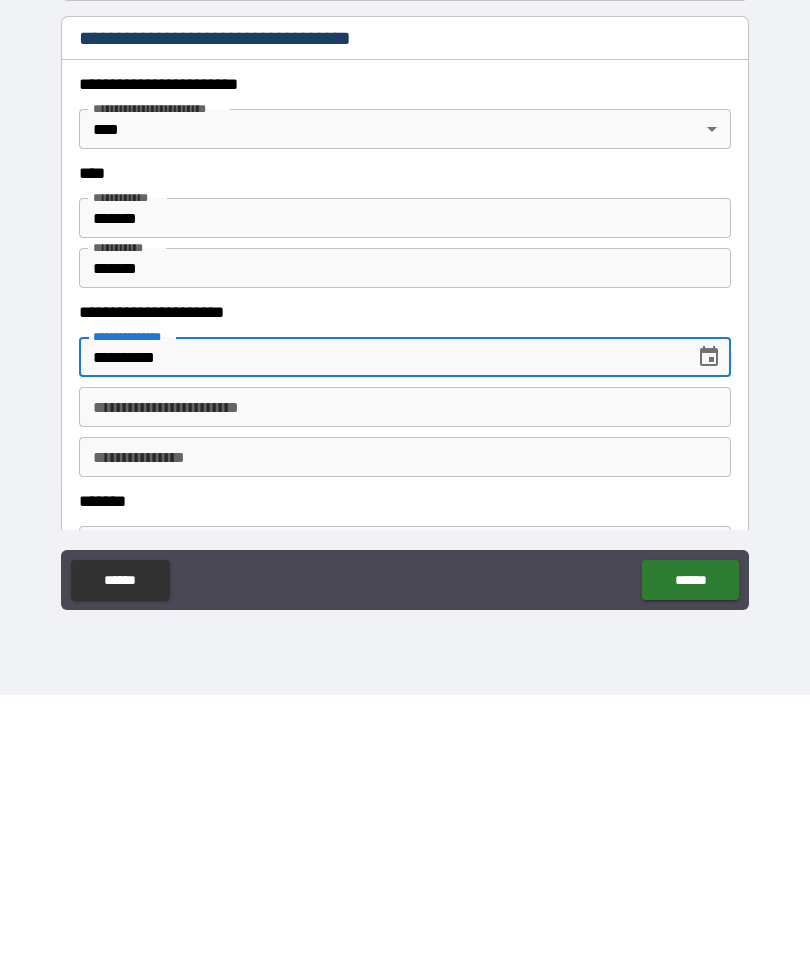 click on "**********" at bounding box center (380, 639) 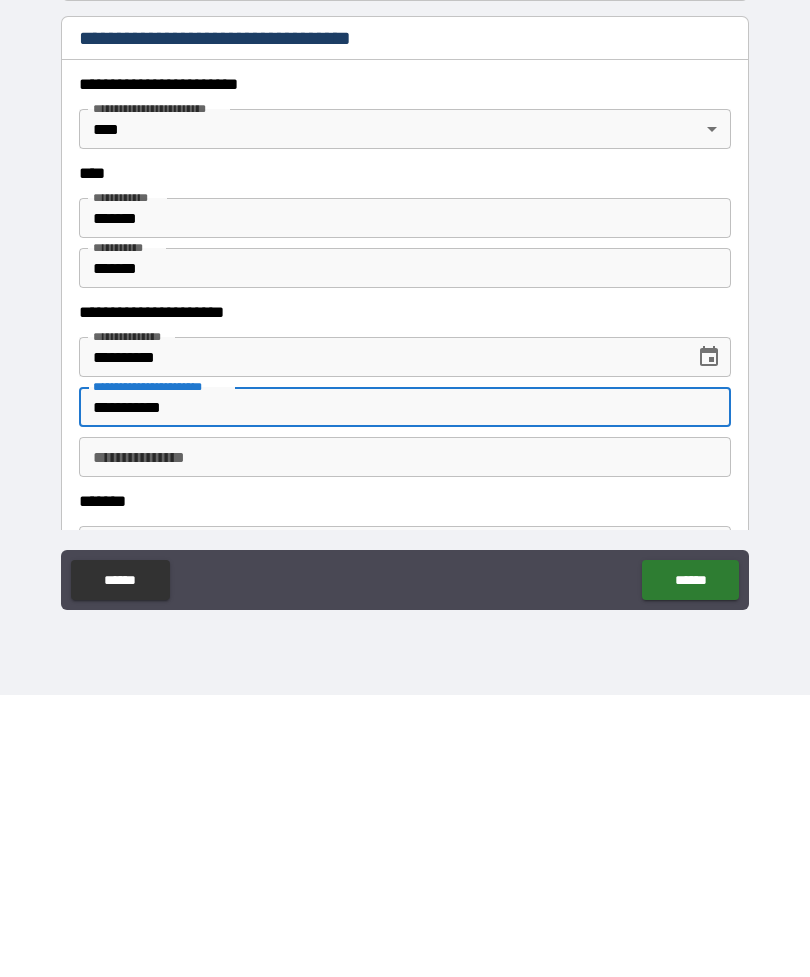type on "**********" 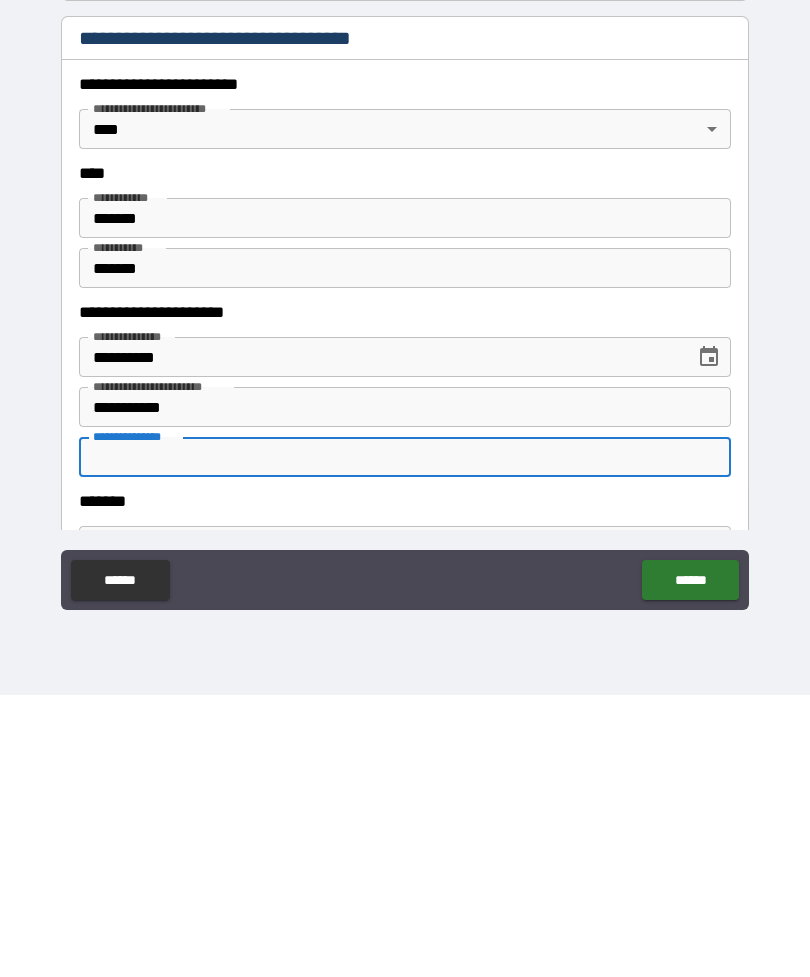 click on "**********" at bounding box center (405, 739) 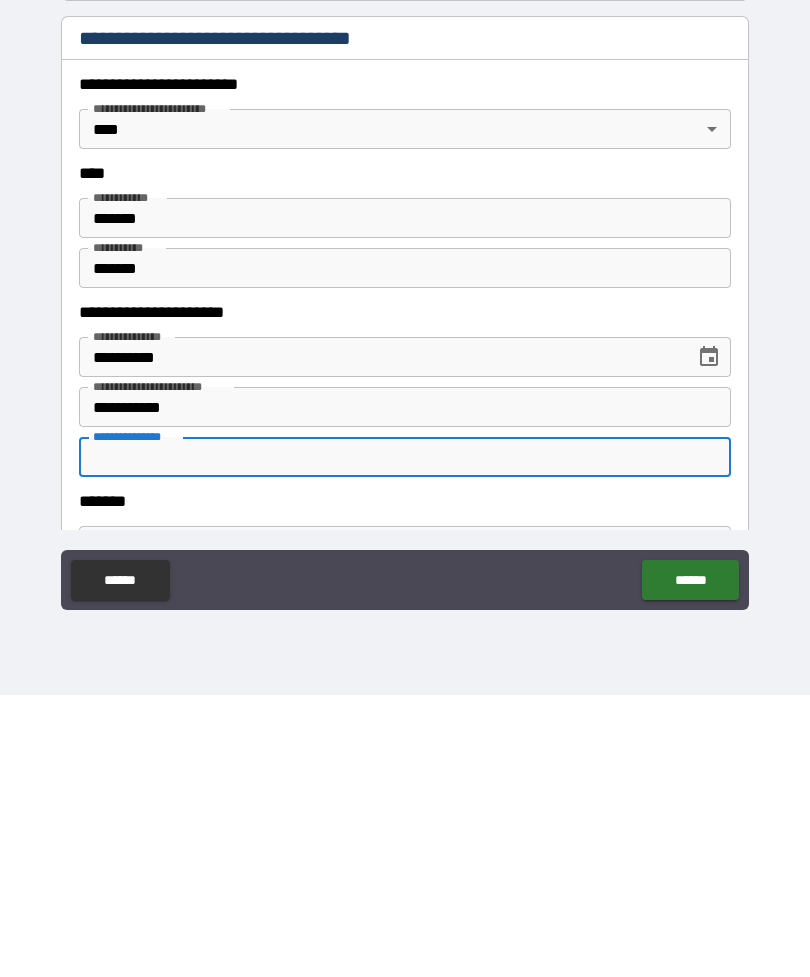 paste on "********" 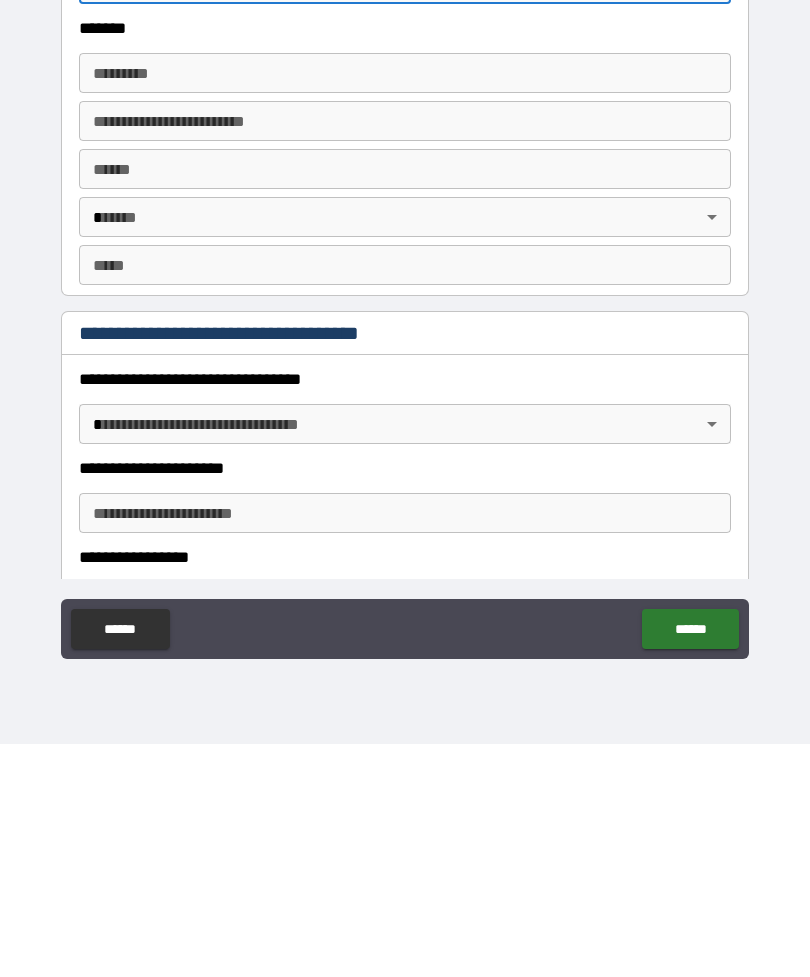 scroll, scrollTop: 1167, scrollLeft: 0, axis: vertical 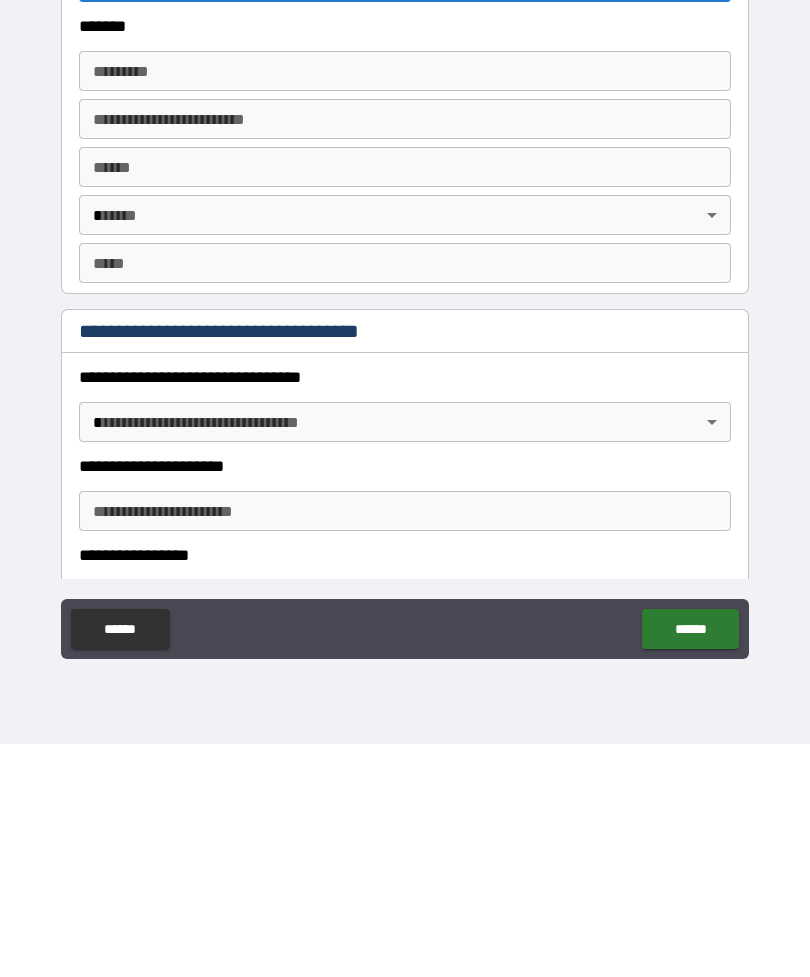 type on "********" 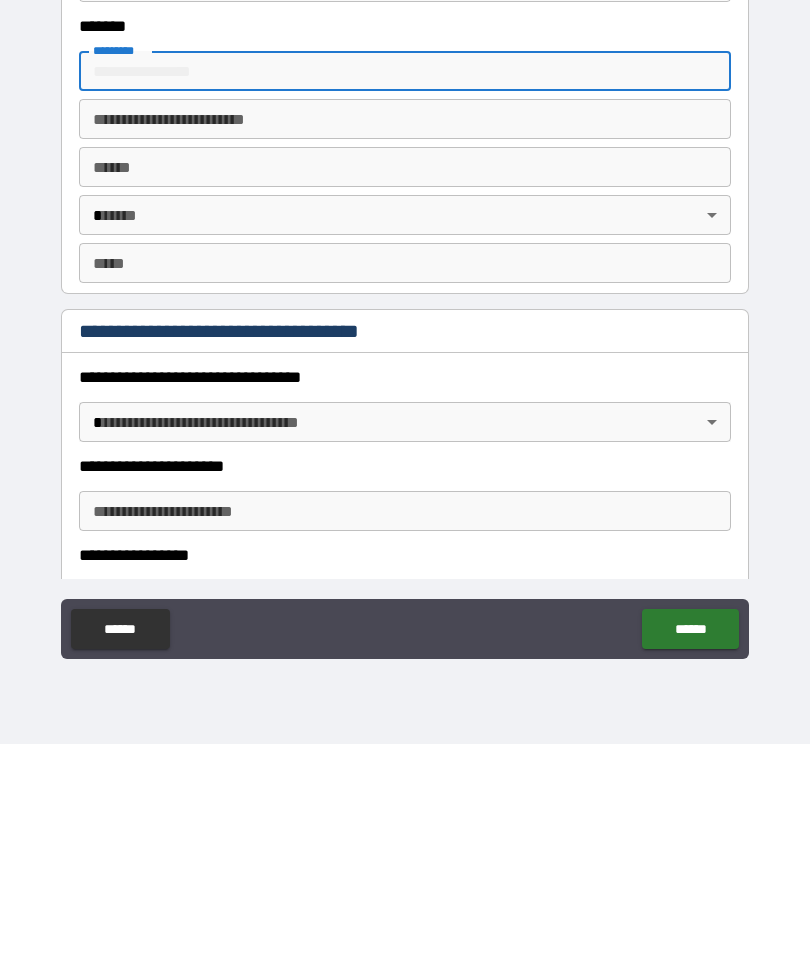 type on "****" 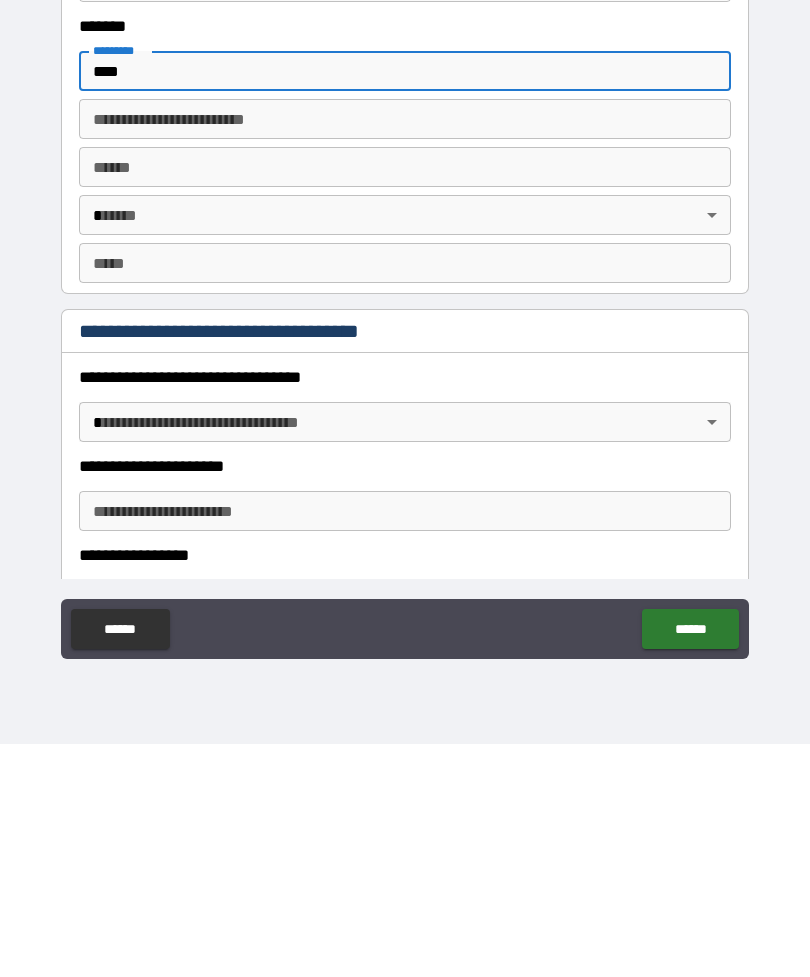 type on "**********" 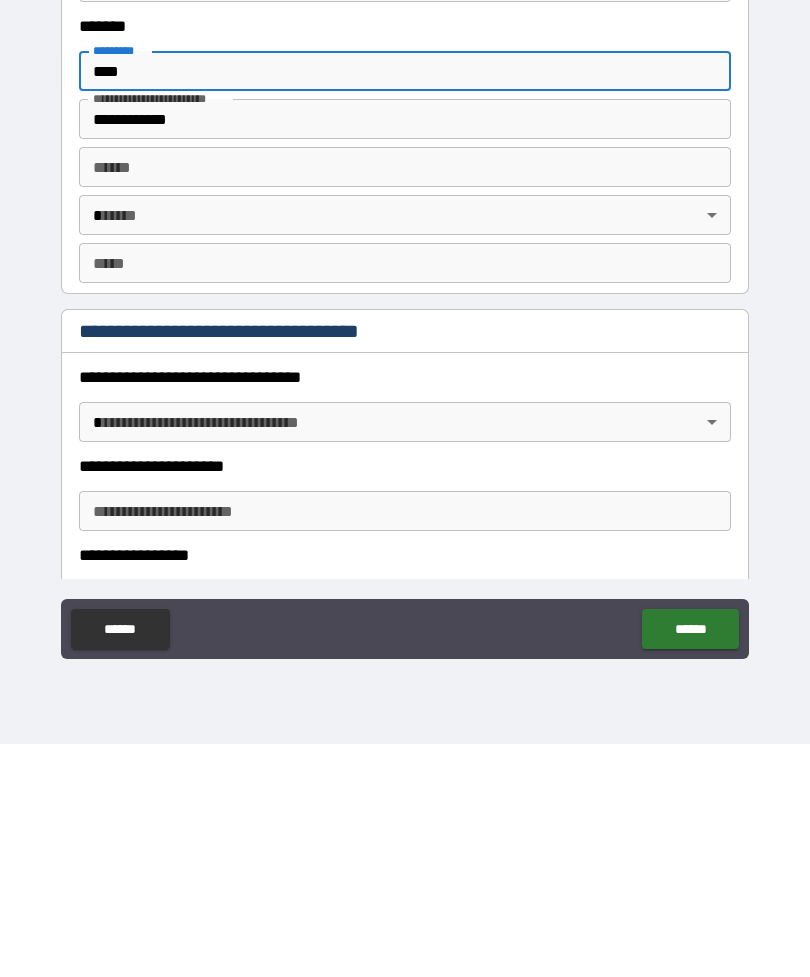 type on "********" 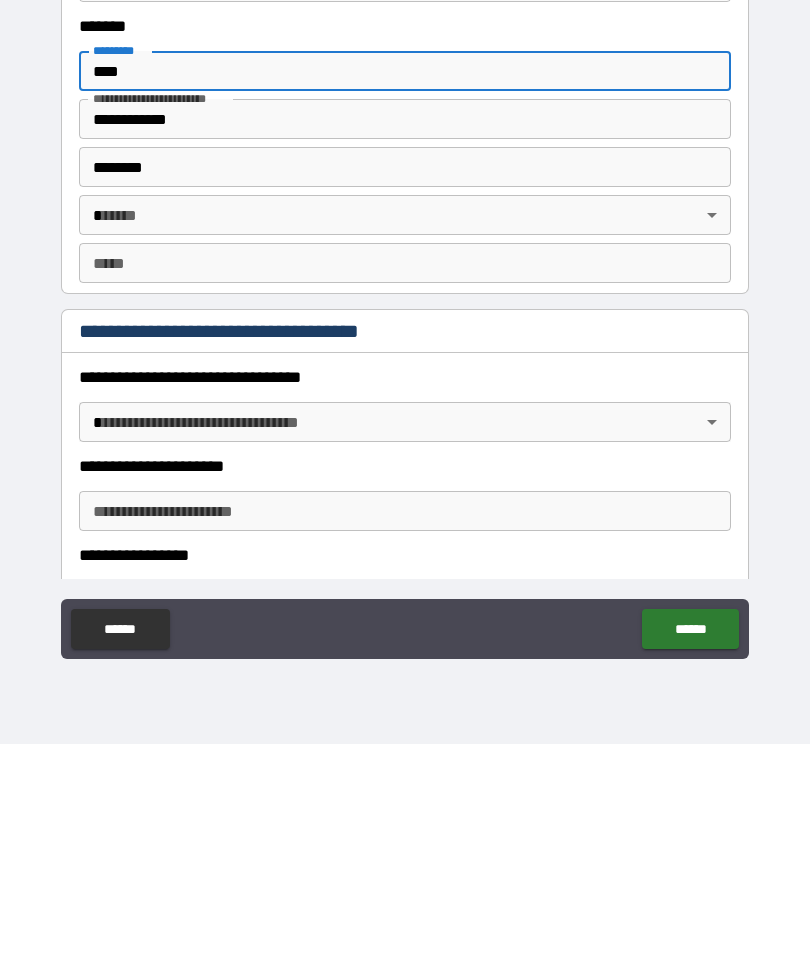 type on "**" 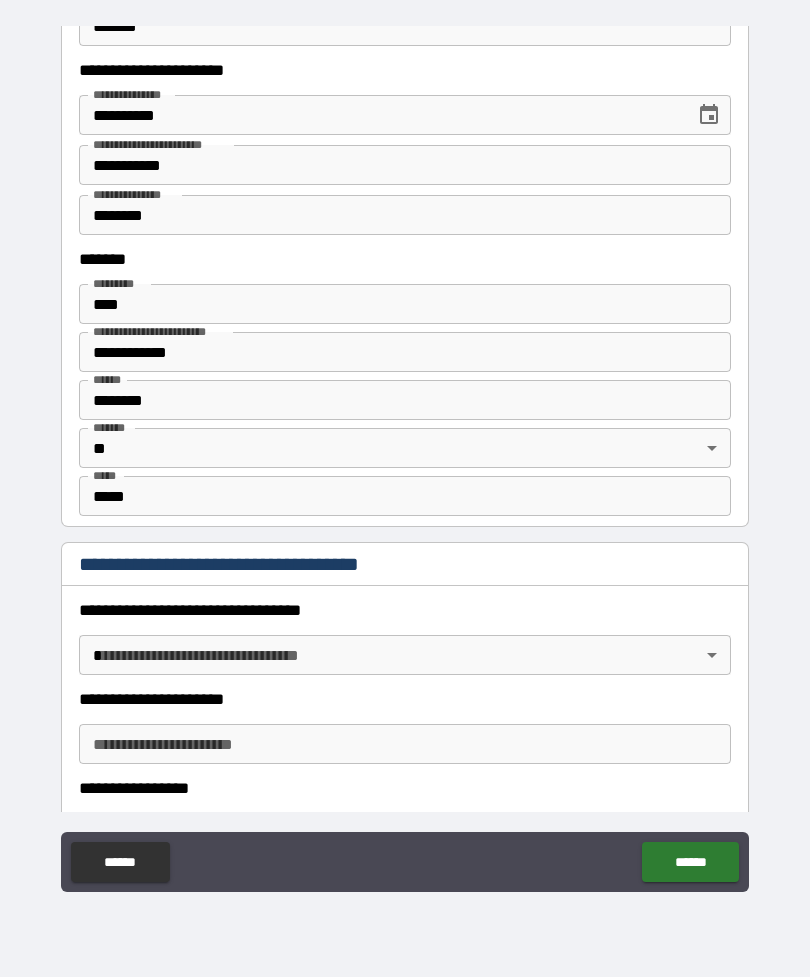 click on "**********" at bounding box center (405, 352) 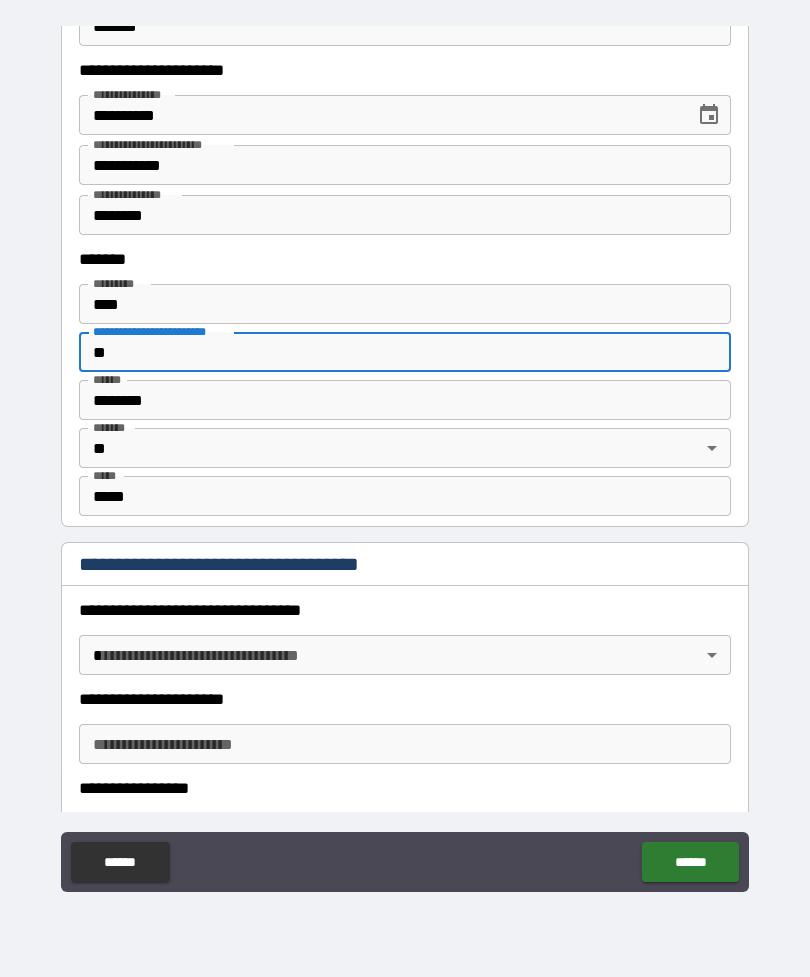 type on "*" 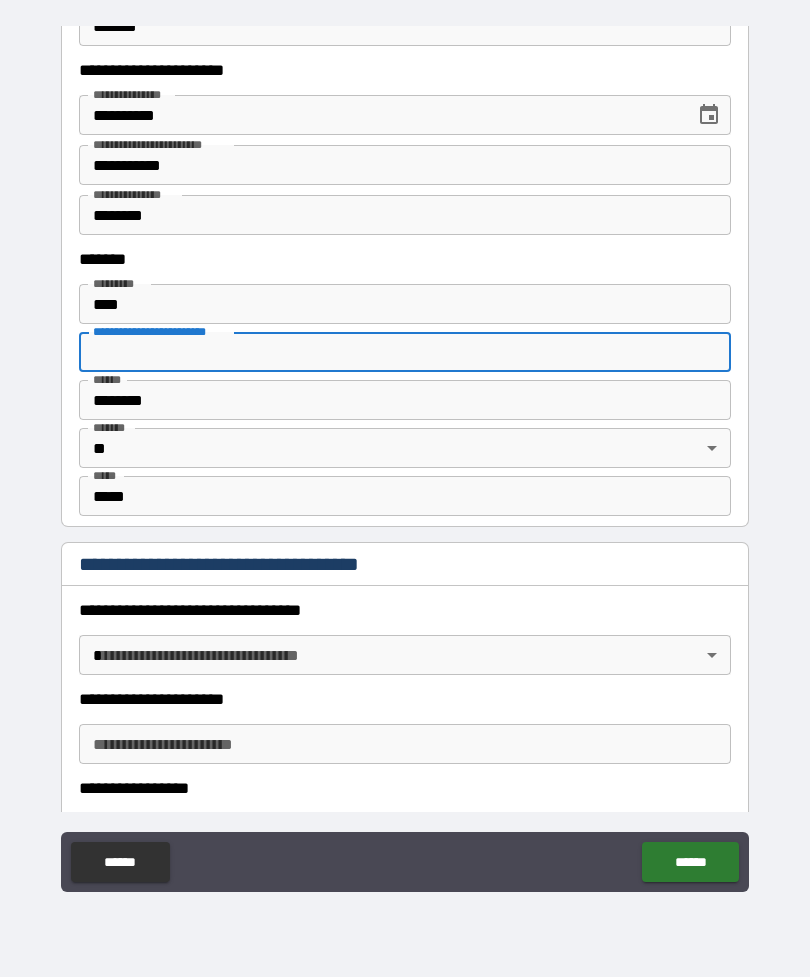 type 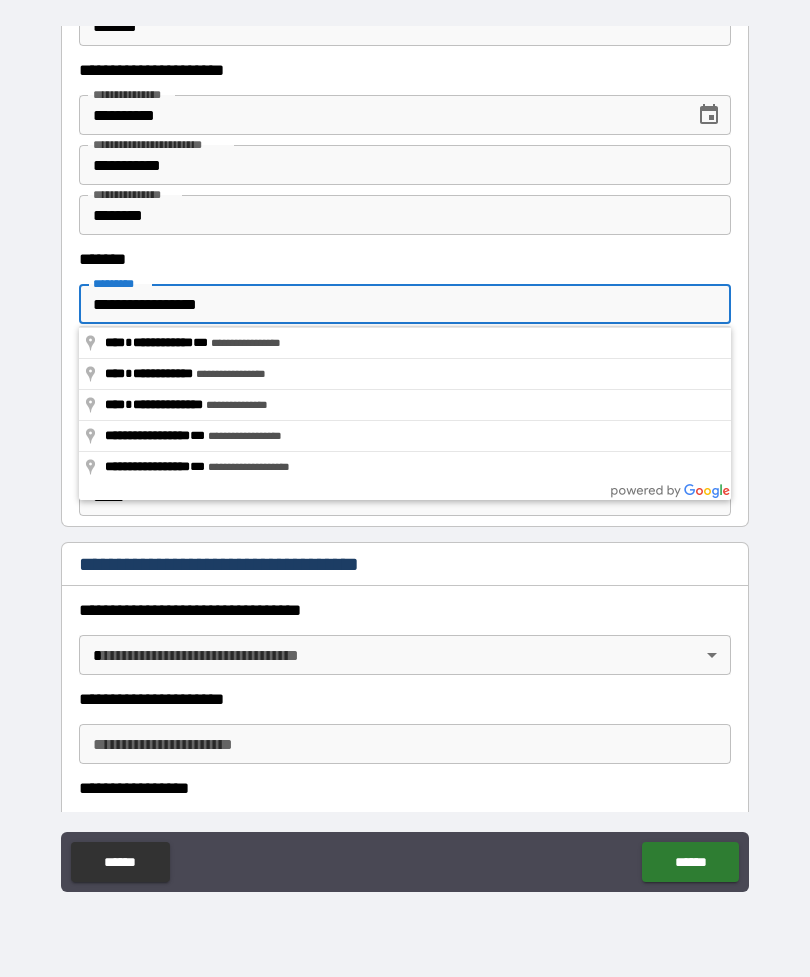 type on "**********" 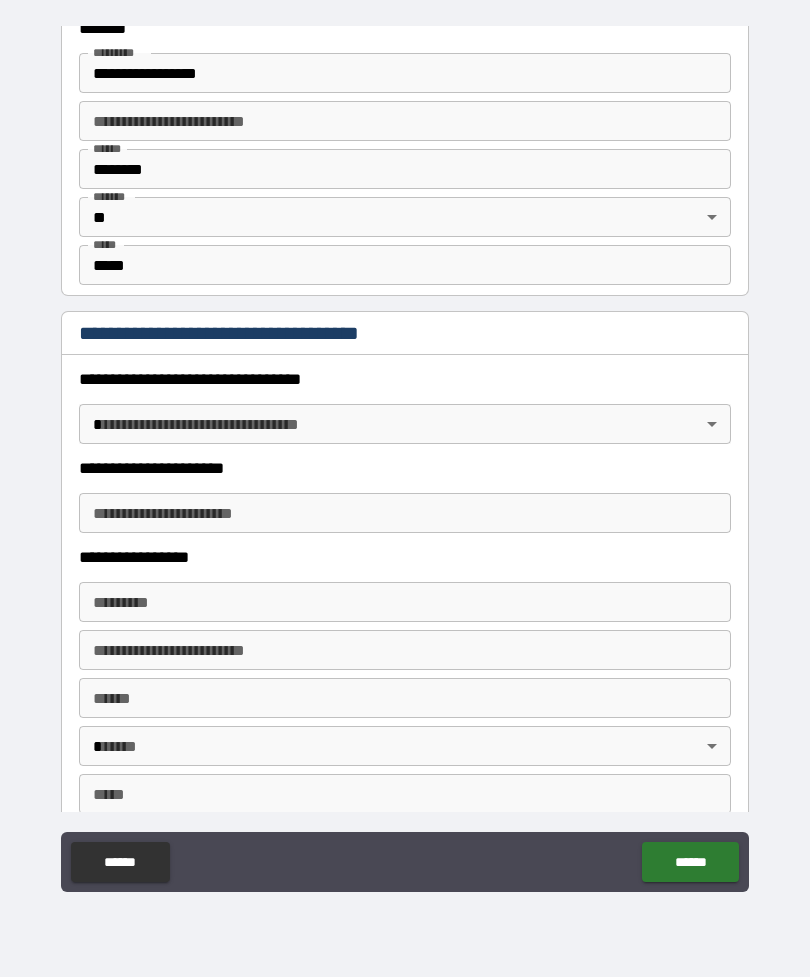 scroll, scrollTop: 1381, scrollLeft: 0, axis: vertical 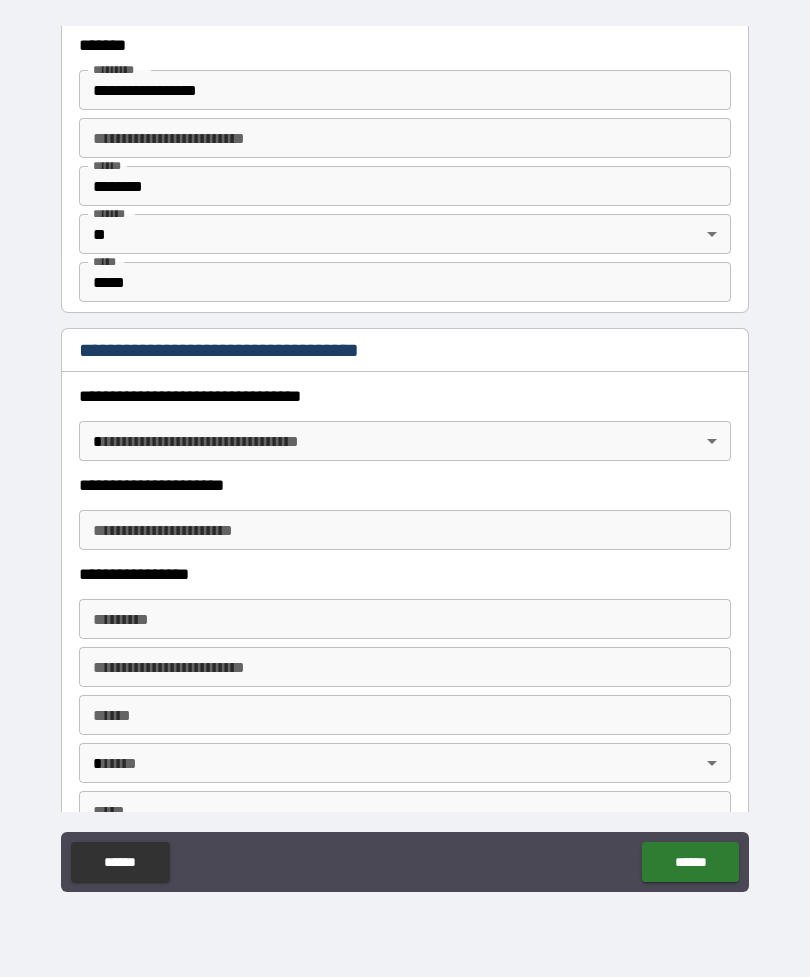 click on "**********" at bounding box center [405, 456] 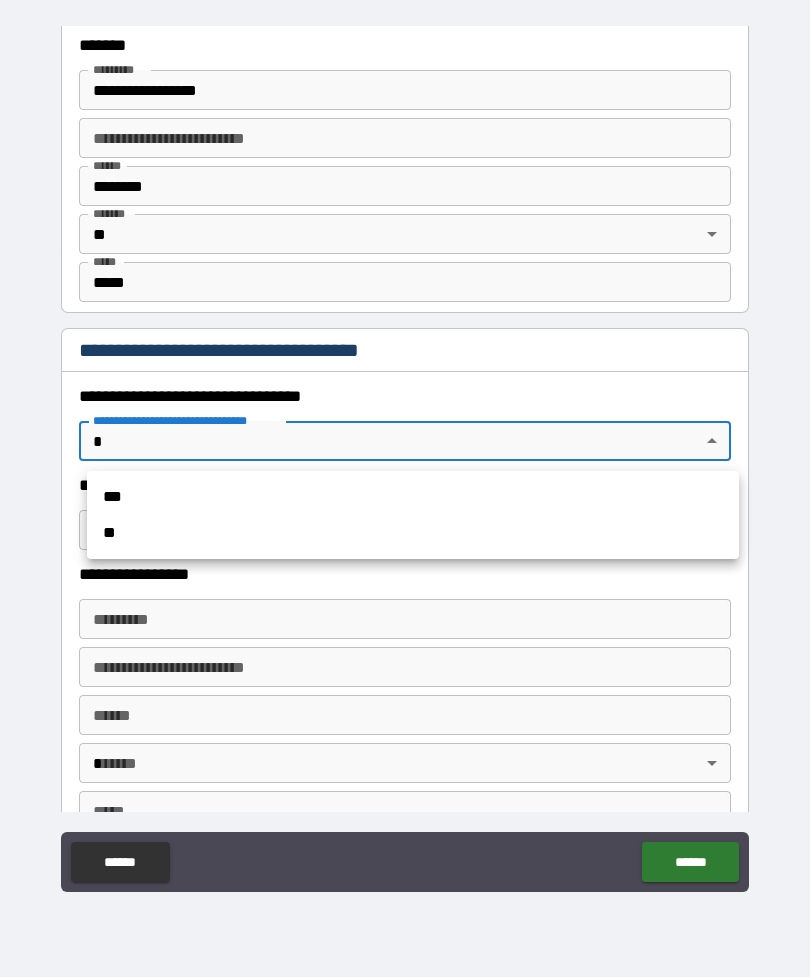 click on "***" at bounding box center (413, 497) 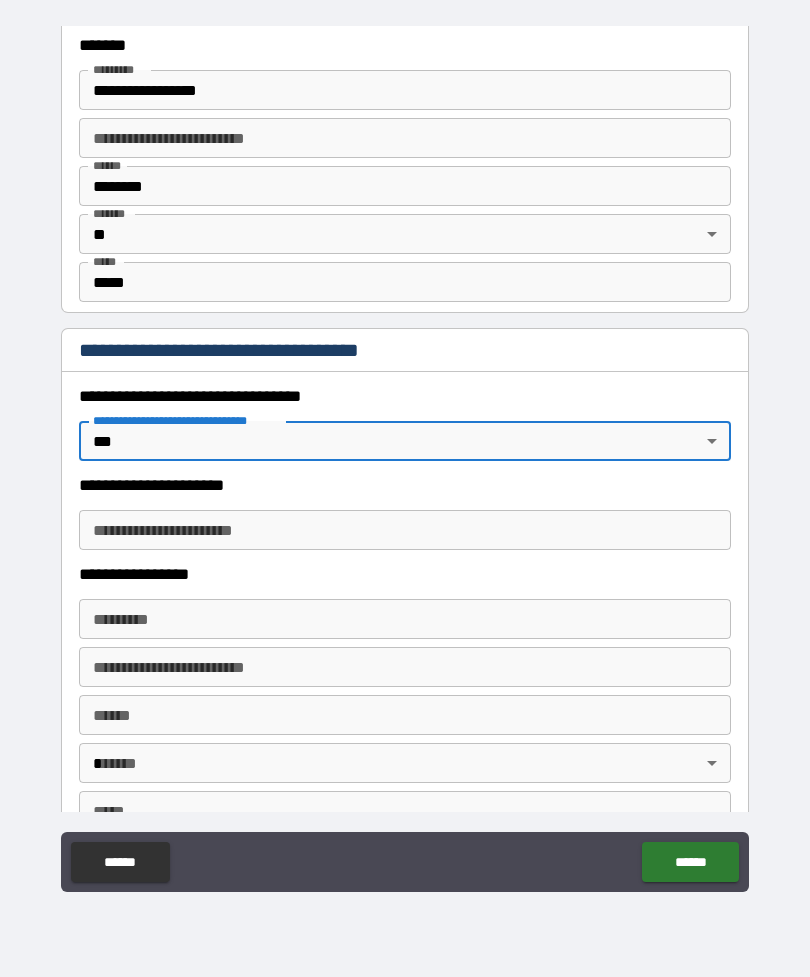 click on "**********" at bounding box center (405, 530) 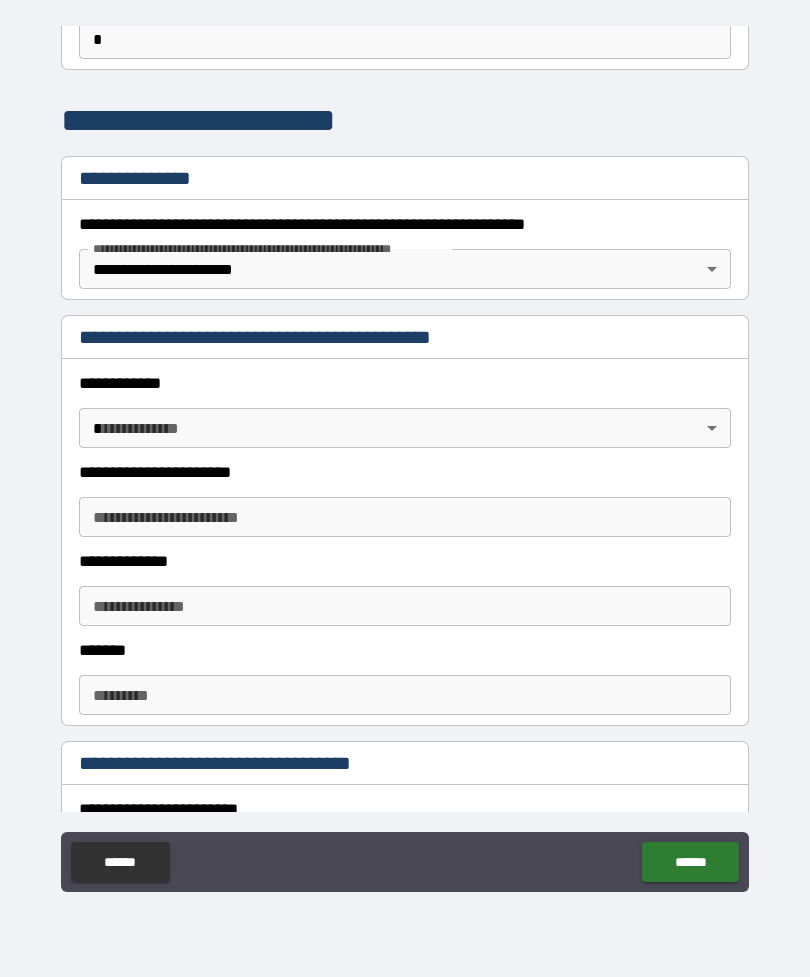 scroll, scrollTop: 204, scrollLeft: 0, axis: vertical 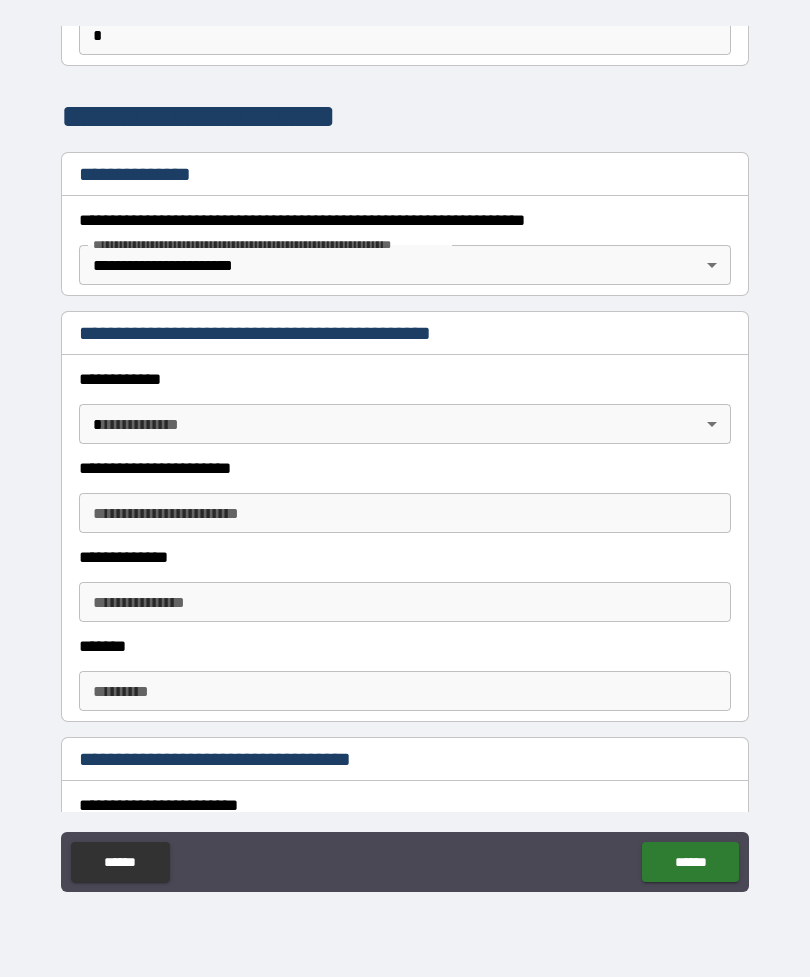 type on "**********" 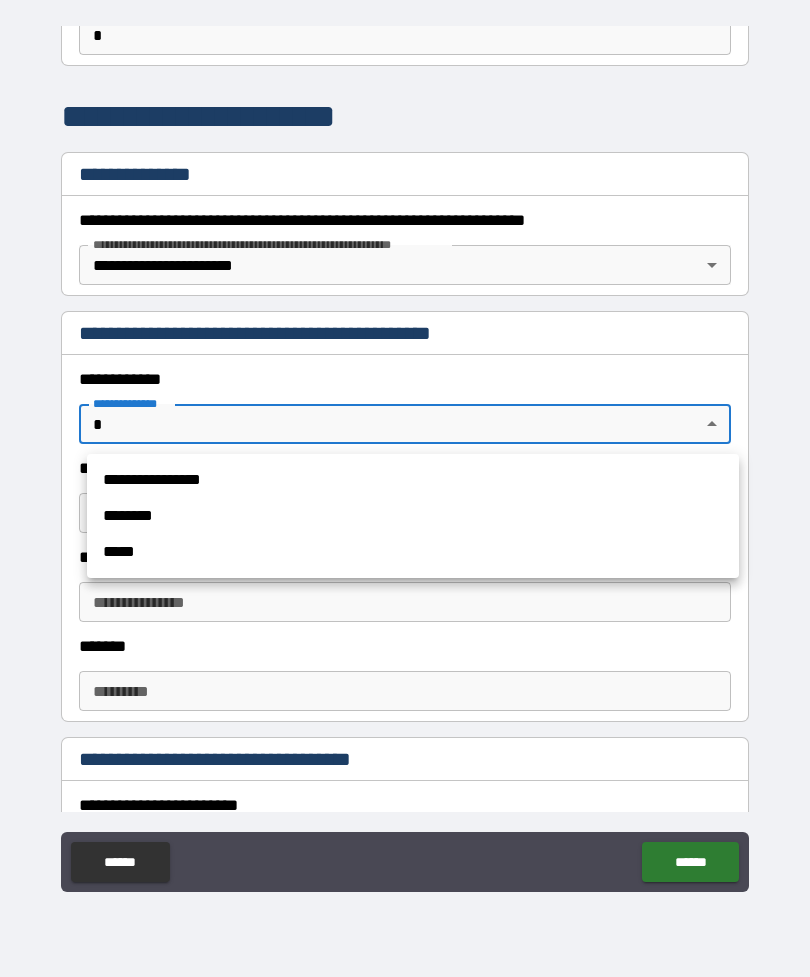 click on "**********" at bounding box center (413, 480) 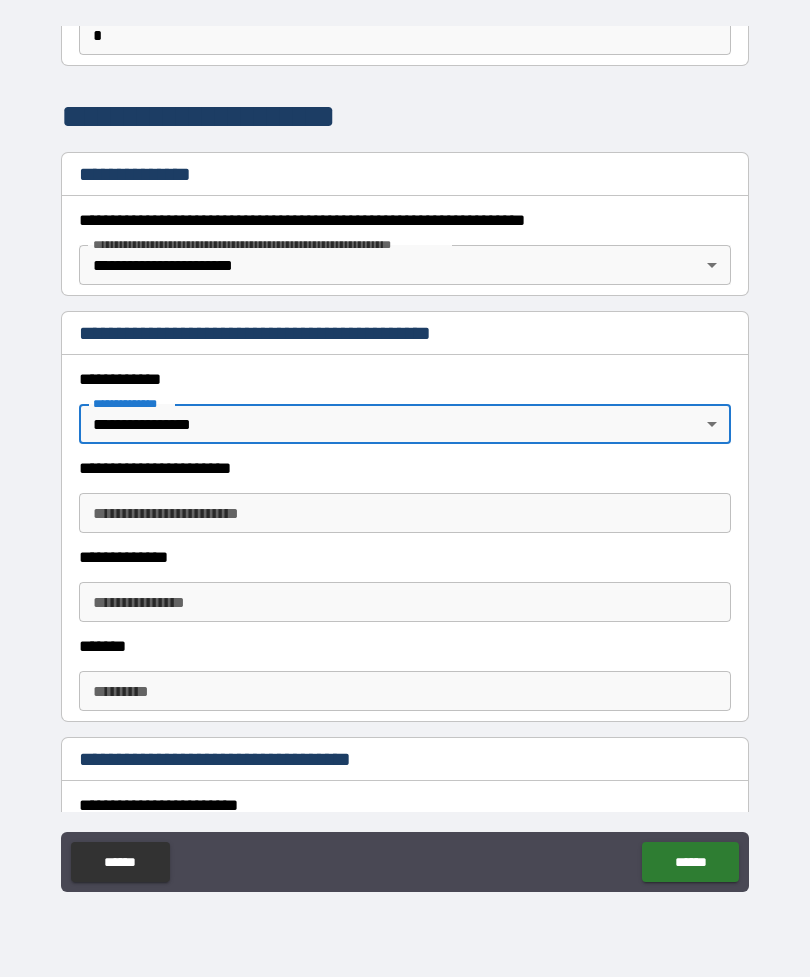click on "**********" at bounding box center [405, 513] 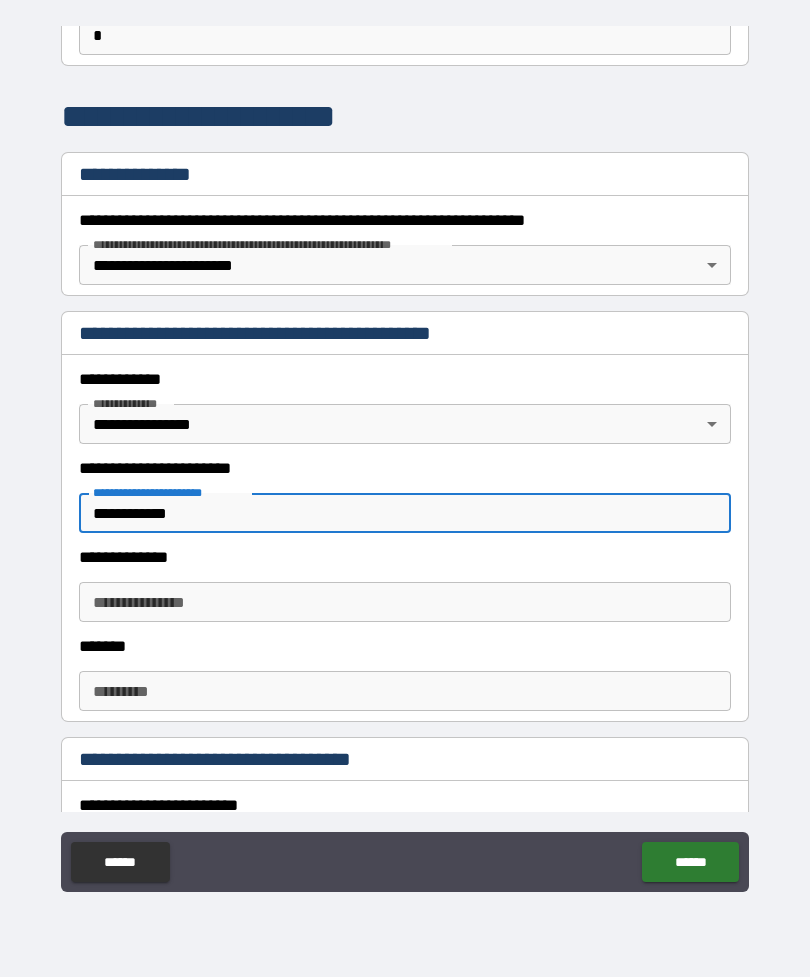 type on "**********" 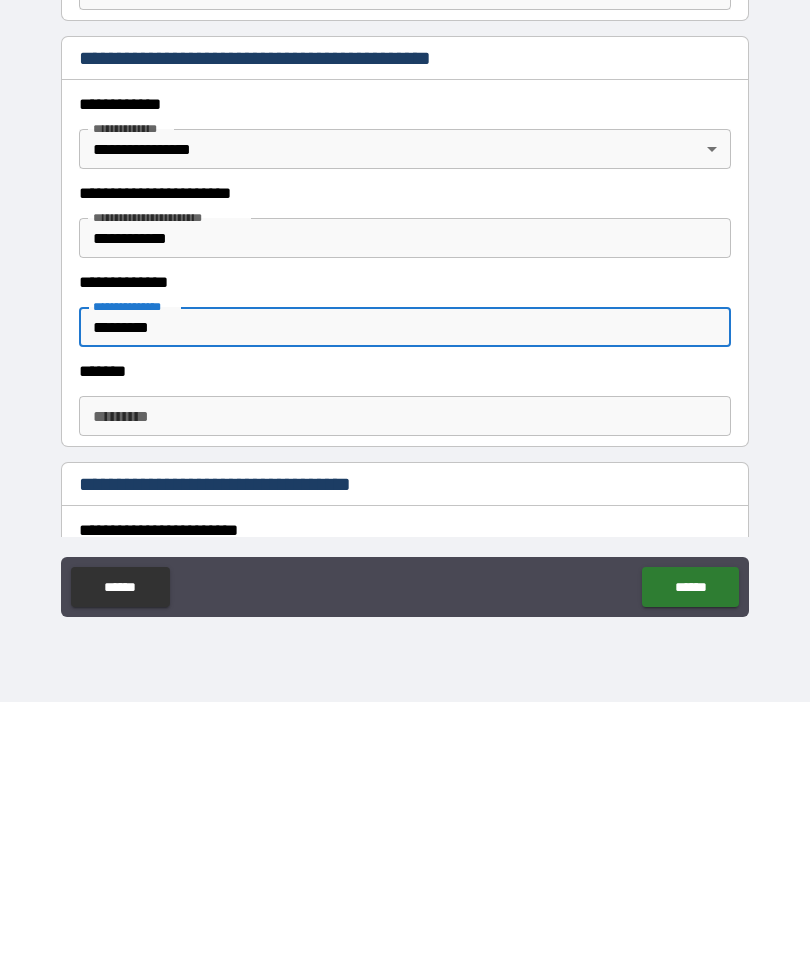 type on "*********" 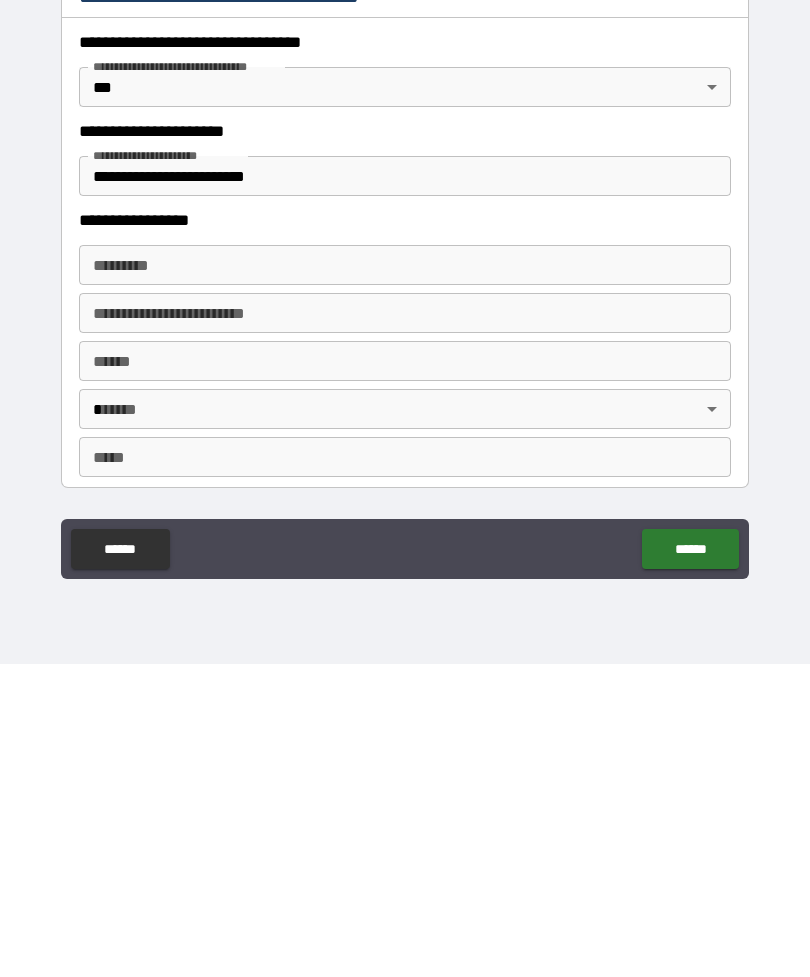 scroll, scrollTop: 1423, scrollLeft: 0, axis: vertical 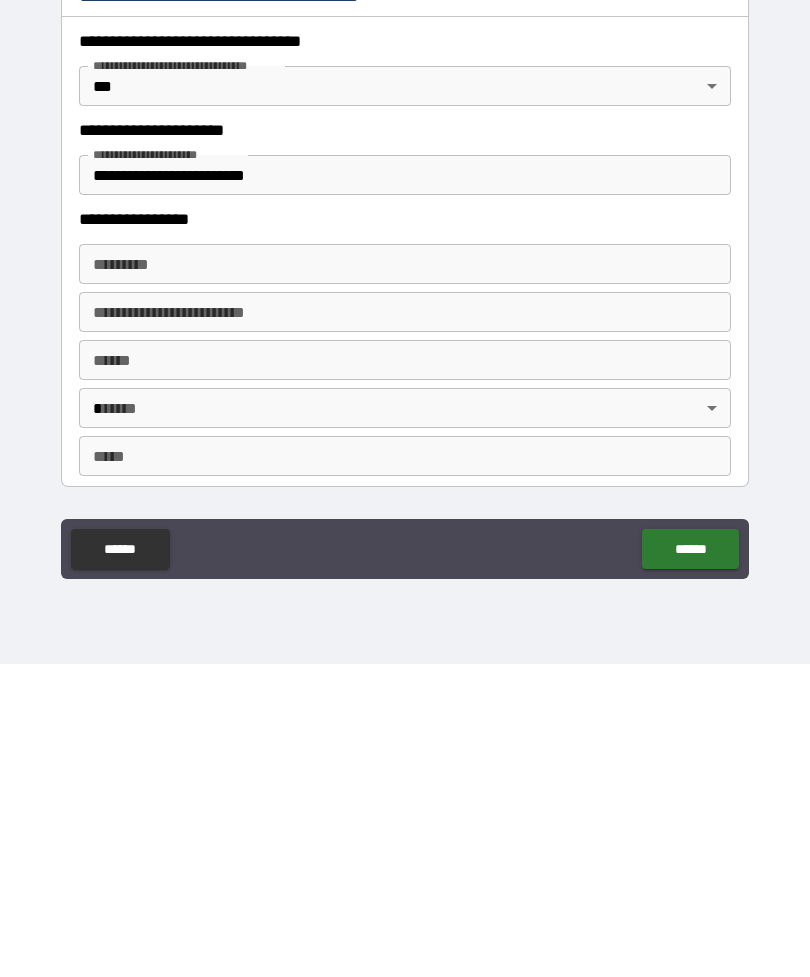 type on "**********" 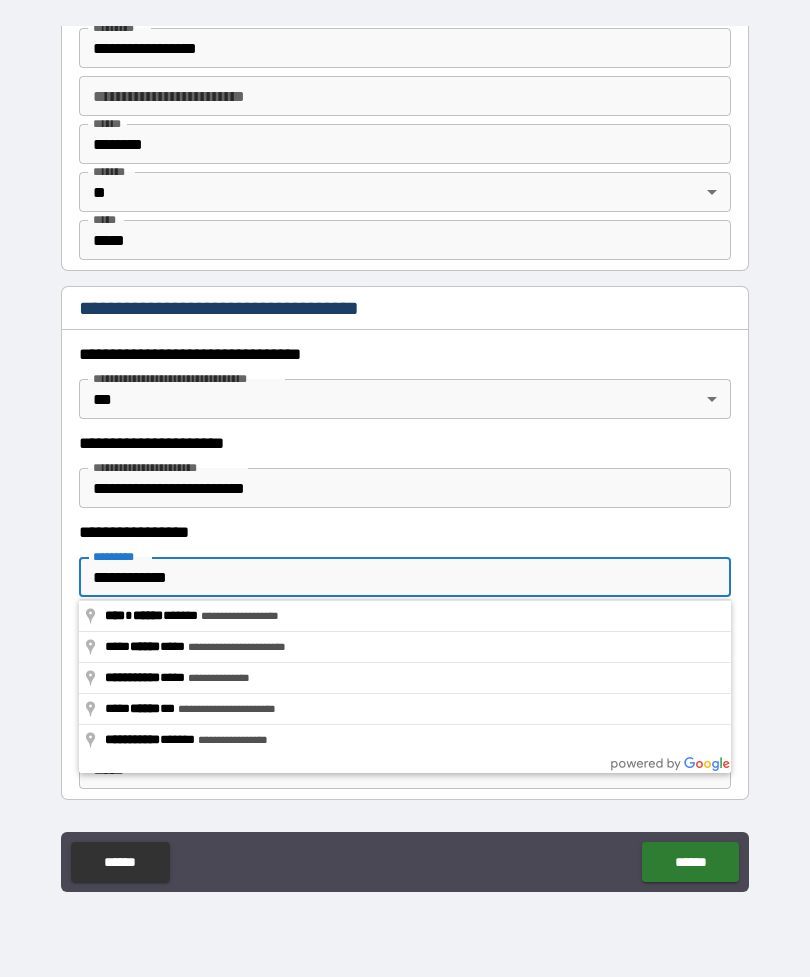 type on "**********" 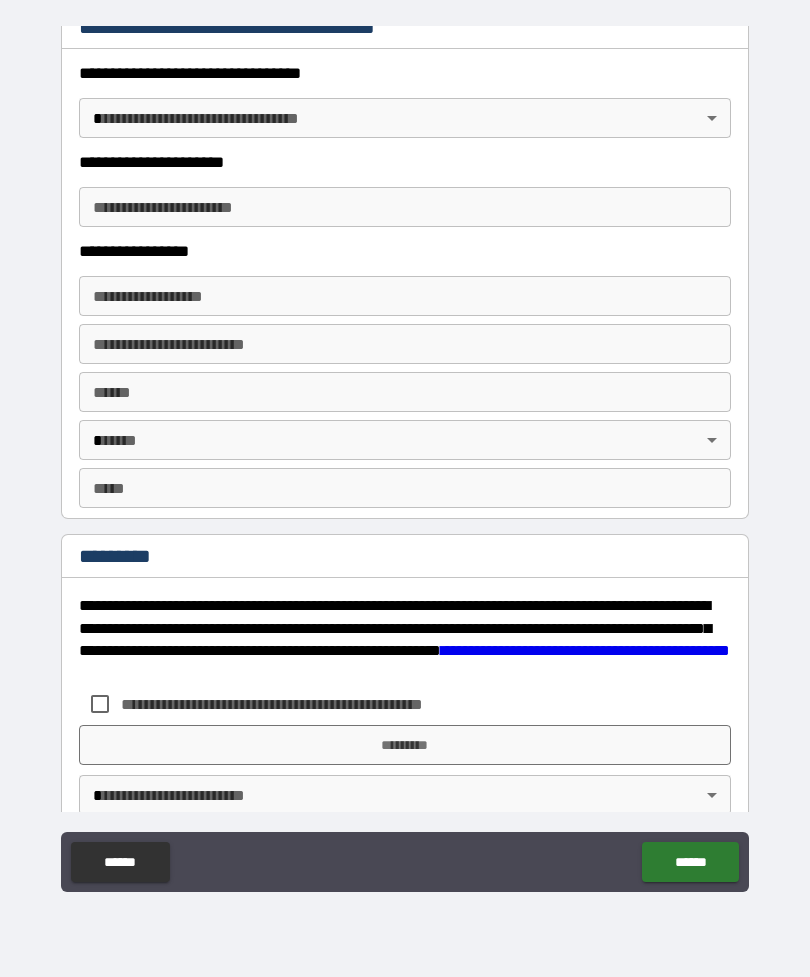 scroll, scrollTop: 3544, scrollLeft: 0, axis: vertical 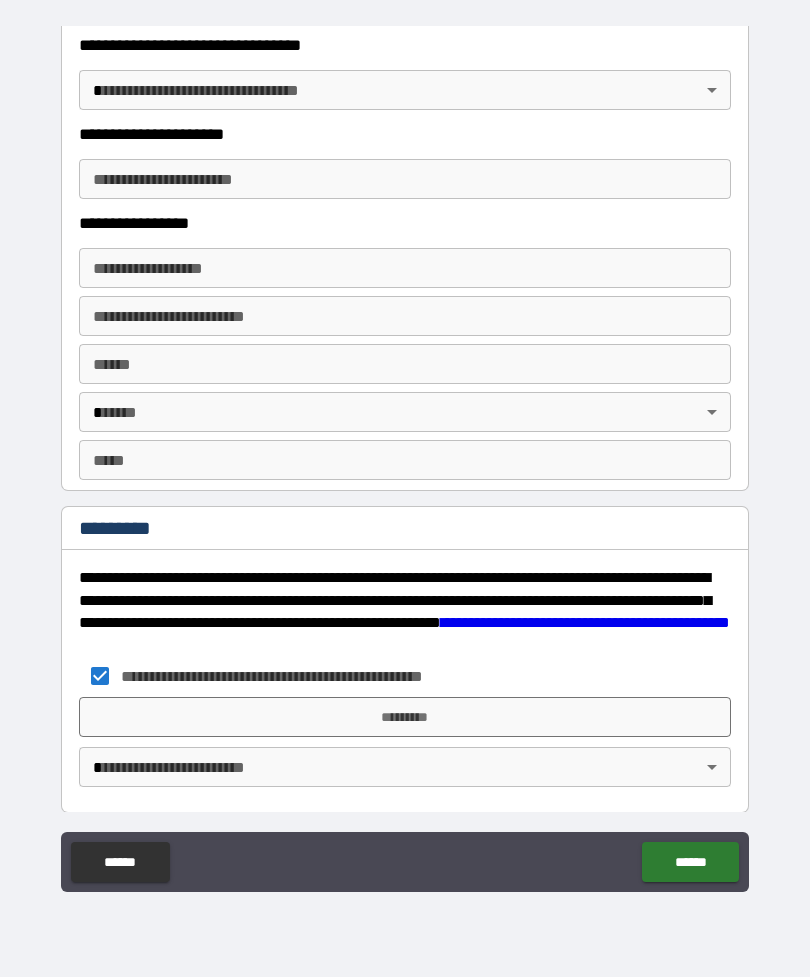click on "*********" at bounding box center (405, 717) 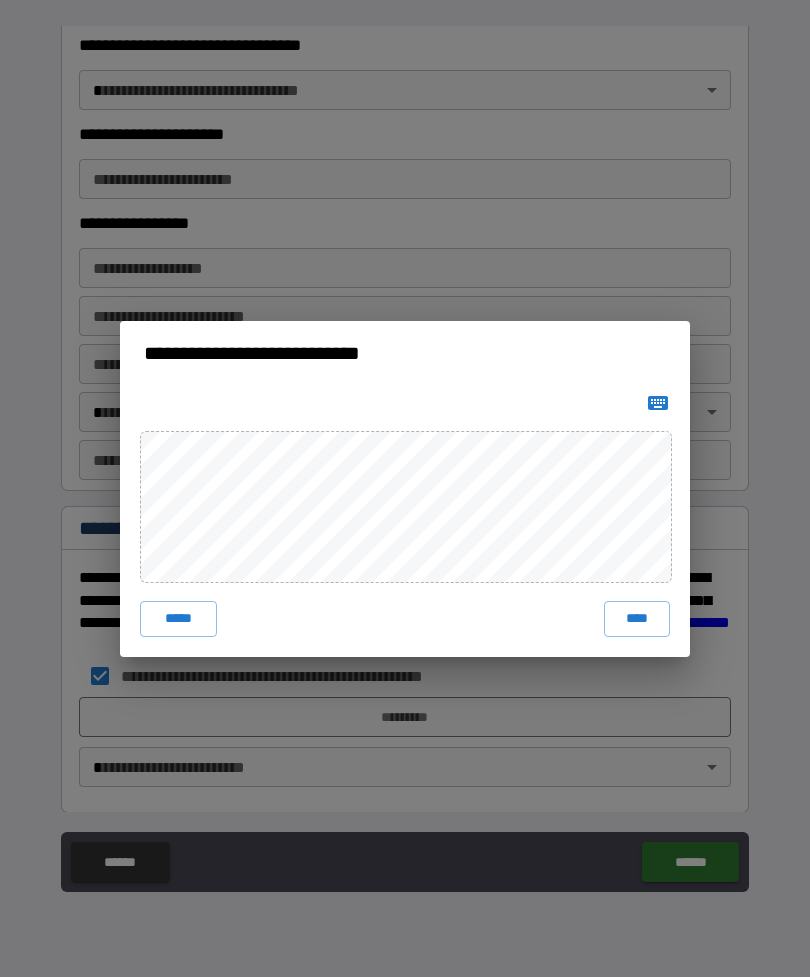 click on "**********" at bounding box center [405, 488] 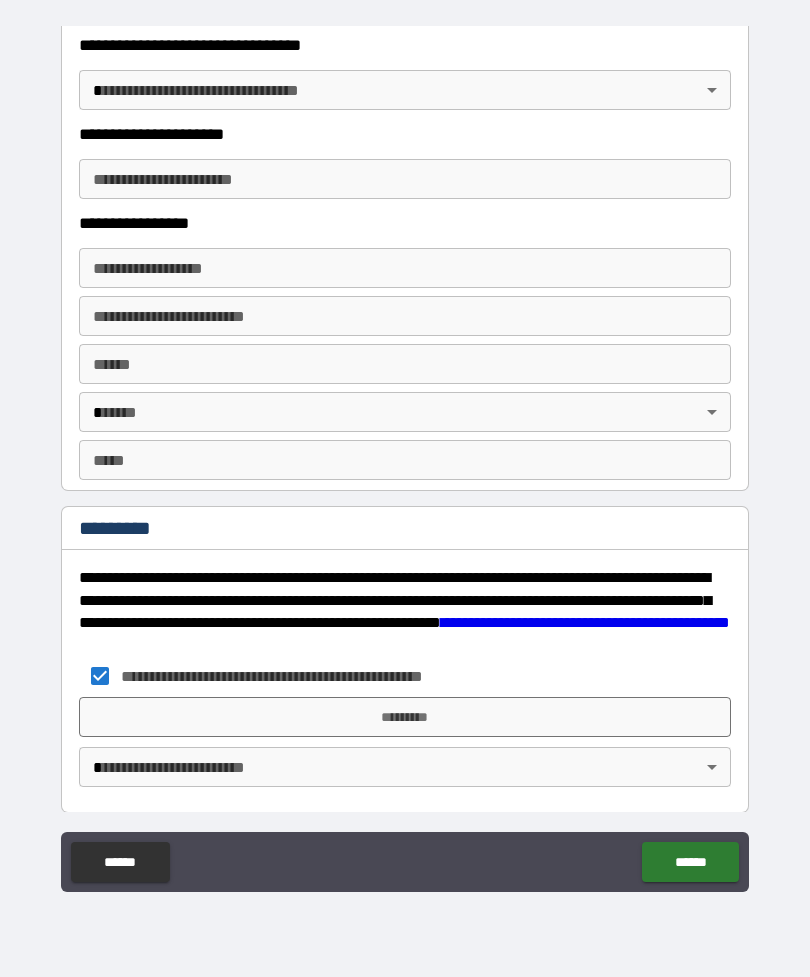 click on "*********" at bounding box center [405, 717] 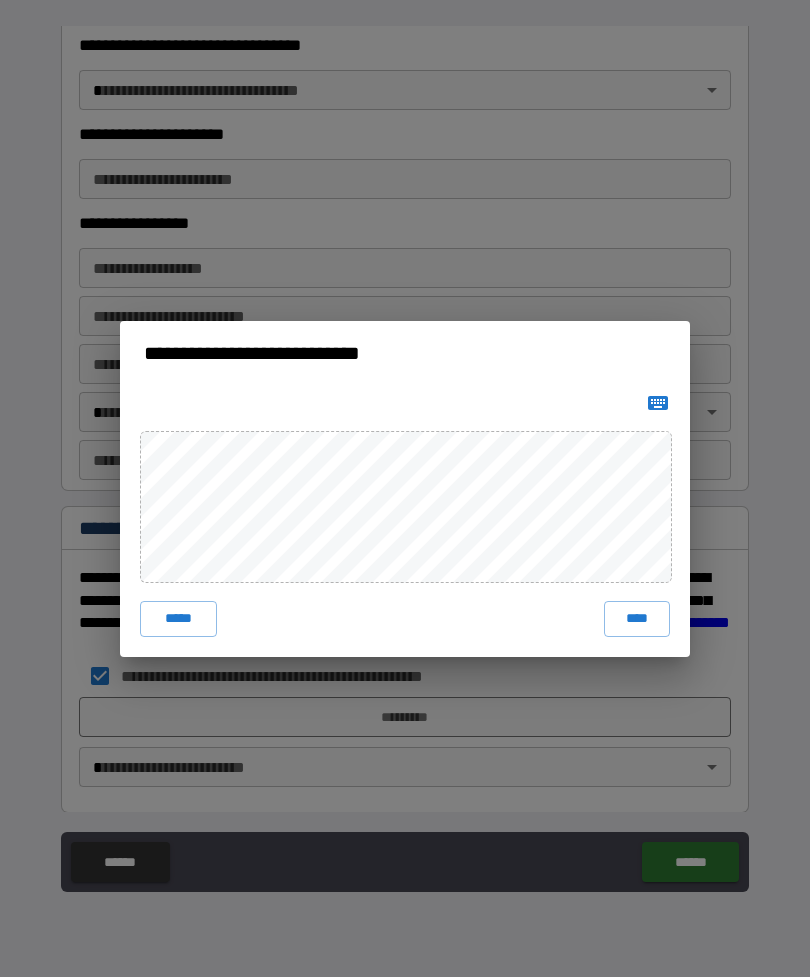 click on "****" at bounding box center (637, 619) 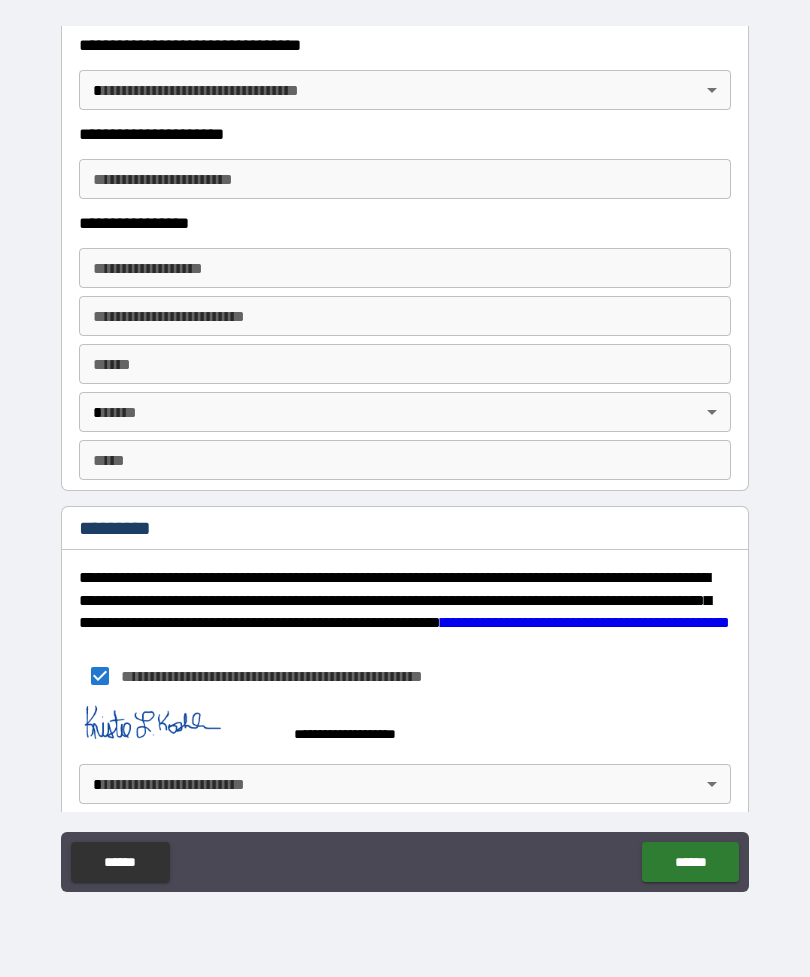 click on "**********" at bounding box center [405, 456] 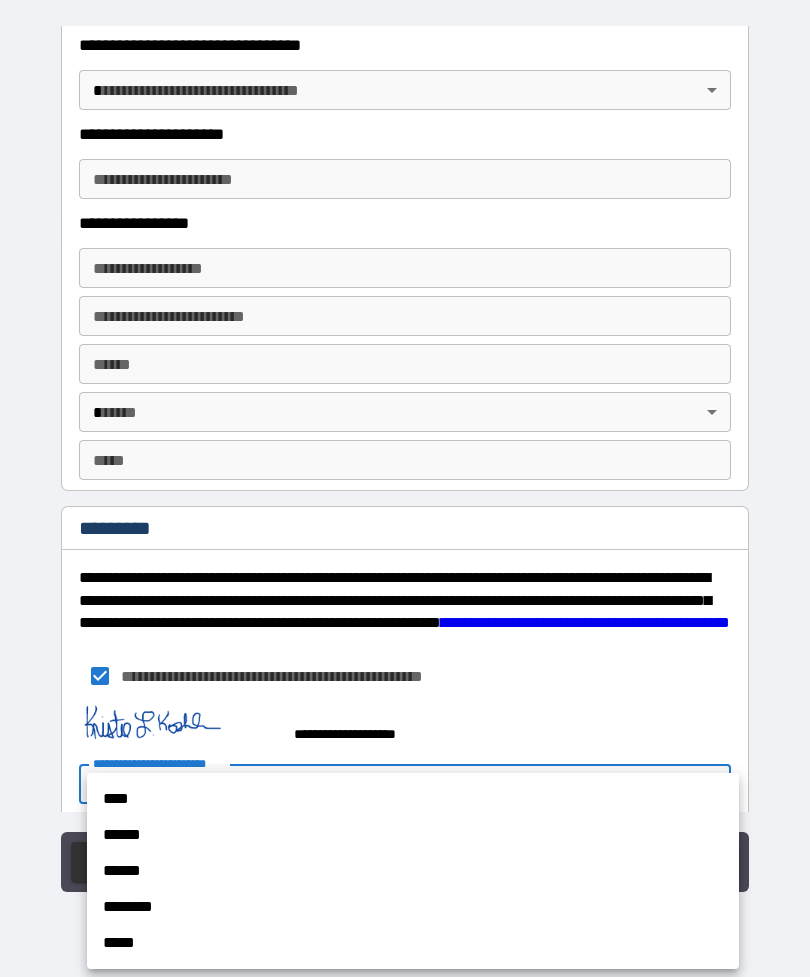 click on "****" at bounding box center [413, 799] 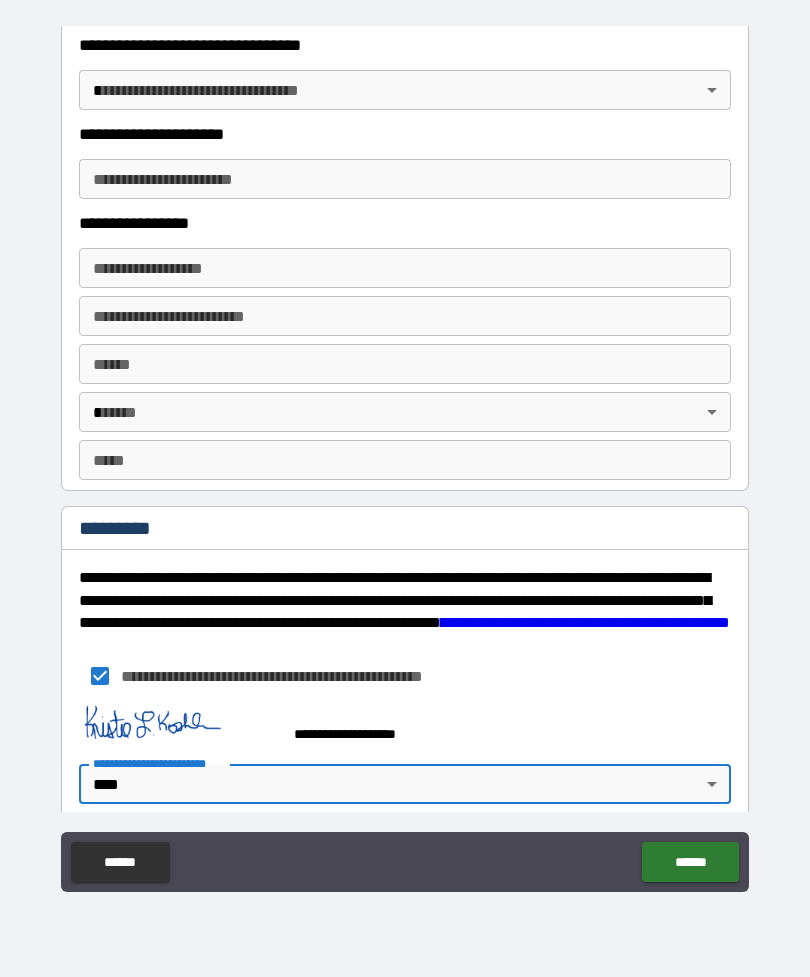 click on "******" at bounding box center [690, 862] 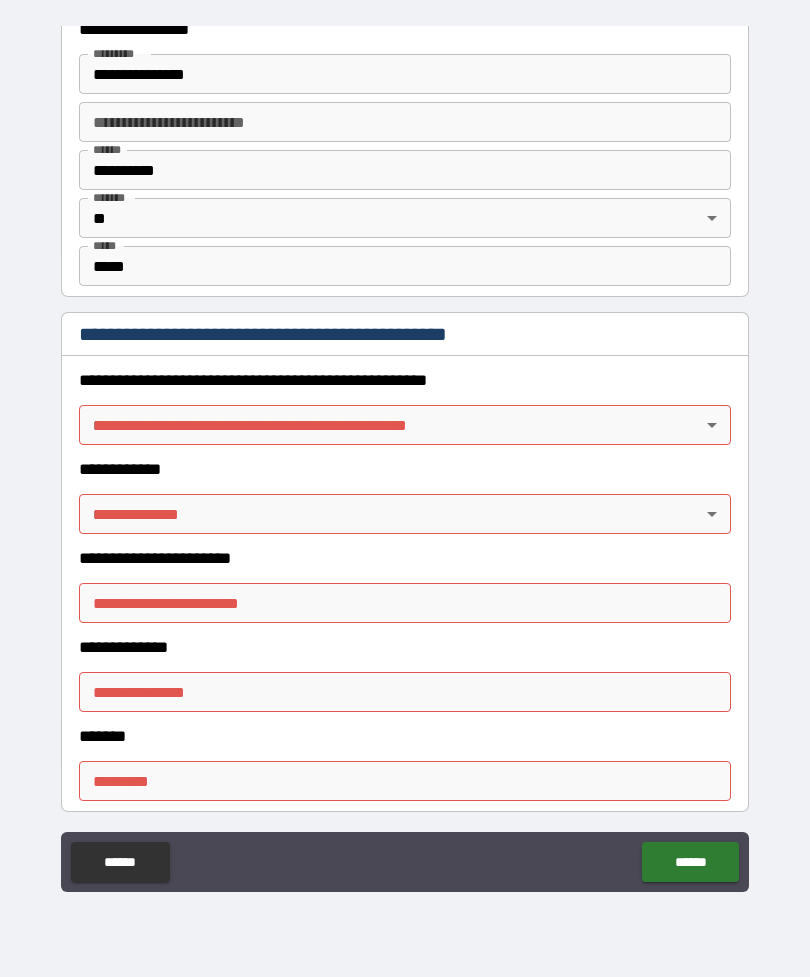 scroll, scrollTop: 1929, scrollLeft: 0, axis: vertical 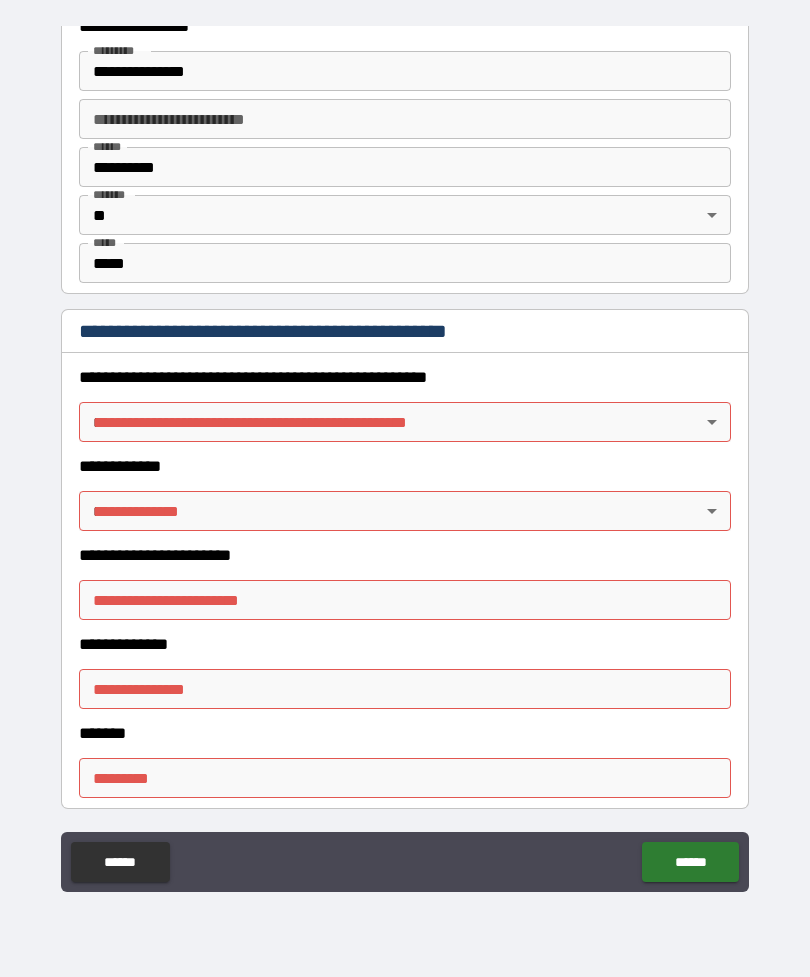 click on "**********" at bounding box center (405, 456) 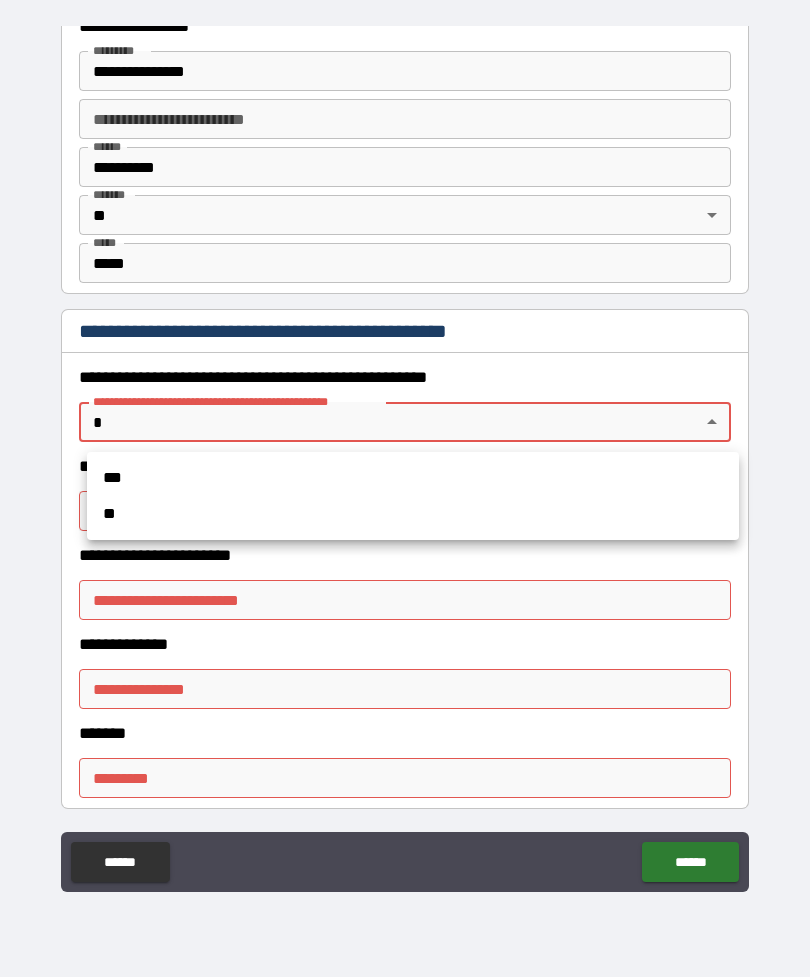 click on "**" at bounding box center [413, 514] 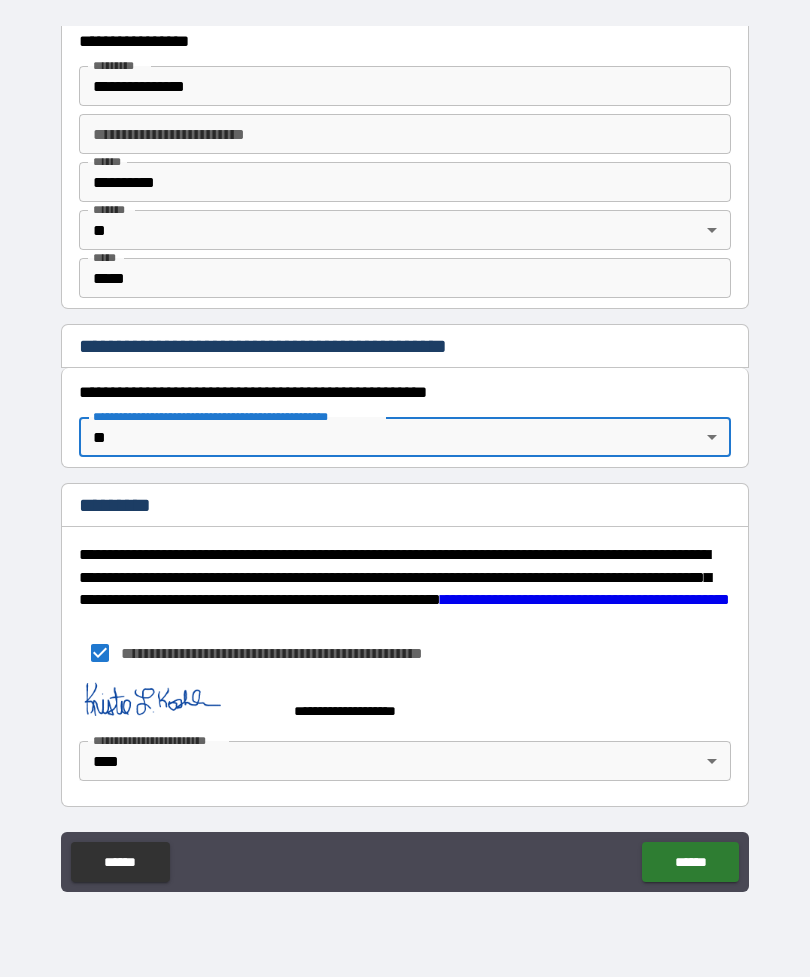 type on "*" 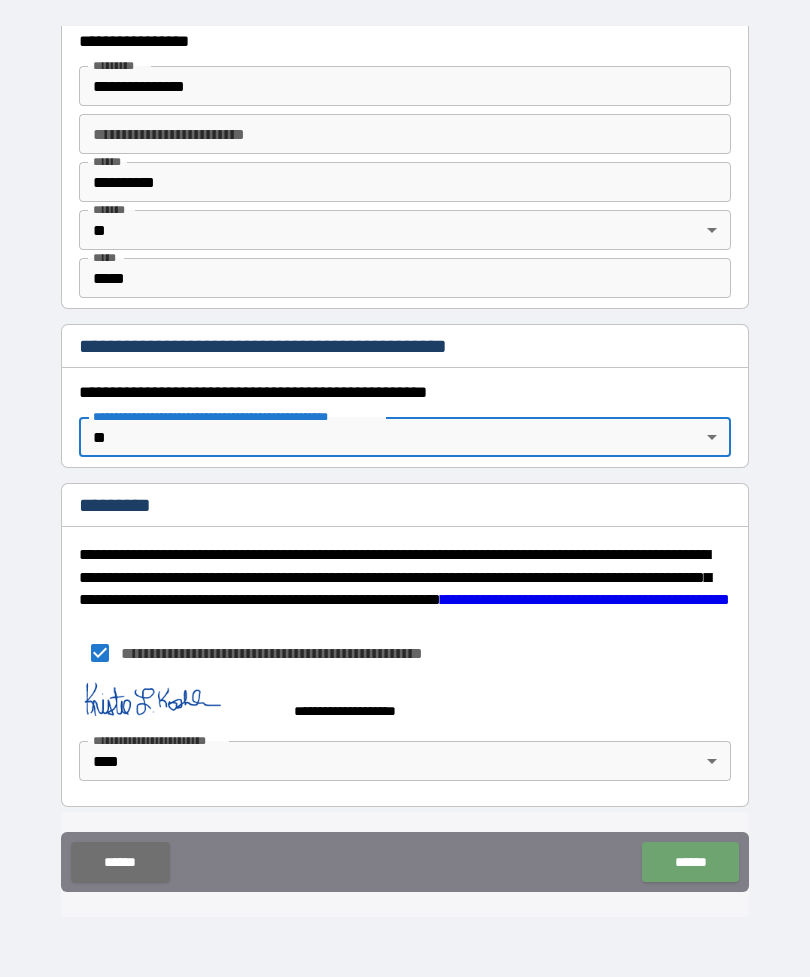 click on "******" at bounding box center (690, 862) 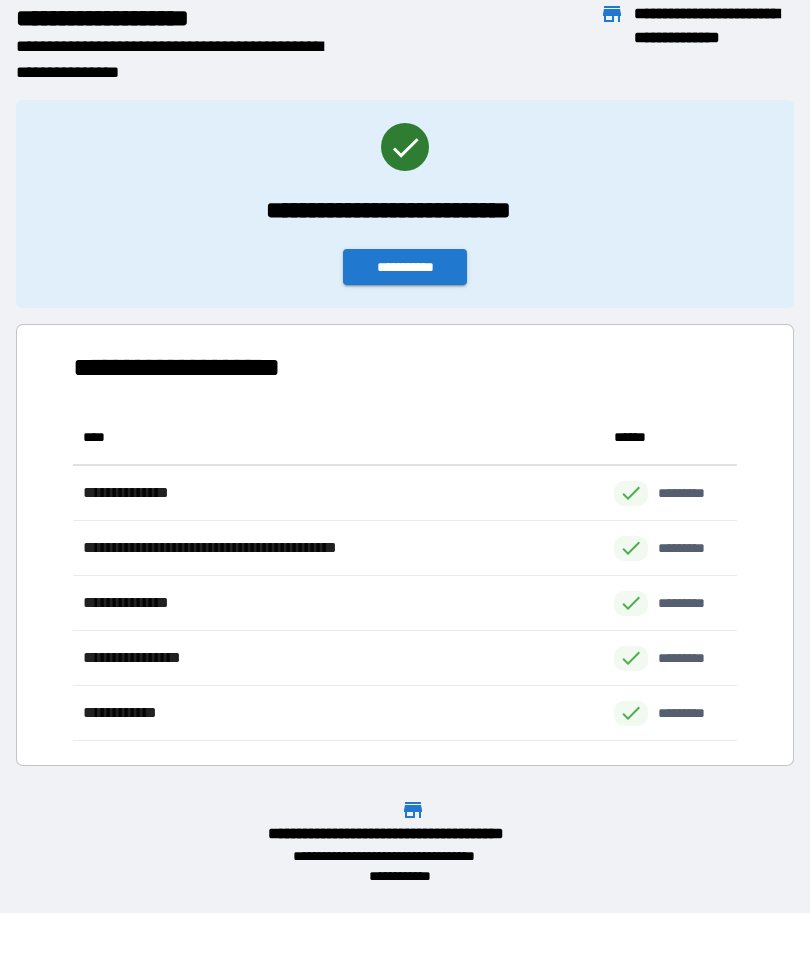 scroll, scrollTop: 1, scrollLeft: 1, axis: both 